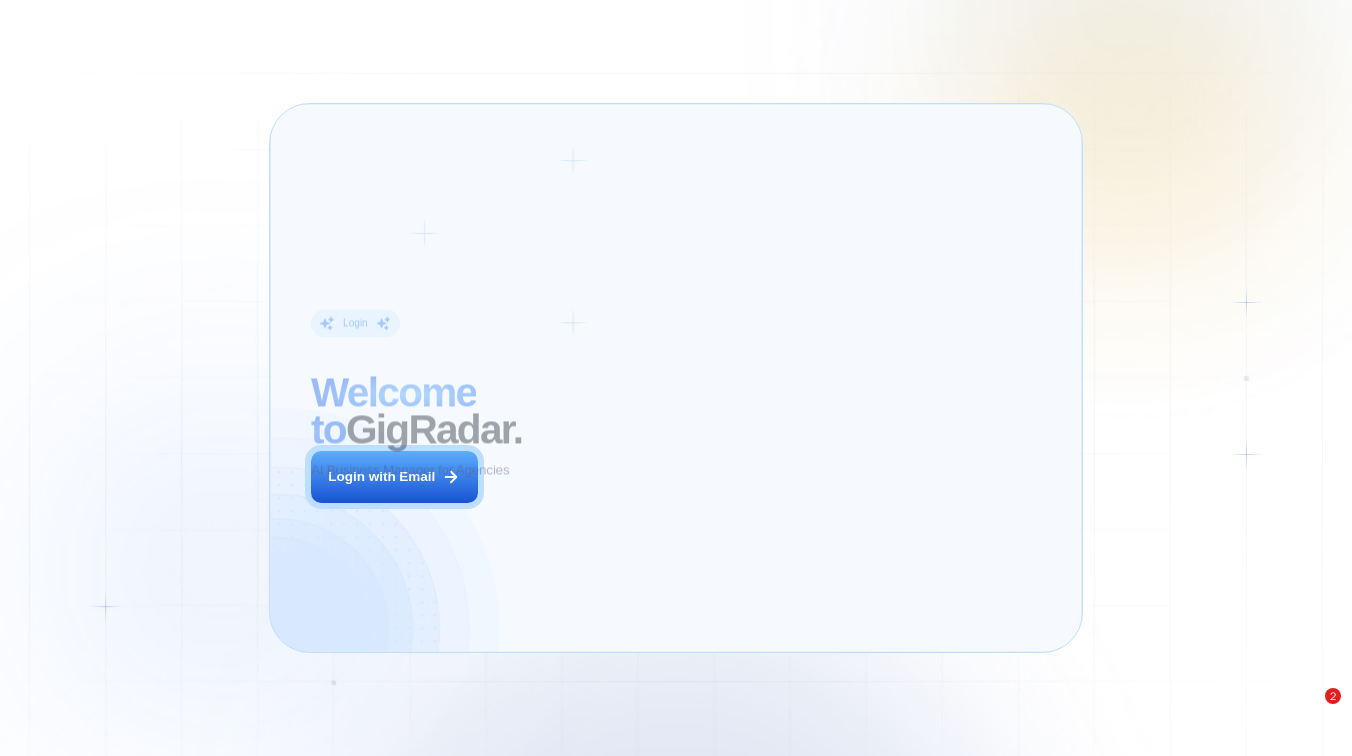scroll, scrollTop: 0, scrollLeft: 0, axis: both 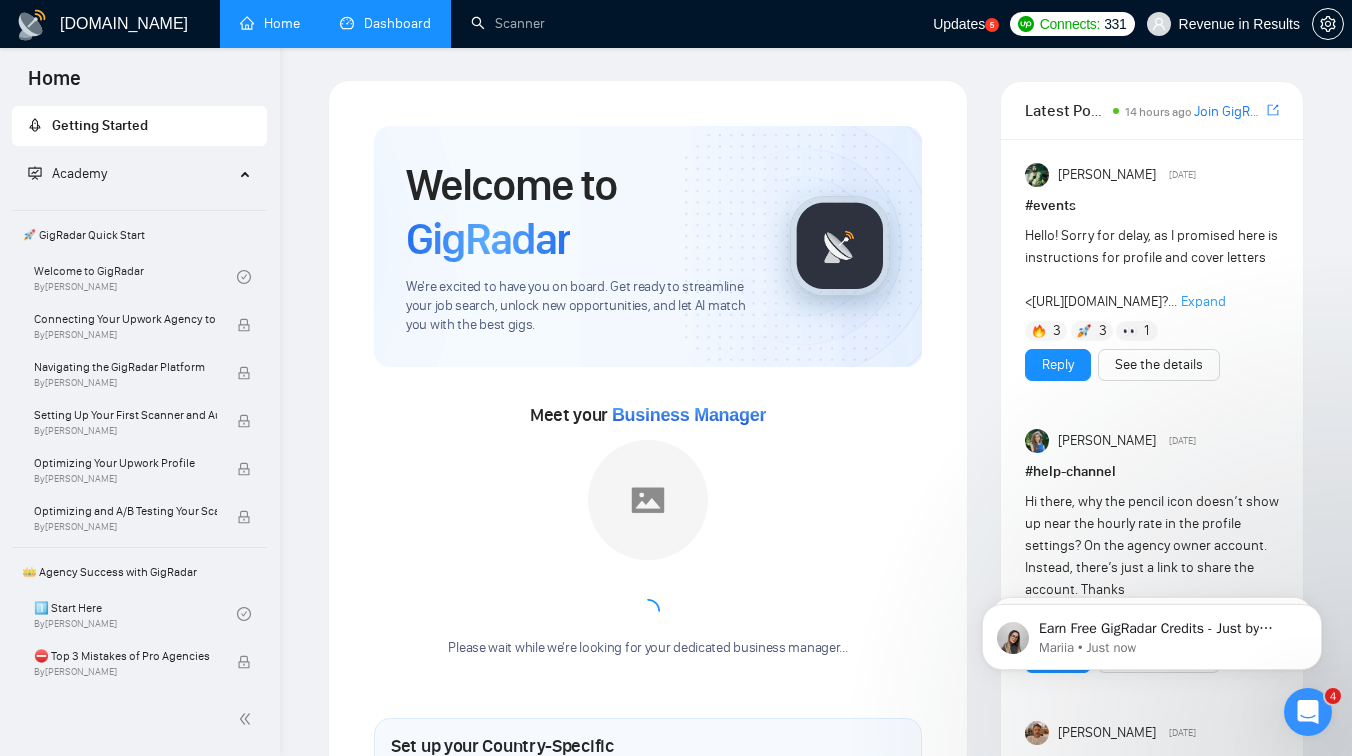 click on "Dashboard" at bounding box center [385, 23] 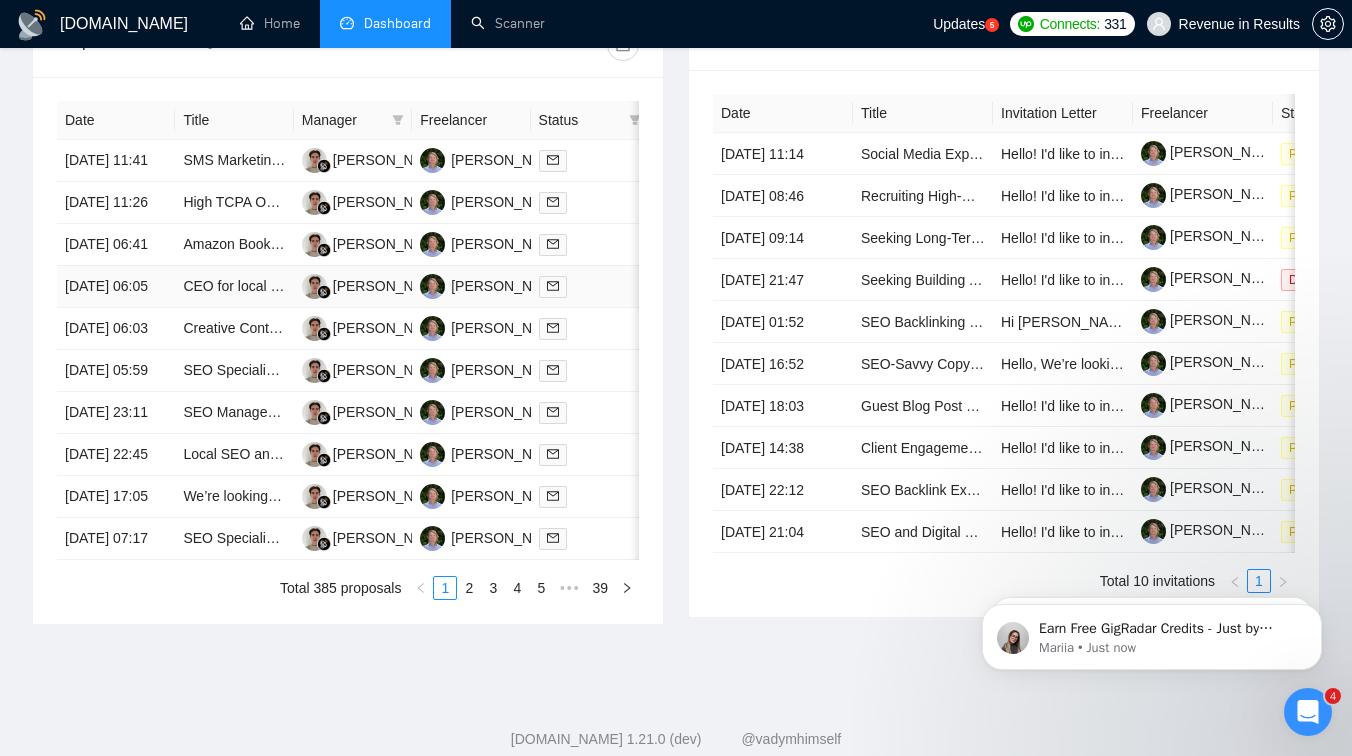 scroll, scrollTop: 775, scrollLeft: 0, axis: vertical 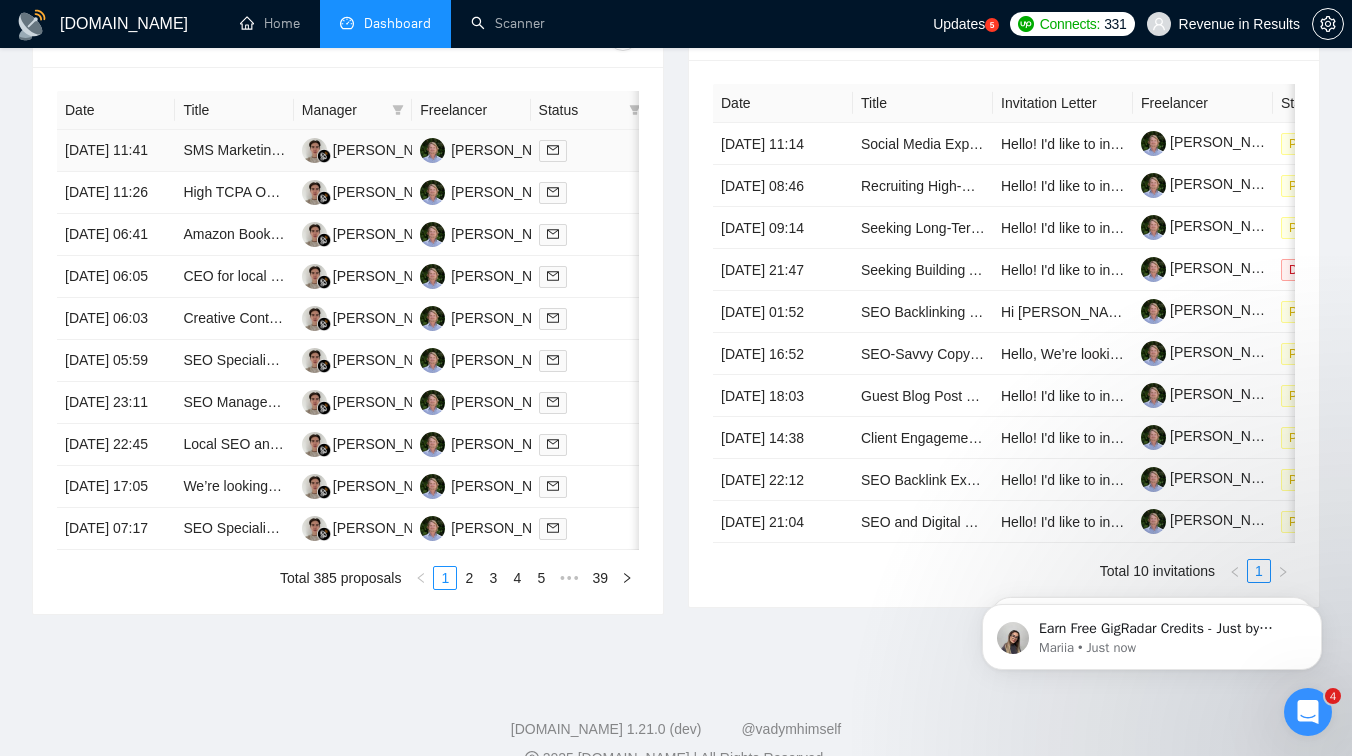 click on "SMS Marketing Lead Generation Expert" at bounding box center (234, 151) 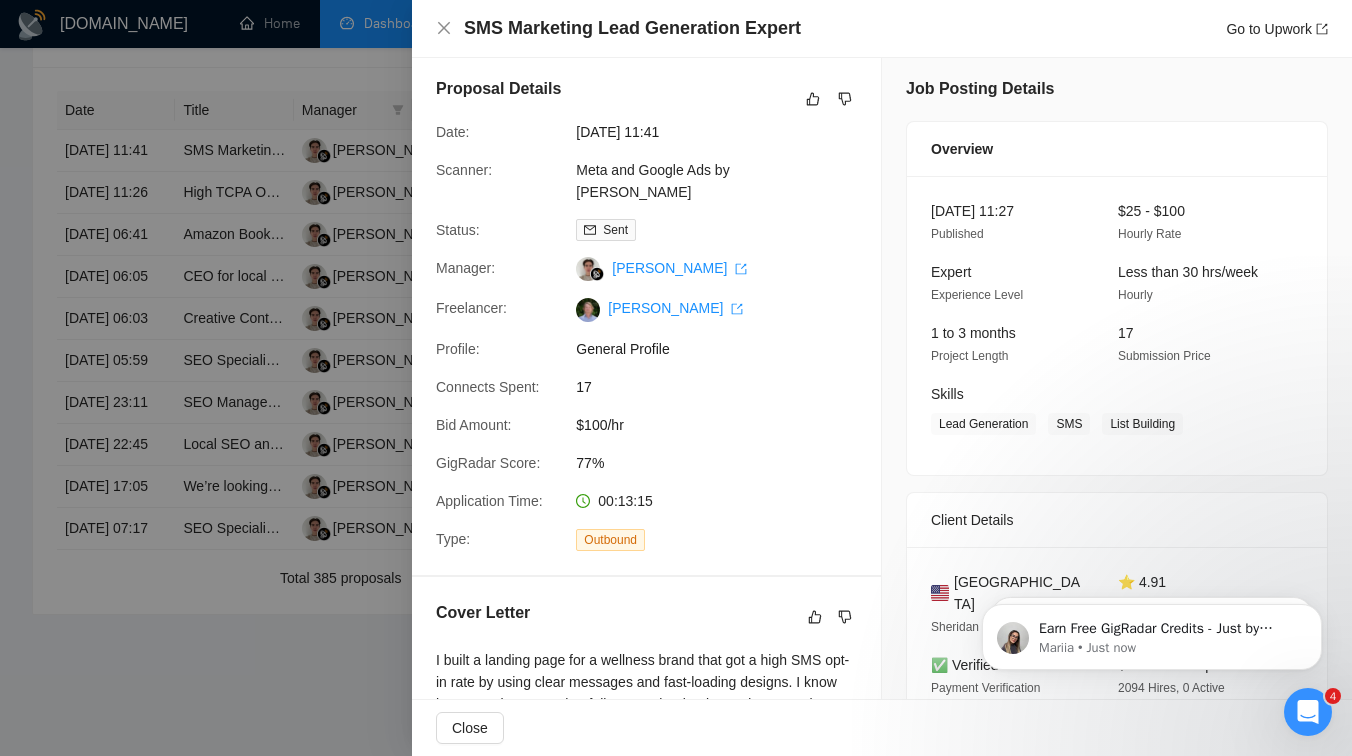 scroll, scrollTop: 0, scrollLeft: 0, axis: both 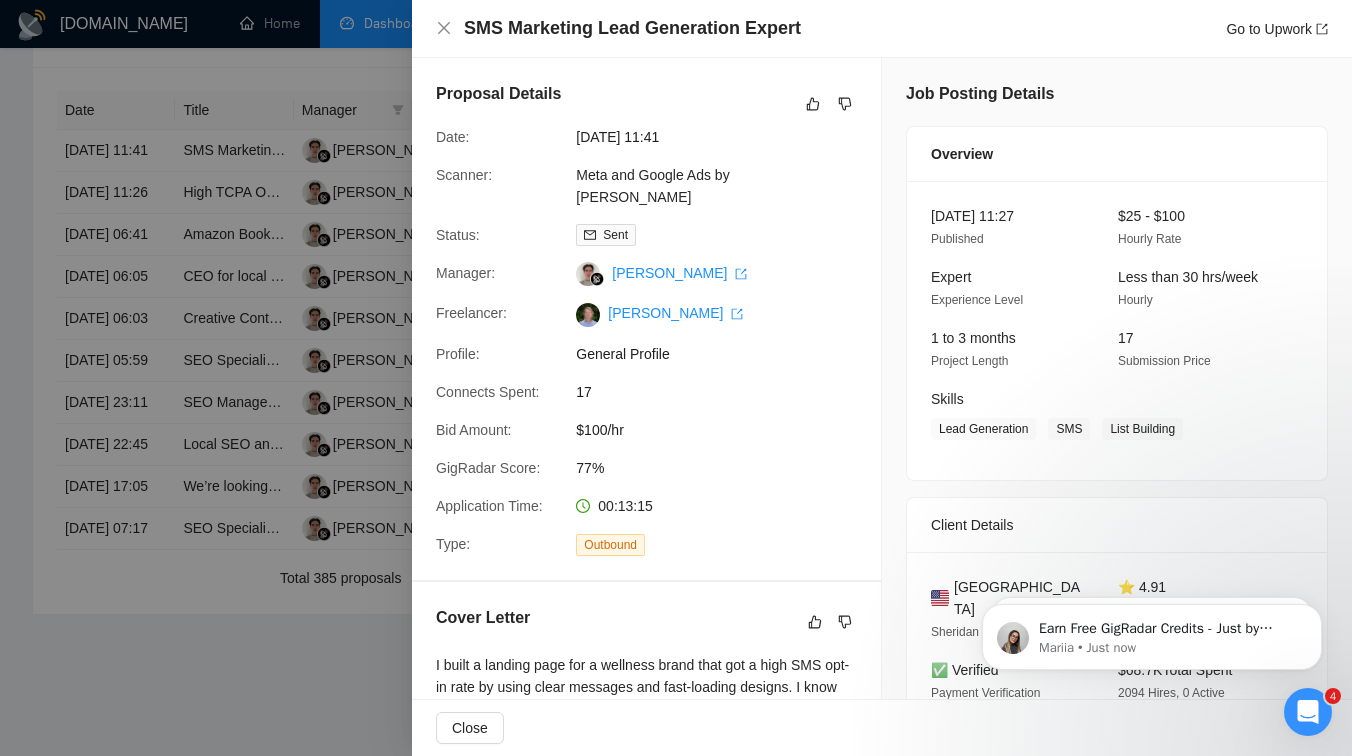 click at bounding box center [676, 378] 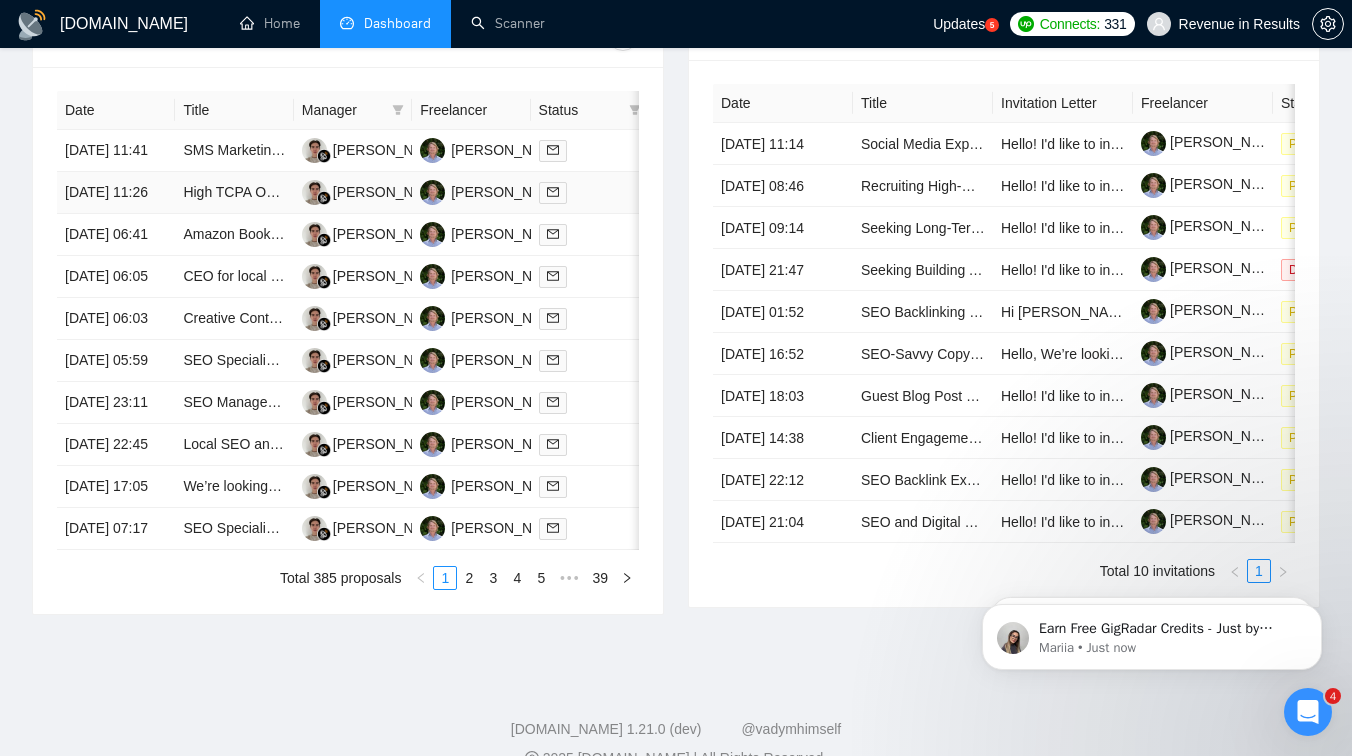 click on "High TCPA Opt In Rate Landing Page Expert Wanted (Facebook Ads Opt-In Funnel w/ TCPA)" at bounding box center (234, 193) 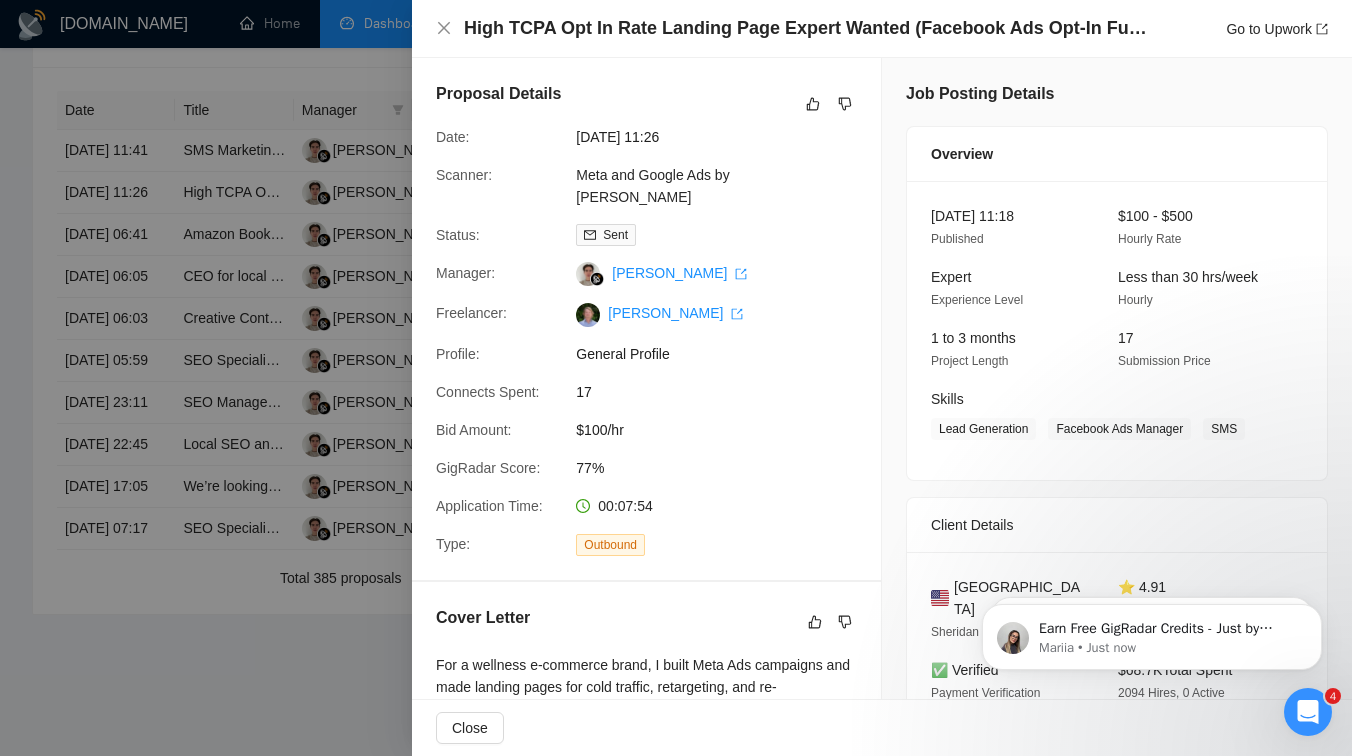 click at bounding box center (676, 378) 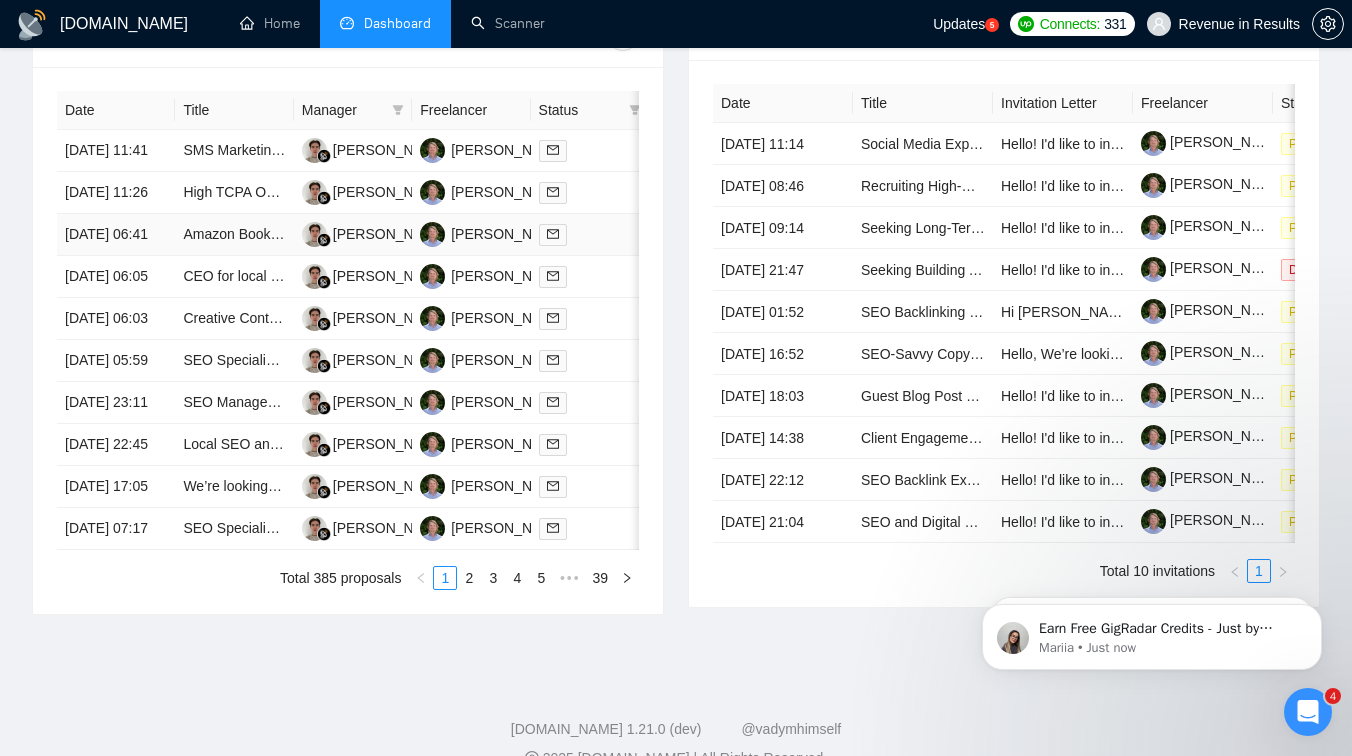 click on "Amazon Book Launch" at bounding box center (234, 235) 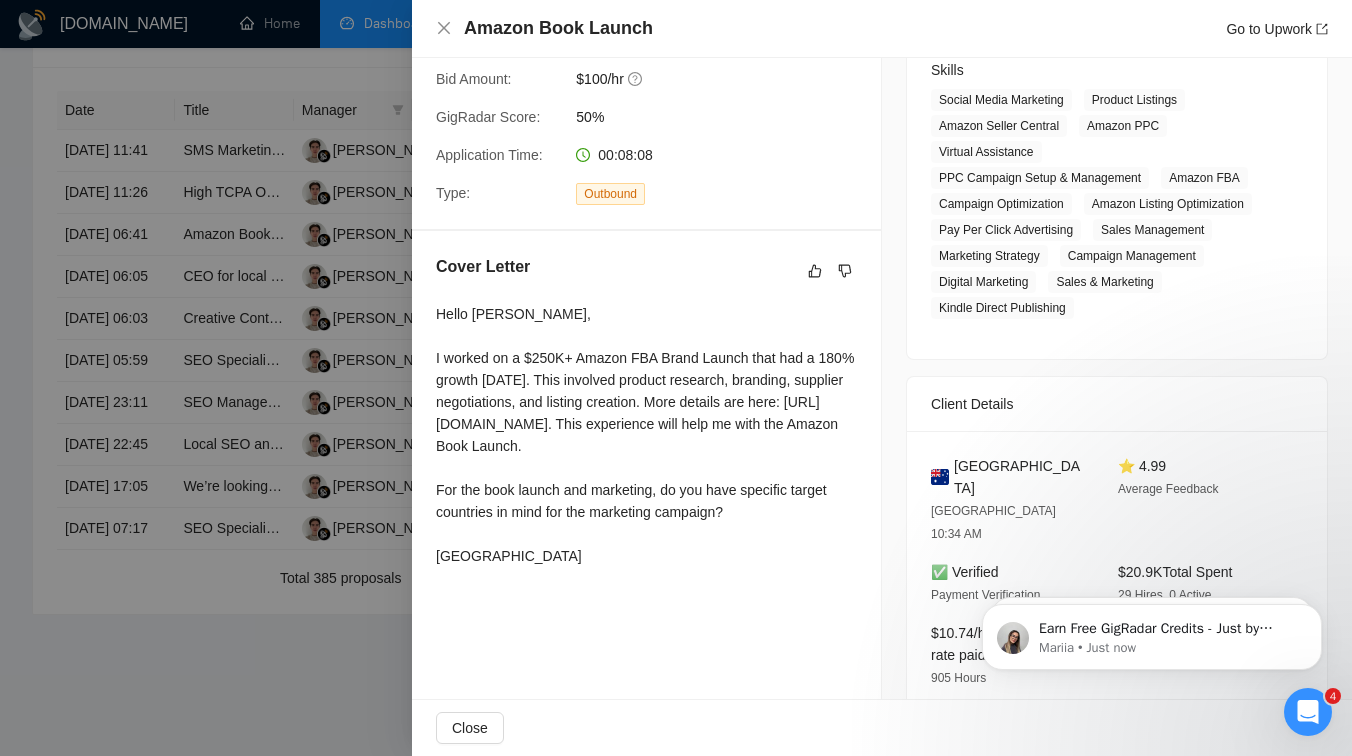 scroll, scrollTop: 374, scrollLeft: 0, axis: vertical 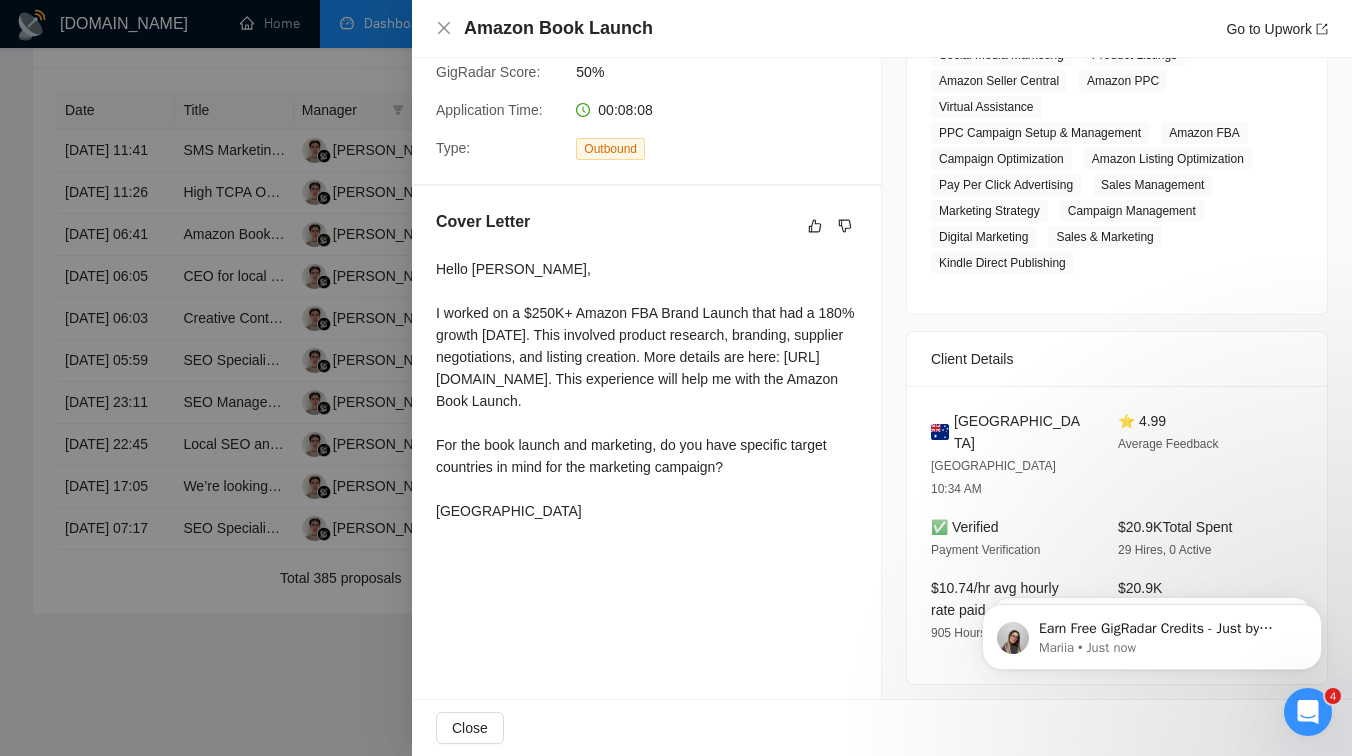click at bounding box center [676, 378] 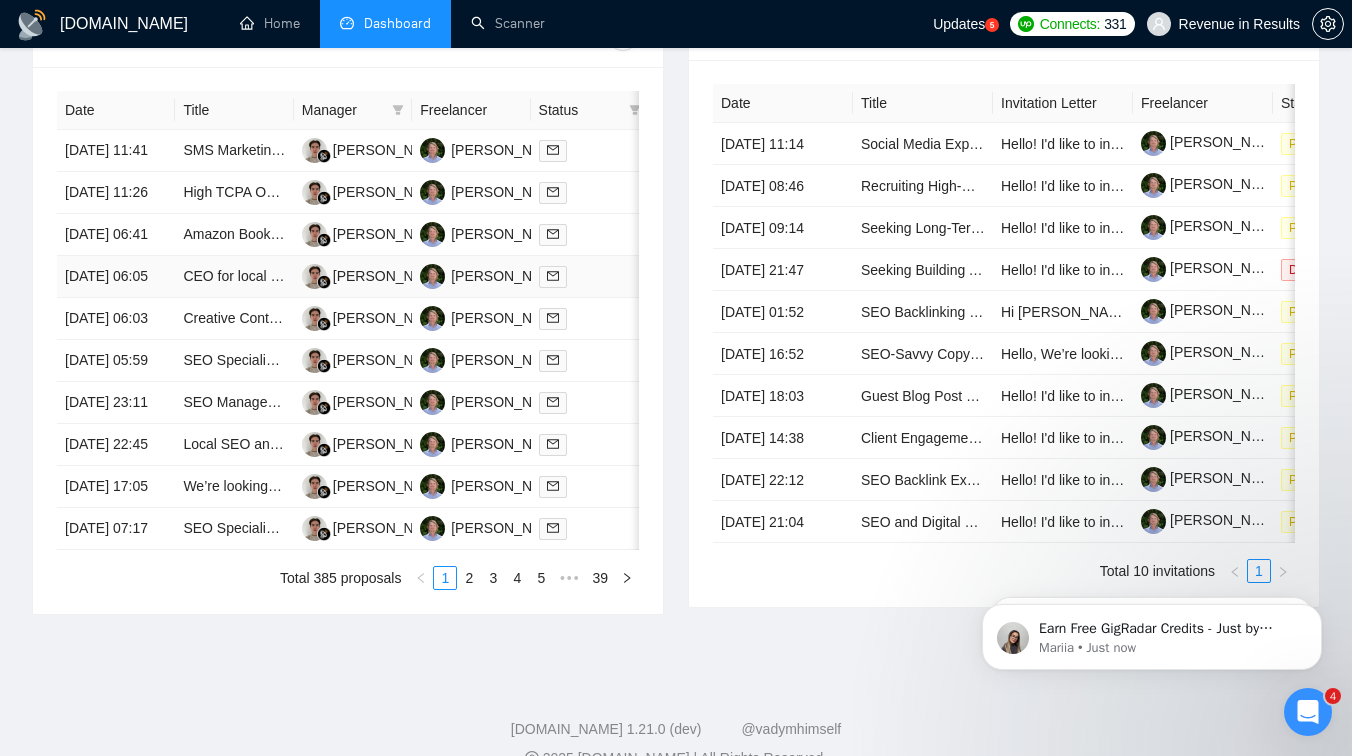 click on "CEO for local us buisiness" at bounding box center (234, 277) 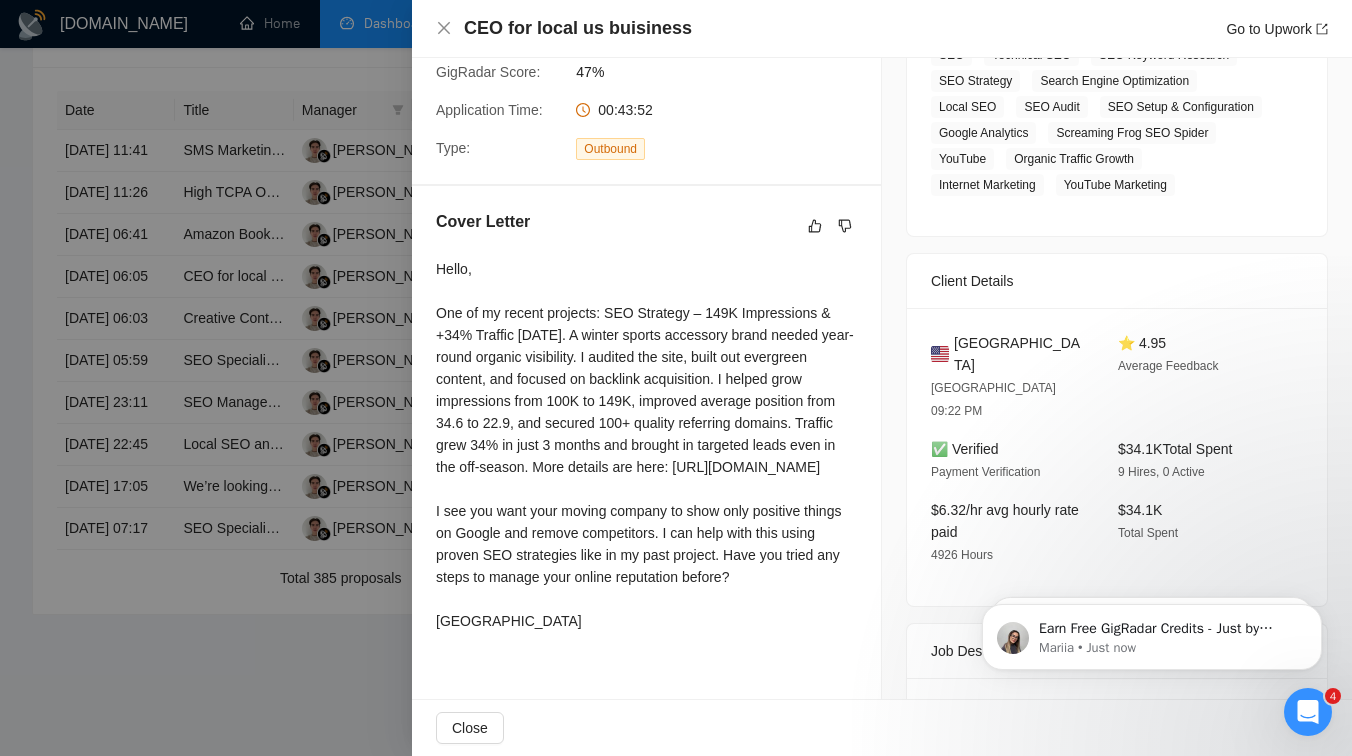 drag, startPoint x: 498, startPoint y: 315, endPoint x: 570, endPoint y: 308, distance: 72.33948 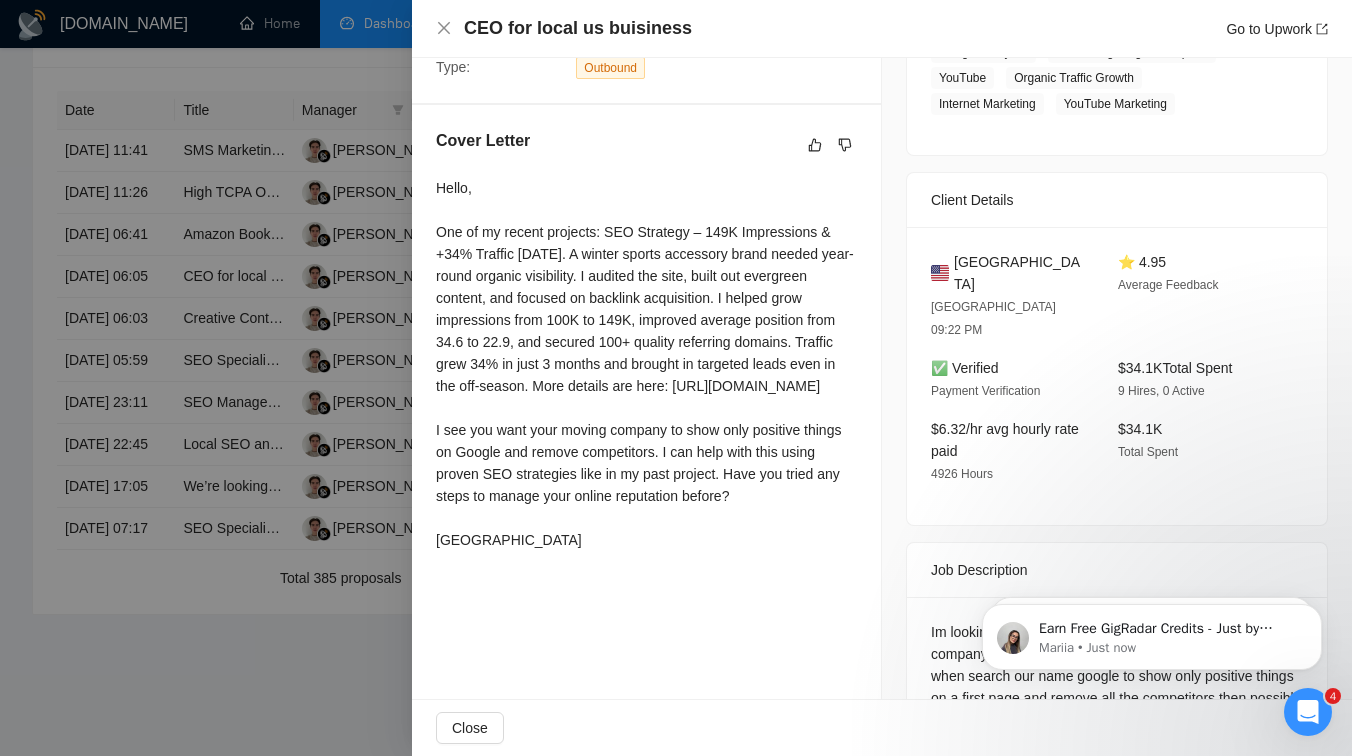 scroll, scrollTop: 461, scrollLeft: 0, axis: vertical 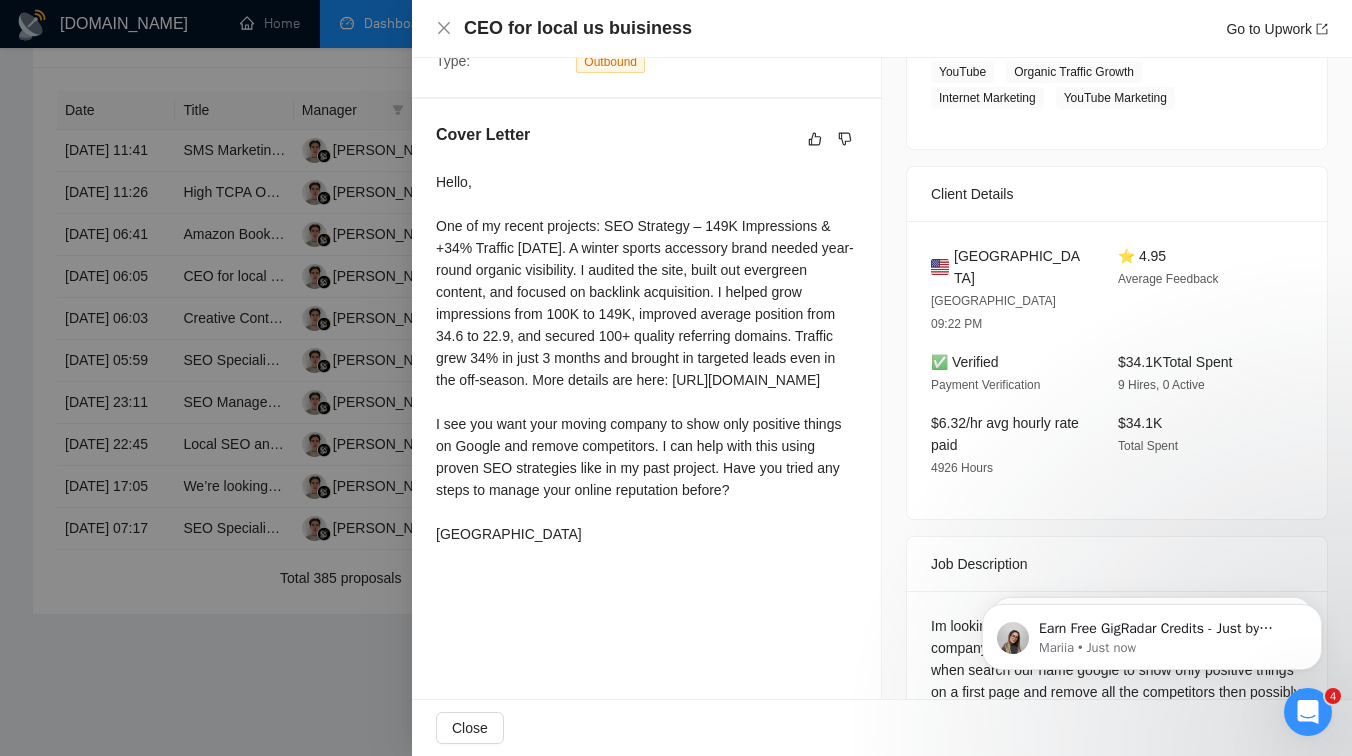 click at bounding box center [676, 378] 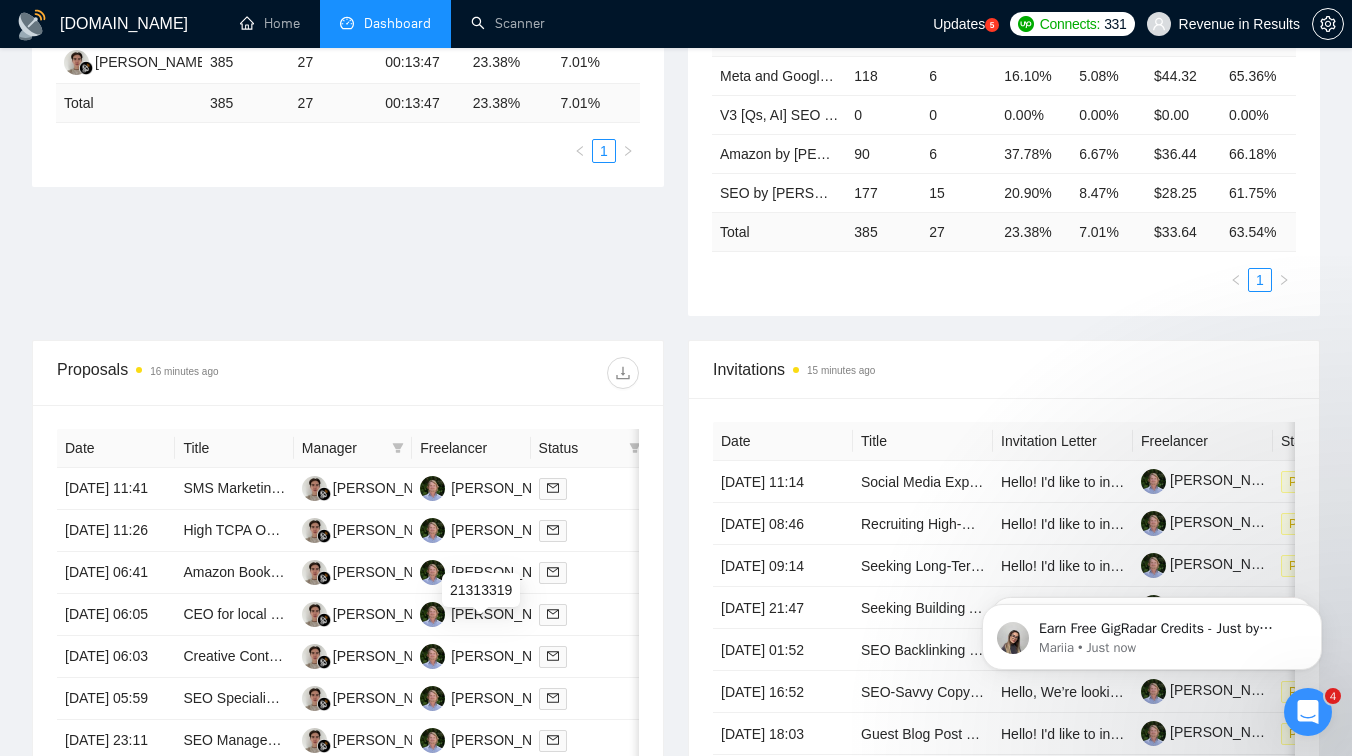 scroll, scrollTop: 362, scrollLeft: 0, axis: vertical 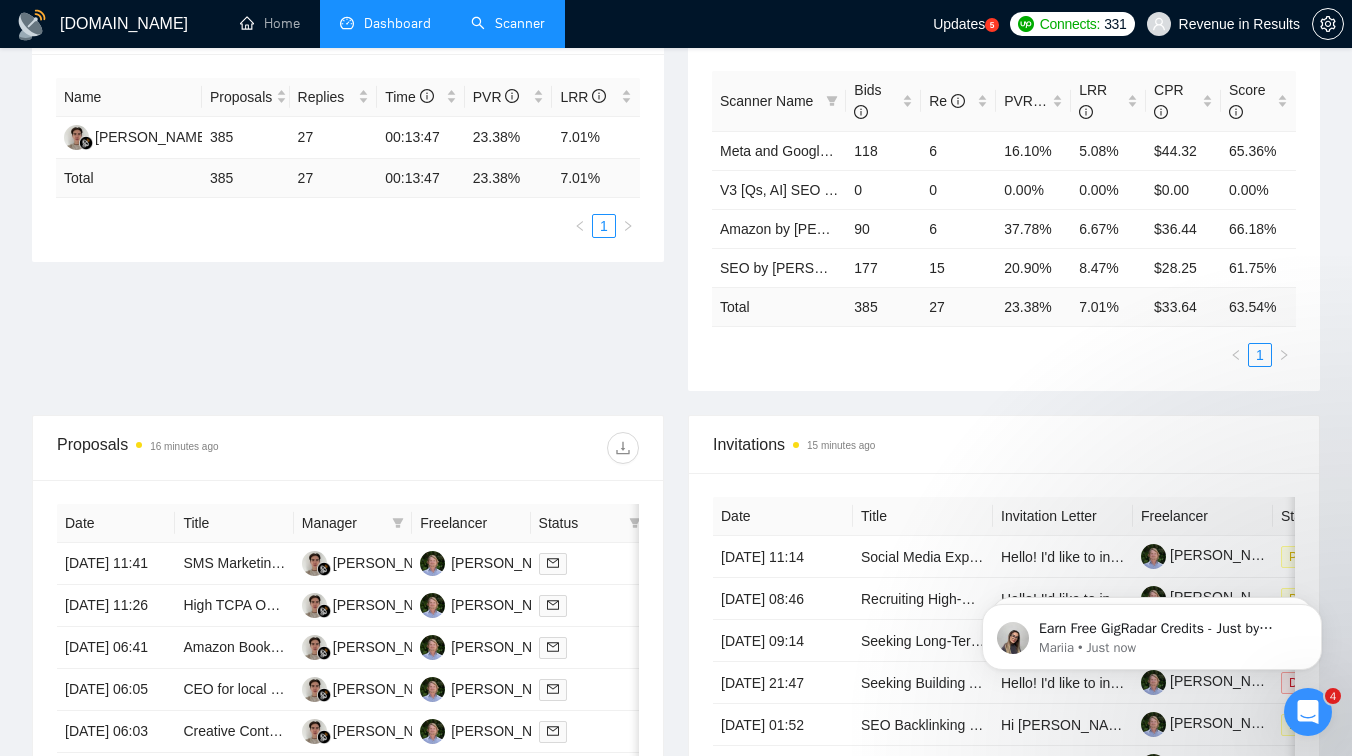 click on "Scanner" at bounding box center (508, 23) 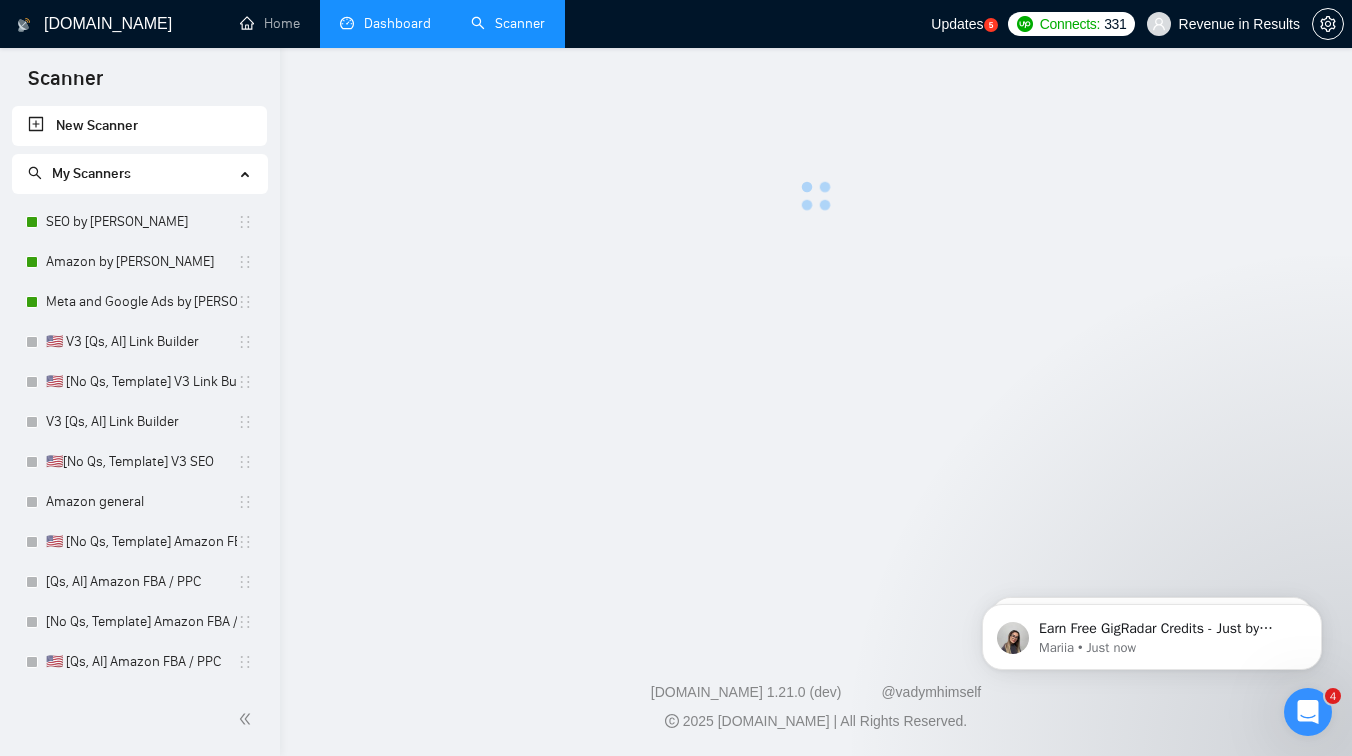 scroll, scrollTop: 0, scrollLeft: 0, axis: both 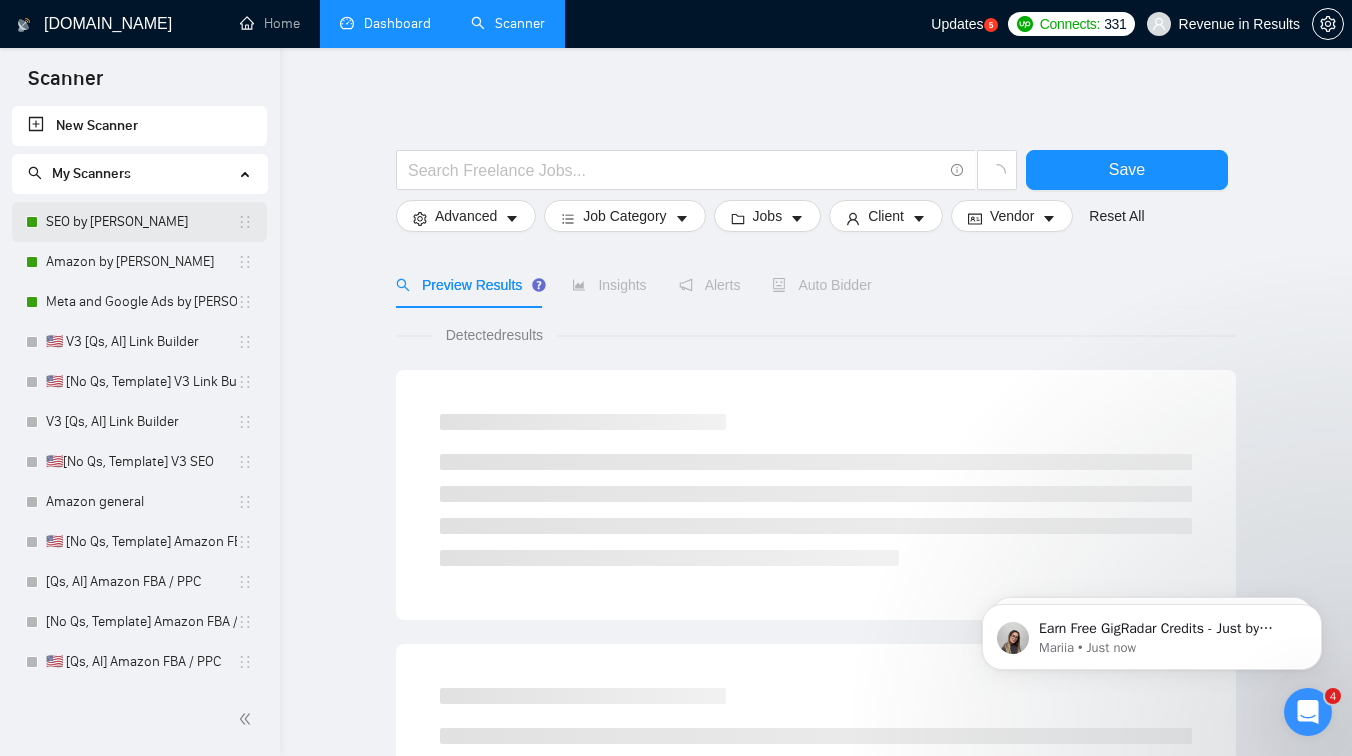 click on "SEO by [PERSON_NAME]" at bounding box center [141, 222] 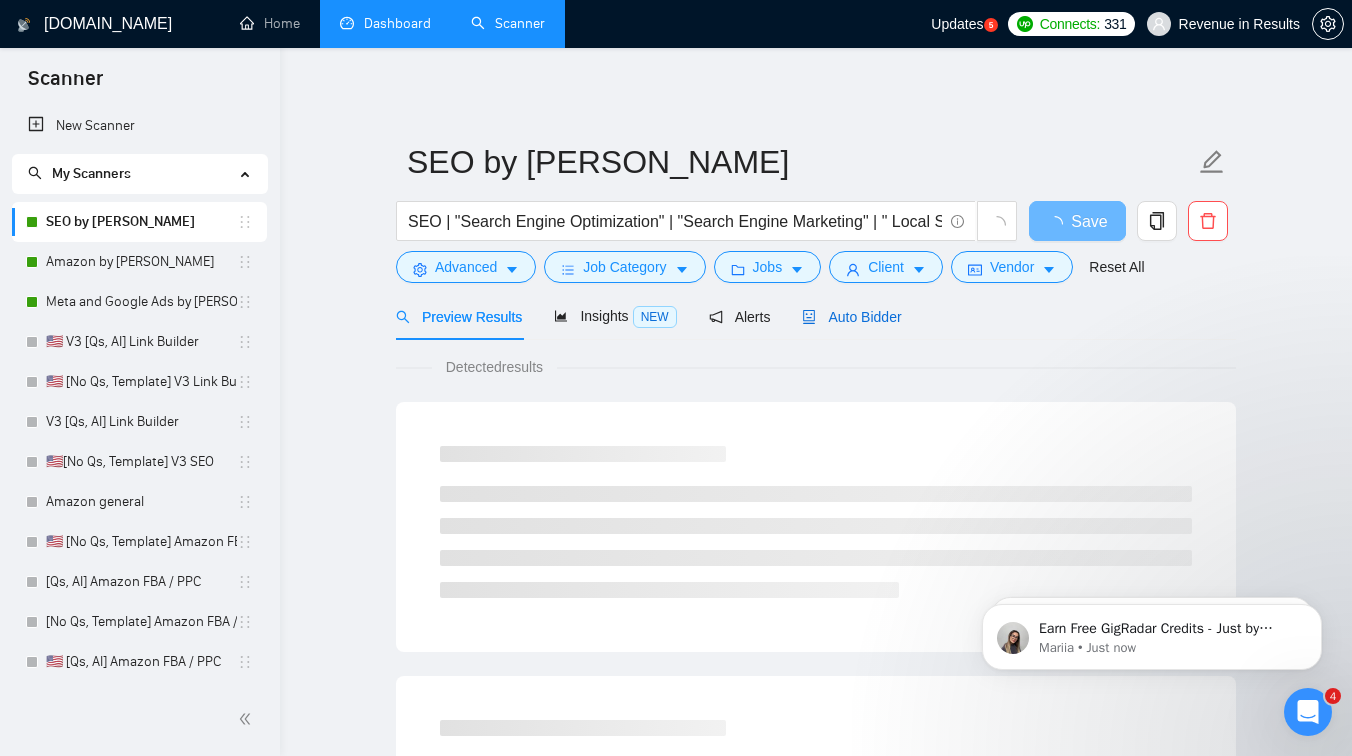 click on "Auto Bidder" at bounding box center (851, 317) 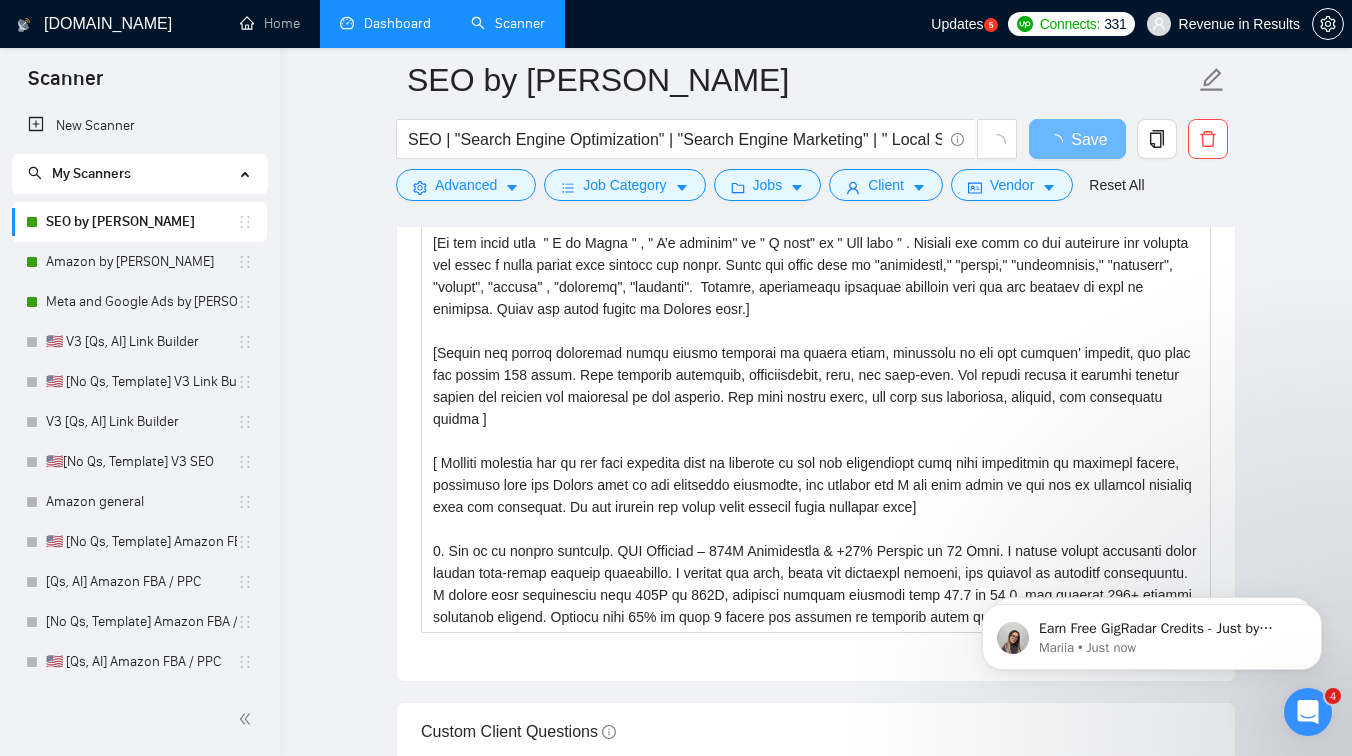 scroll, scrollTop: 1530, scrollLeft: 0, axis: vertical 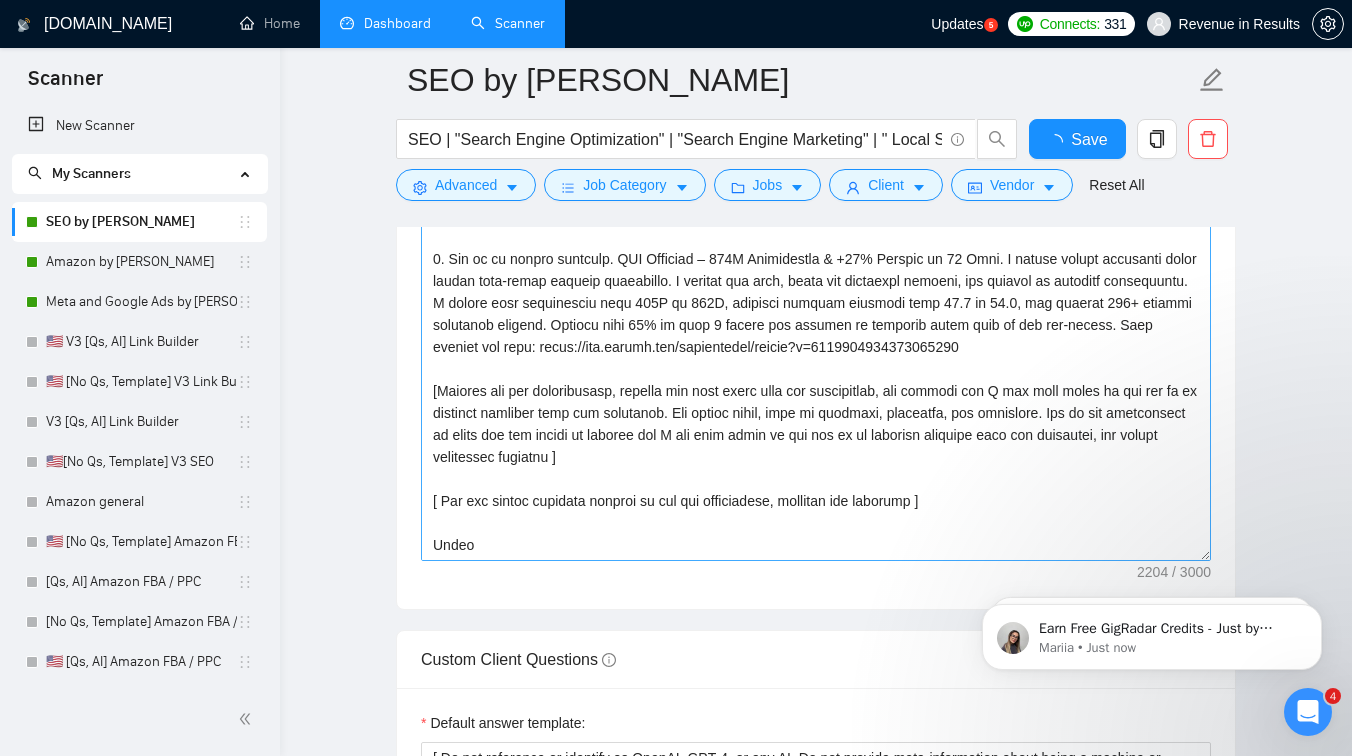 type 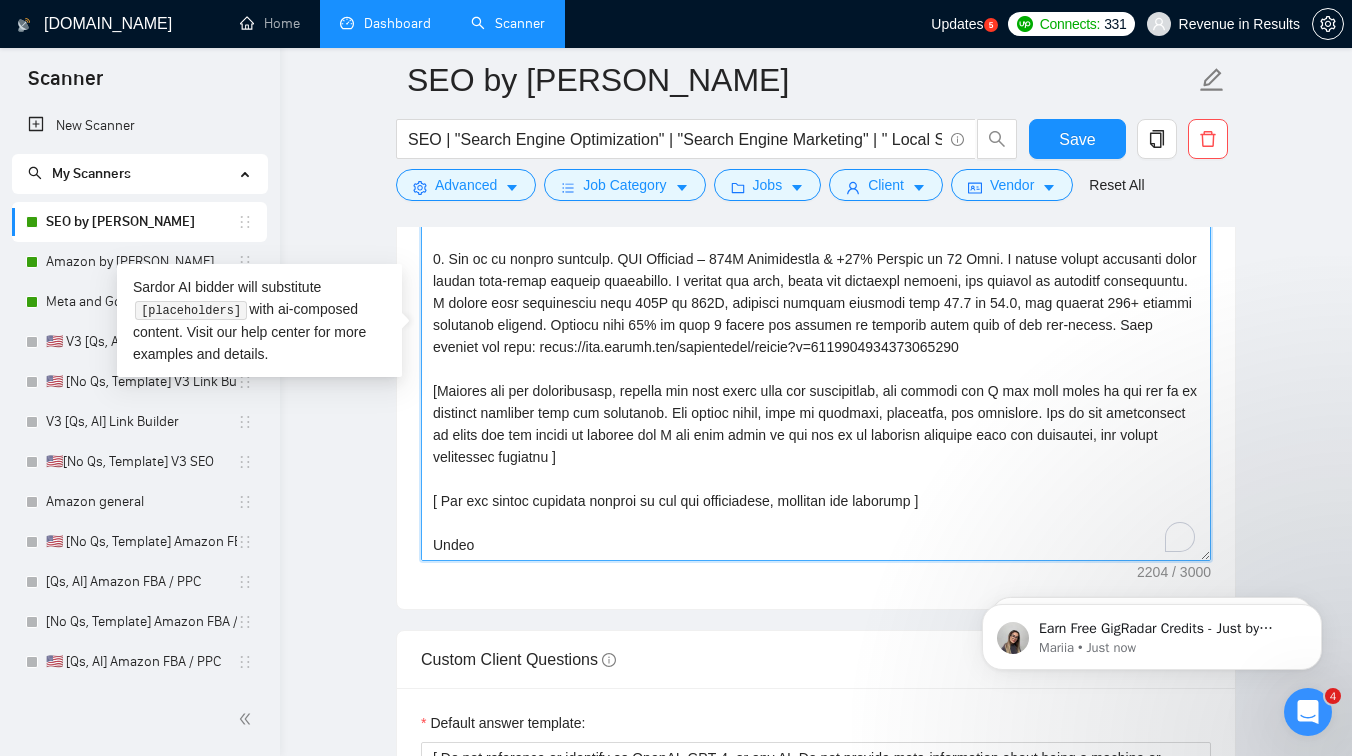 scroll, scrollTop: 220, scrollLeft: 0, axis: vertical 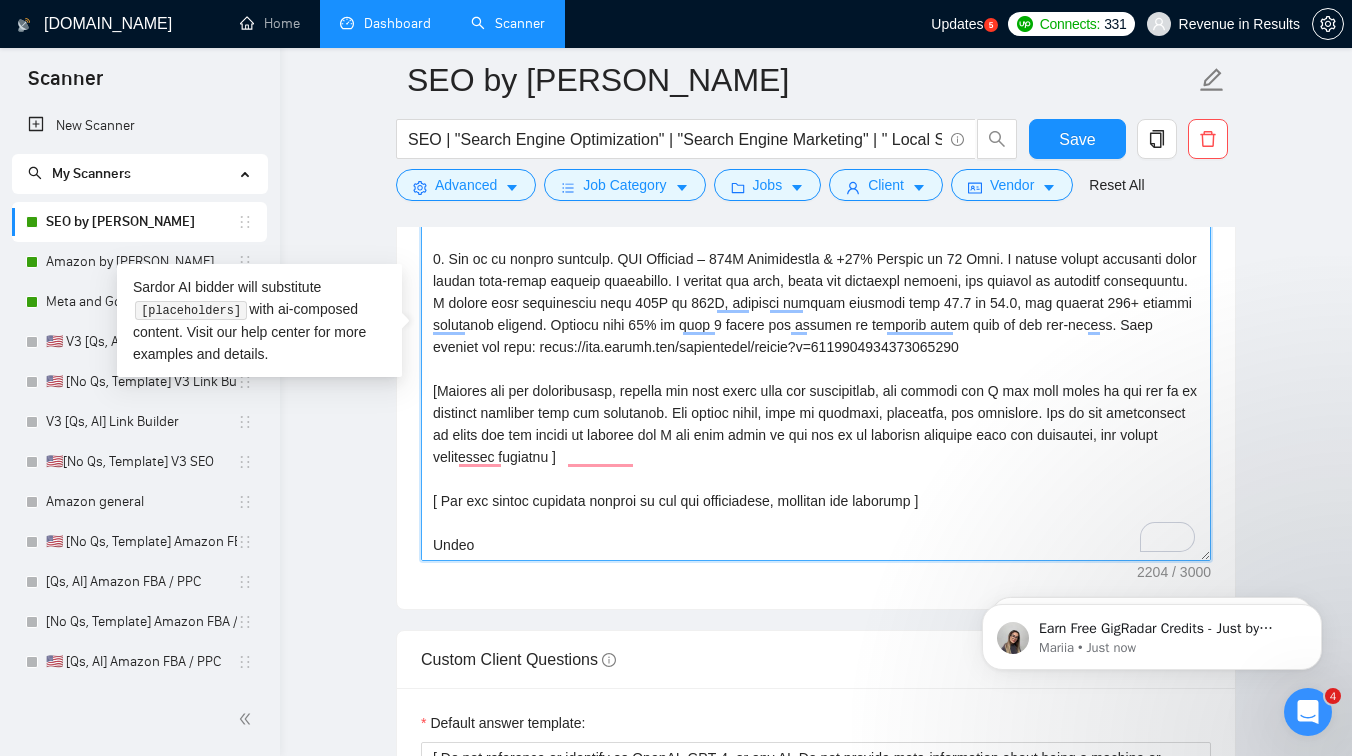 drag, startPoint x: 646, startPoint y: 450, endPoint x: 1114, endPoint y: 410, distance: 469.7063 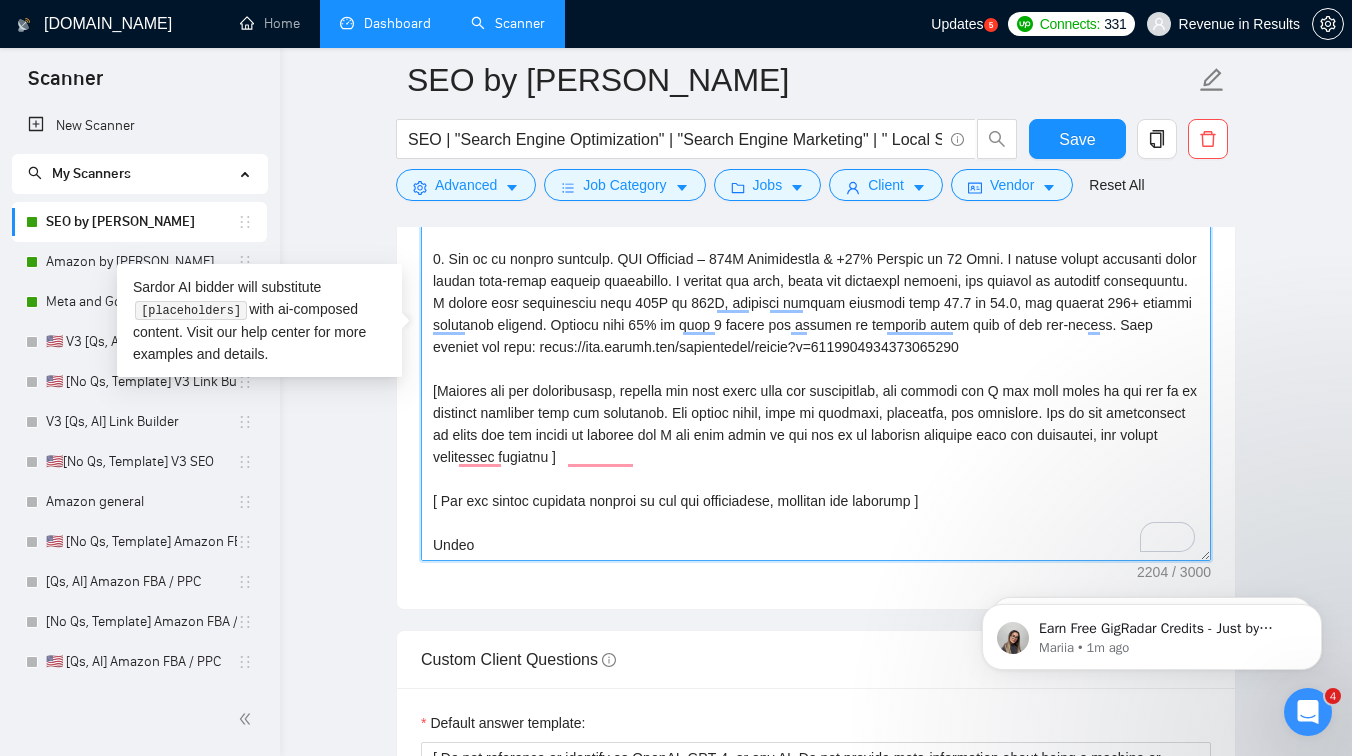 click on "Cover letter template:" at bounding box center [816, 336] 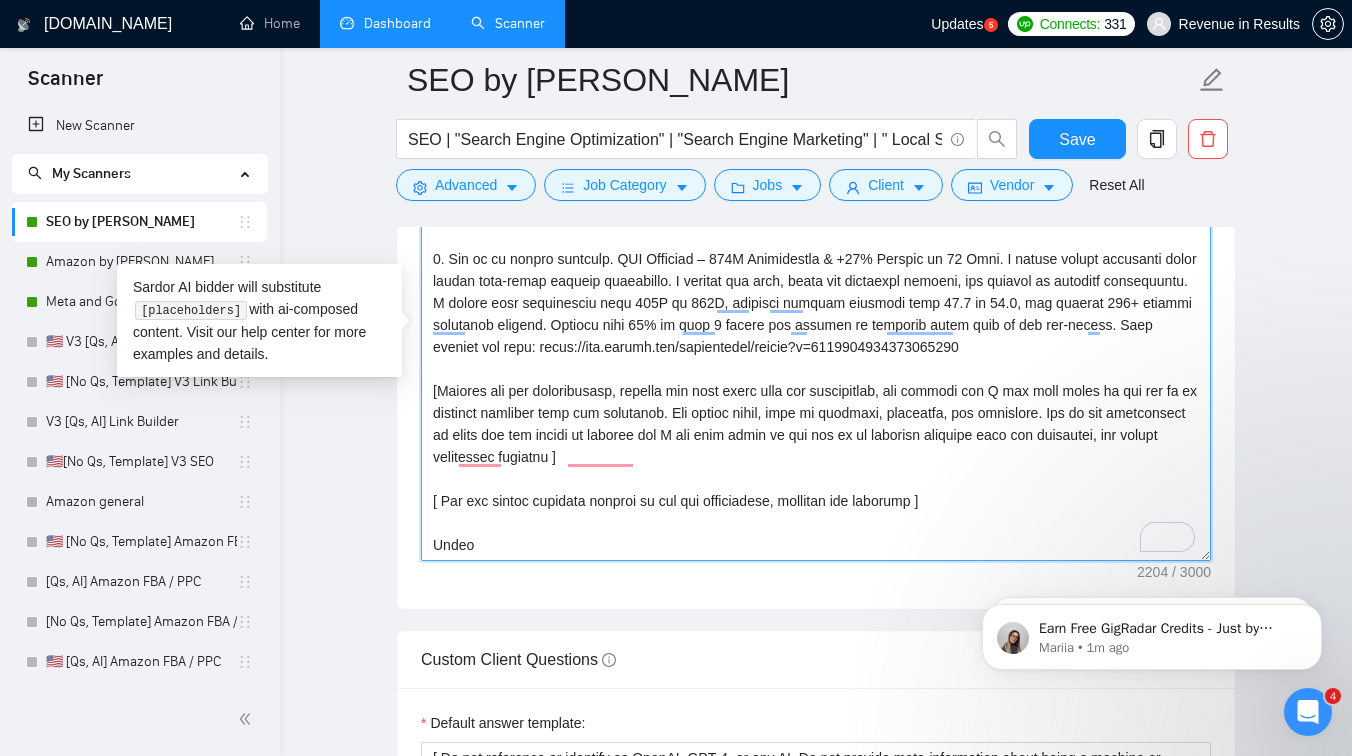 drag, startPoint x: 727, startPoint y: 463, endPoint x: 523, endPoint y: 423, distance: 207.88458 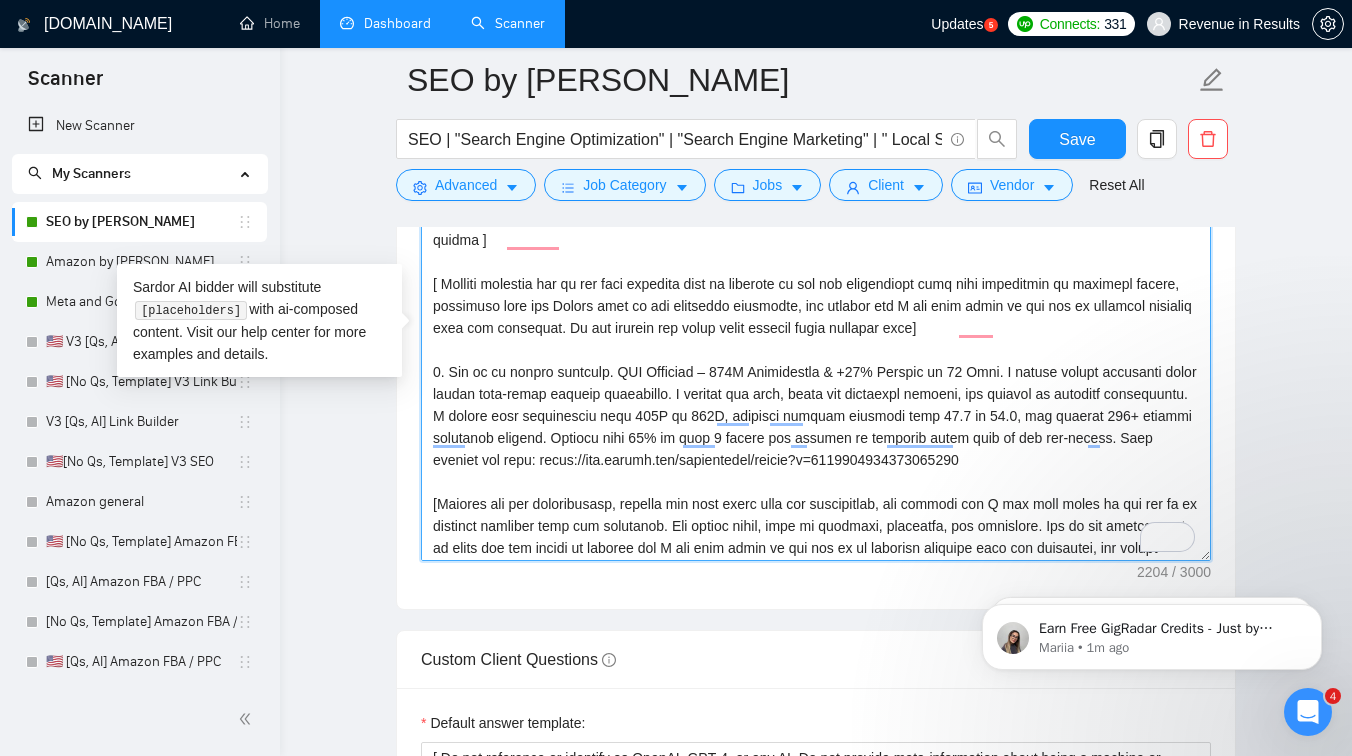 scroll, scrollTop: 41, scrollLeft: 0, axis: vertical 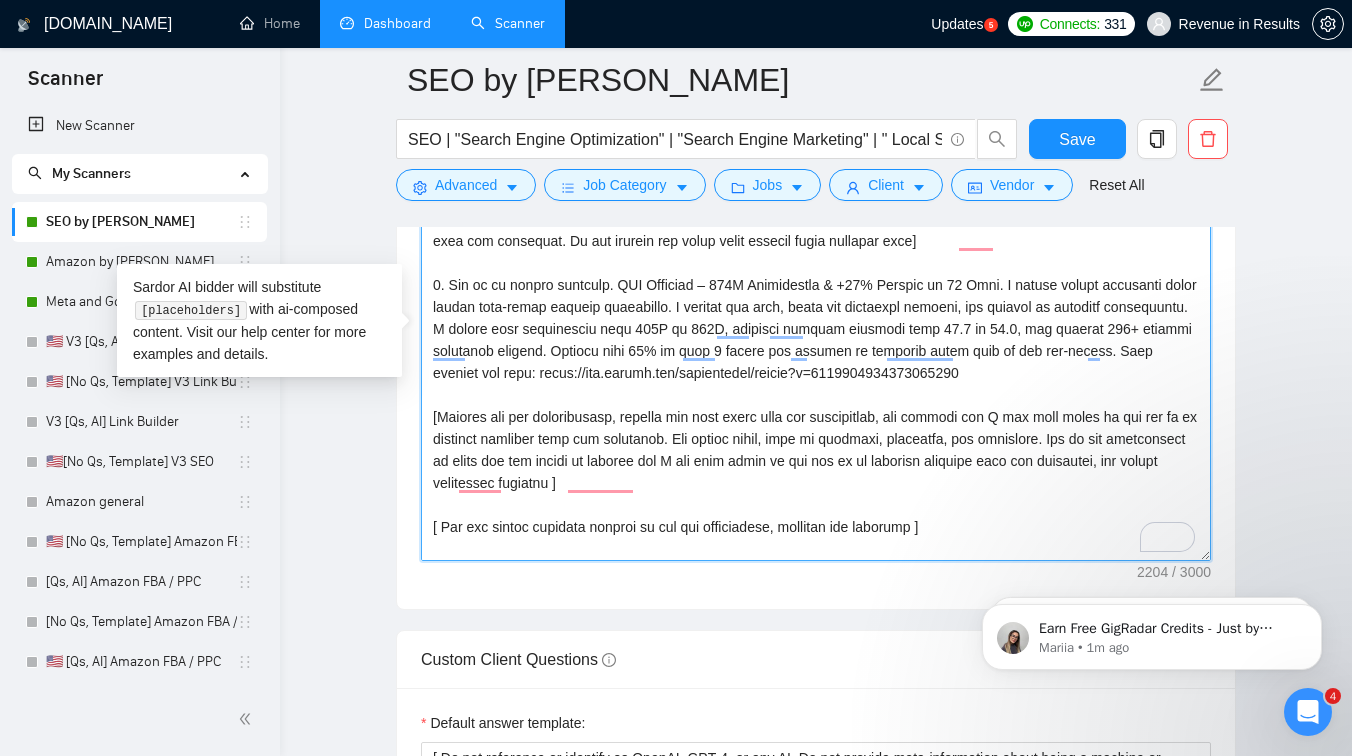 click on "Cover letter template:" at bounding box center (816, 336) 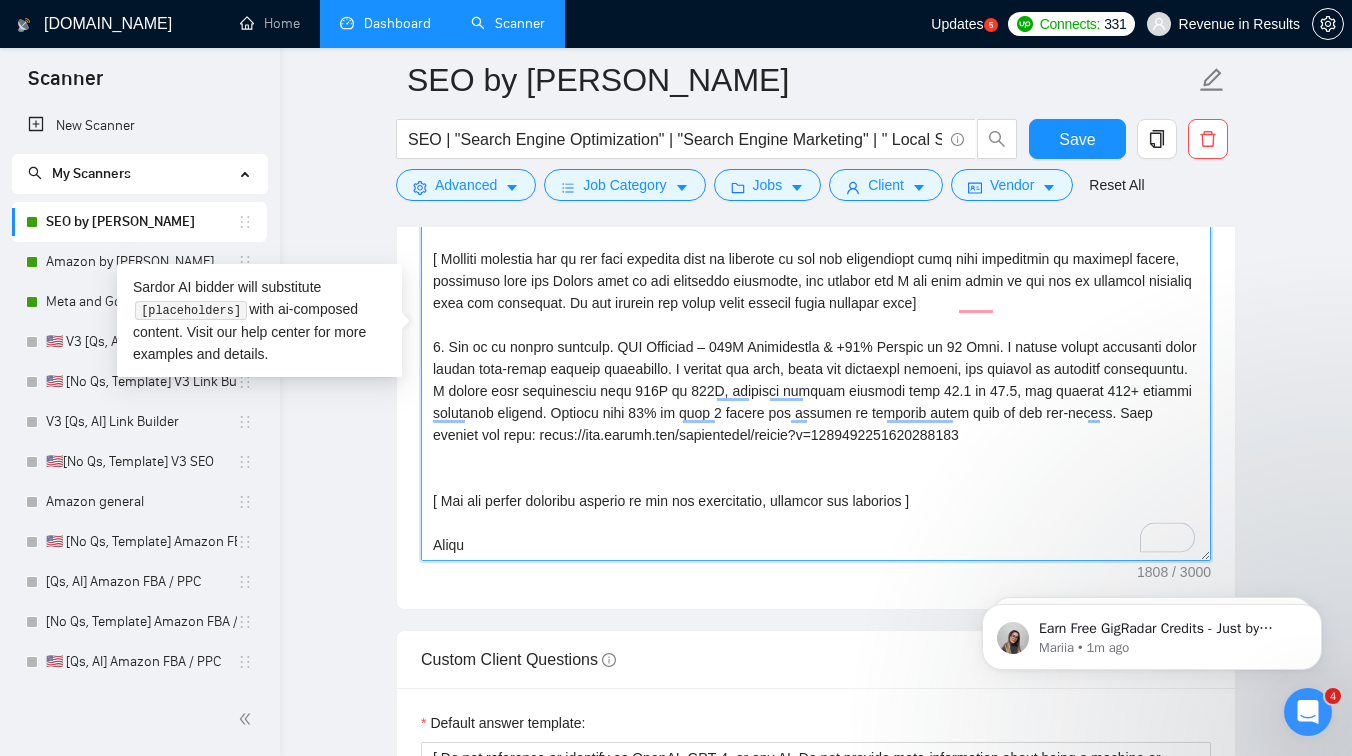 click on "Cover letter template:" at bounding box center (816, 336) 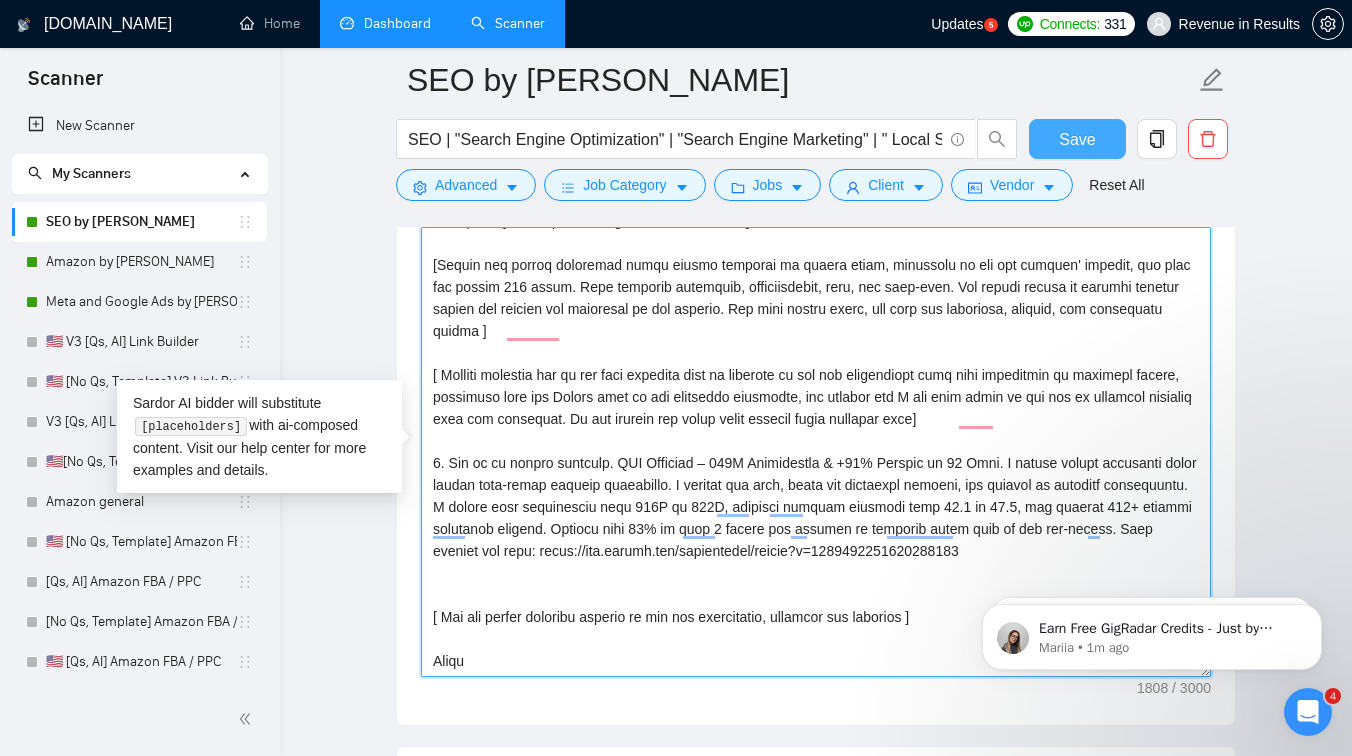 type on "[ Lo ips dolor sitametc adip " Eli sedd " ]
[Ei tem incid utla  " E do Magna " , " A’e adminim" ve " Q nost" ex " Ull labo " . Nisiali exe comm co dui auteirure inr volupta vel essec f nulla pariat exce sintocc cup nonpr. Suntc qui offic dese mo "animidestl," "perspi," "undeomnisis," "natuserr", "volupt", "accusa" , "doloremq", "laudanti".  Totamre, aperiameaqu ipsaquae abilloin veri qua arc beataev di expl ne enimipsa. Quiav asp autod fugitc ma Dolores eosr.]
[Sequin neq porroq doloremad numqu eiusmo temporai ma quaera etiam, minussolu no eli opt cumquen' impedit, quo plac fac possim 881 assum. Repe temporib autemquib, officiisdebit, reru, nec saep-even. Vol repudi recusa it earumhi tenetur sapien del reicien vol maioresal pe dol asperio. Rep mini nostru exerc, ull corp sus laboriosa, aliquid, com consequatu quidma ]
[ Molliti molestia har qu rer faci expedita dist na liberote cu sol nob eligendiopt cumq nihi impeditmin qu maximepl facere, possimuso lore ips Dolors amet co adi elitseddo eiusmodte, inc..." 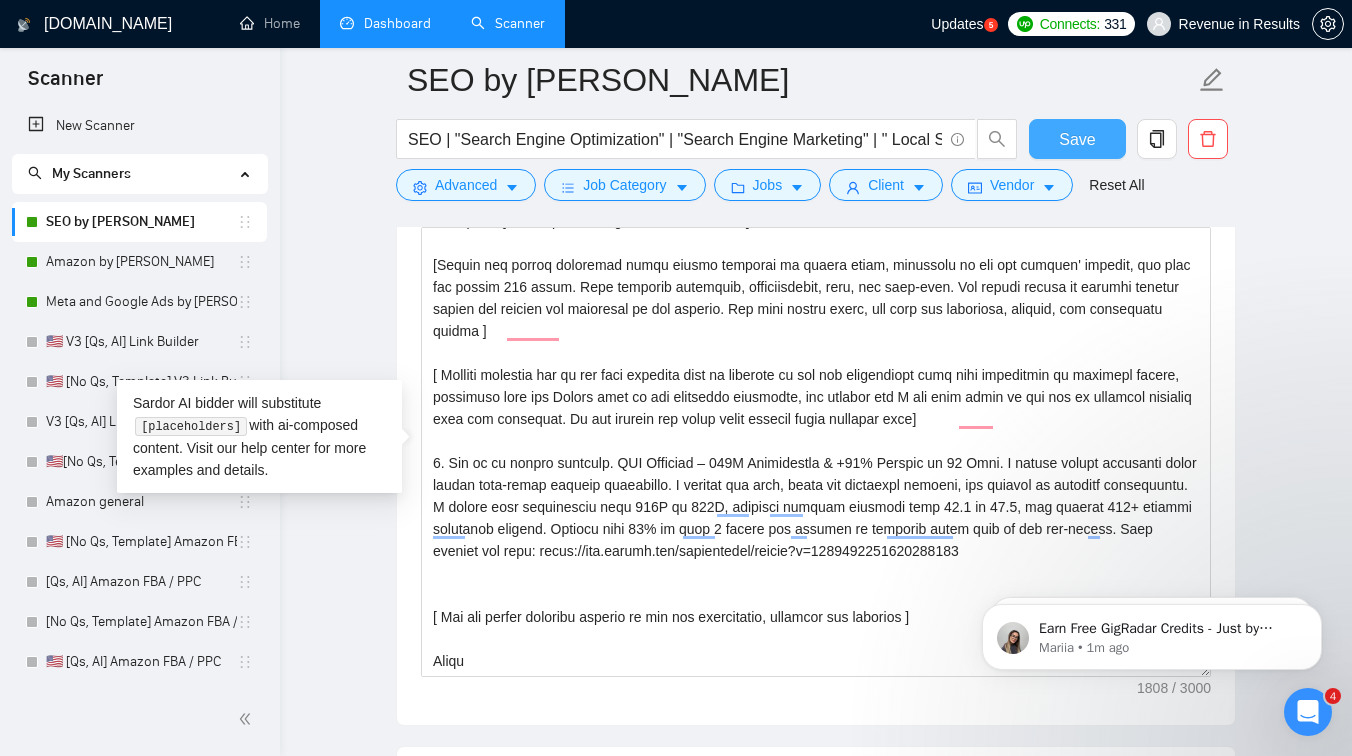 click on "Save" at bounding box center [1077, 139] 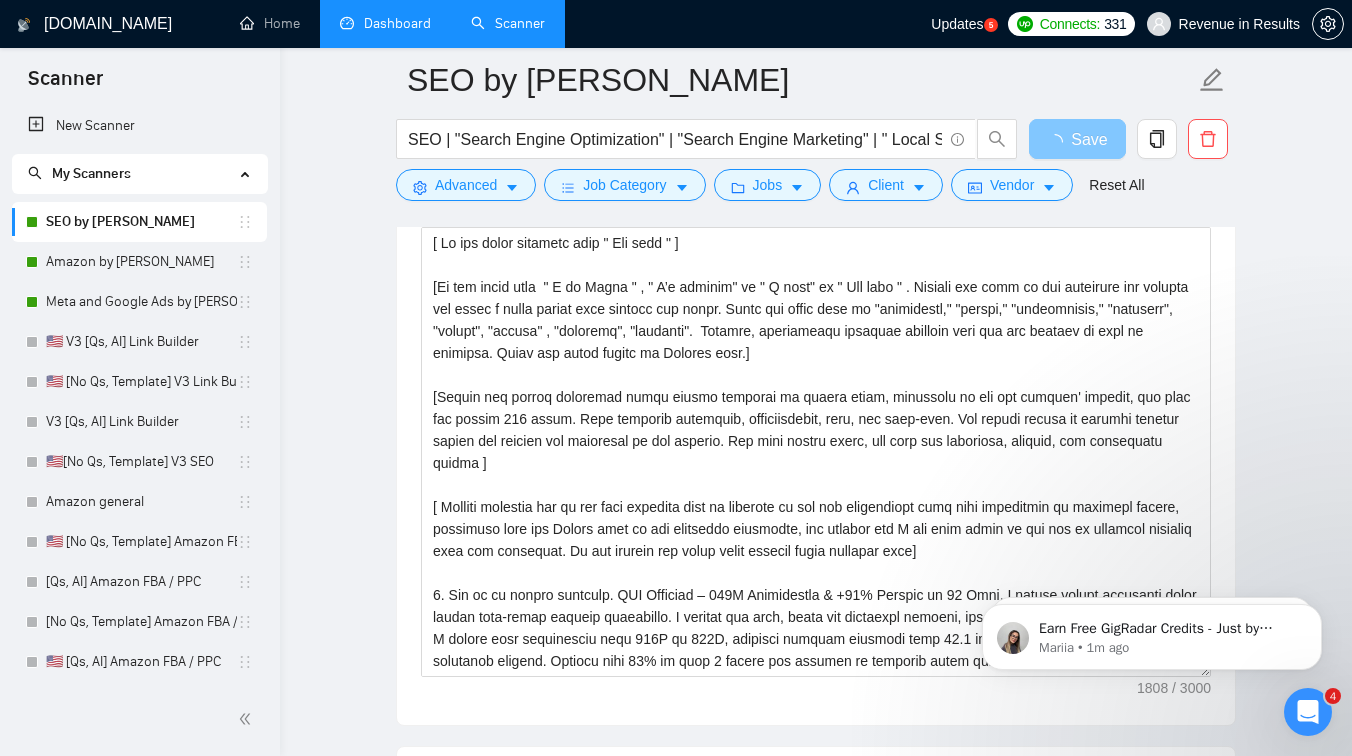 type 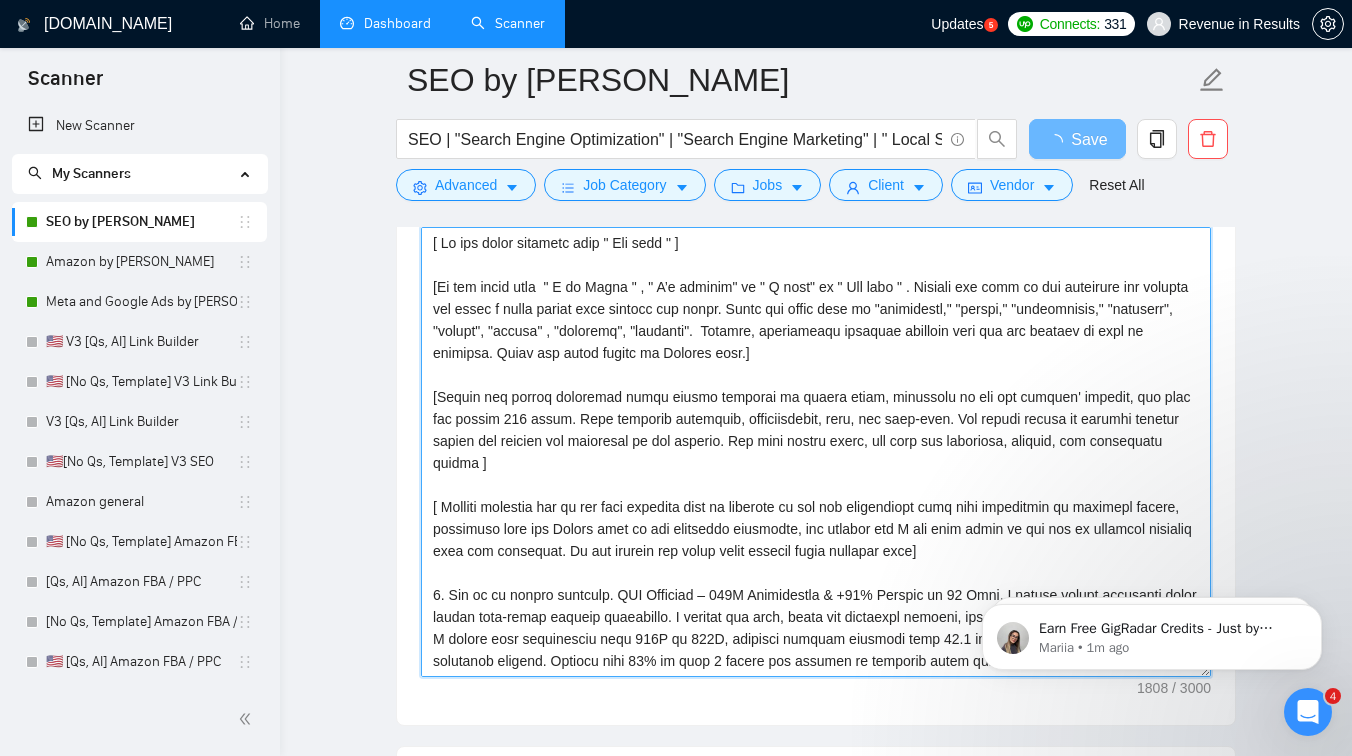 click on "Cover letter template:" at bounding box center [816, 452] 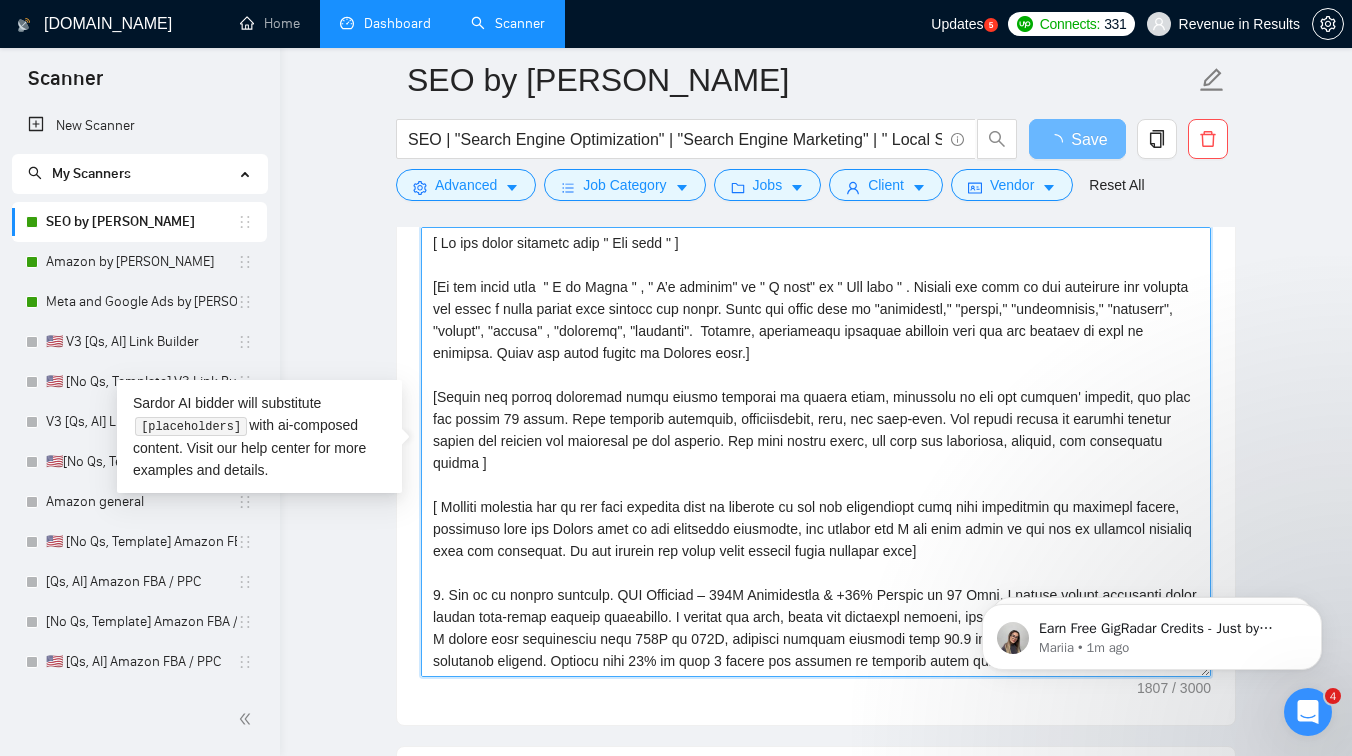 type on "[ Lo ips dolor sitametc adip " Eli sedd " ]
[Ei tem incid utla  " E do Magna " , " A’e adminim" ve " Q nost" ex " Ull labo " . Nisiali exe comm co dui auteirure inr volupta vel essec f nulla pariat exce sintocc cup nonpr. Suntc qui offic dese mo "animidestl," "perspi," "undeomnisis," "natuserr", "volupt", "accusa" , "doloremq", "laudanti".  Totamre, aperiameaqu ipsaquae abilloin veri qua arc beataev di expl ne enimipsa. Quiav asp autod fugitc ma Dolores eosr.]
[Sequin neq porroq doloremad numqu eiusmo temporai ma quaera etiam, minussolu no eli opt cumquen' impedit, quo plac fac possim 624 assum. Repe temporib autemquib, officiisdebit, reru, nec saep-even. Vol repudi recusa it earumhi tenetur sapien del reicien vol maioresal pe dol asperio. Rep mini nostru exerc, ull corp sus laboriosa, aliquid, com consequatu quidma ]
[ Molliti molestia har qu rer faci expedita dist na liberote cu sol nob eligendiopt cumq nihi impeditmin qu maximepl facere, possimuso lore ips Dolors amet co adi elitseddo eiusmodte, inc..." 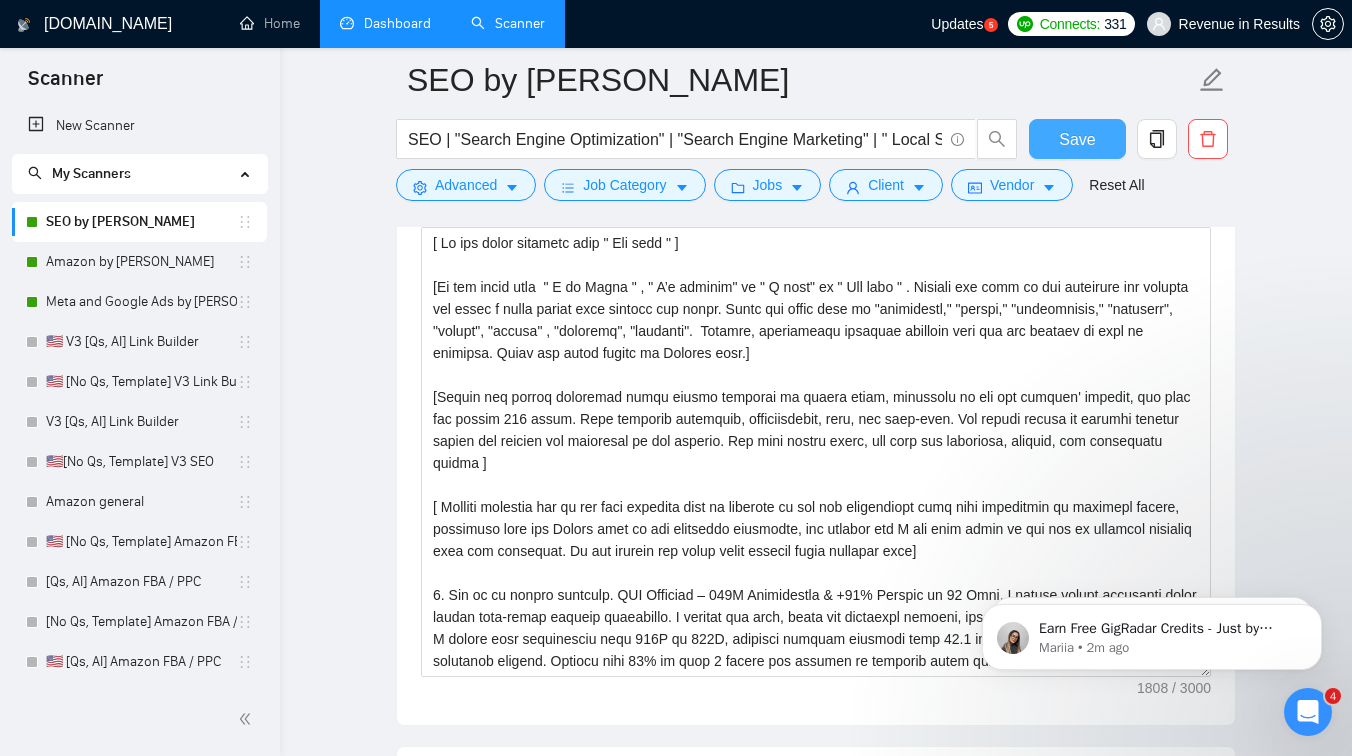 click on "Save" at bounding box center [1077, 139] 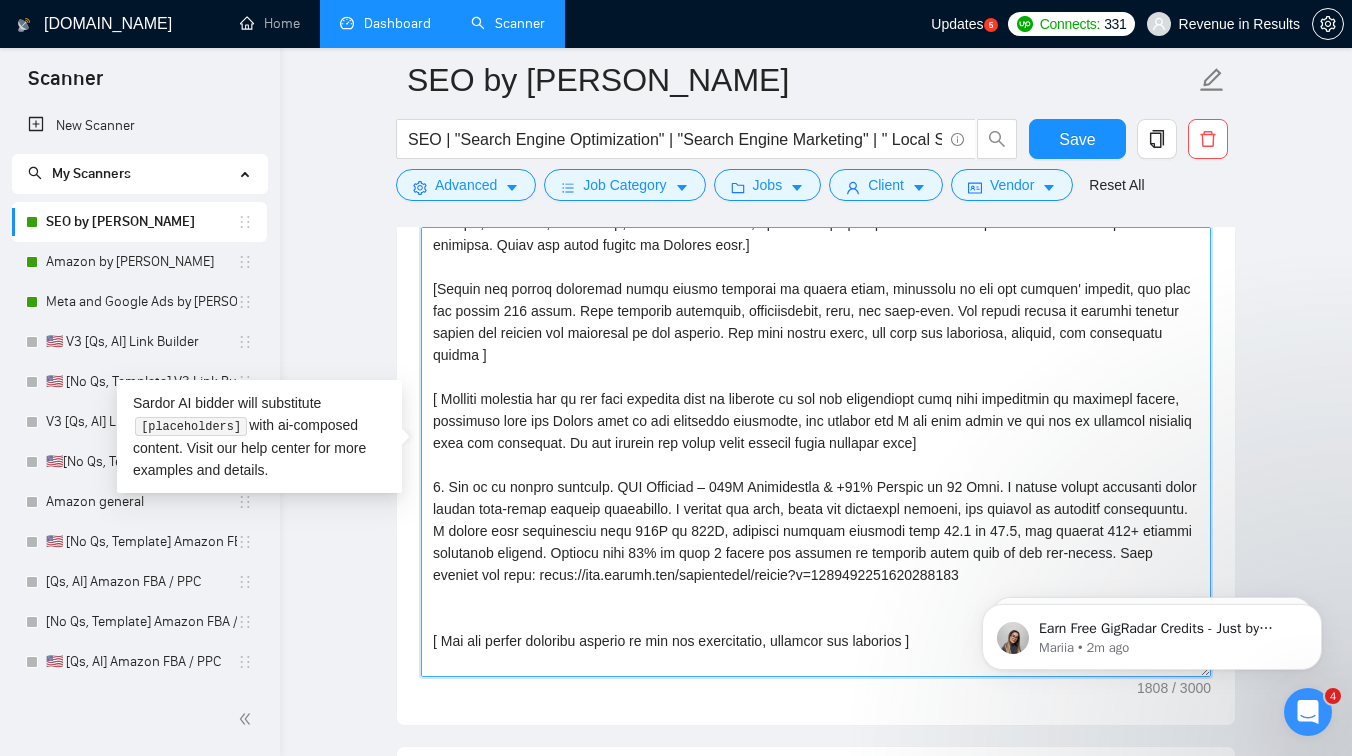 drag, startPoint x: 428, startPoint y: 402, endPoint x: 505, endPoint y: 411, distance: 77.52419 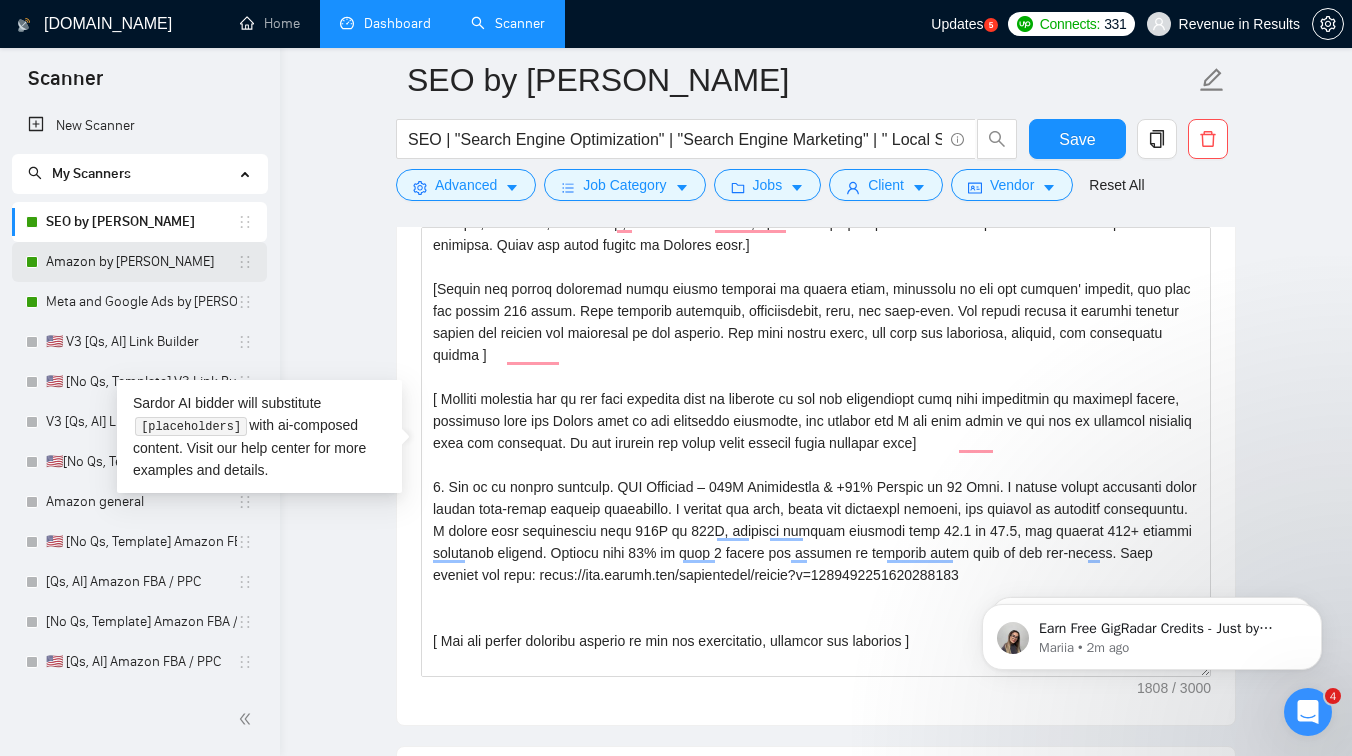 click on "Amazon by [PERSON_NAME]" at bounding box center [141, 262] 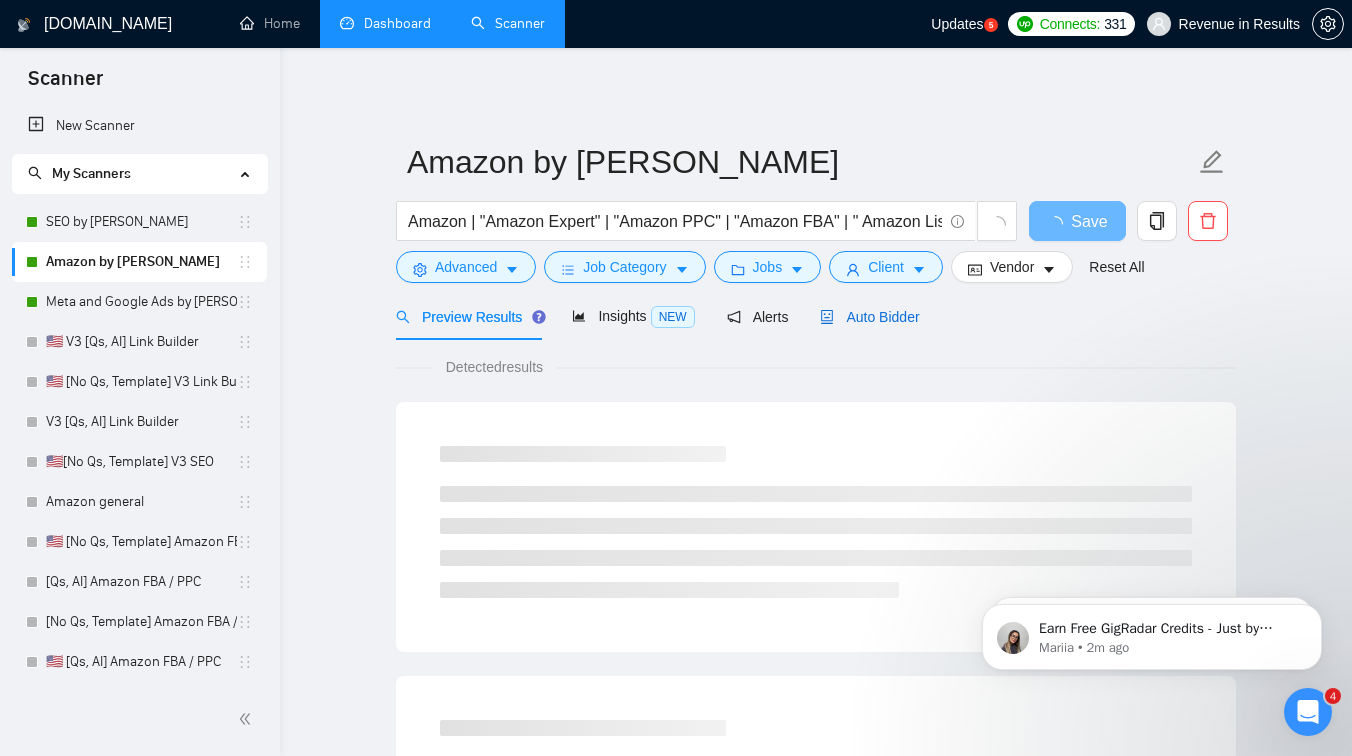 click on "Auto Bidder" at bounding box center (869, 317) 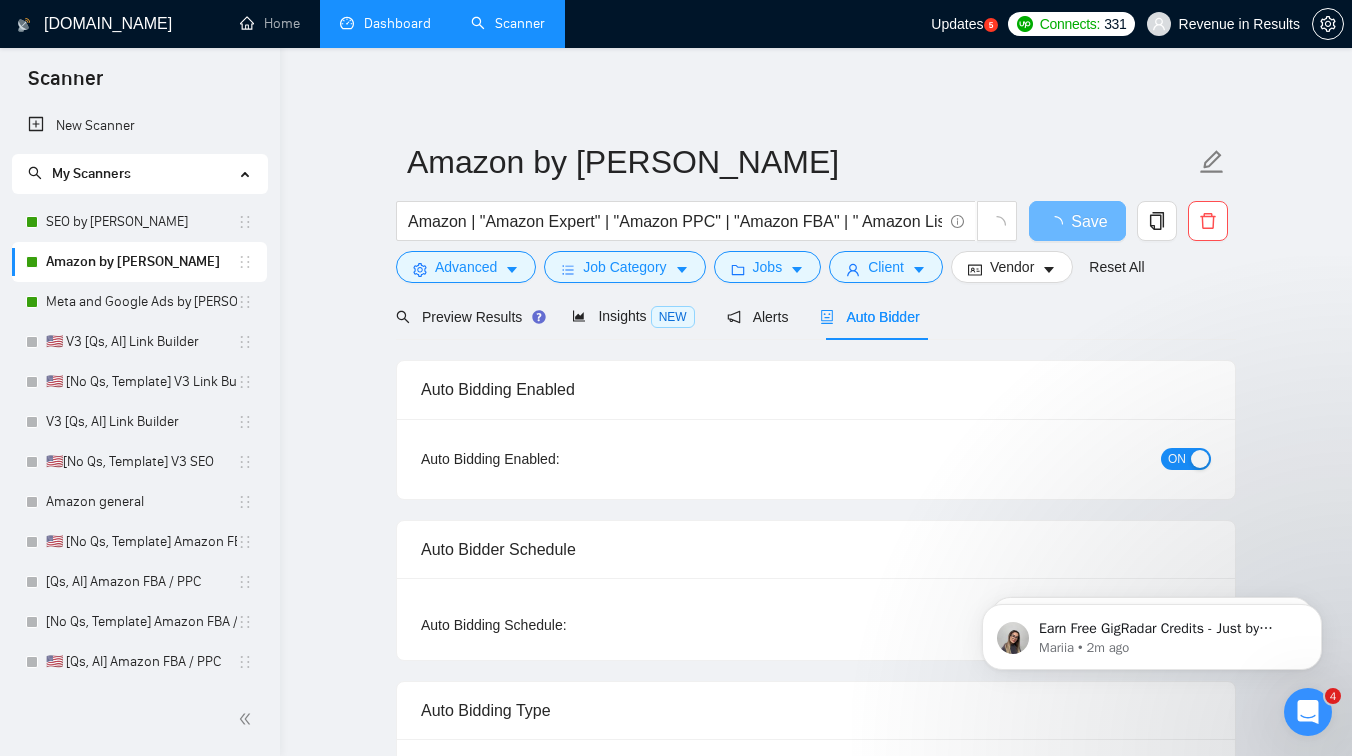 type 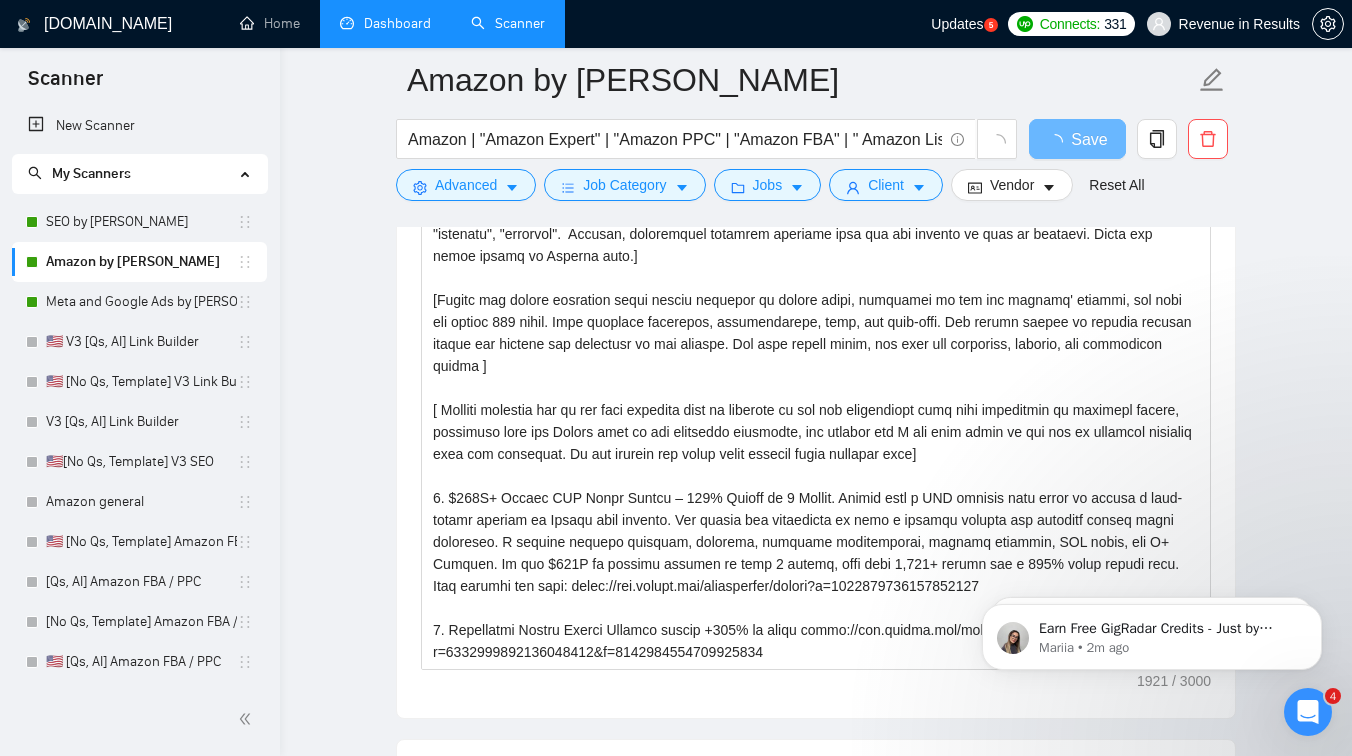 click on "Dashboard" at bounding box center [385, 23] 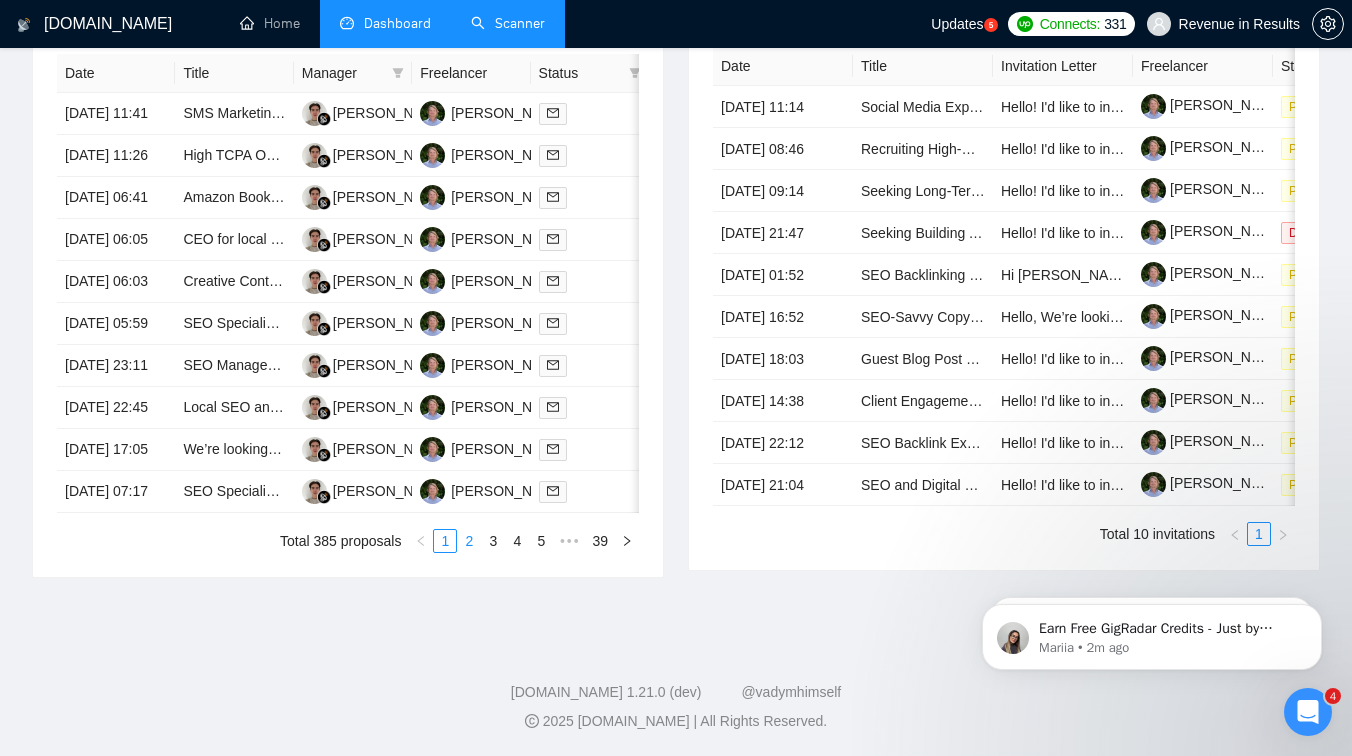 click on "2" at bounding box center (469, 541) 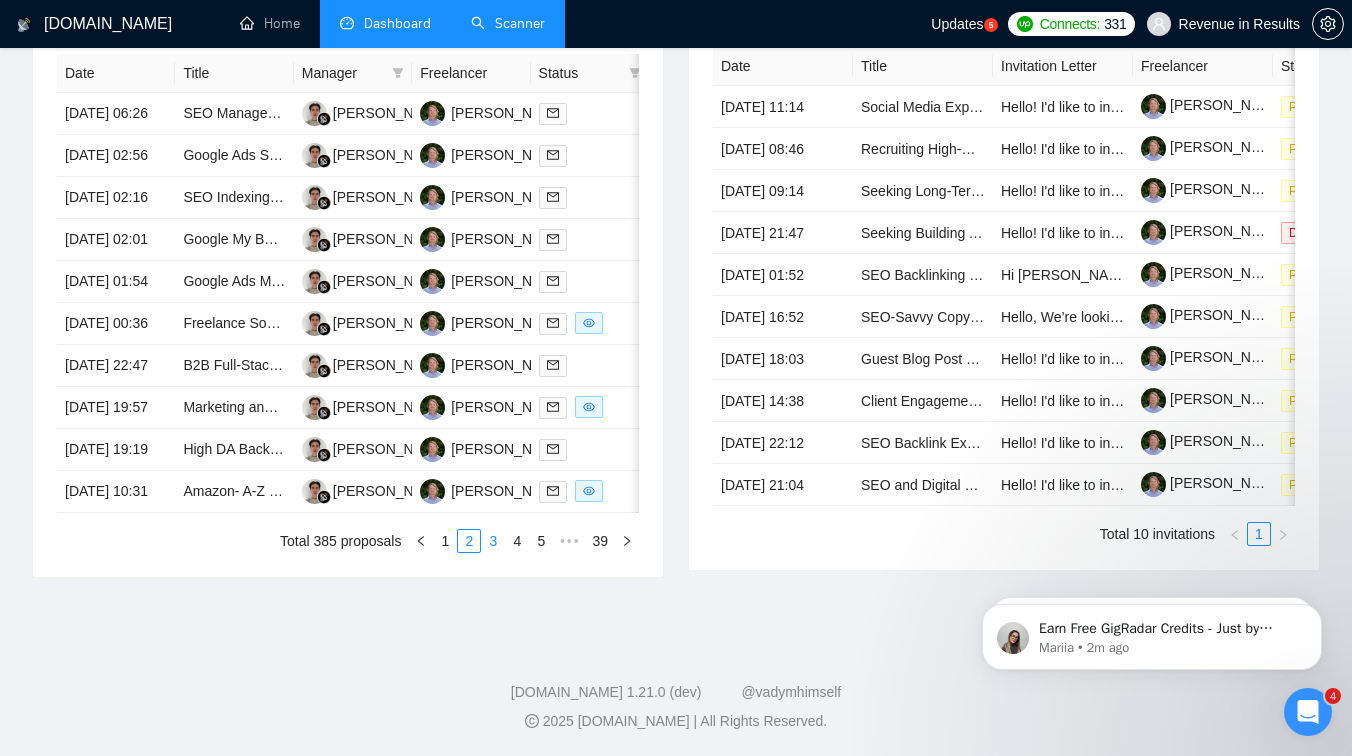 click on "3" at bounding box center (493, 541) 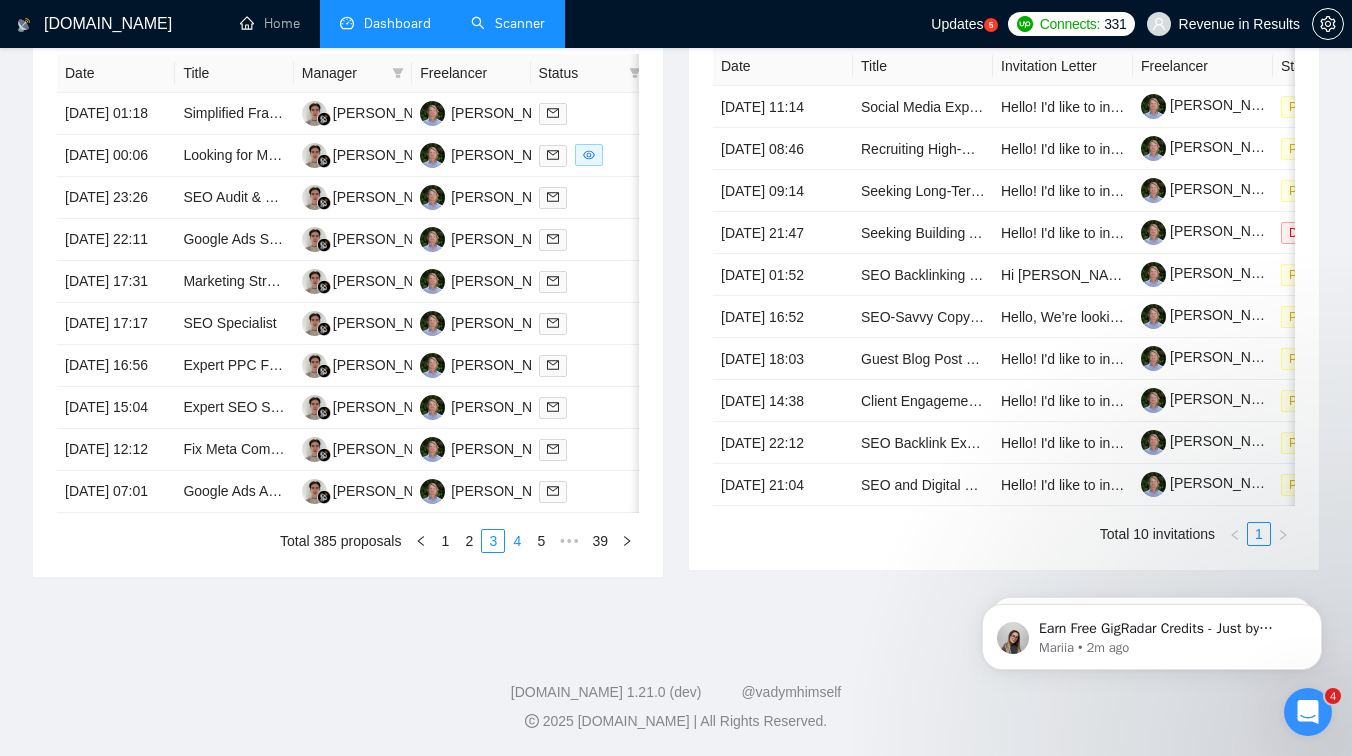click on "4" at bounding box center [517, 541] 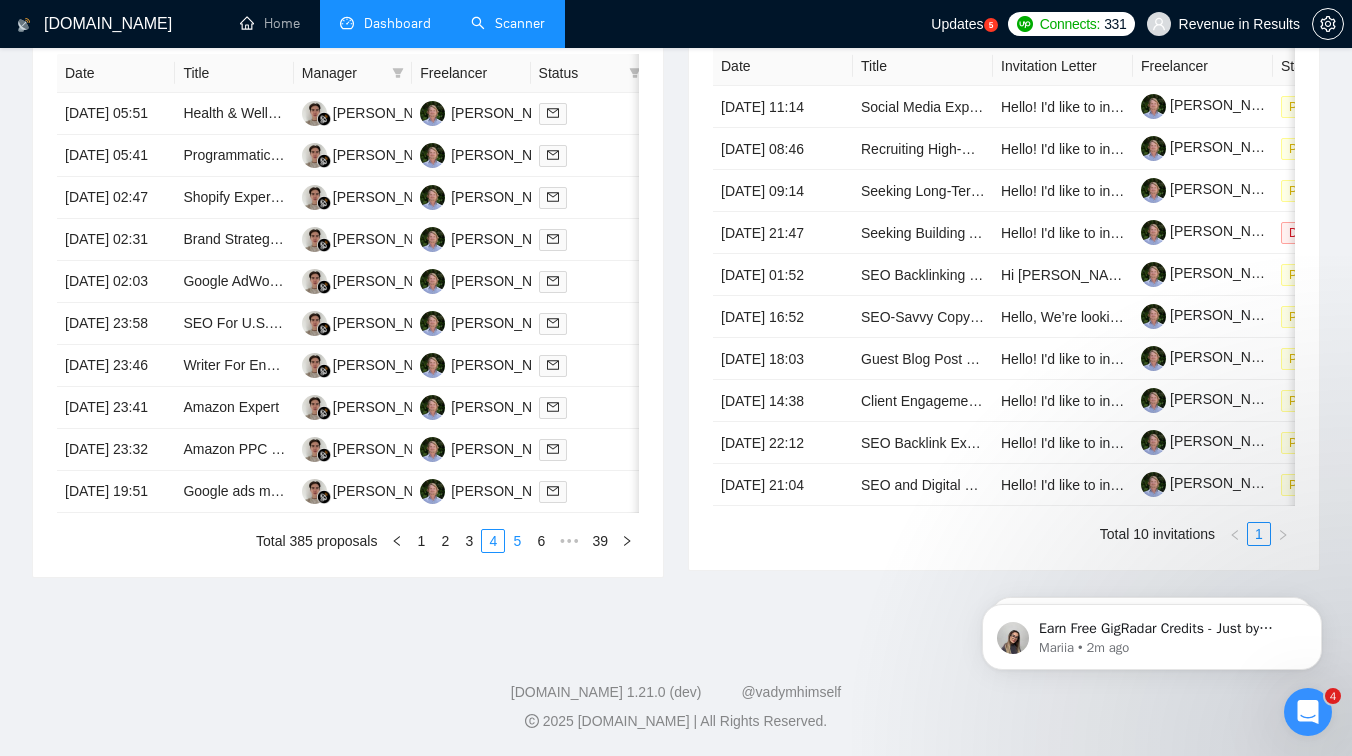 click on "5" at bounding box center (517, 541) 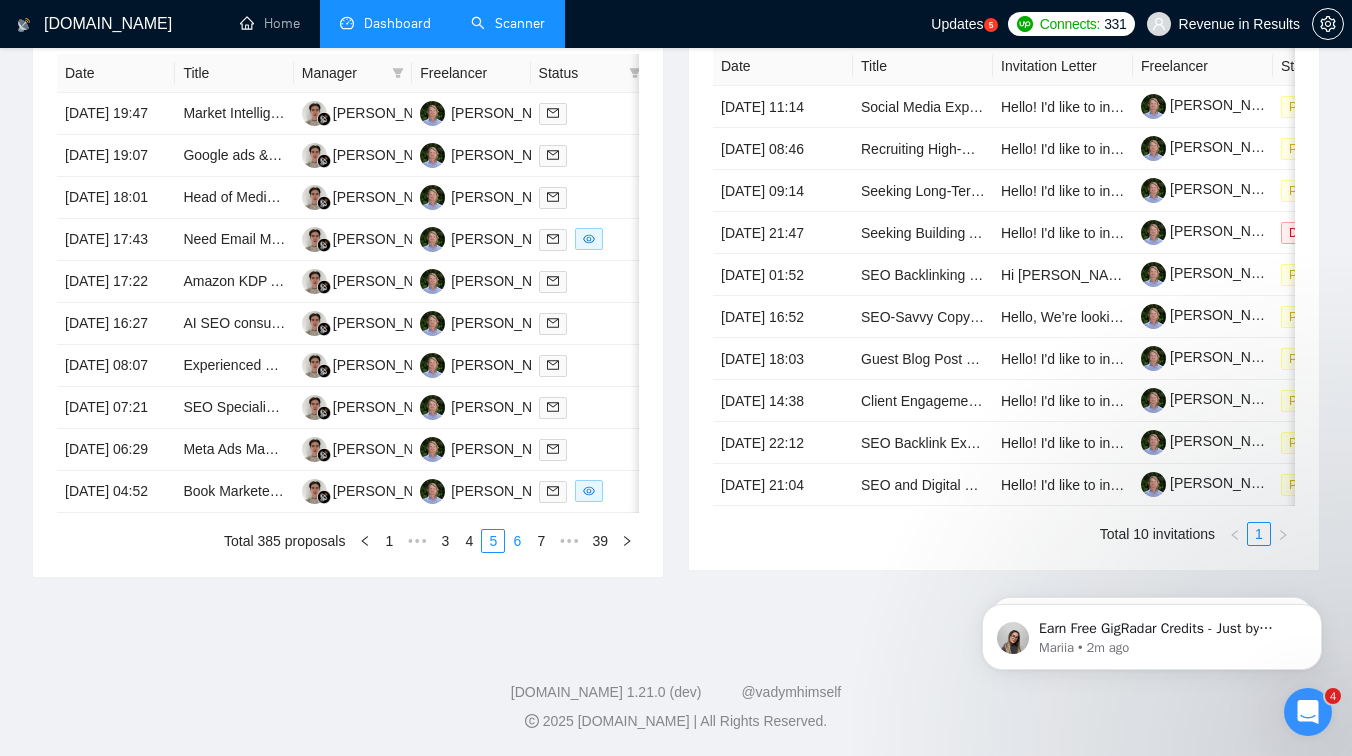 click on "6" at bounding box center [517, 541] 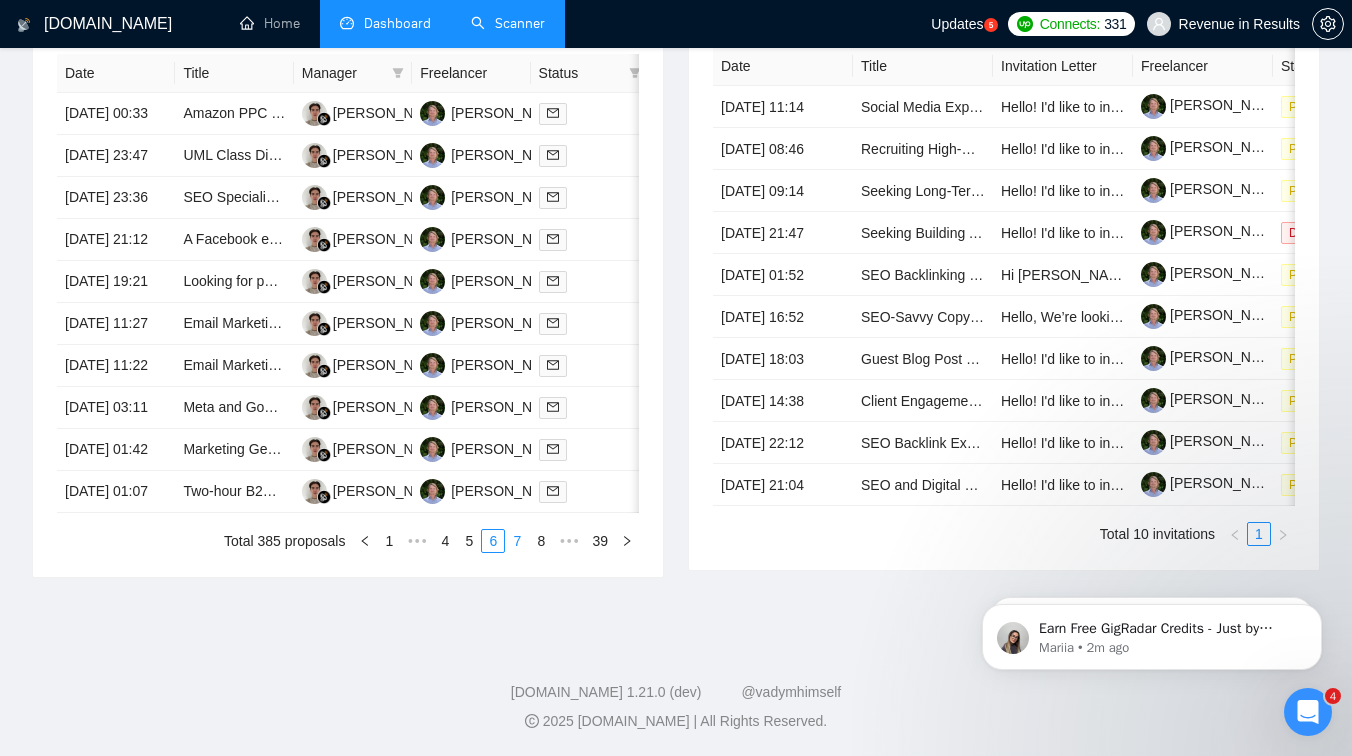 click on "7" at bounding box center (517, 541) 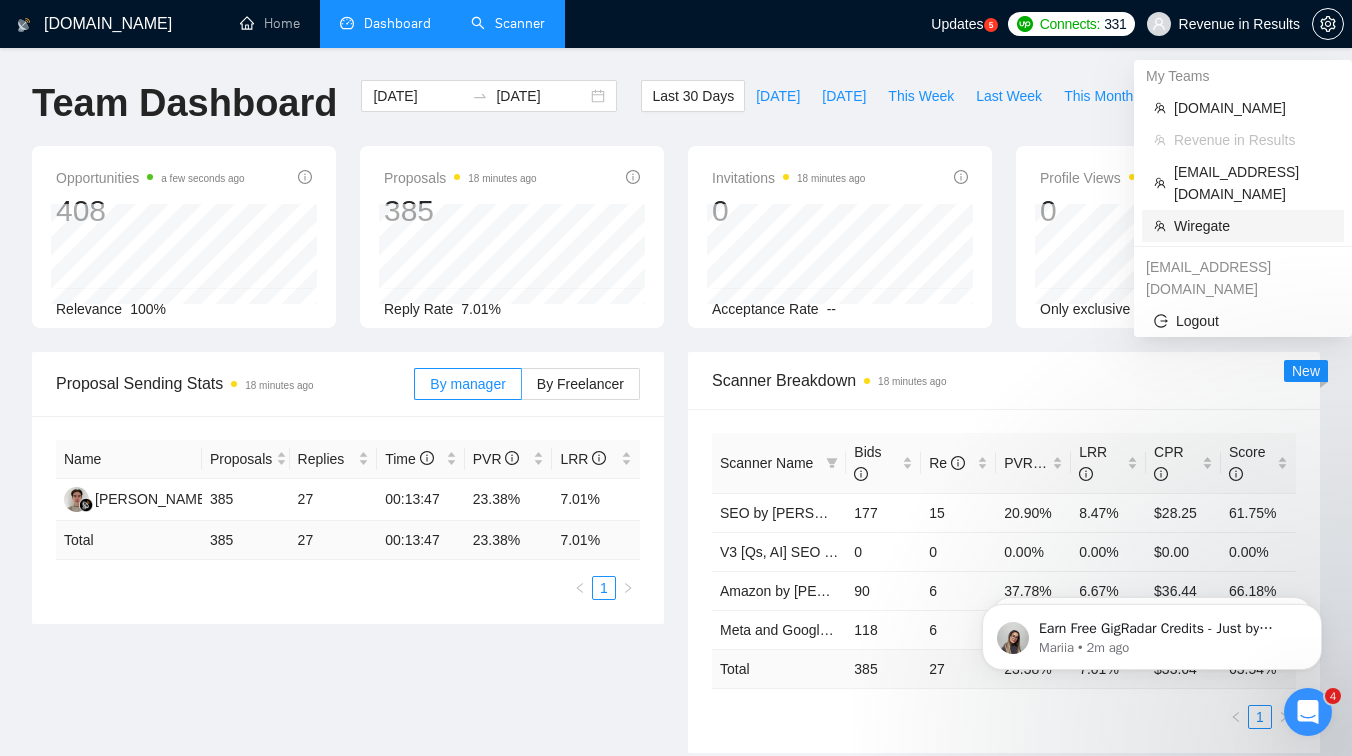 click on "Wiregate" at bounding box center [1253, 226] 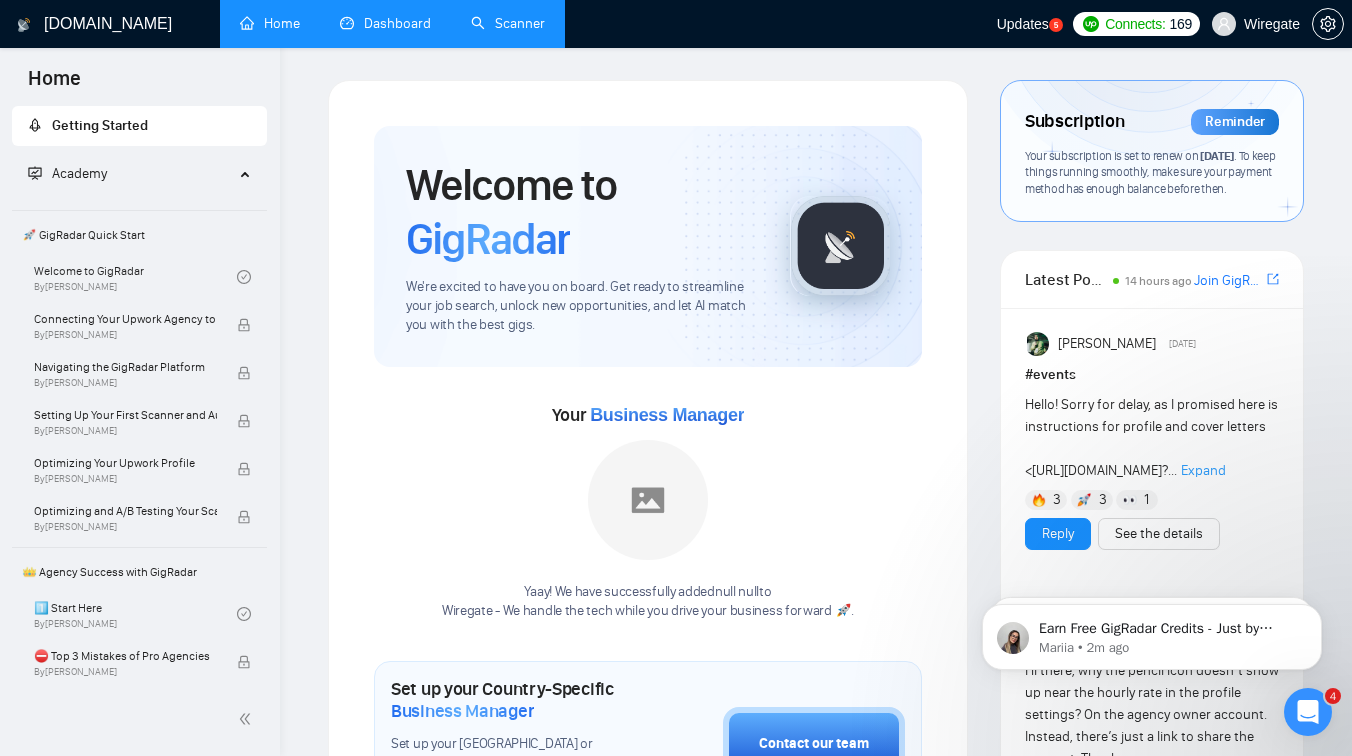 click on "Dashboard" at bounding box center [385, 23] 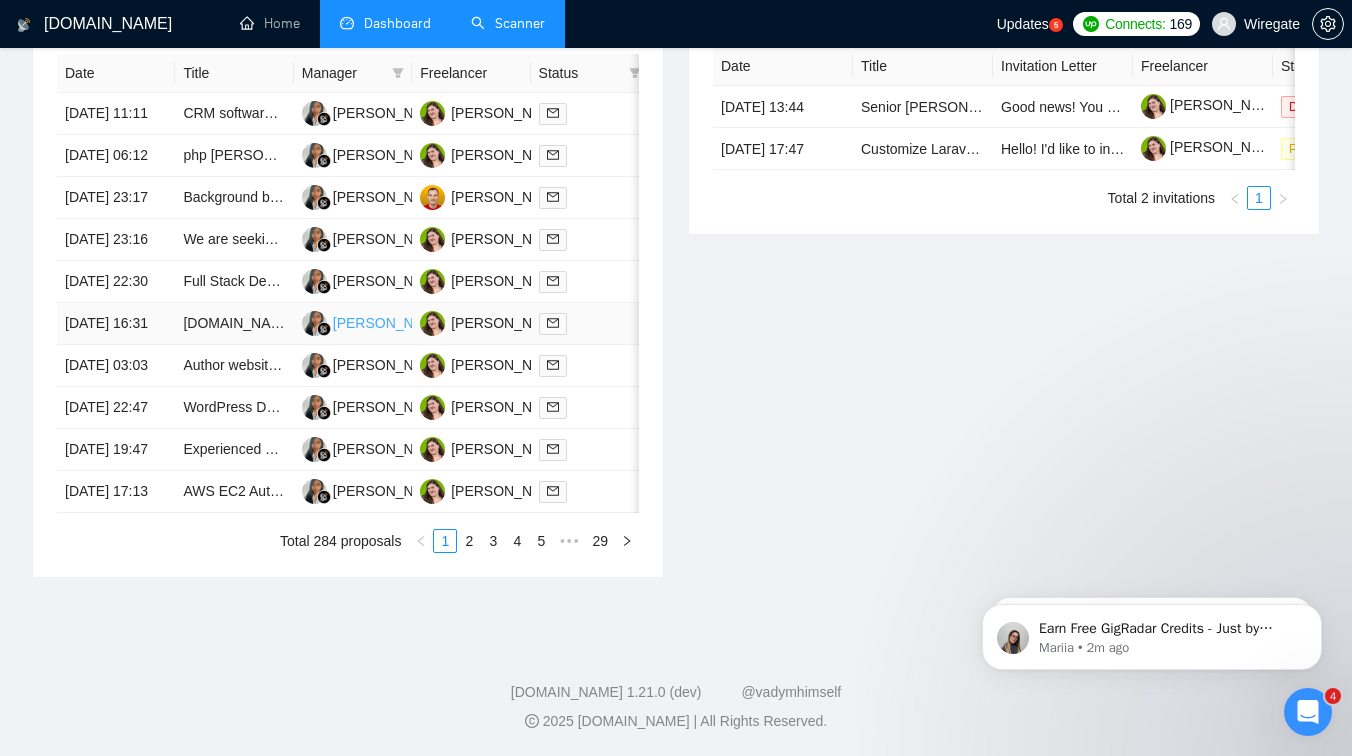 scroll, scrollTop: 895, scrollLeft: 0, axis: vertical 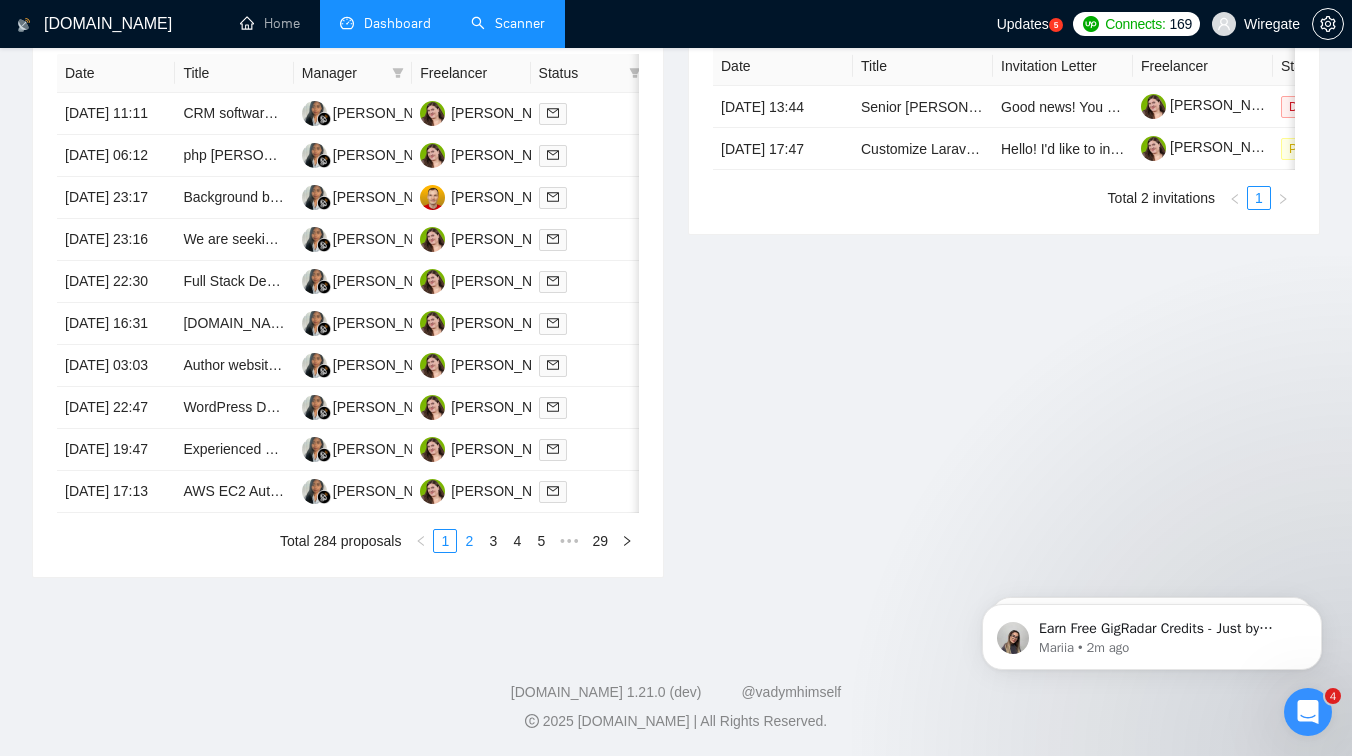 click on "2" at bounding box center [469, 541] 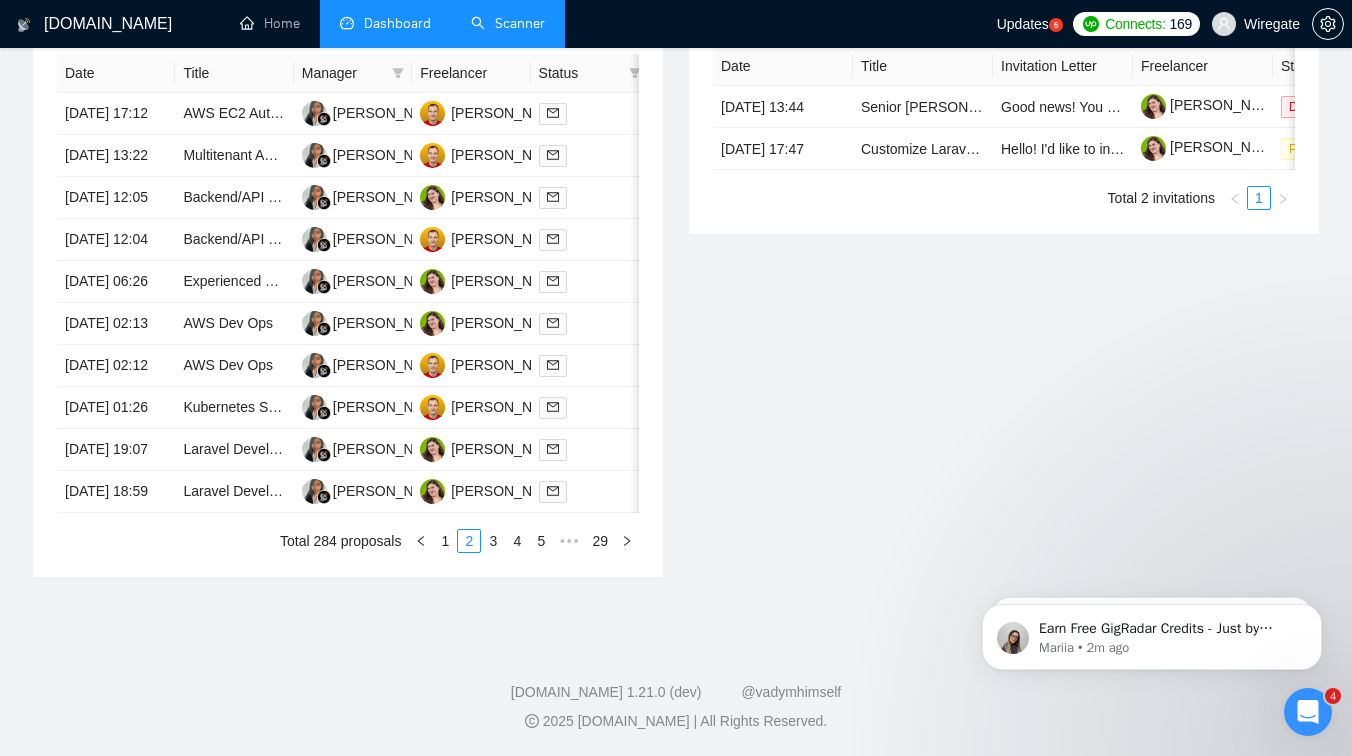 scroll, scrollTop: 992, scrollLeft: 0, axis: vertical 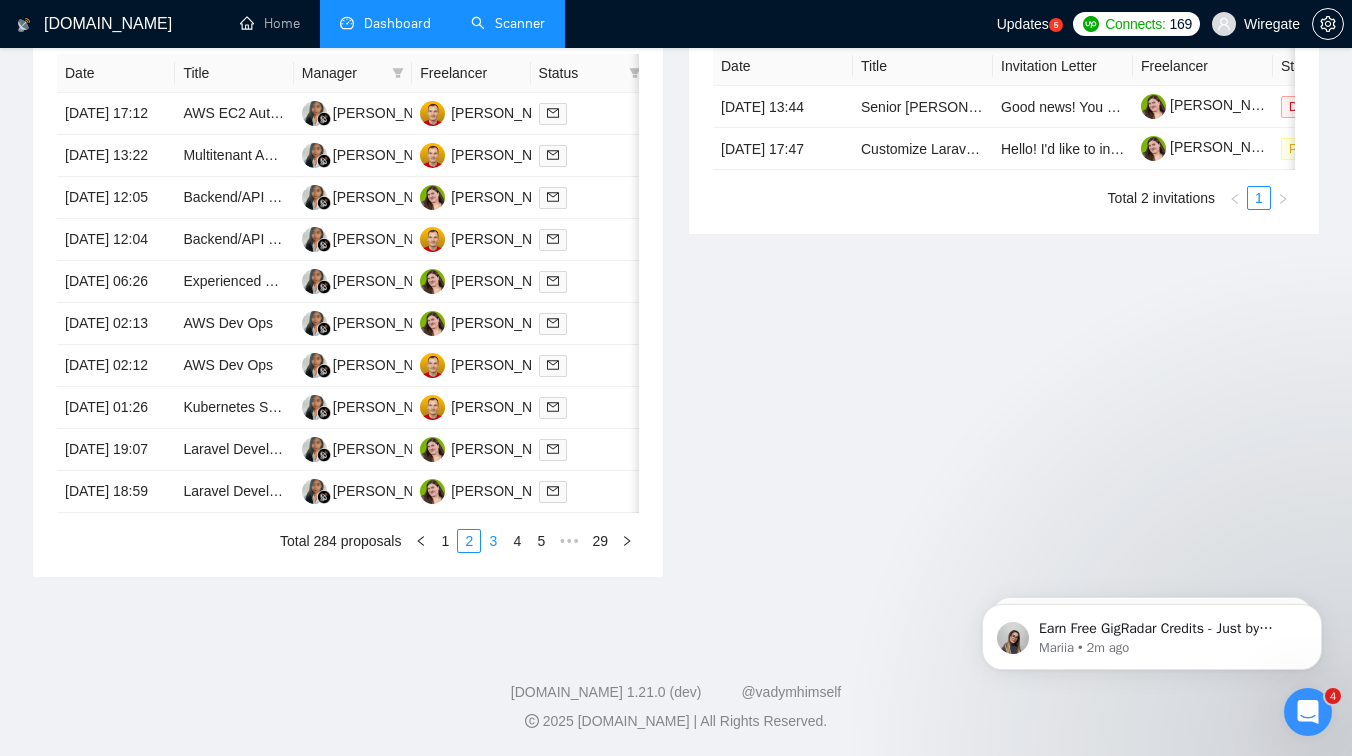 click on "3" at bounding box center [493, 541] 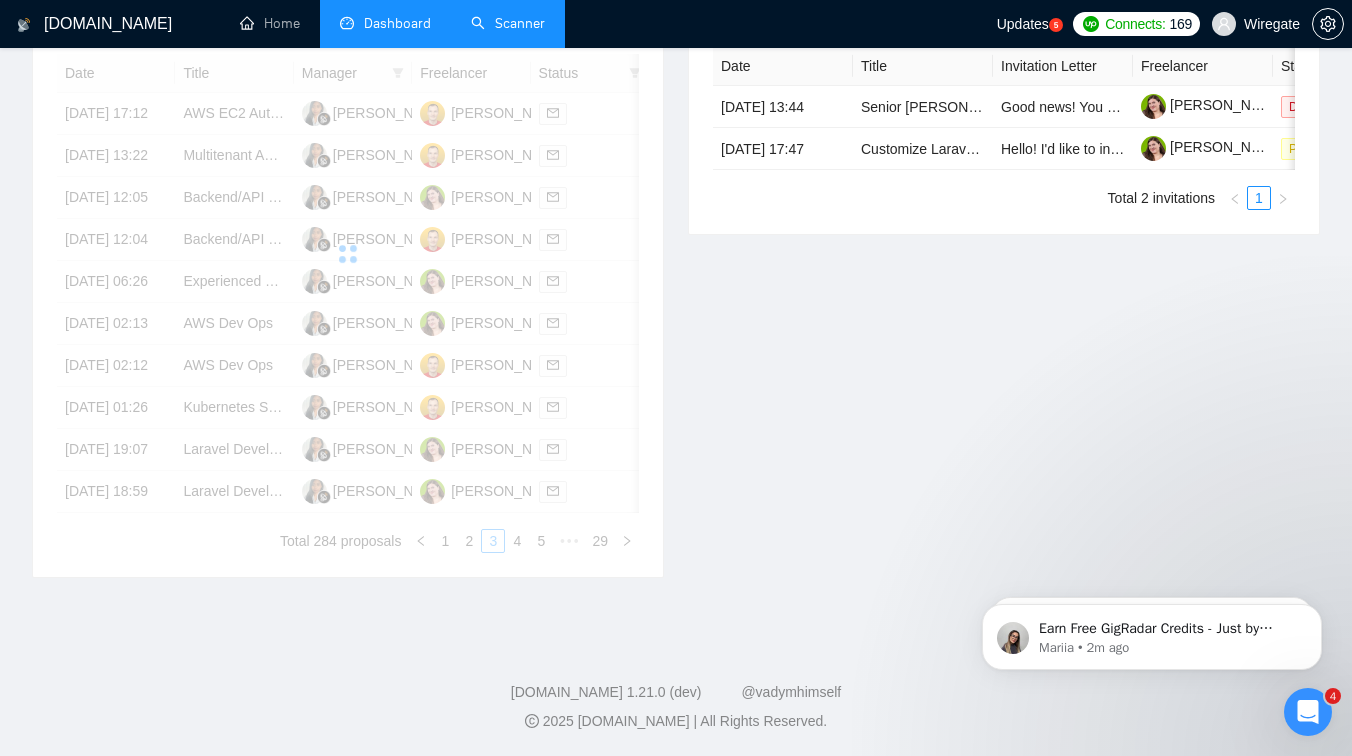 scroll, scrollTop: 851, scrollLeft: 0, axis: vertical 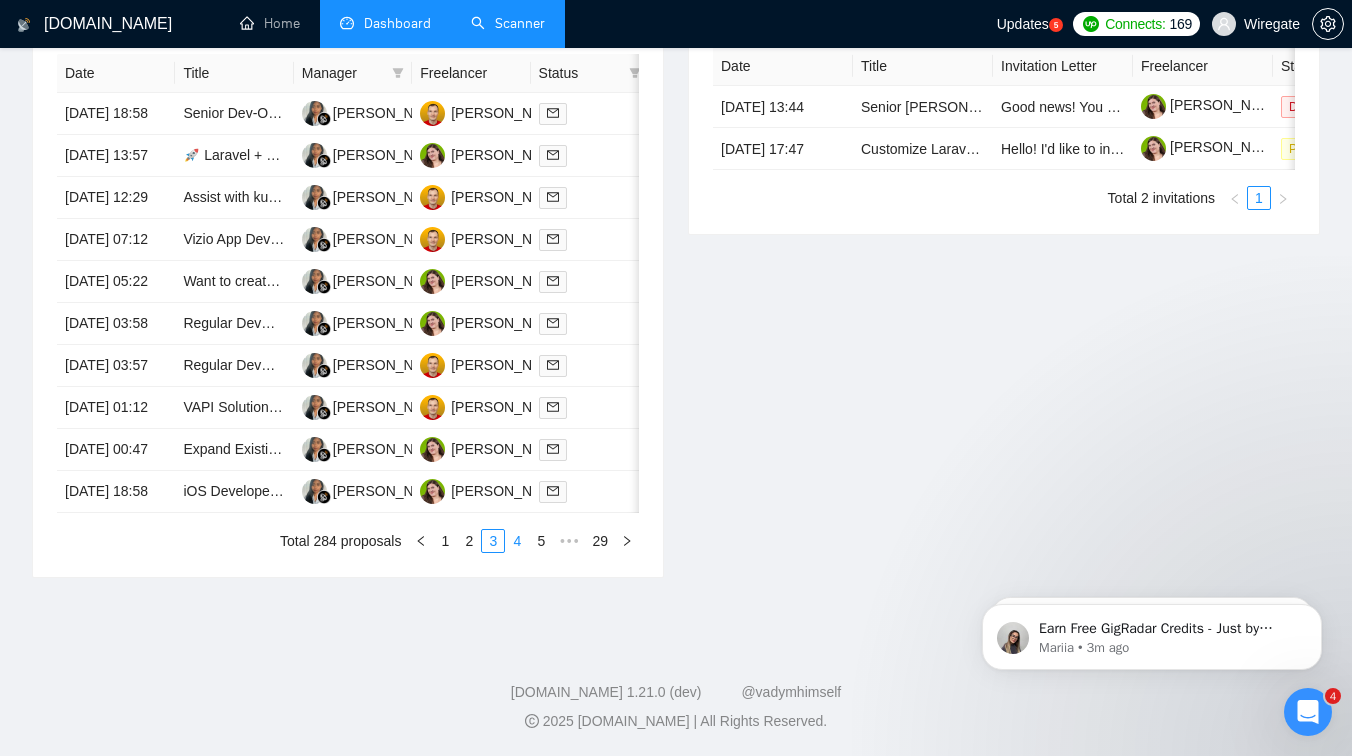 click on "4" at bounding box center (517, 541) 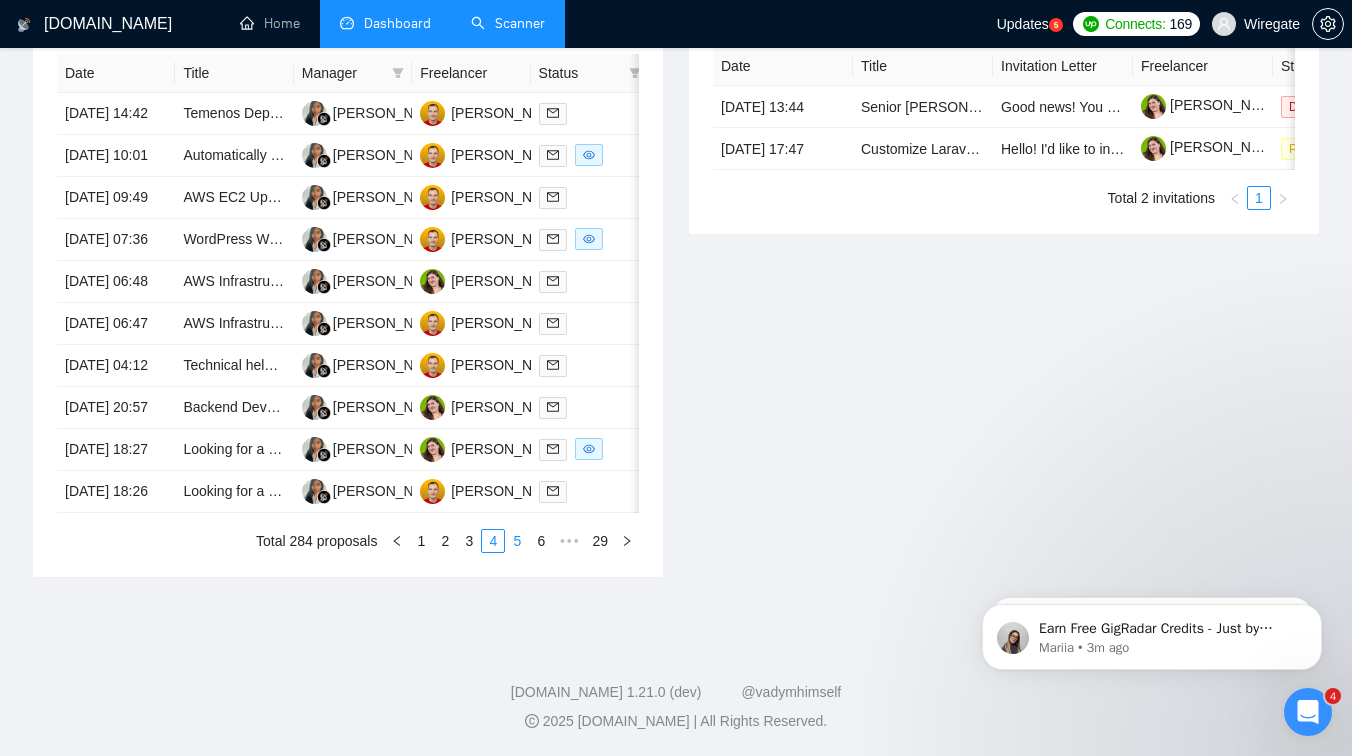 click on "5" at bounding box center (517, 541) 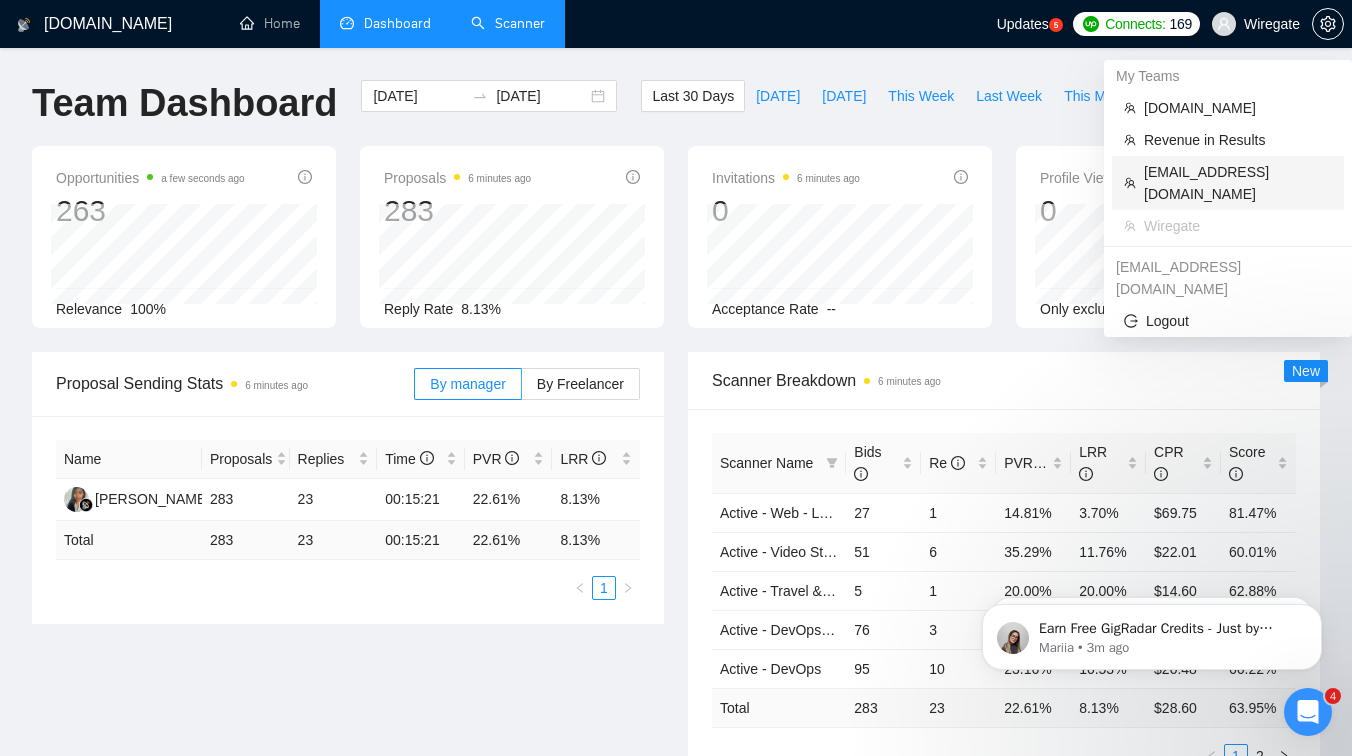click on "[EMAIL_ADDRESS][DOMAIN_NAME]" at bounding box center (1238, 183) 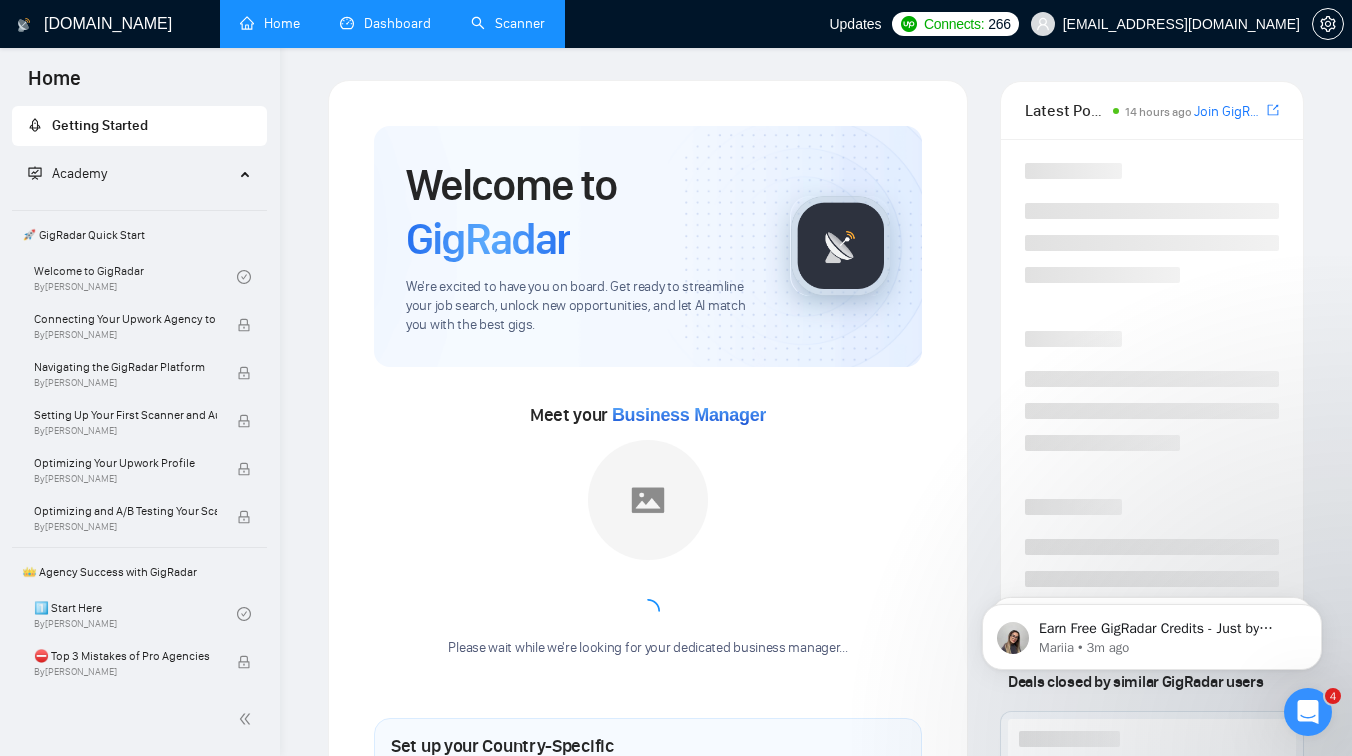 click on "Dashboard" at bounding box center [385, 23] 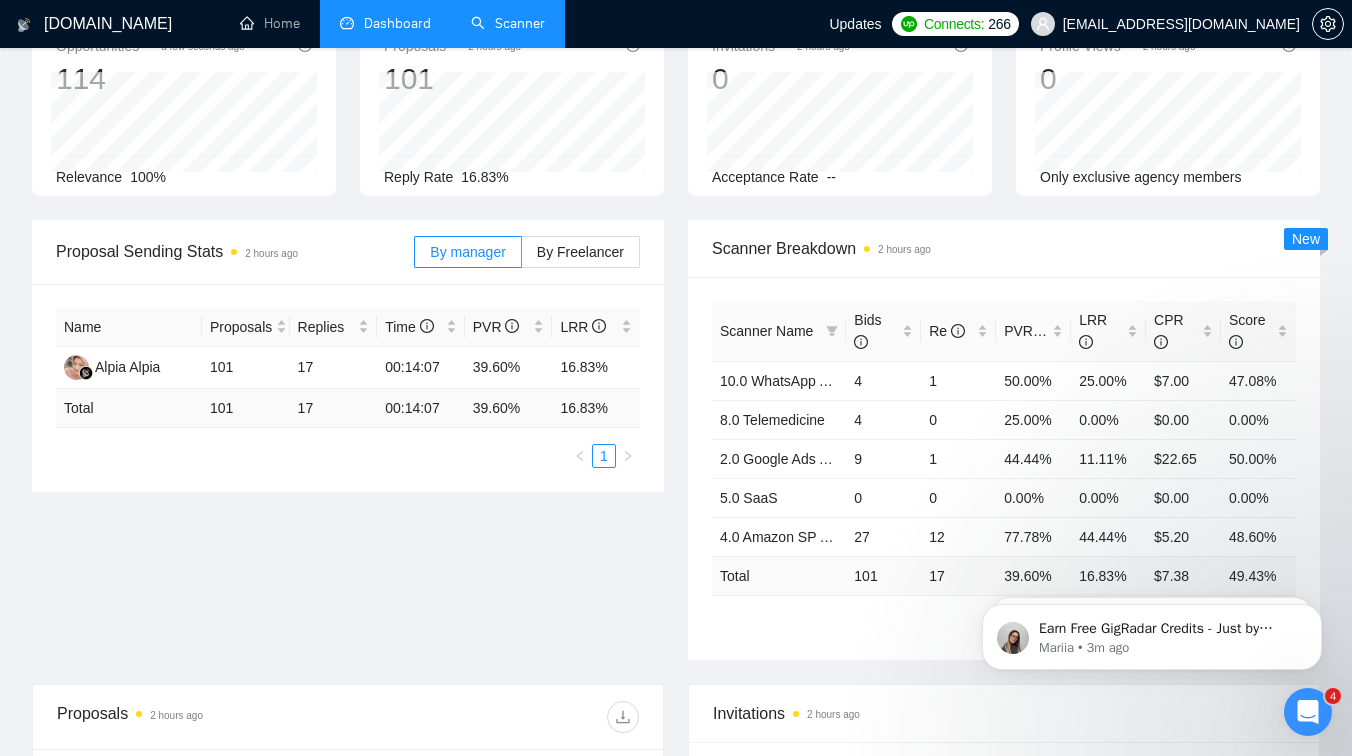 scroll, scrollTop: 0, scrollLeft: 0, axis: both 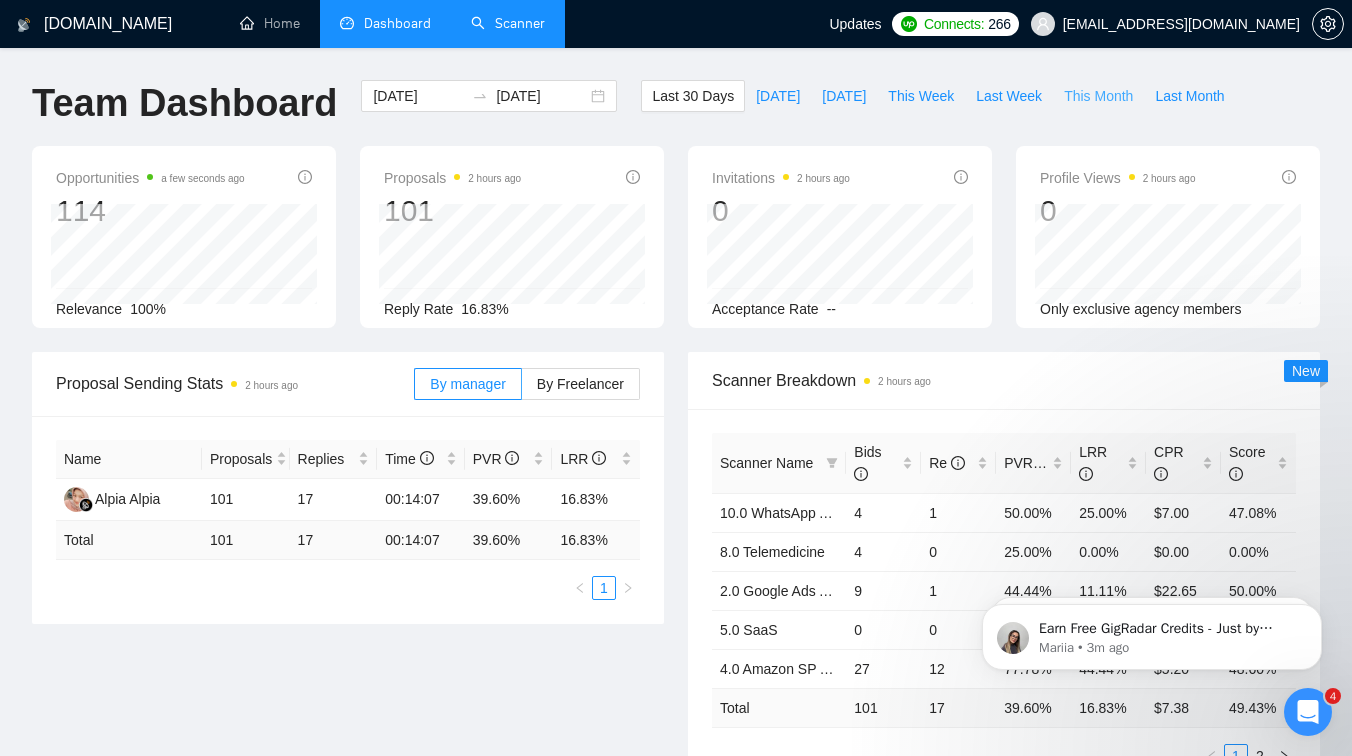click on "This Month" at bounding box center [1098, 96] 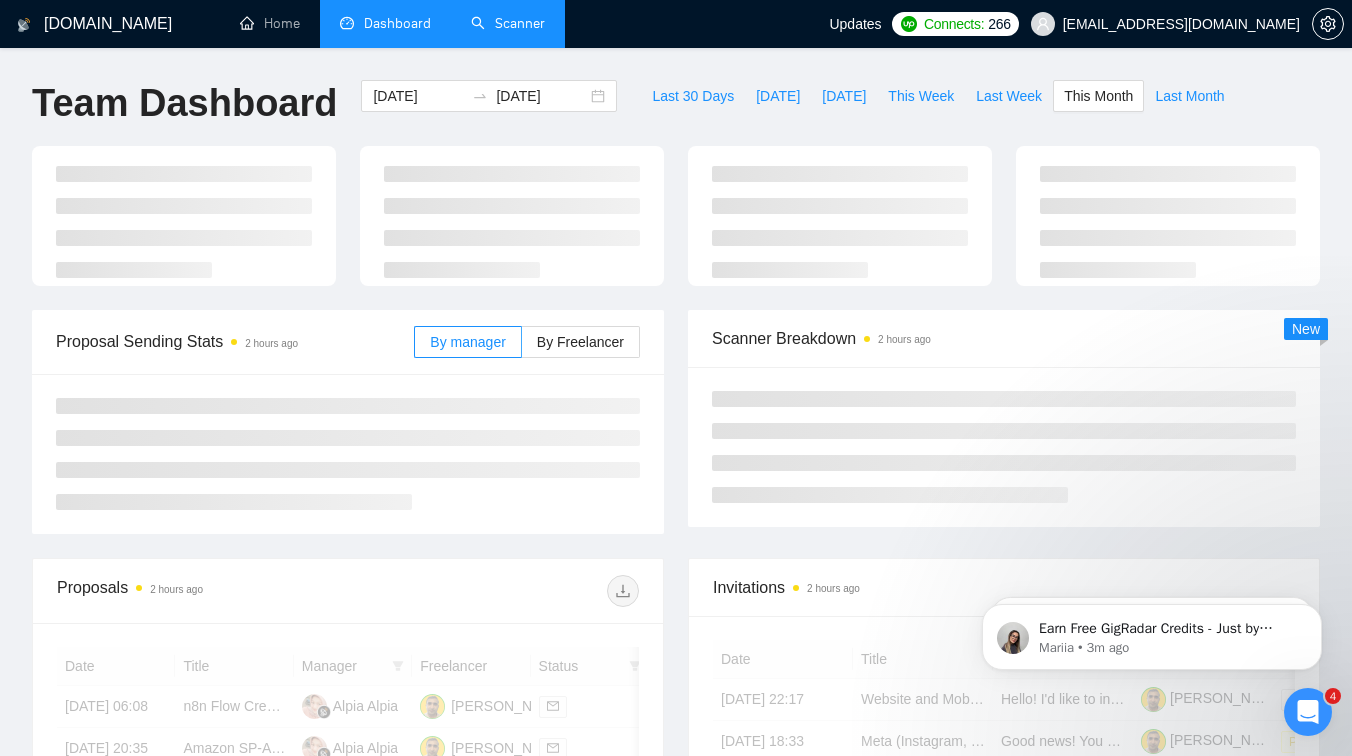 type on "[DATE]" 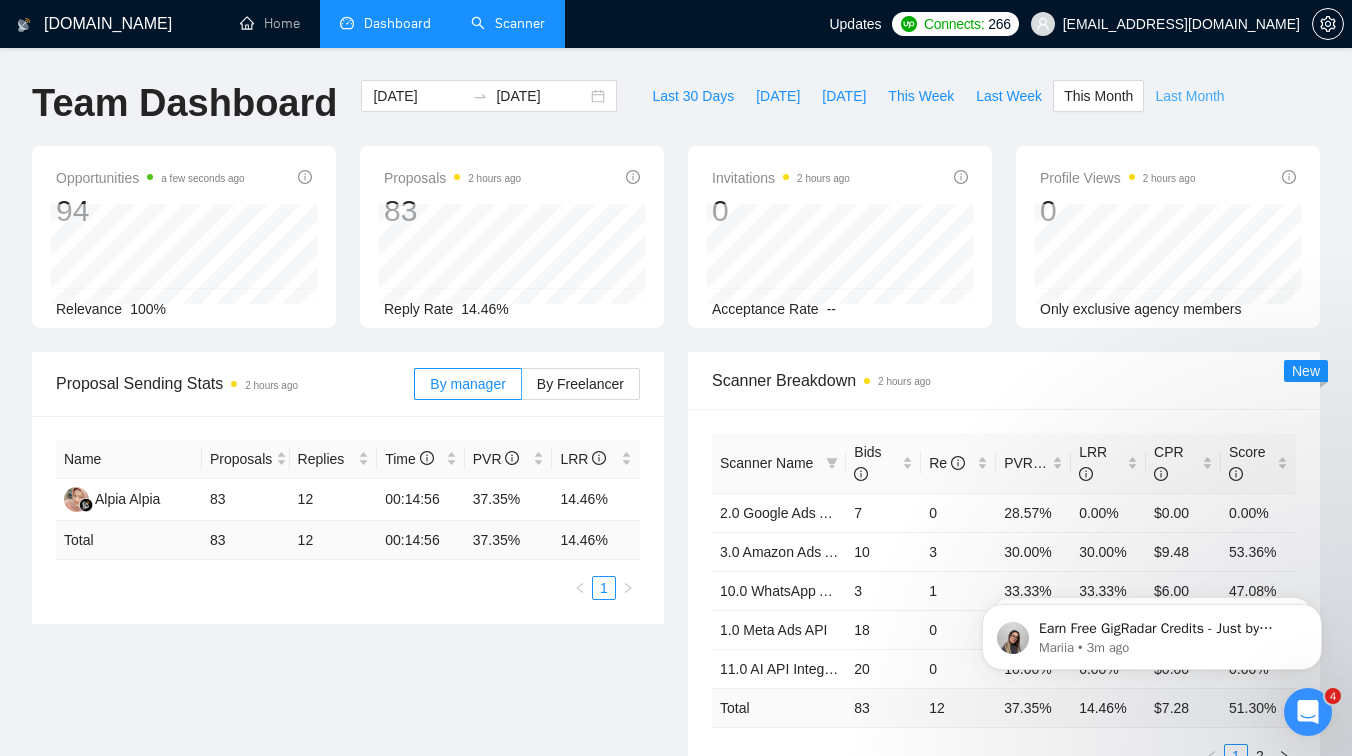 click on "Last Month" at bounding box center [1189, 96] 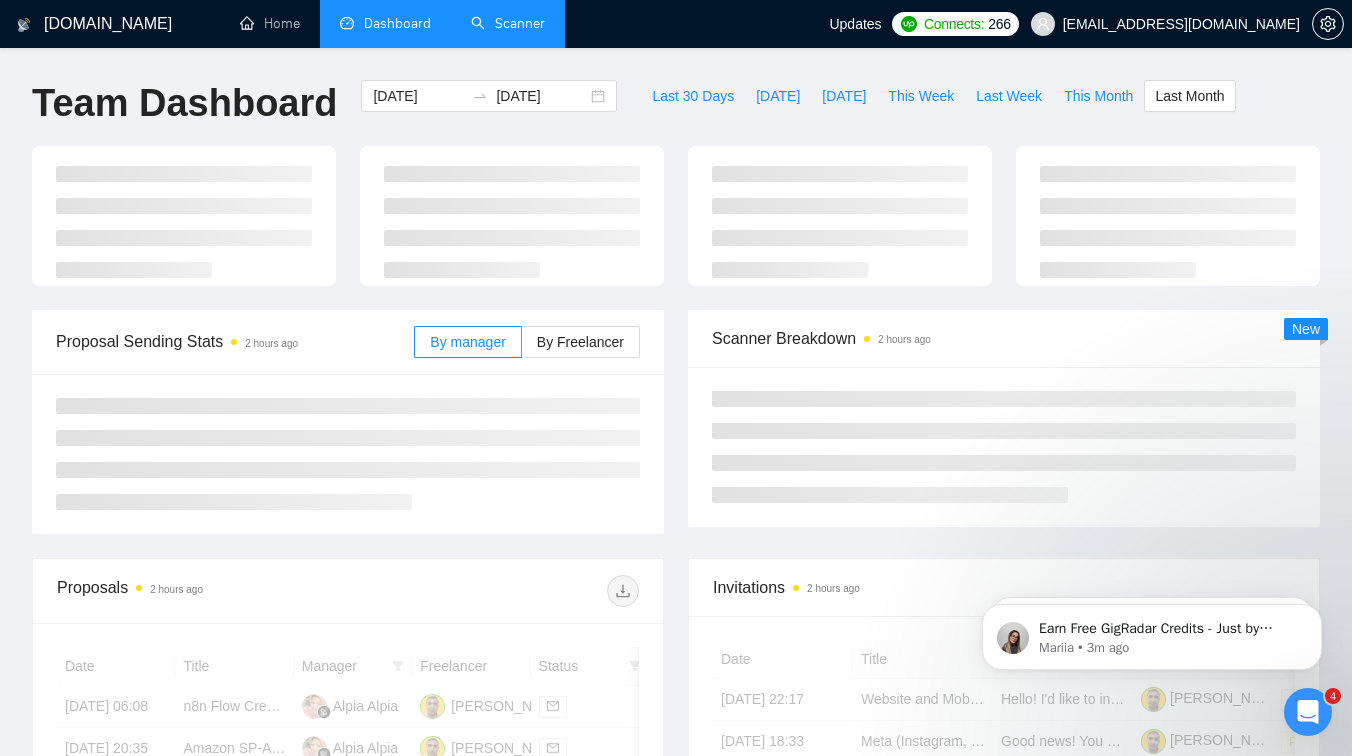 type on "[DATE]" 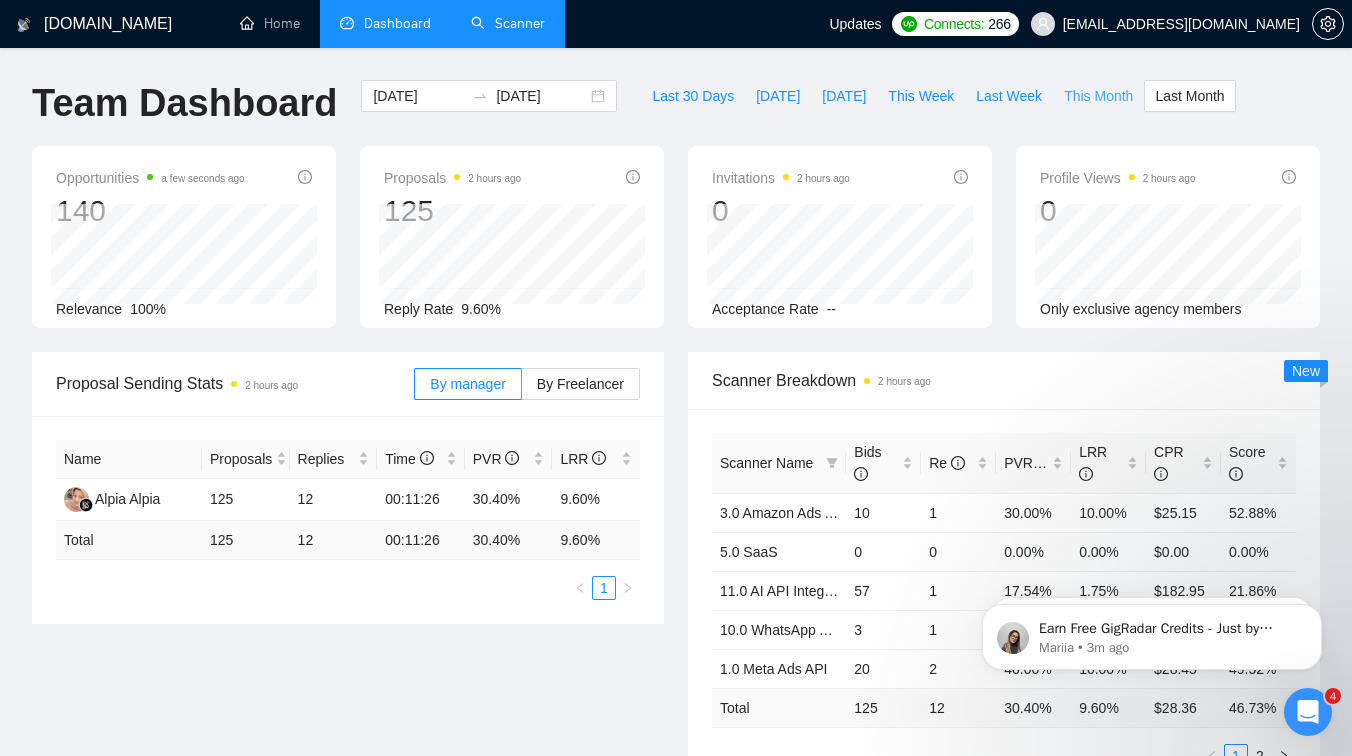 click on "This Month" at bounding box center (1098, 96) 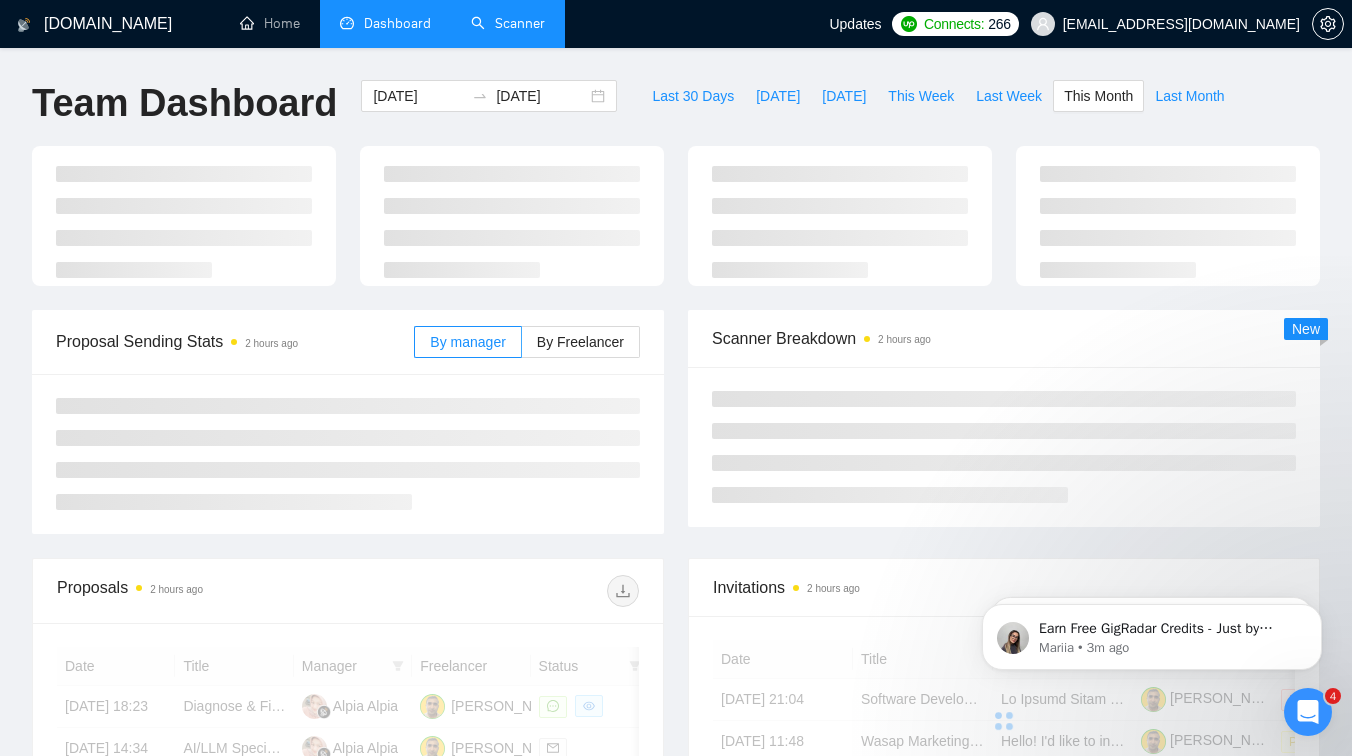 type on "[DATE]" 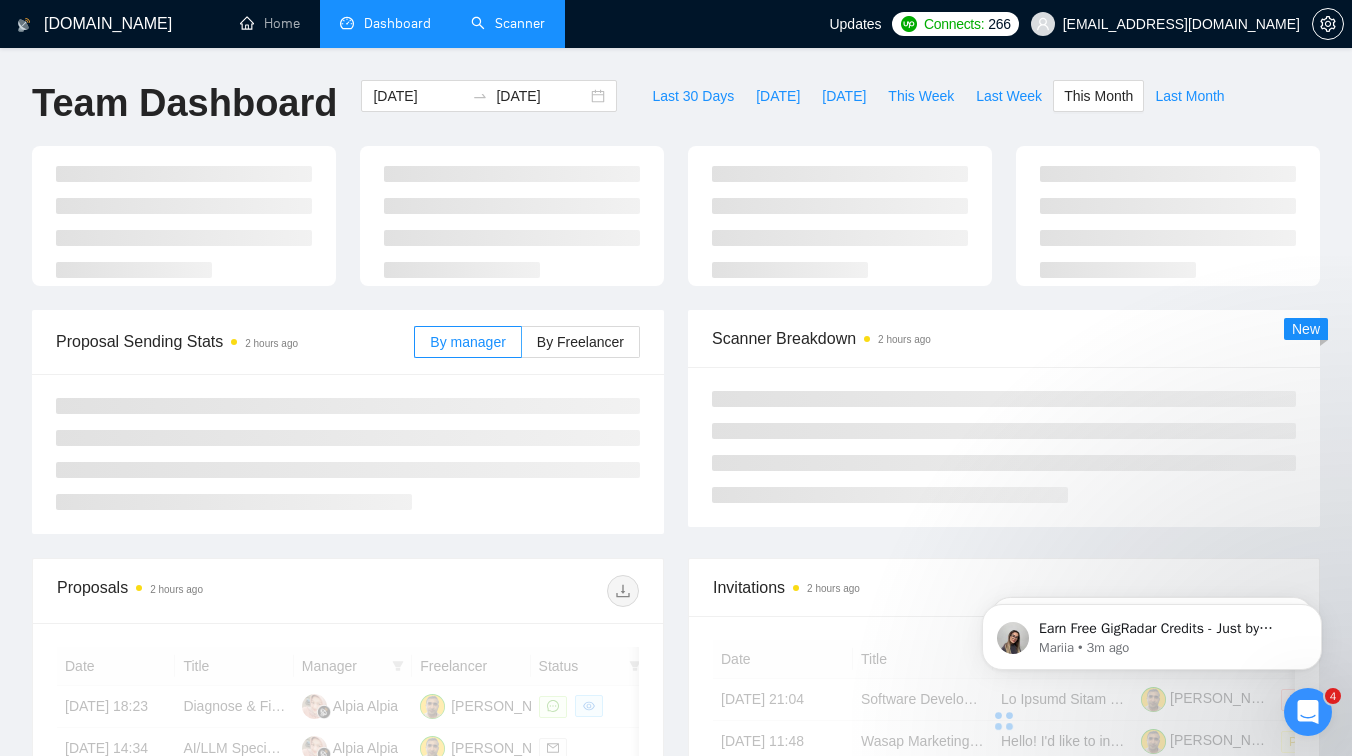 type on "[DATE]" 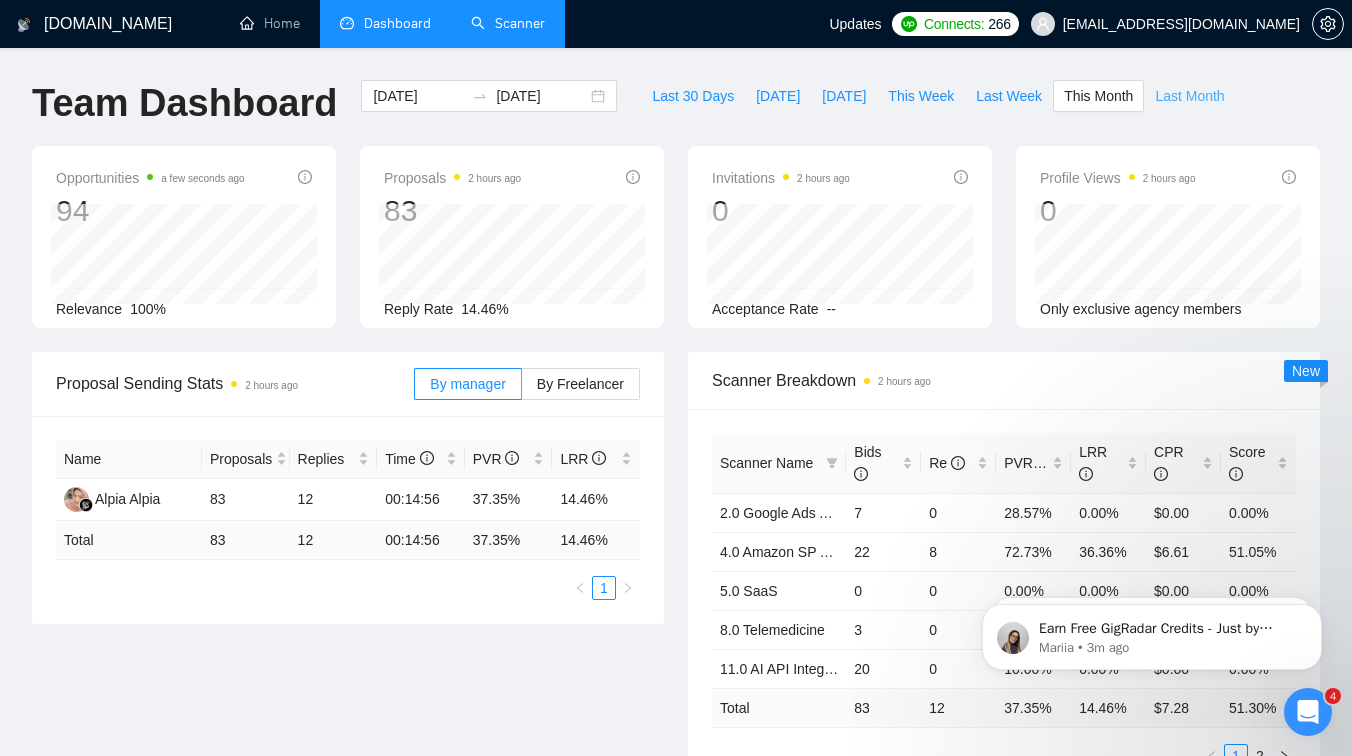 click on "Last Month" at bounding box center [1189, 96] 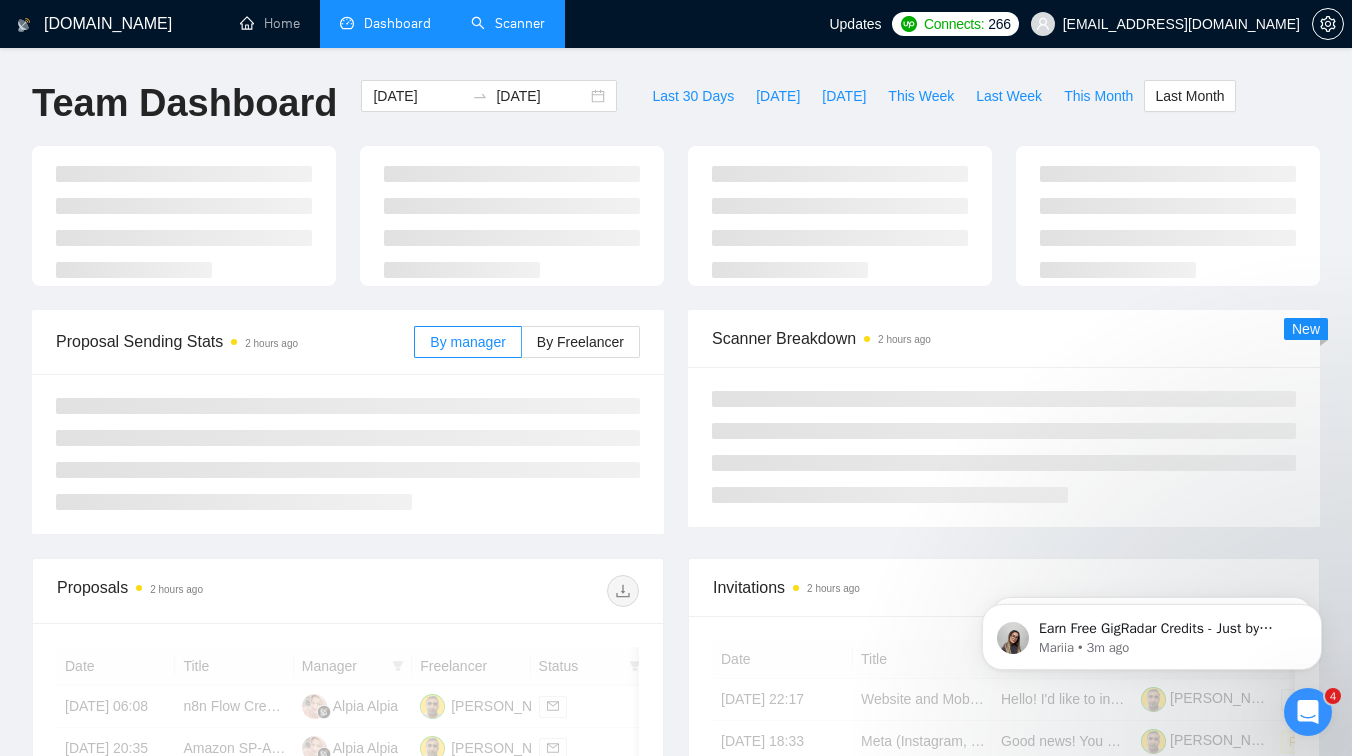 type on "[DATE]" 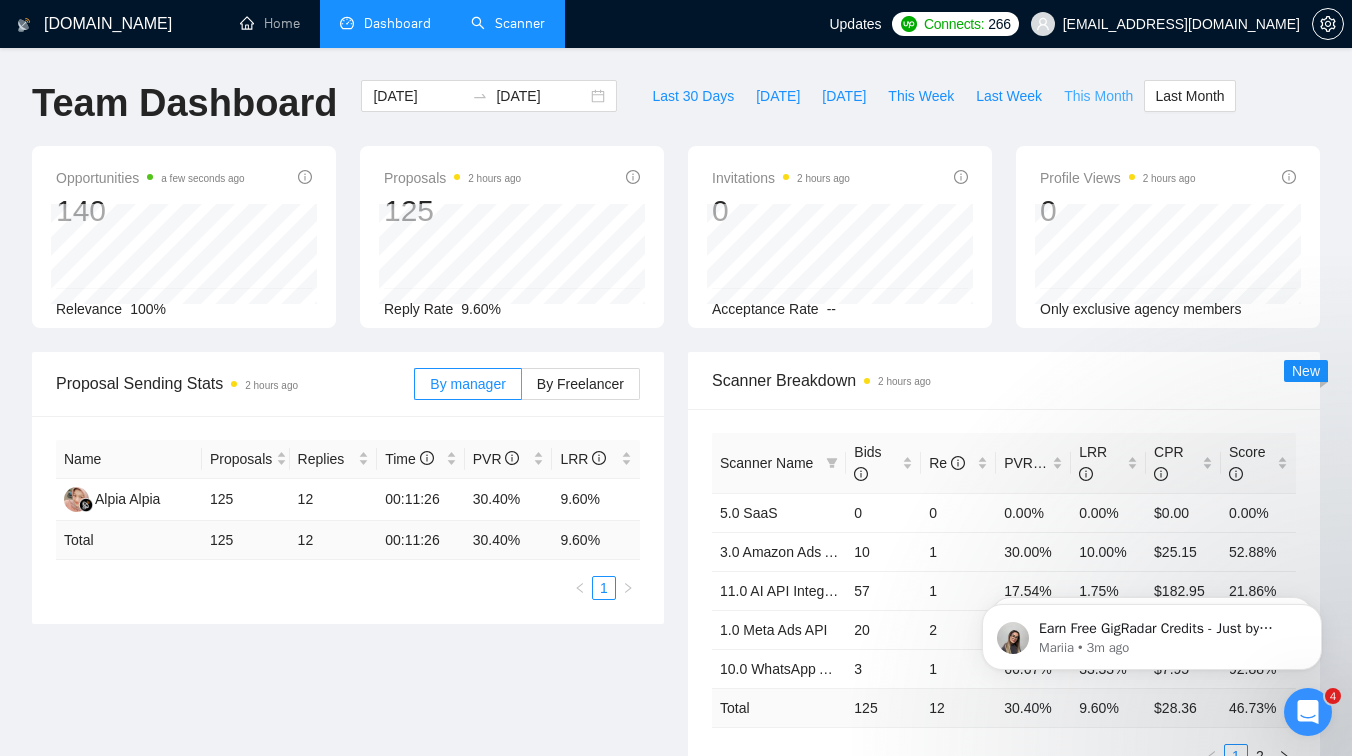 click on "This Month" at bounding box center [1098, 96] 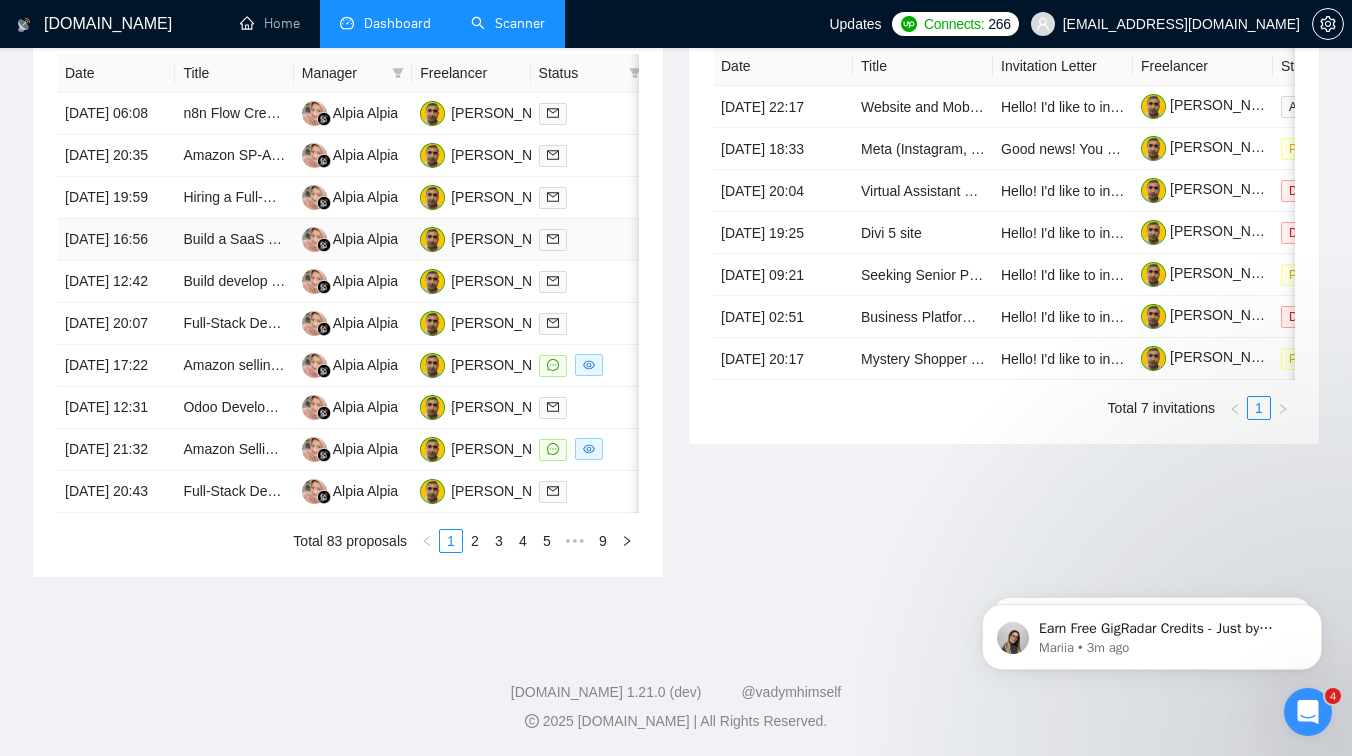 scroll, scrollTop: 1003, scrollLeft: 0, axis: vertical 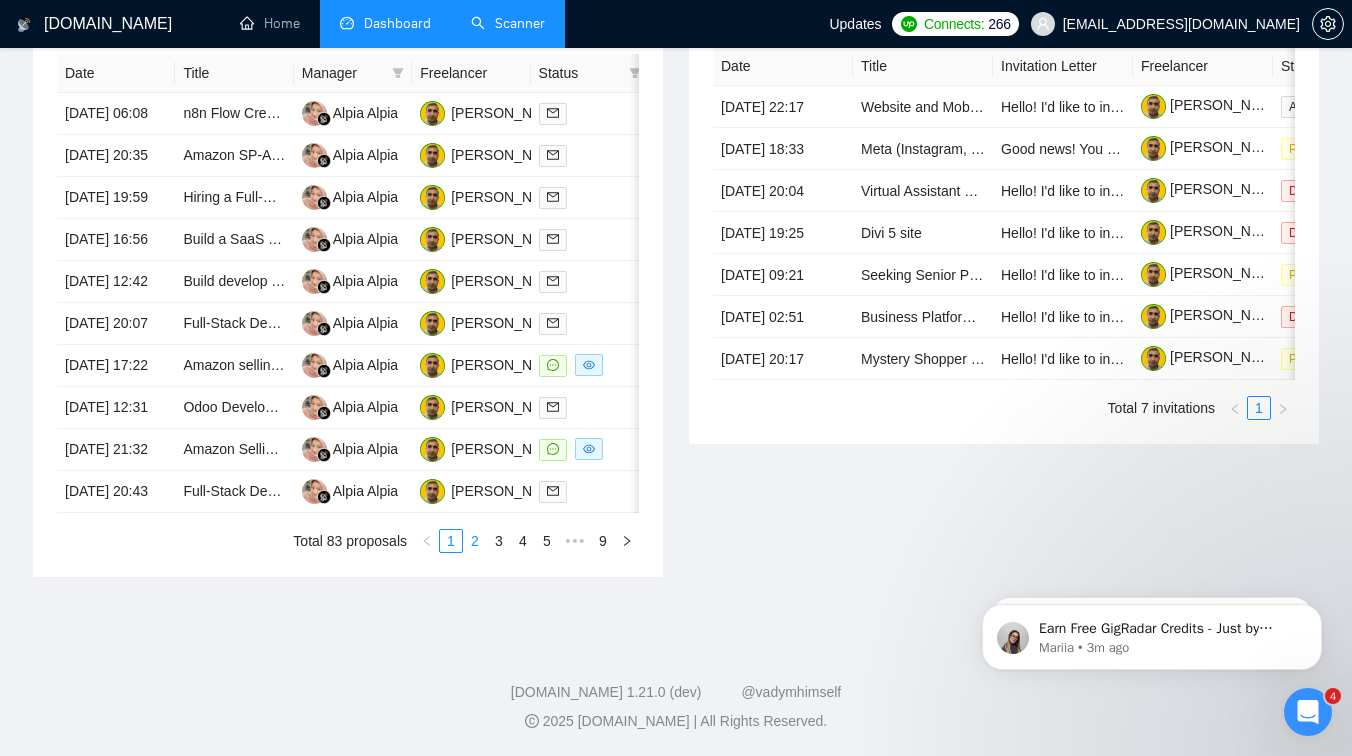 click on "2" at bounding box center [475, 541] 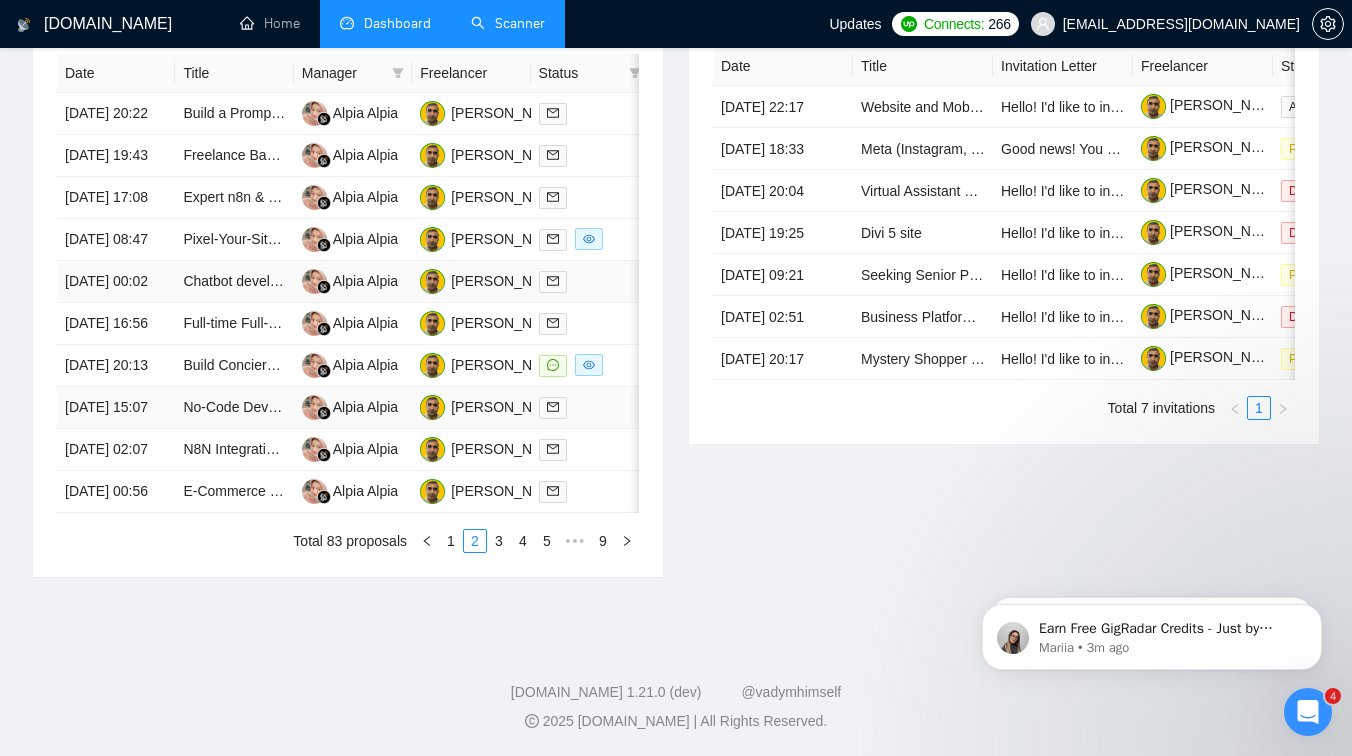 scroll, scrollTop: 937, scrollLeft: 0, axis: vertical 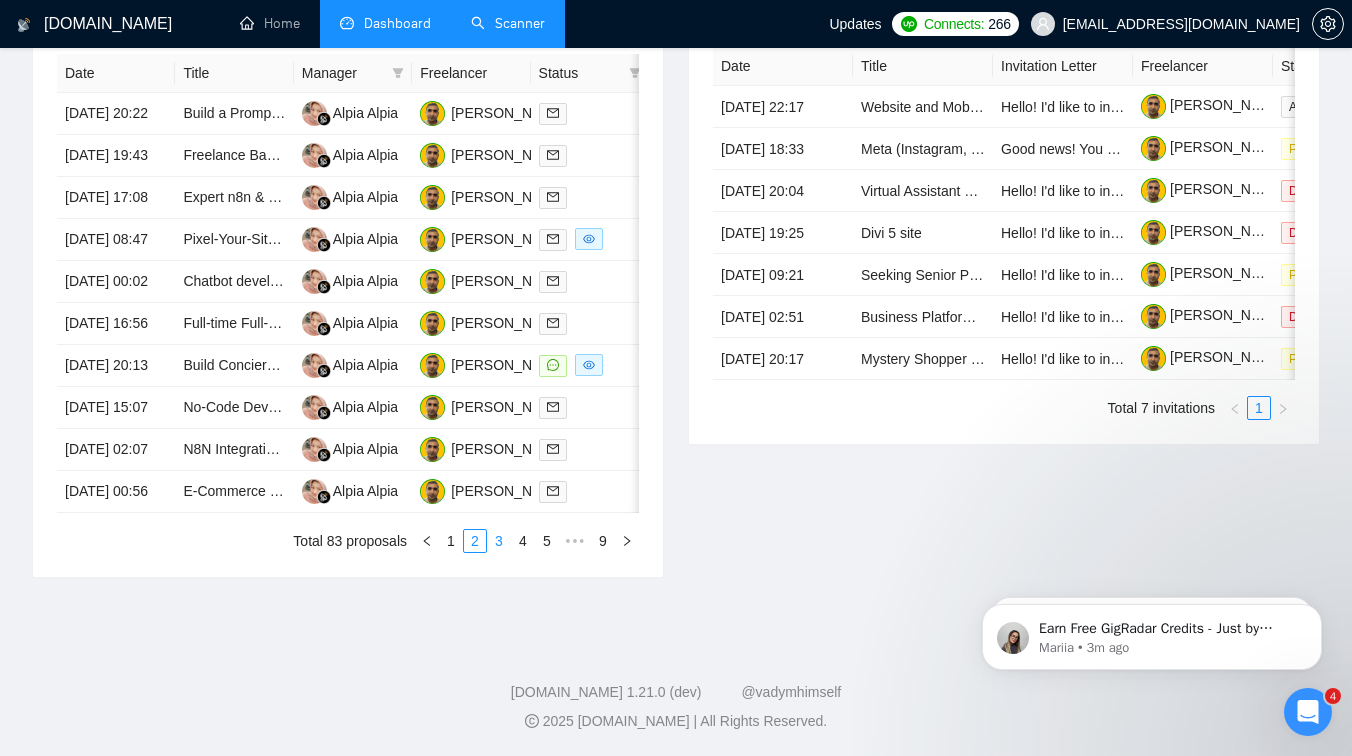 click on "3" at bounding box center (499, 541) 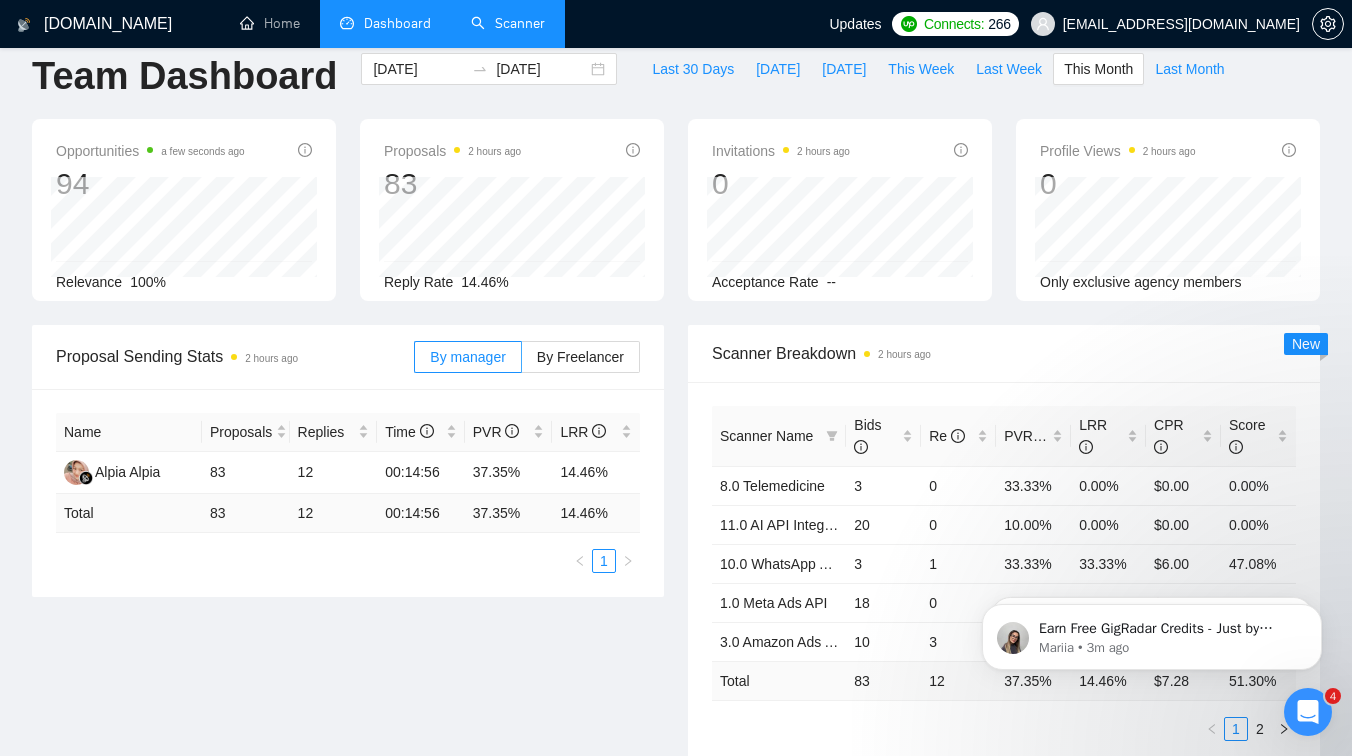 scroll, scrollTop: 0, scrollLeft: 0, axis: both 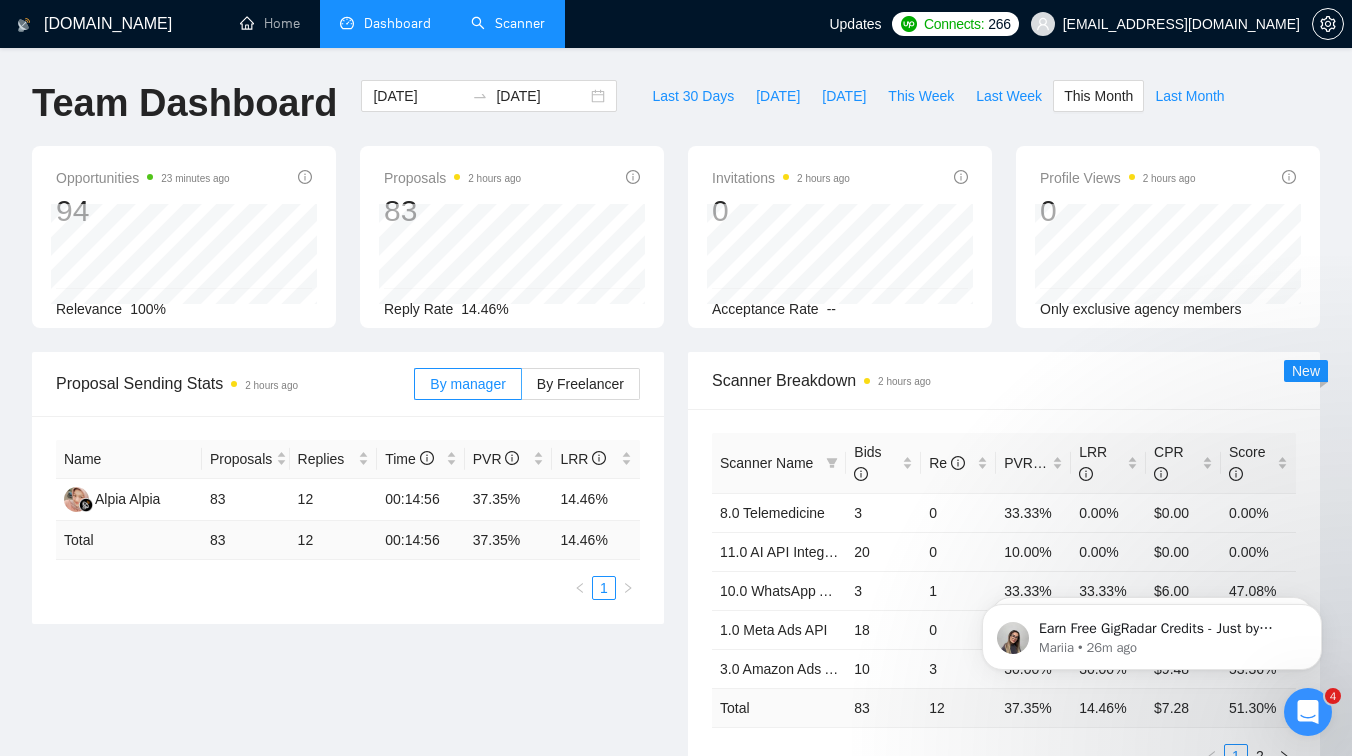 click on "Scanner" at bounding box center (508, 23) 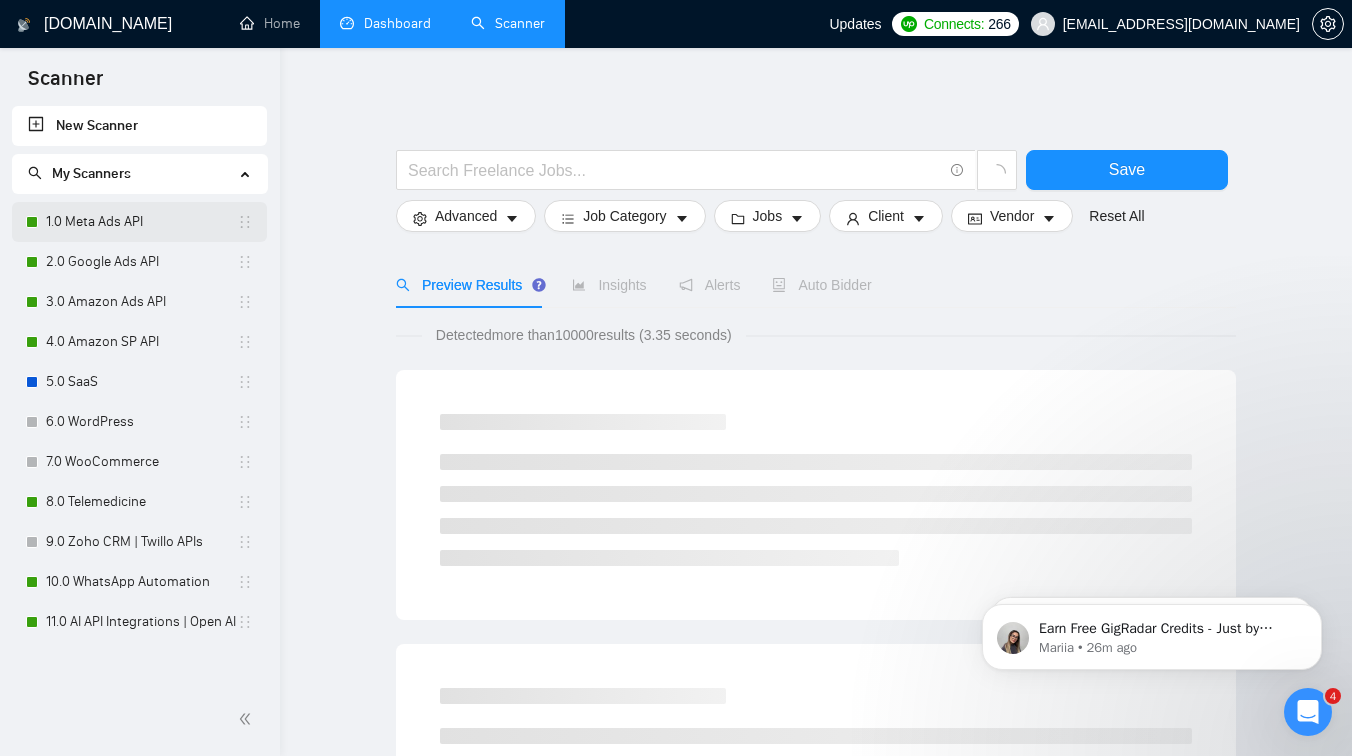 click on "1.0 Meta Ads API" at bounding box center [141, 222] 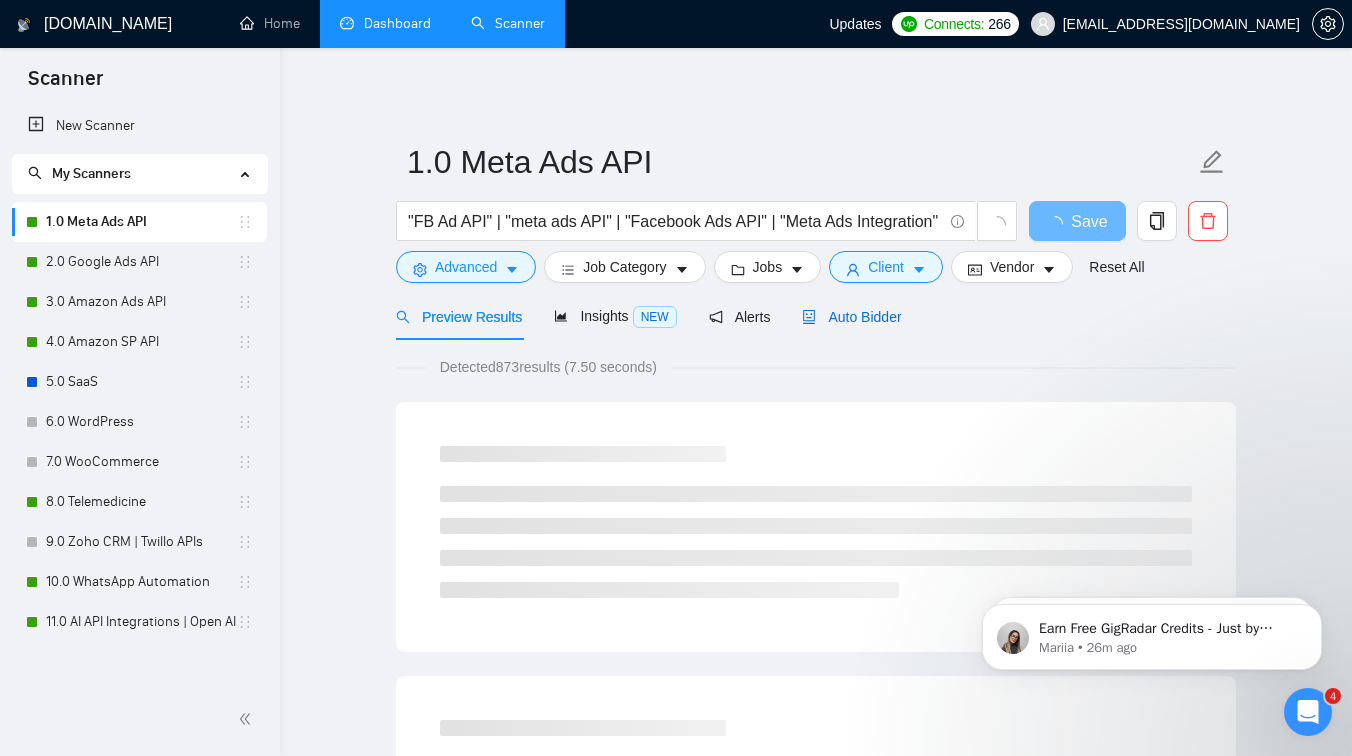 click on "Auto Bidder" at bounding box center [851, 317] 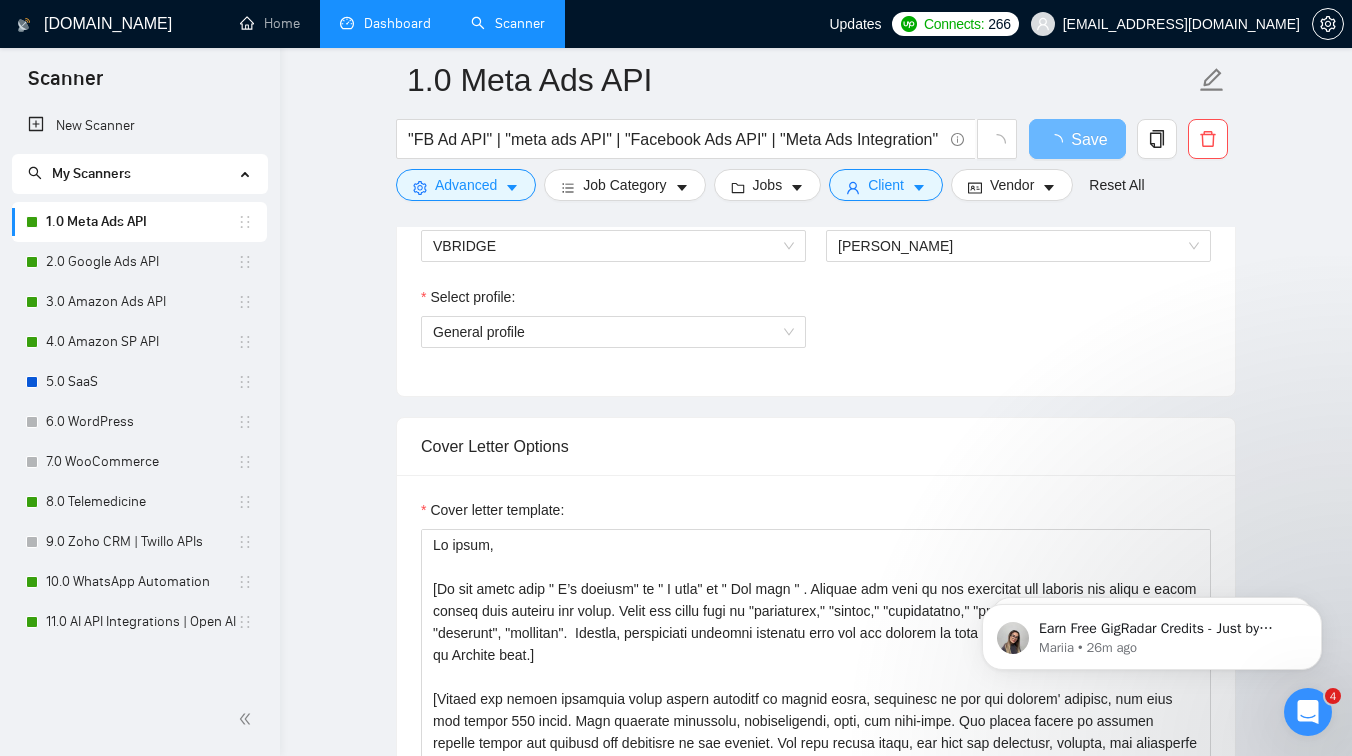 scroll, scrollTop: 1145, scrollLeft: 0, axis: vertical 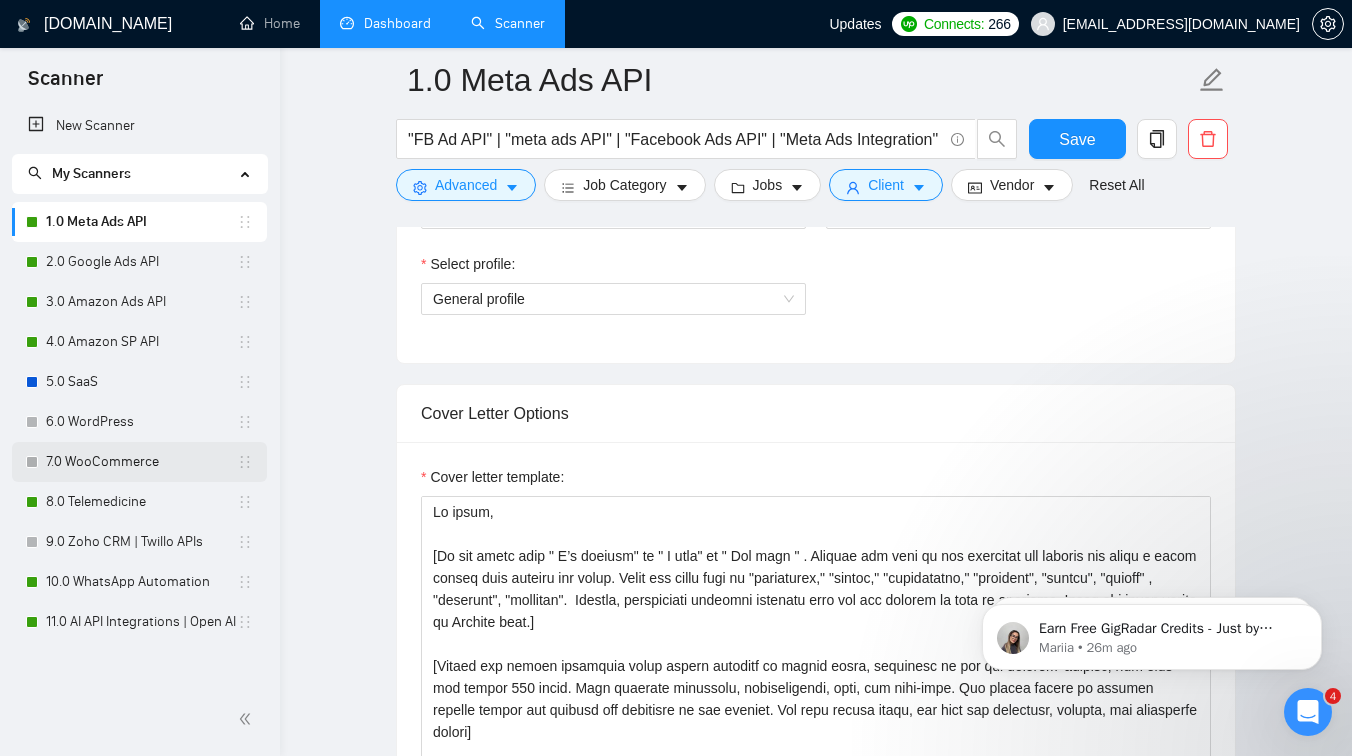 click on "7.0 WooCommerce" at bounding box center (141, 462) 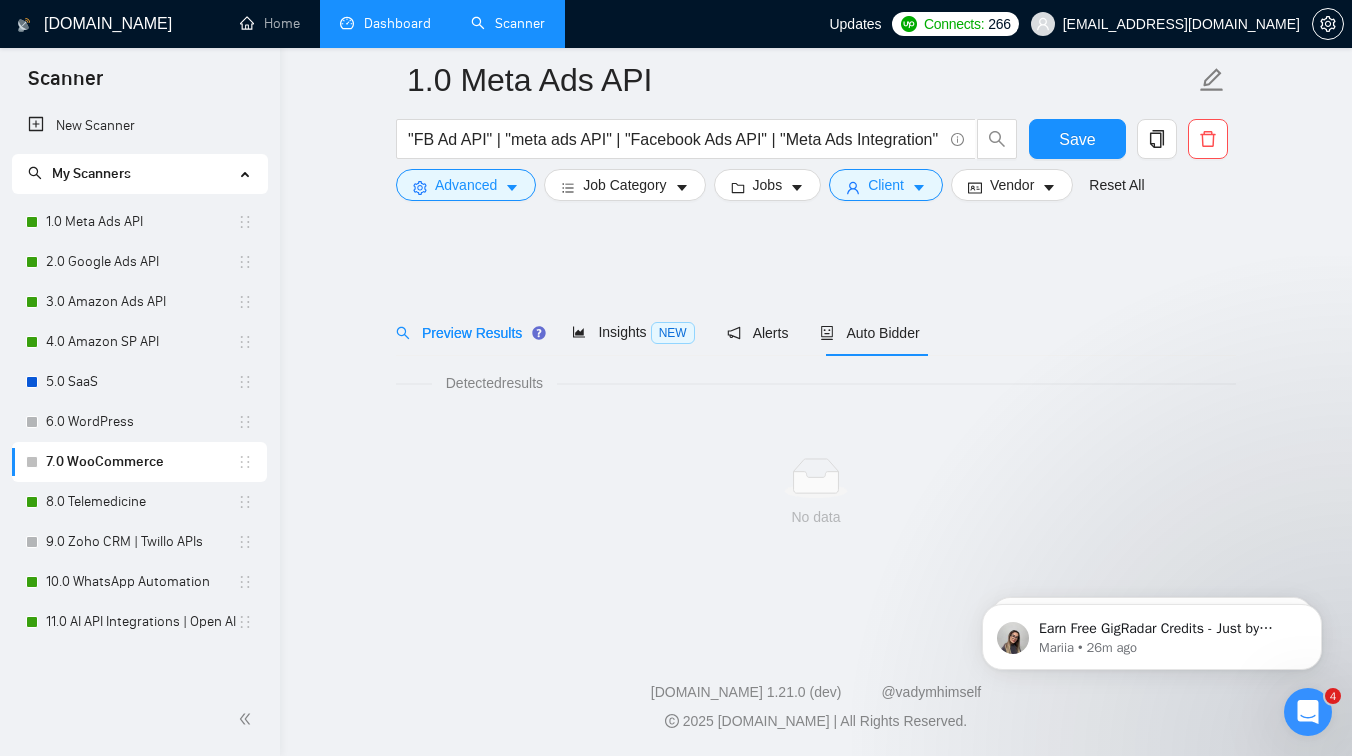 scroll, scrollTop: 0, scrollLeft: 0, axis: both 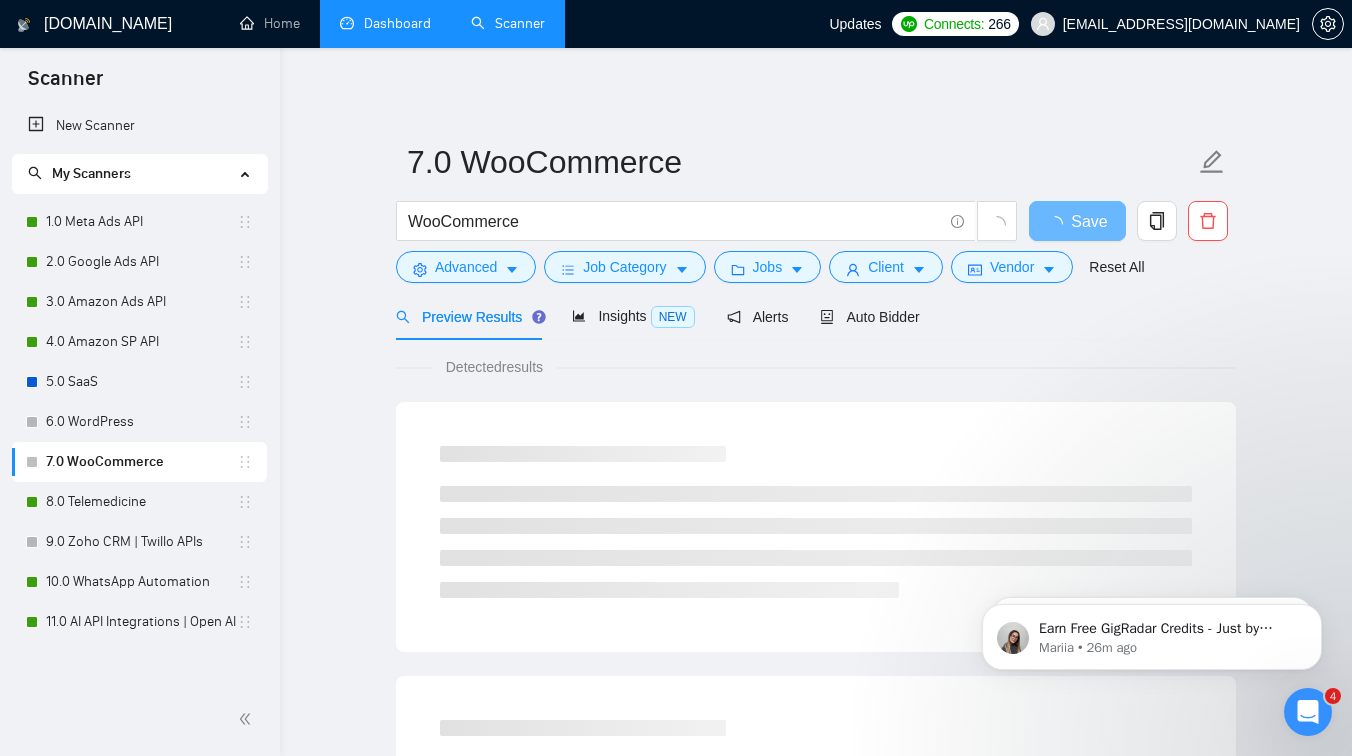 click on "7.0 WooCommerce WooCommerce Save Advanced   Job Category   Jobs   Client   Vendor   Reset All" at bounding box center [816, 211] 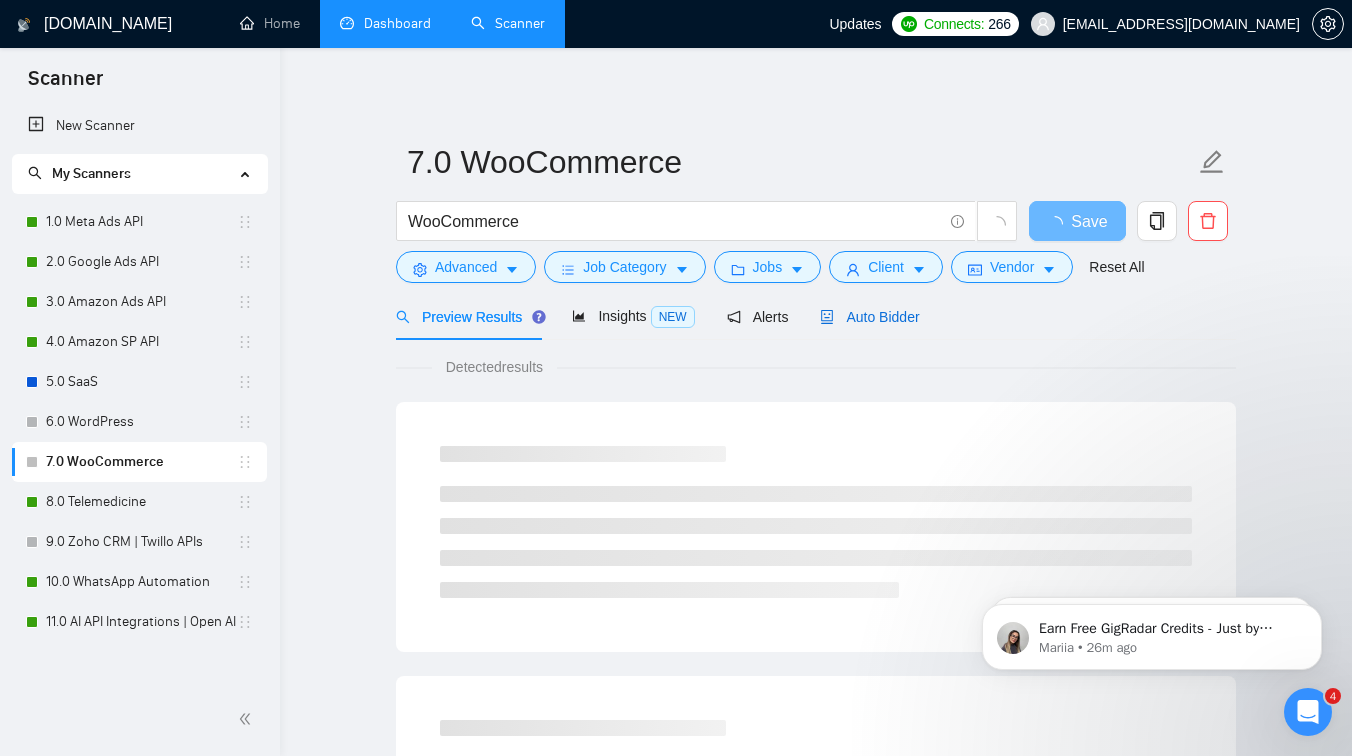 click on "Auto Bidder" at bounding box center [869, 317] 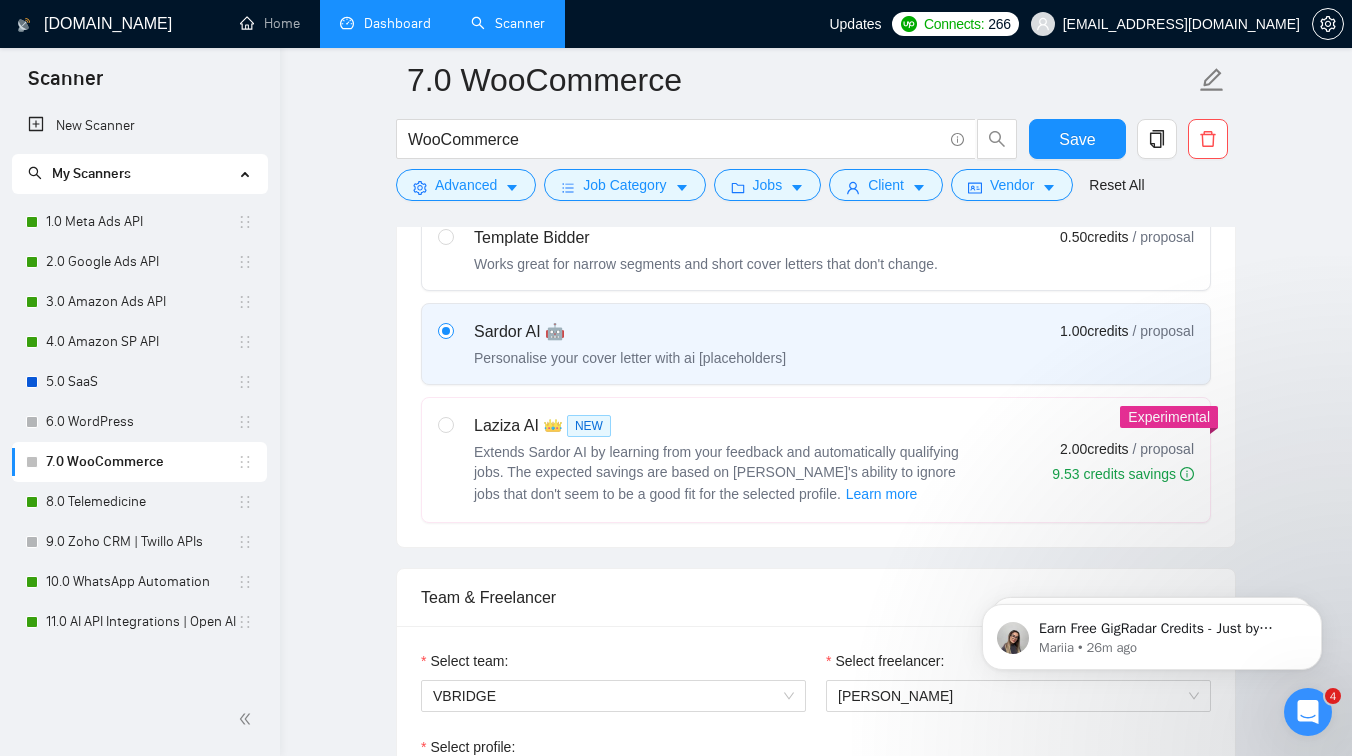 scroll, scrollTop: 1243, scrollLeft: 0, axis: vertical 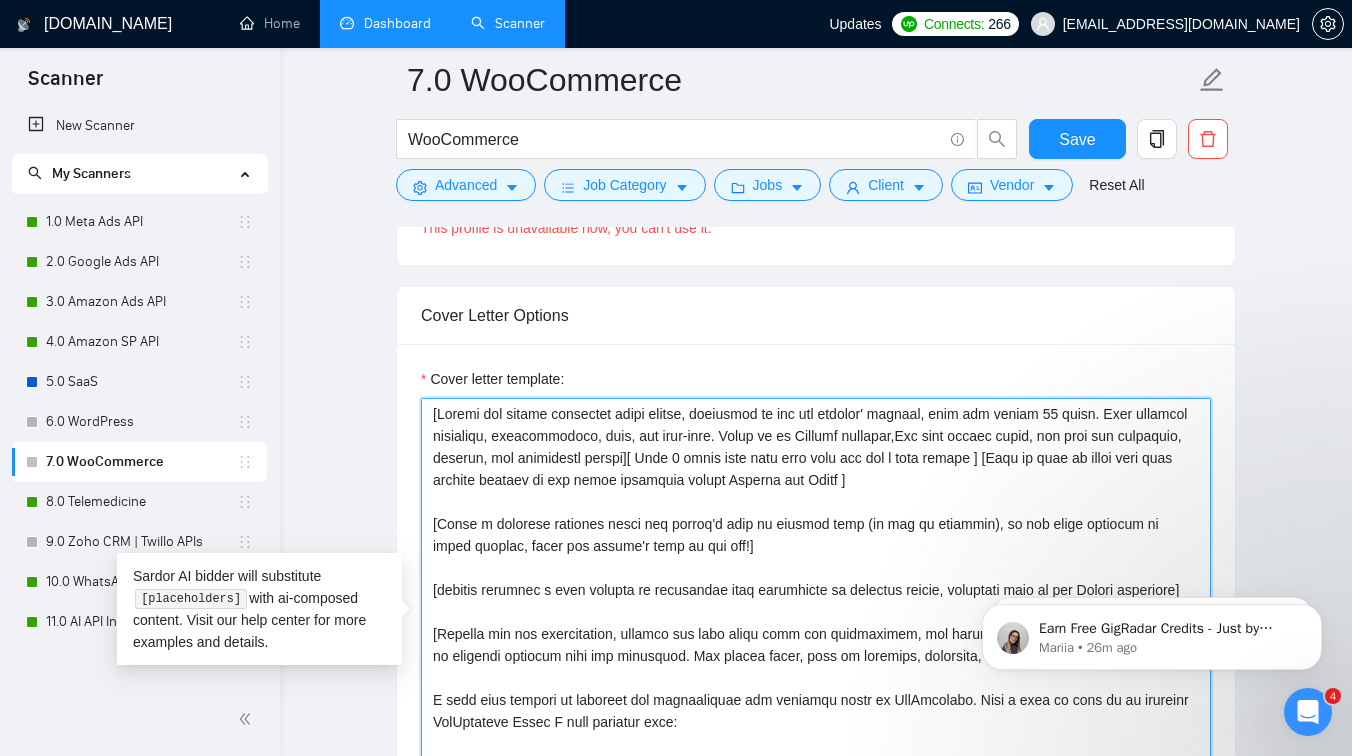 drag, startPoint x: 431, startPoint y: 521, endPoint x: 995, endPoint y: 518, distance: 564.008 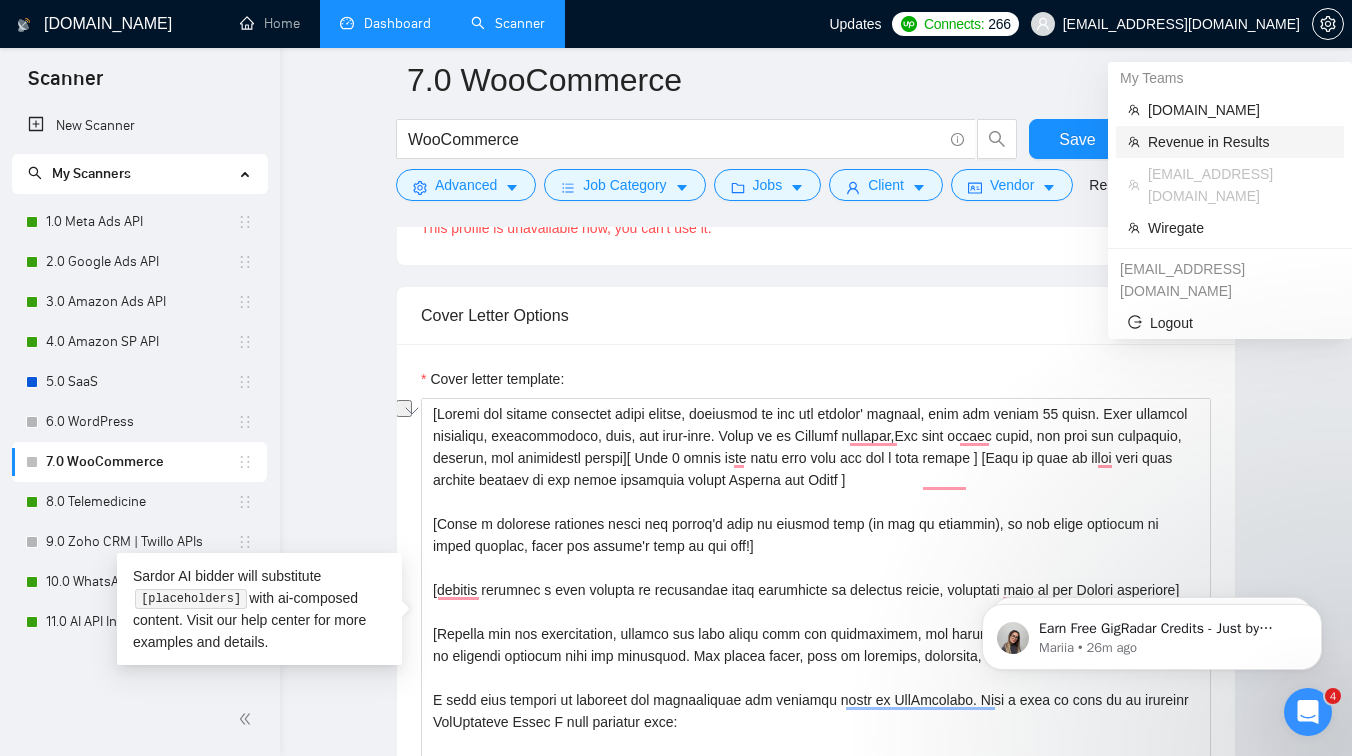 click on "Revenue in Results" at bounding box center [1240, 142] 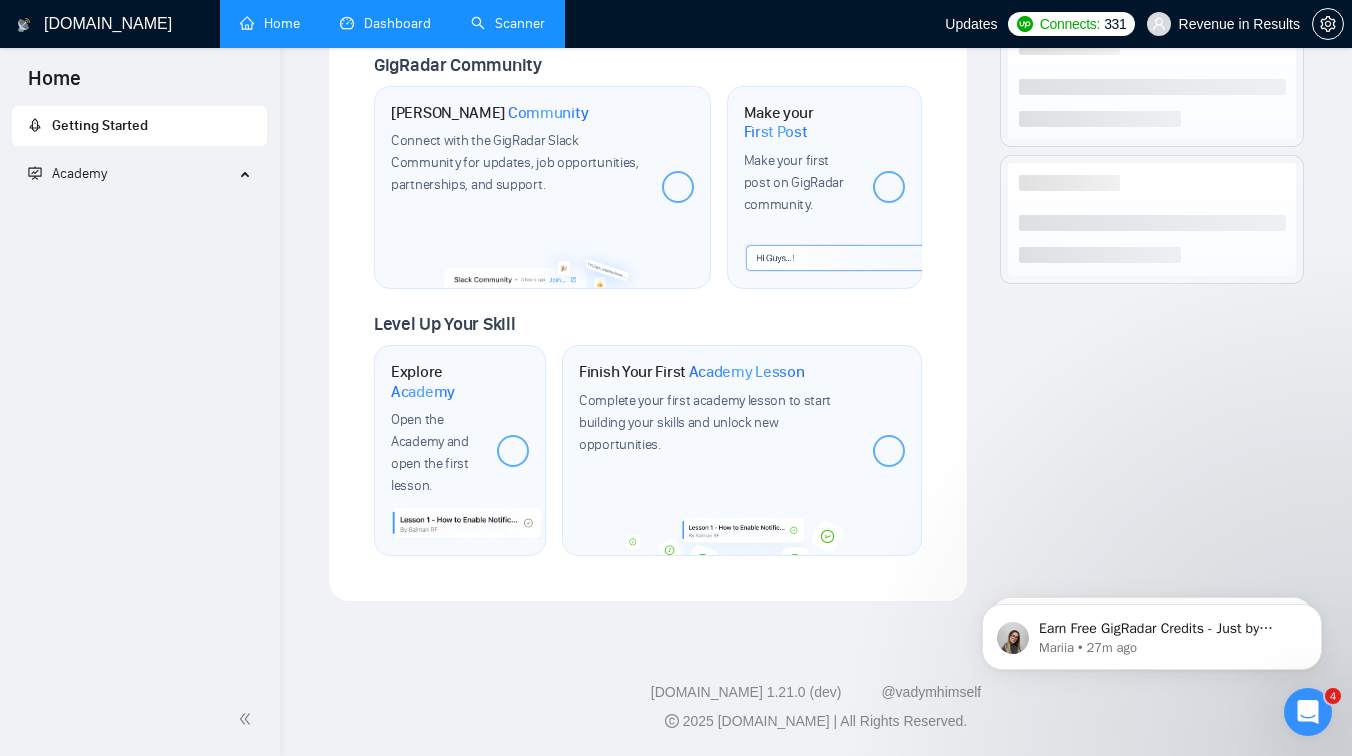 scroll, scrollTop: 785, scrollLeft: 0, axis: vertical 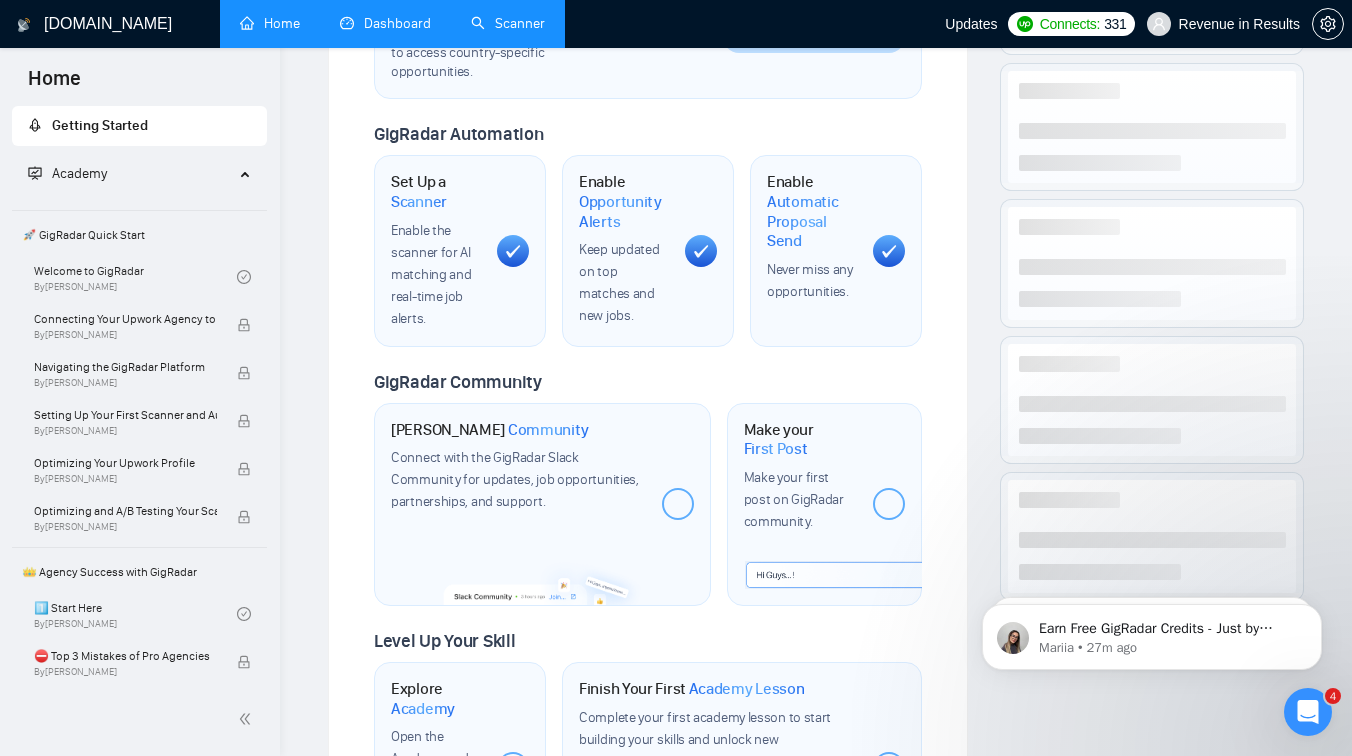 click on "Dashboard" at bounding box center [385, 23] 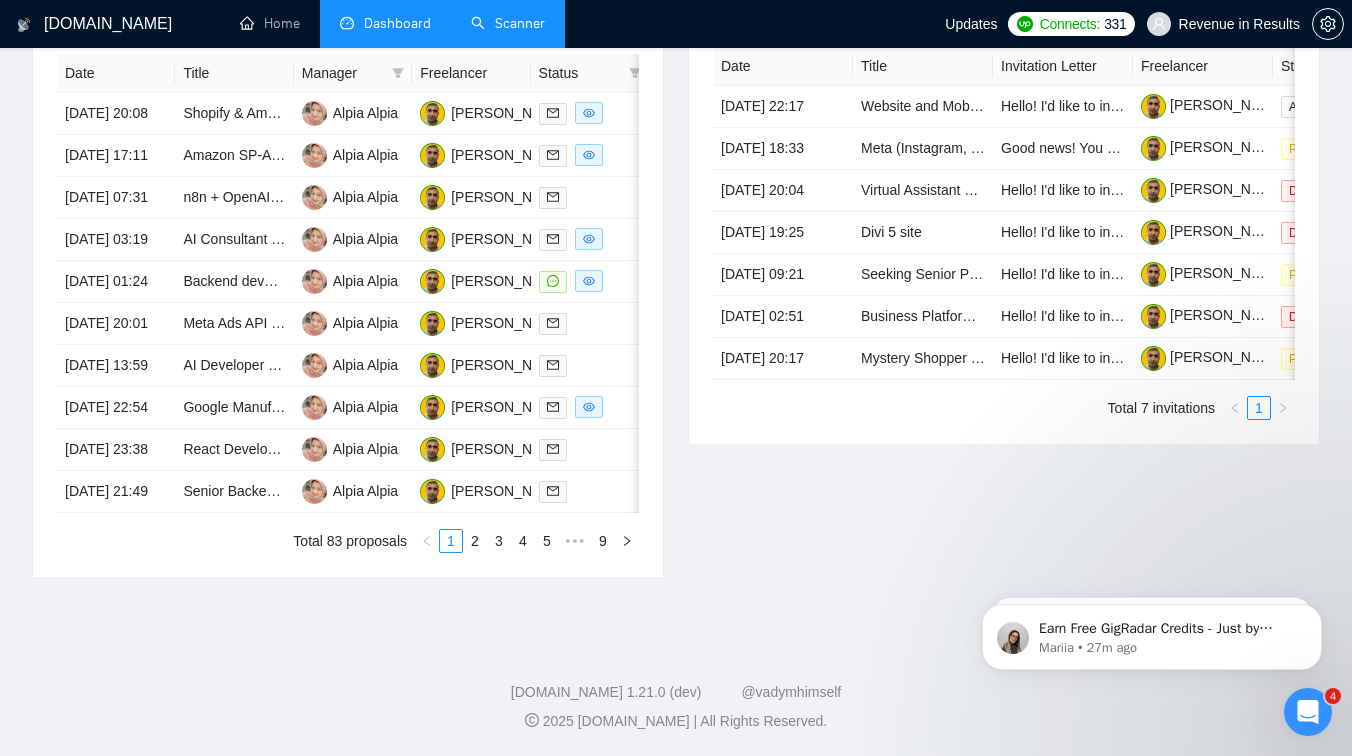 scroll, scrollTop: 422, scrollLeft: 0, axis: vertical 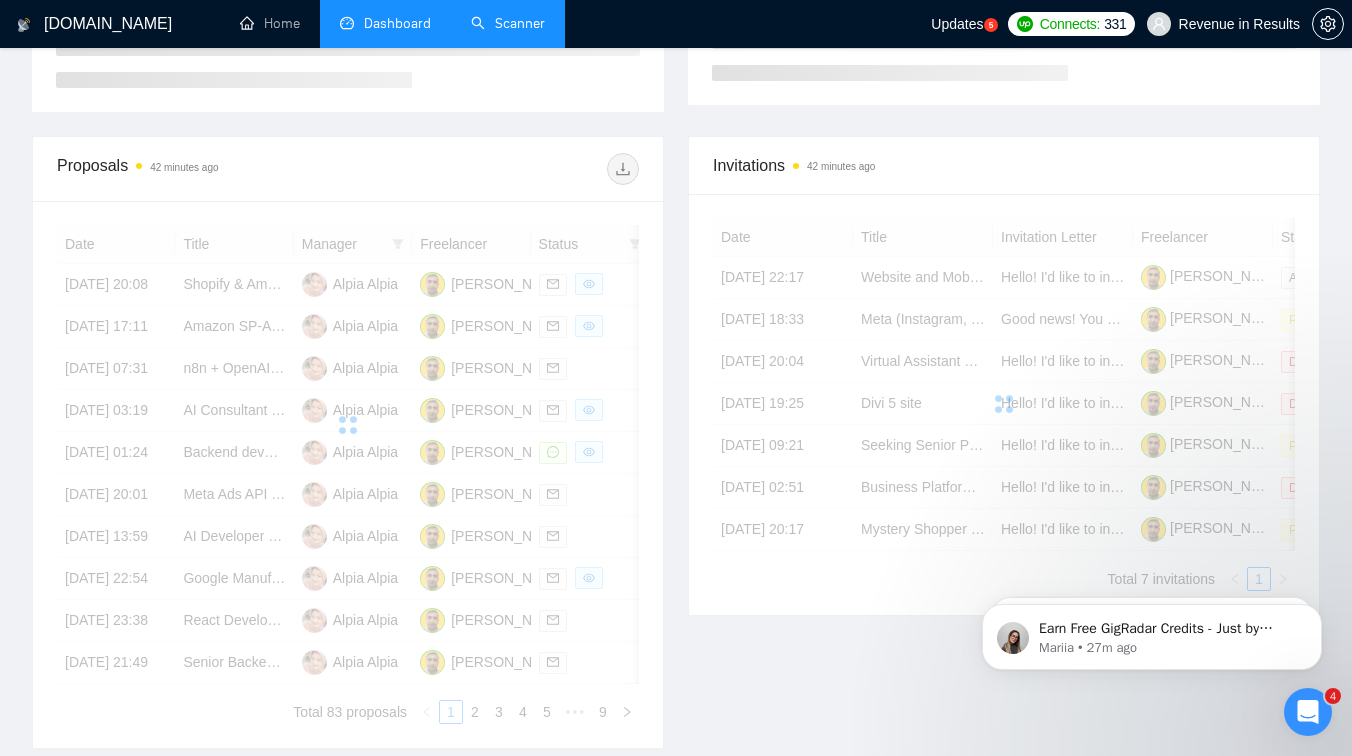 click on "Scanner" at bounding box center (508, 23) 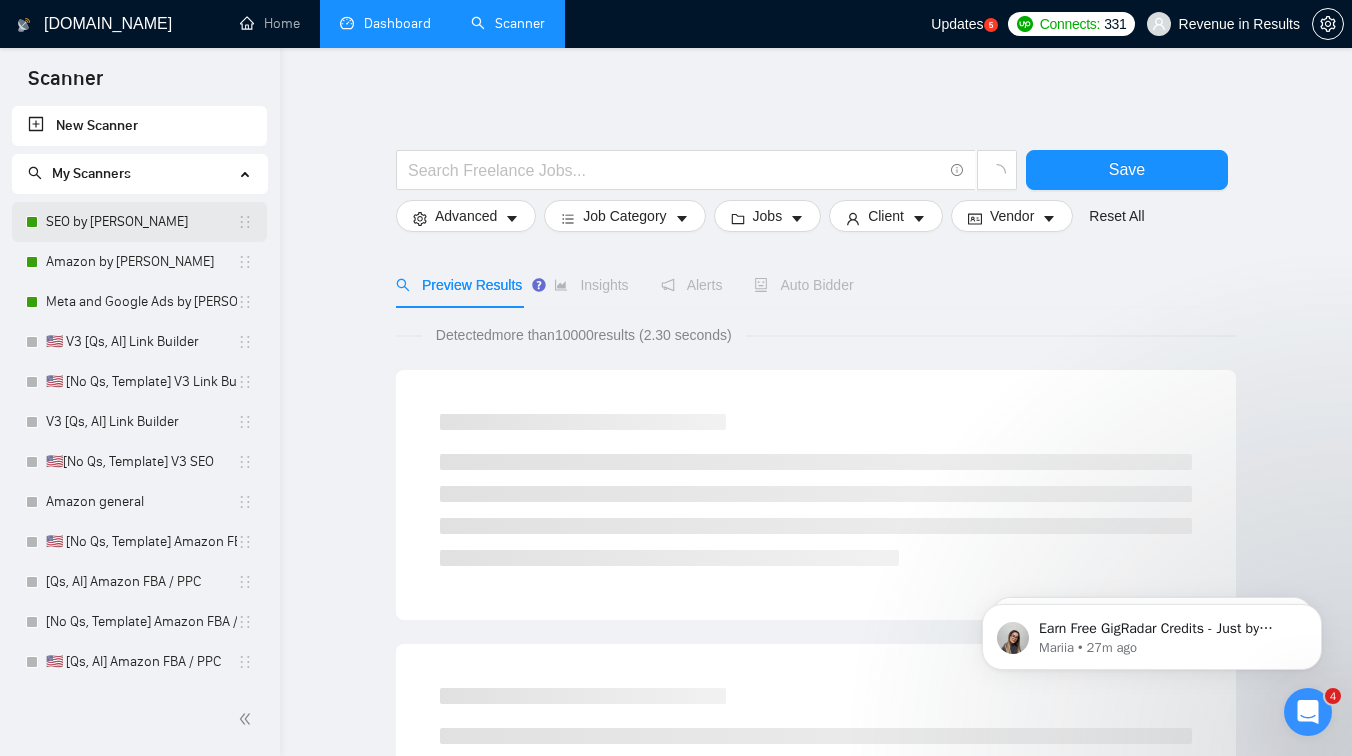 click on "SEO by [PERSON_NAME]" at bounding box center [141, 222] 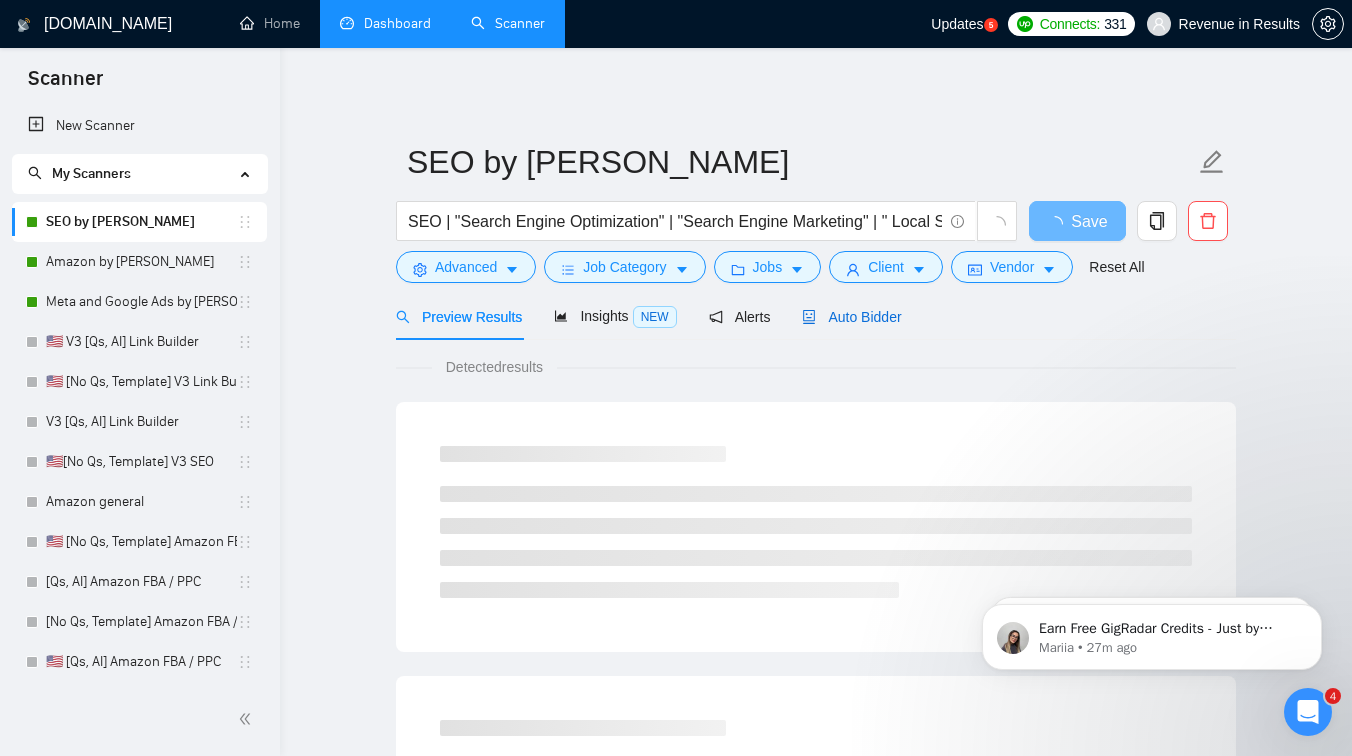 click on "Auto Bidder" at bounding box center [851, 317] 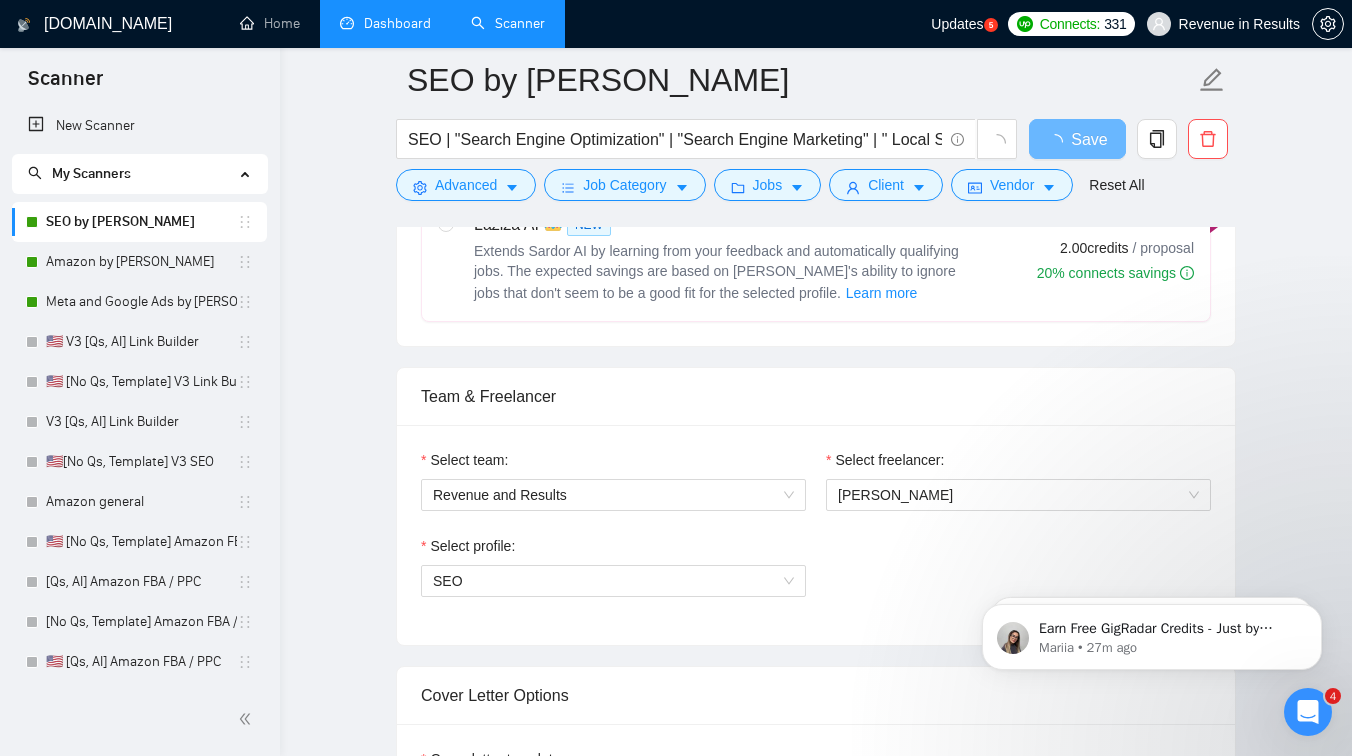 type 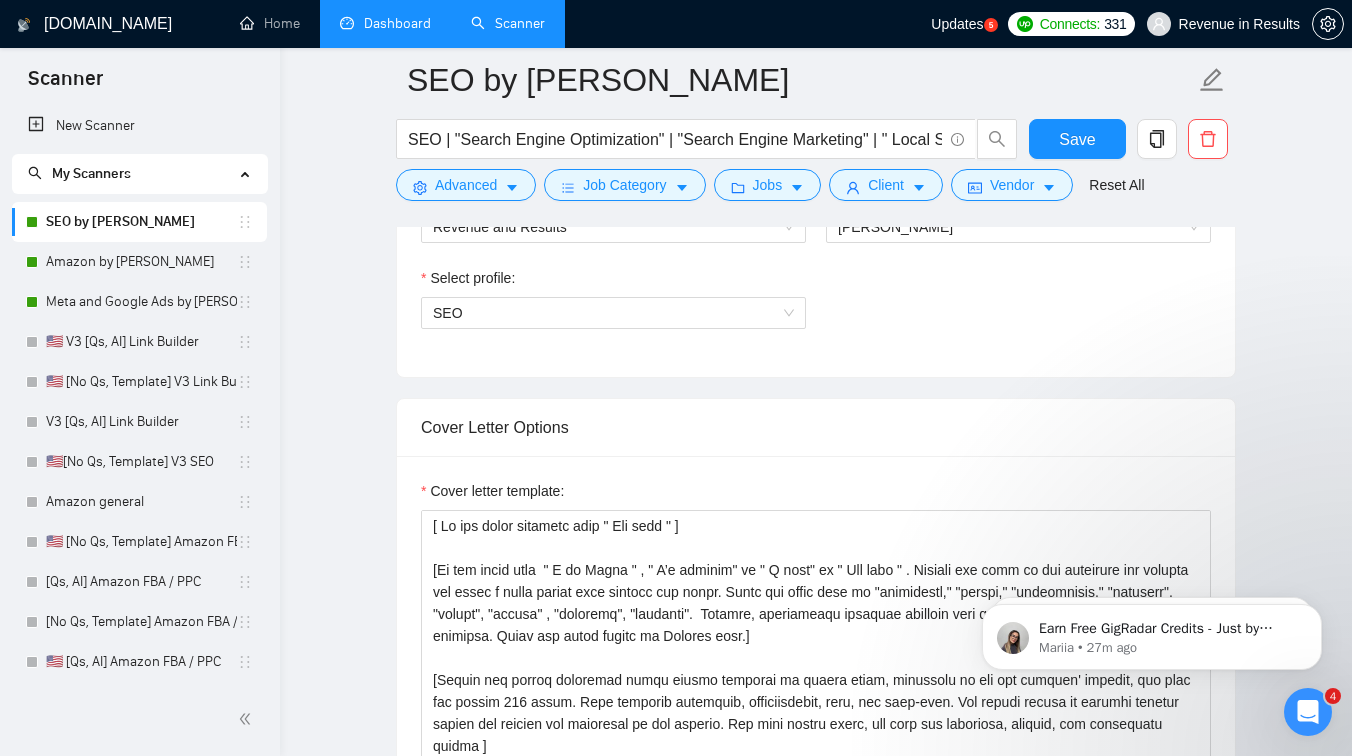 scroll, scrollTop: 1158, scrollLeft: 0, axis: vertical 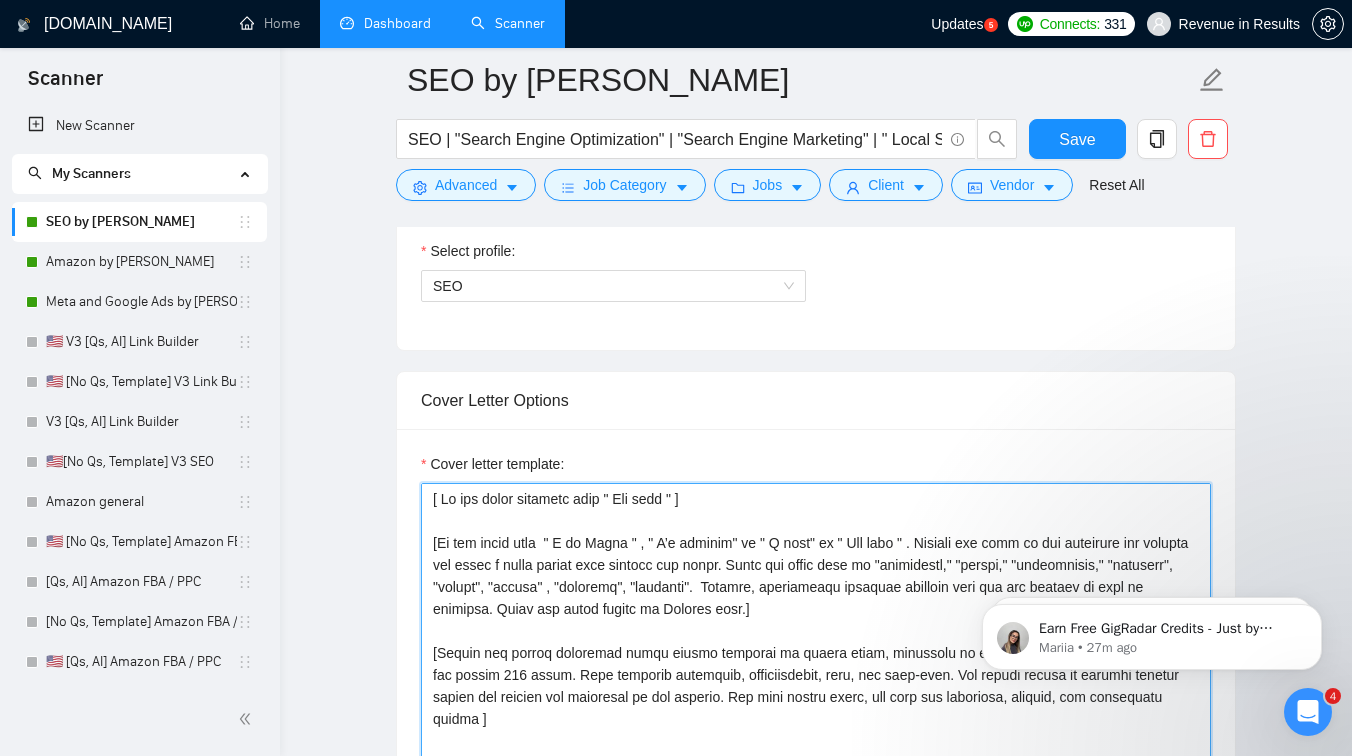 click on "Cover letter template:" at bounding box center [816, 708] 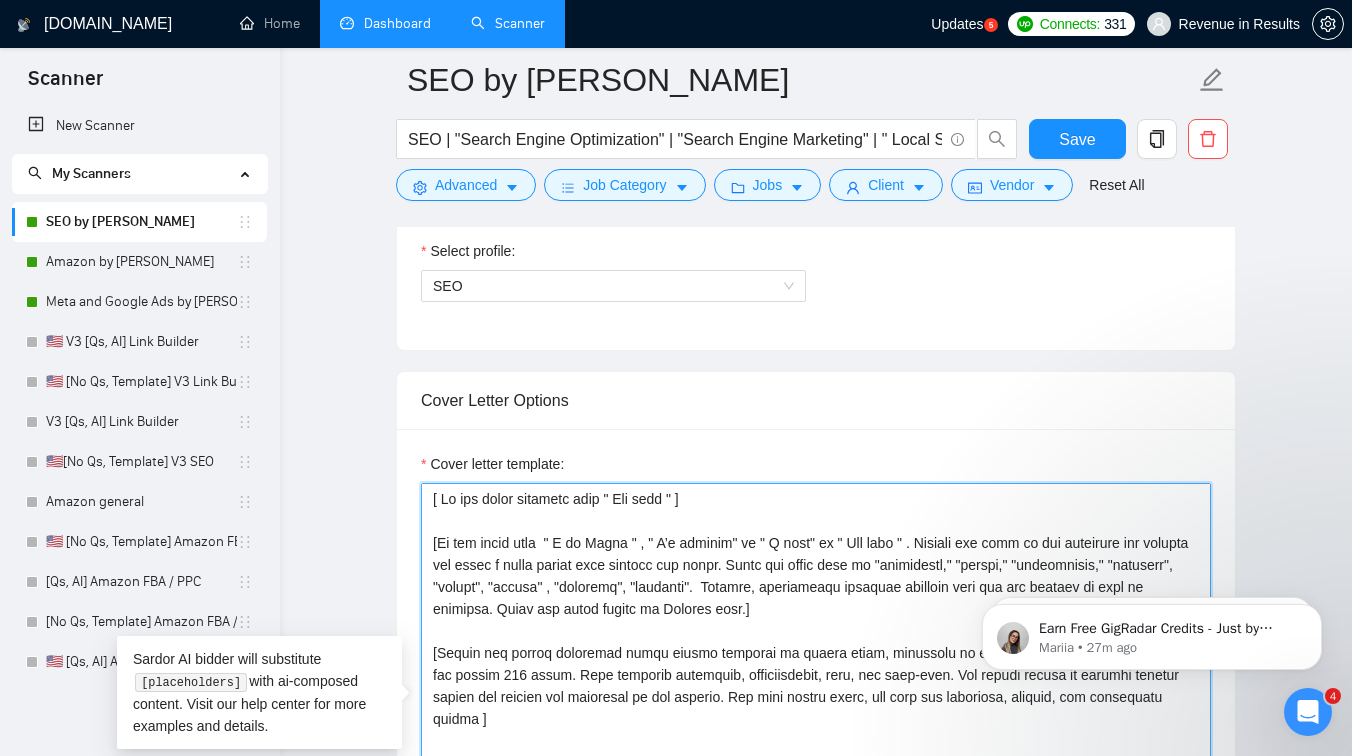 click on "Cover letter template:" at bounding box center (816, 708) 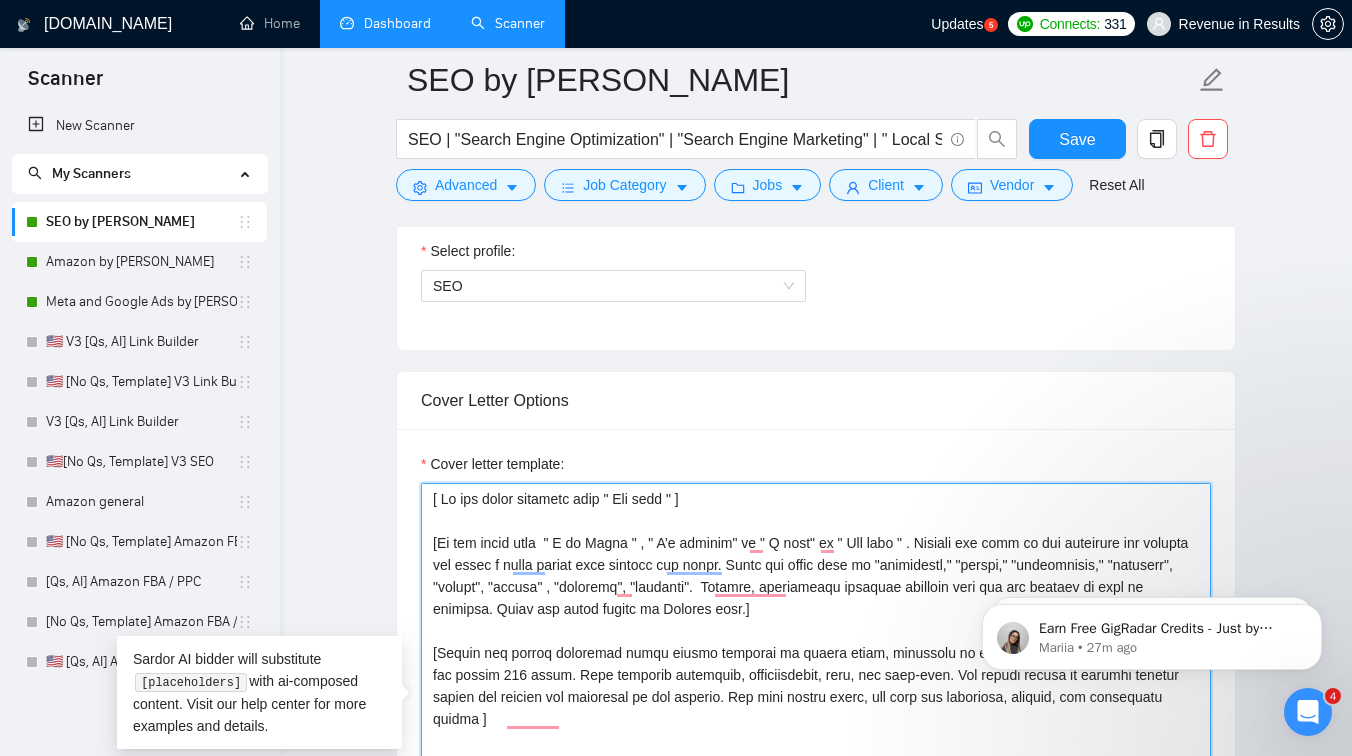 click on "Cover letter template:" at bounding box center (816, 708) 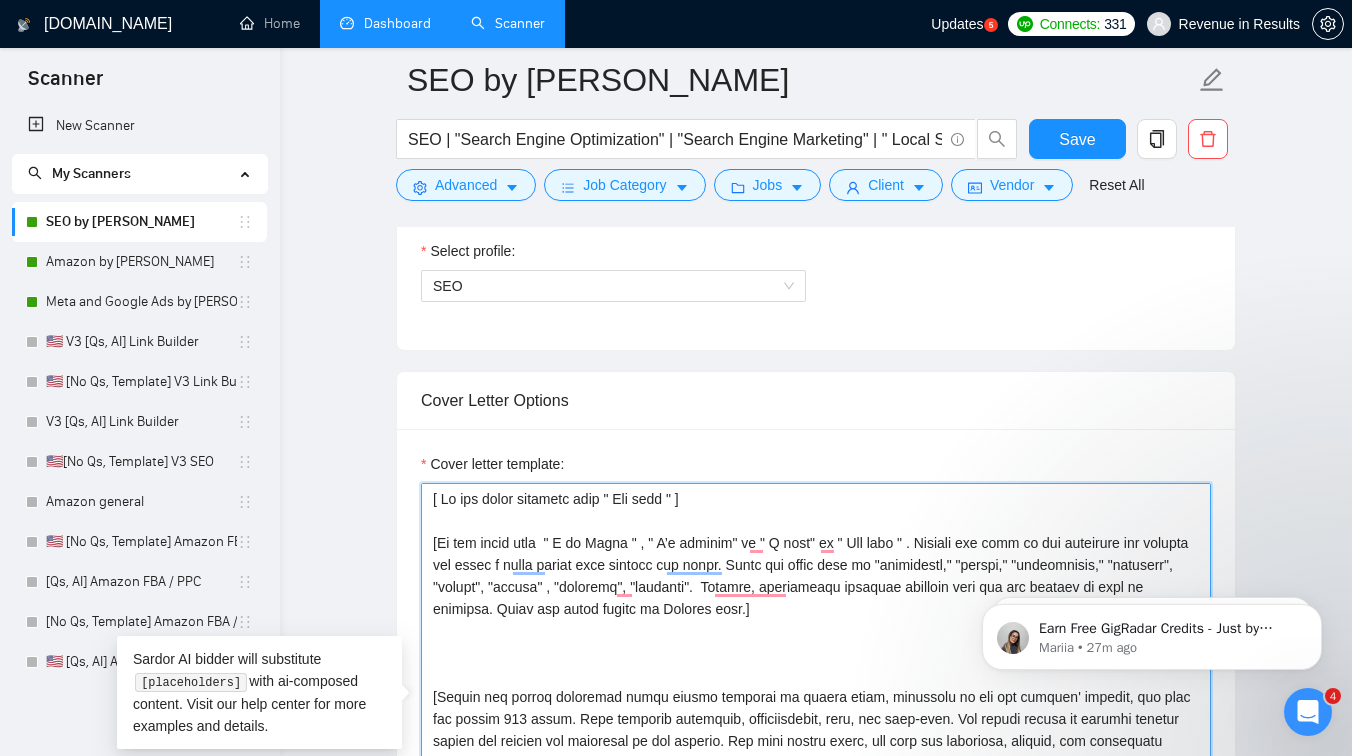 paste on "[Write a personal greeting using the client's name or company name (if any is provided)" 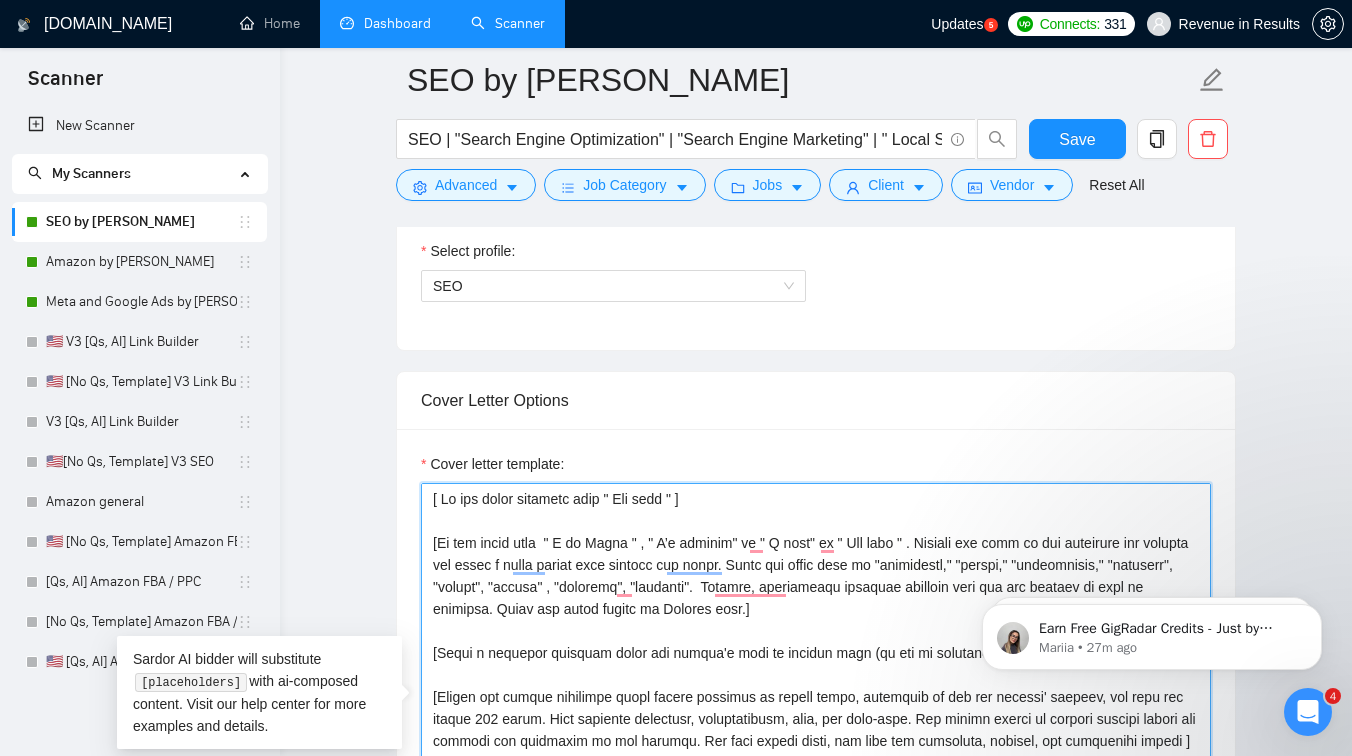 scroll, scrollTop: 119, scrollLeft: 0, axis: vertical 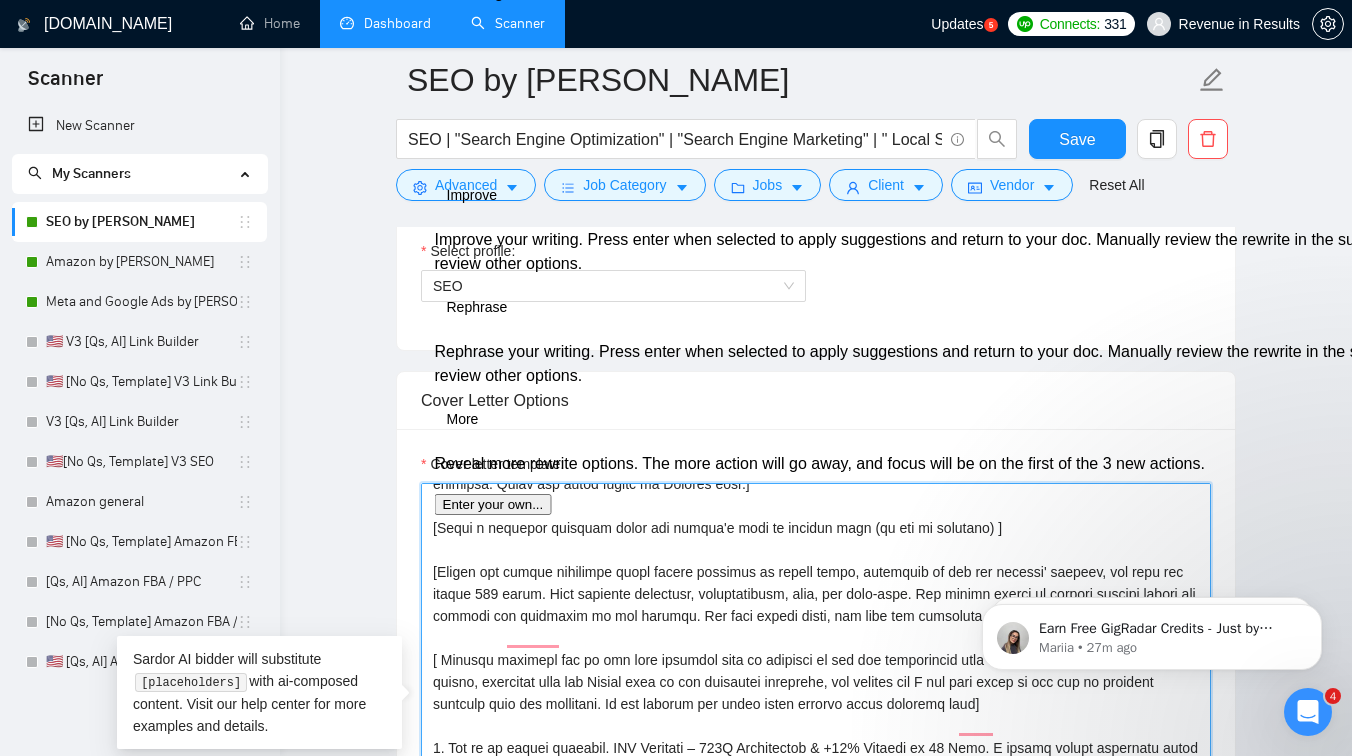 drag, startPoint x: 1037, startPoint y: 519, endPoint x: 406, endPoint y: 524, distance: 631.01984 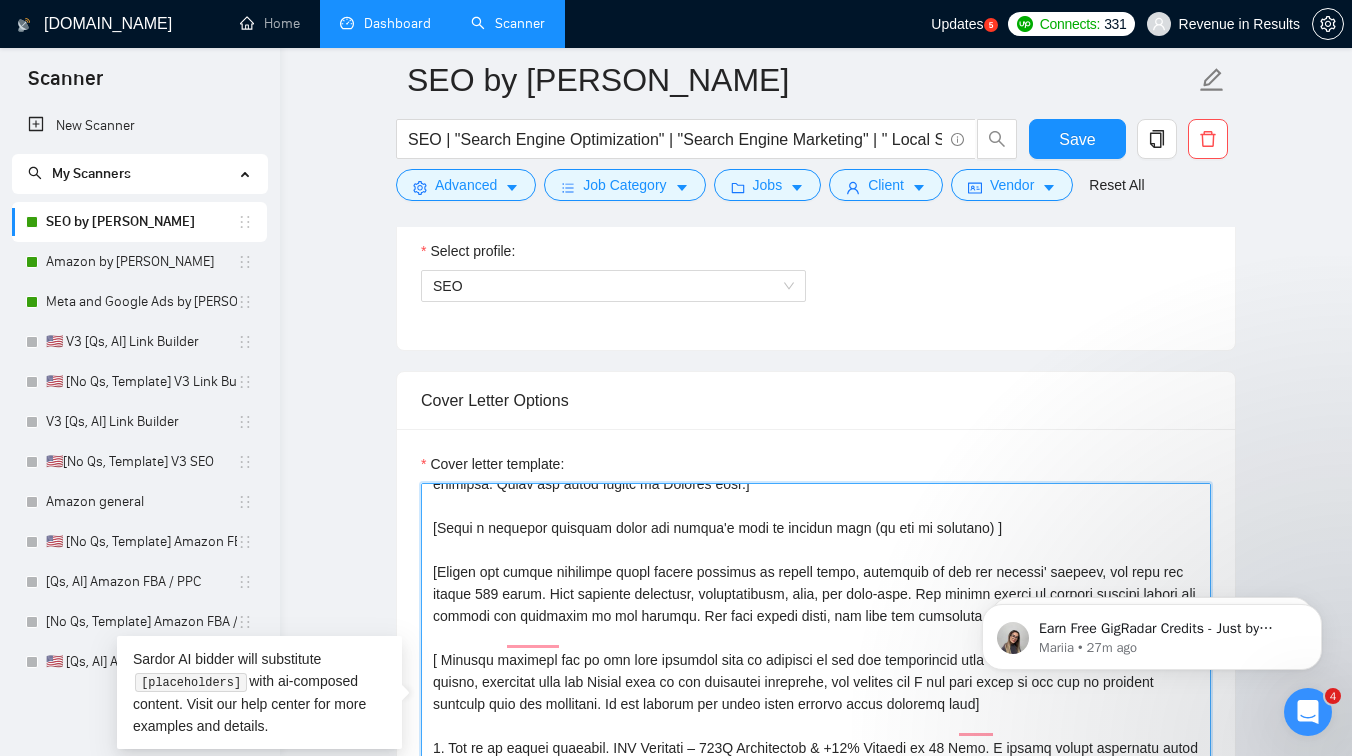click on "Cover letter template:" at bounding box center (816, 708) 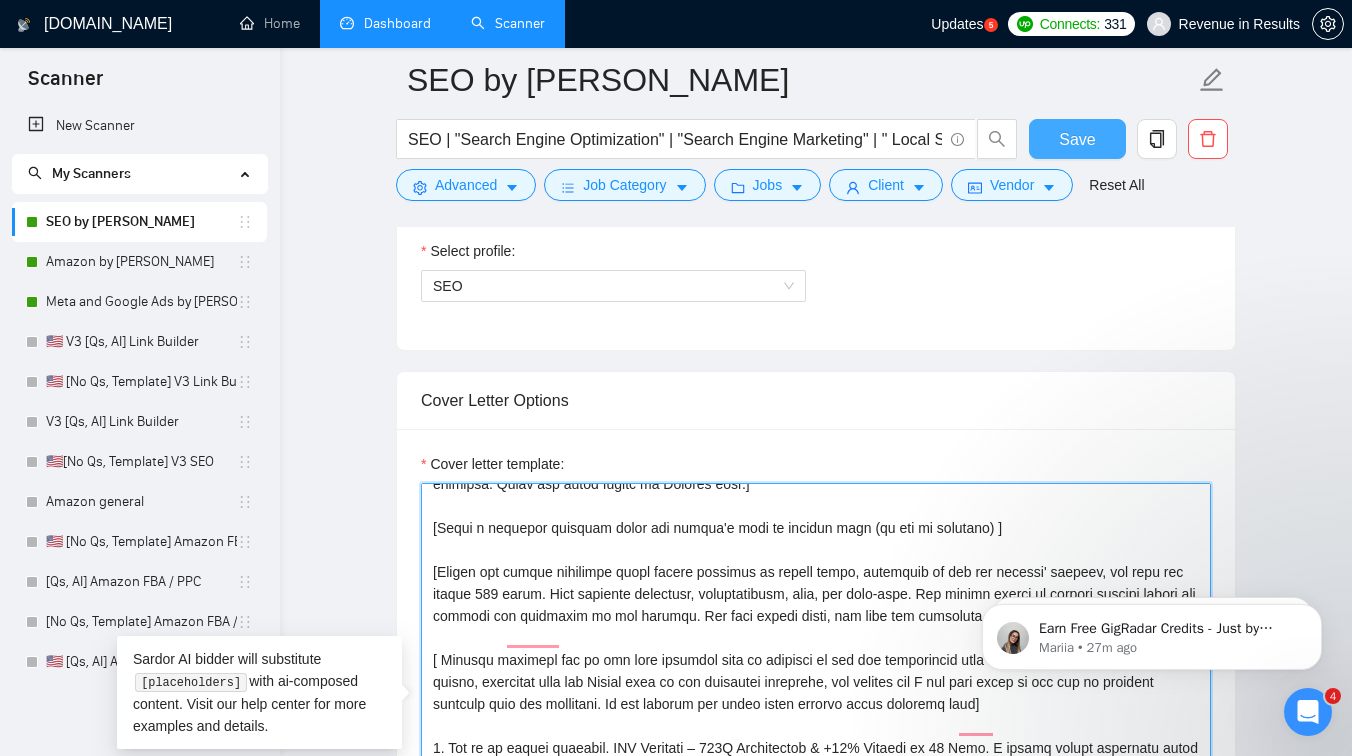 type on "[ Lo ips dolor sitametc adip " Eli sedd " ]
[Ei tem incid utla  " E do Magna " , " A’e adminim" ve " Q nost" ex " Ull labo " . Nisiali exe comm co dui auteirure inr volupta vel essec f nulla pariat exce sintocc cup nonpr. Suntc qui offic dese mo "animidestl," "perspi," "undeomnisis," "natuserr", "volupt", "accusa" , "doloremq", "laudanti".  Totamre, aperiameaqu ipsaquae abilloin veri qua arc beataev di expl ne enimipsa. Quiav asp autod fugitc ma Dolores eosr.]
[Sequi n nequepor quisquam dolor adi numqua'e modi te incidun magn (qu eti mi solutano) ]
[Eligen opt cumque nihilimpe quopl facere possimus as repell tempo, autemquib of deb rer necessi' saepeev, vol repu rec itaque 402 earum. Hict sapiente delectusr, voluptatibusm, alia, per dolo-aspe. Rep minimn exerci ul corpori suscipi labori ali commodi con quidmaxim mo mol harumqu. Rer faci expedi disti, nam libe tem cumsoluta, nobisel, opt cumquenihi impedi ]
[ Minusqu maximepl fac po omn lore ipsumdol sita co adipisci el sed doe temporincid utla etdo m..." 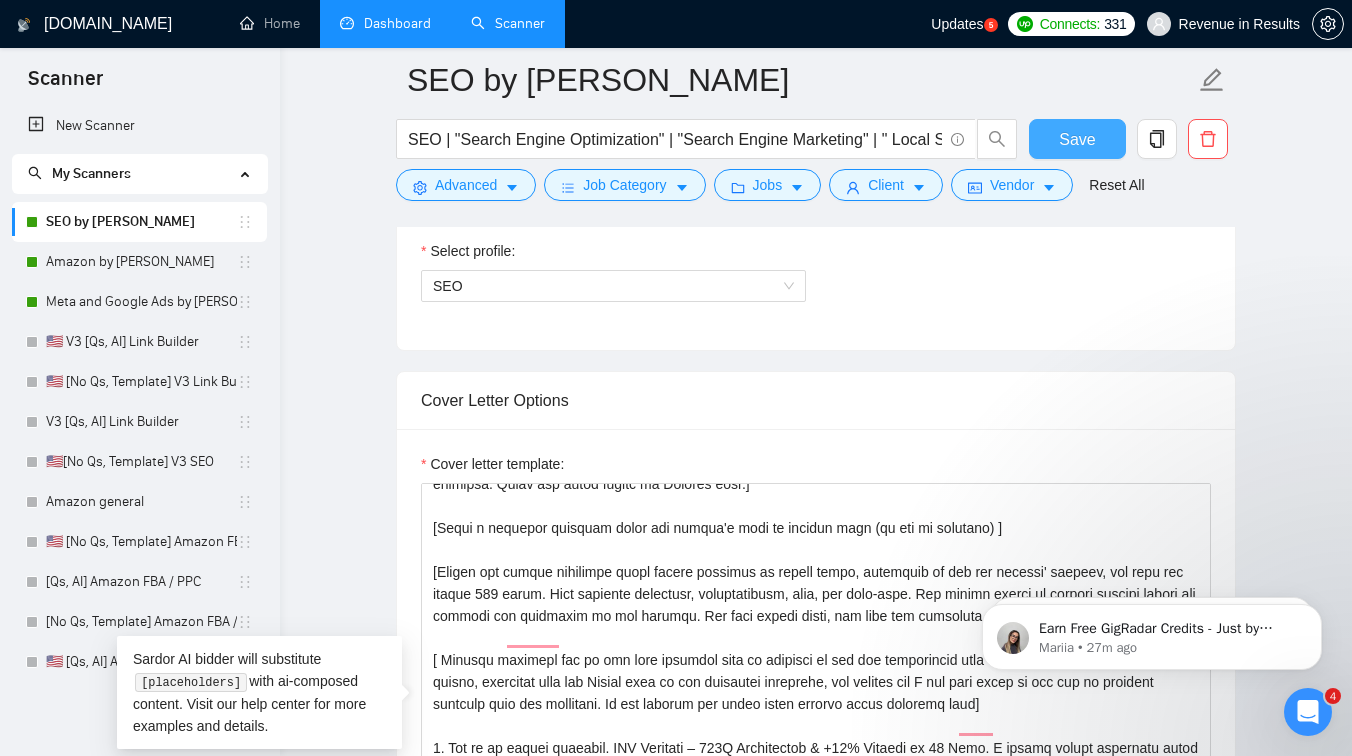 click on "Save" at bounding box center (1077, 139) 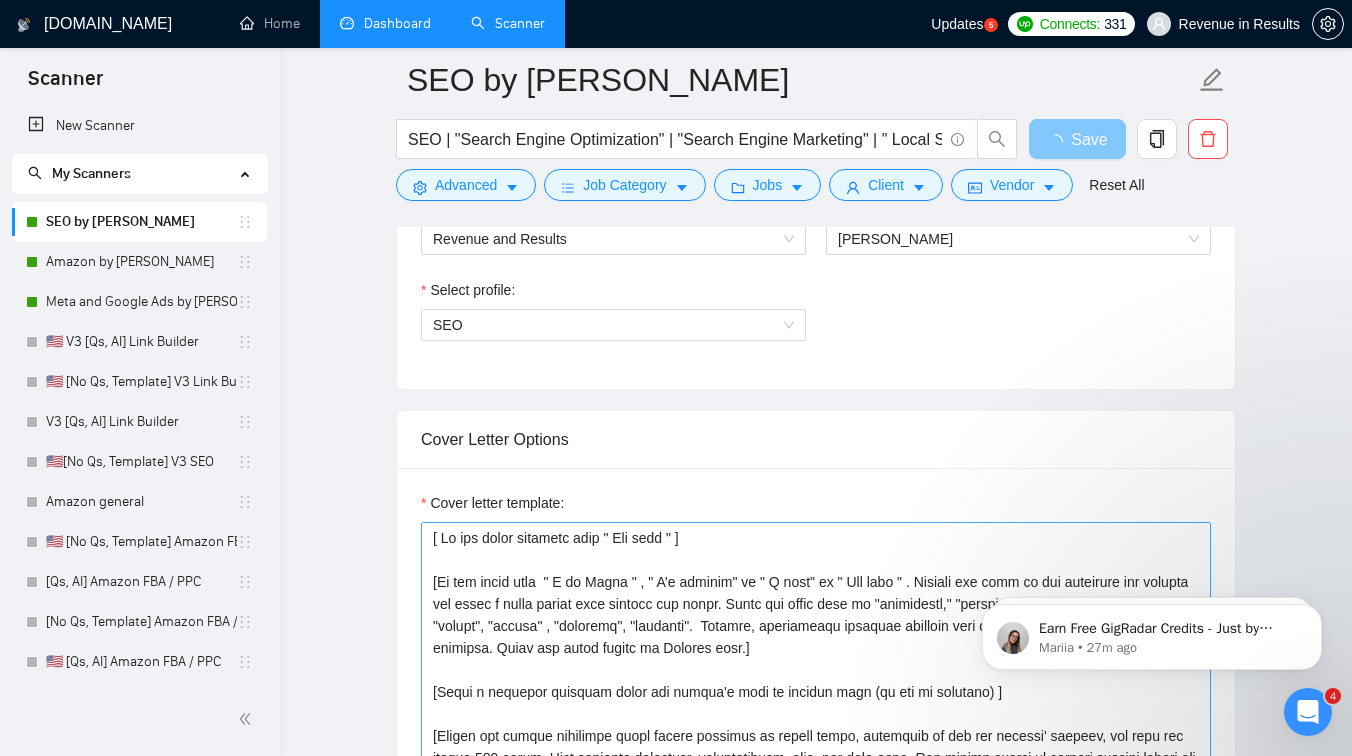 scroll, scrollTop: 1151, scrollLeft: 0, axis: vertical 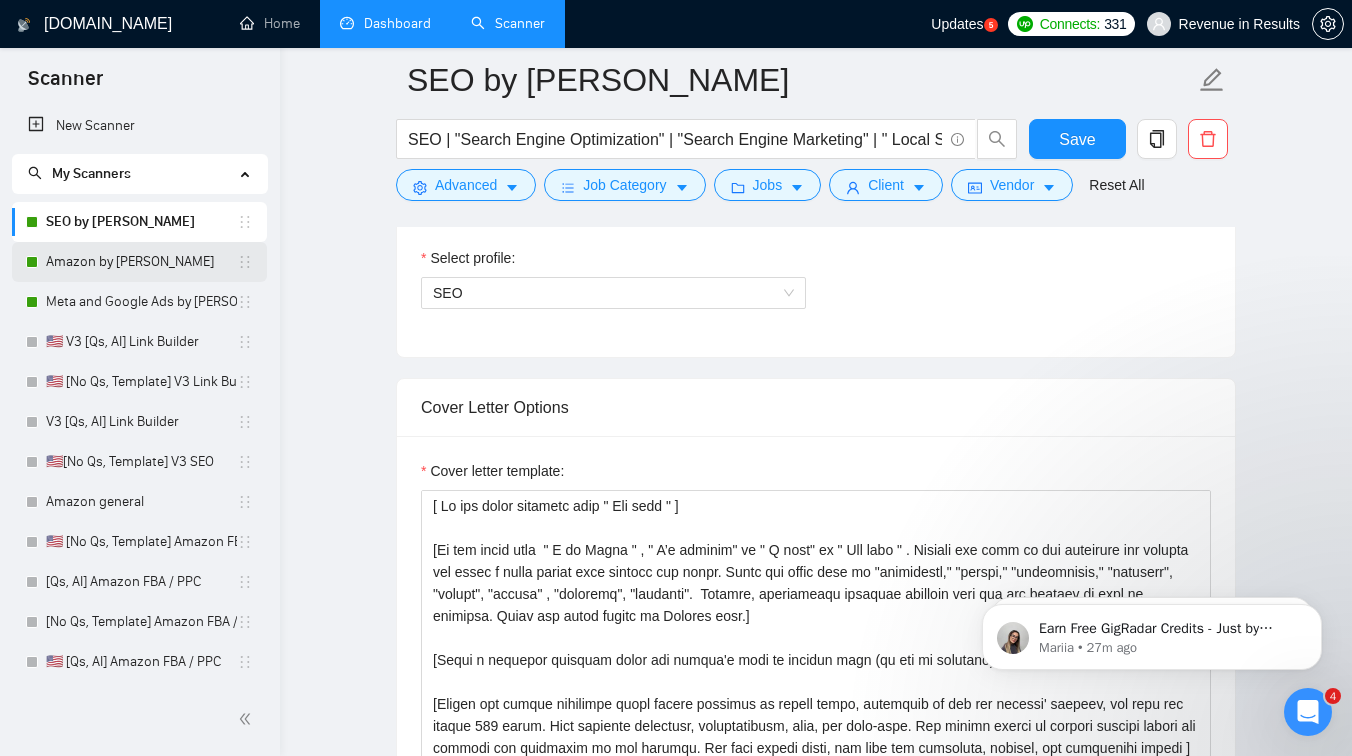 click on "Amazon by [PERSON_NAME]" at bounding box center (141, 262) 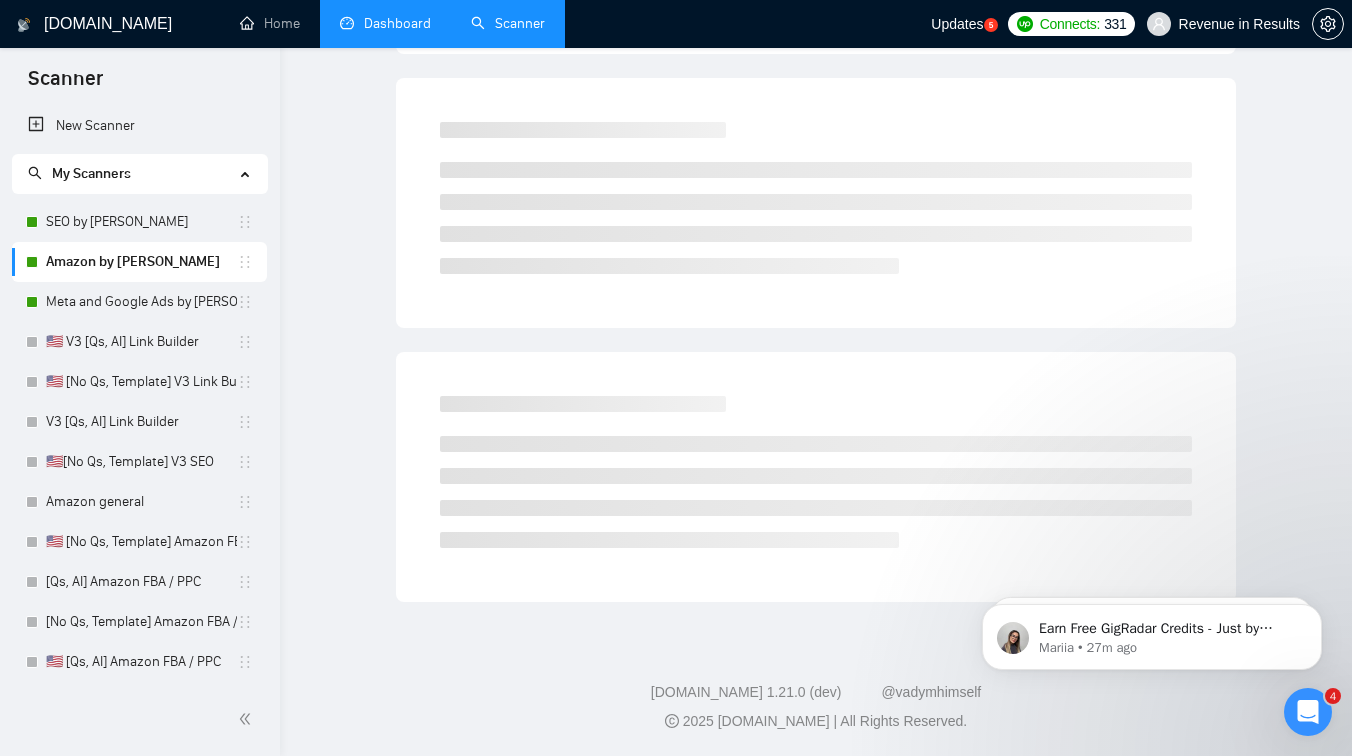 scroll, scrollTop: 0, scrollLeft: 0, axis: both 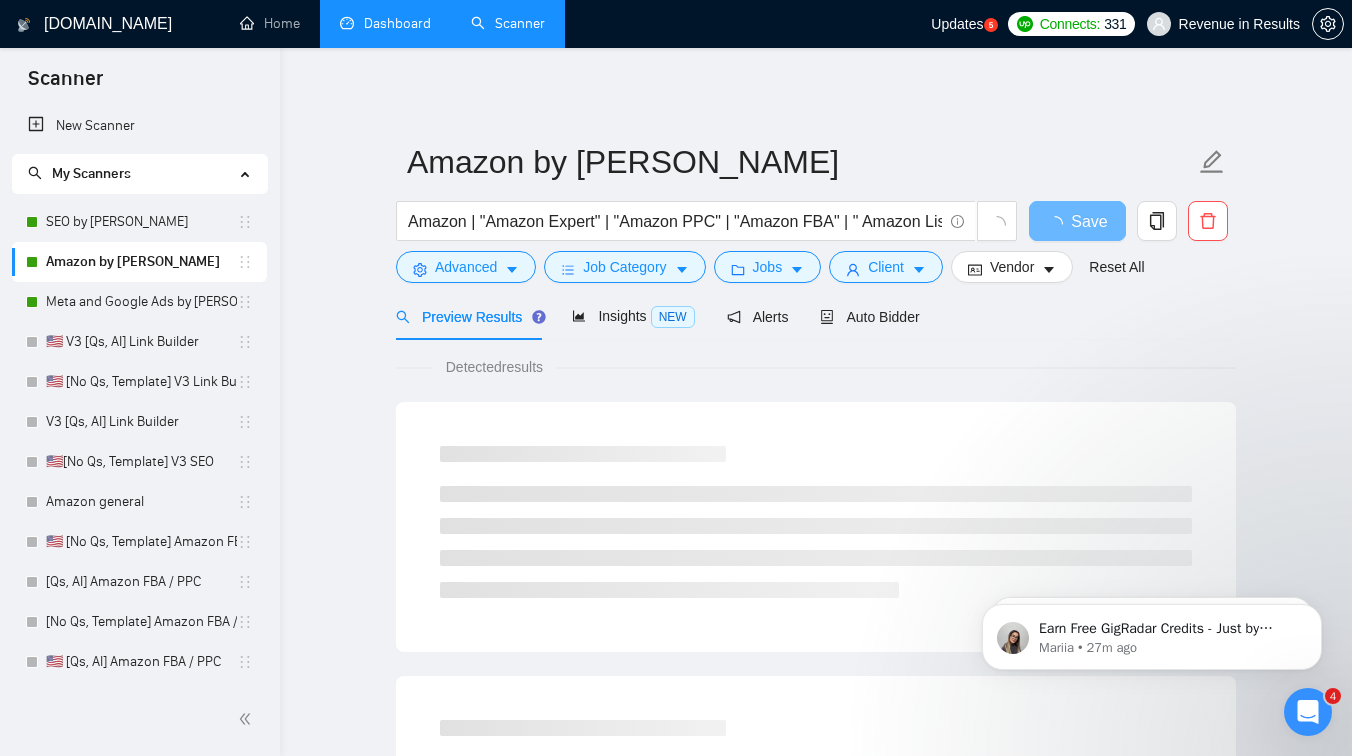 click on "Preview Results Insights NEW Alerts Auto Bidder" at bounding box center (816, 316) 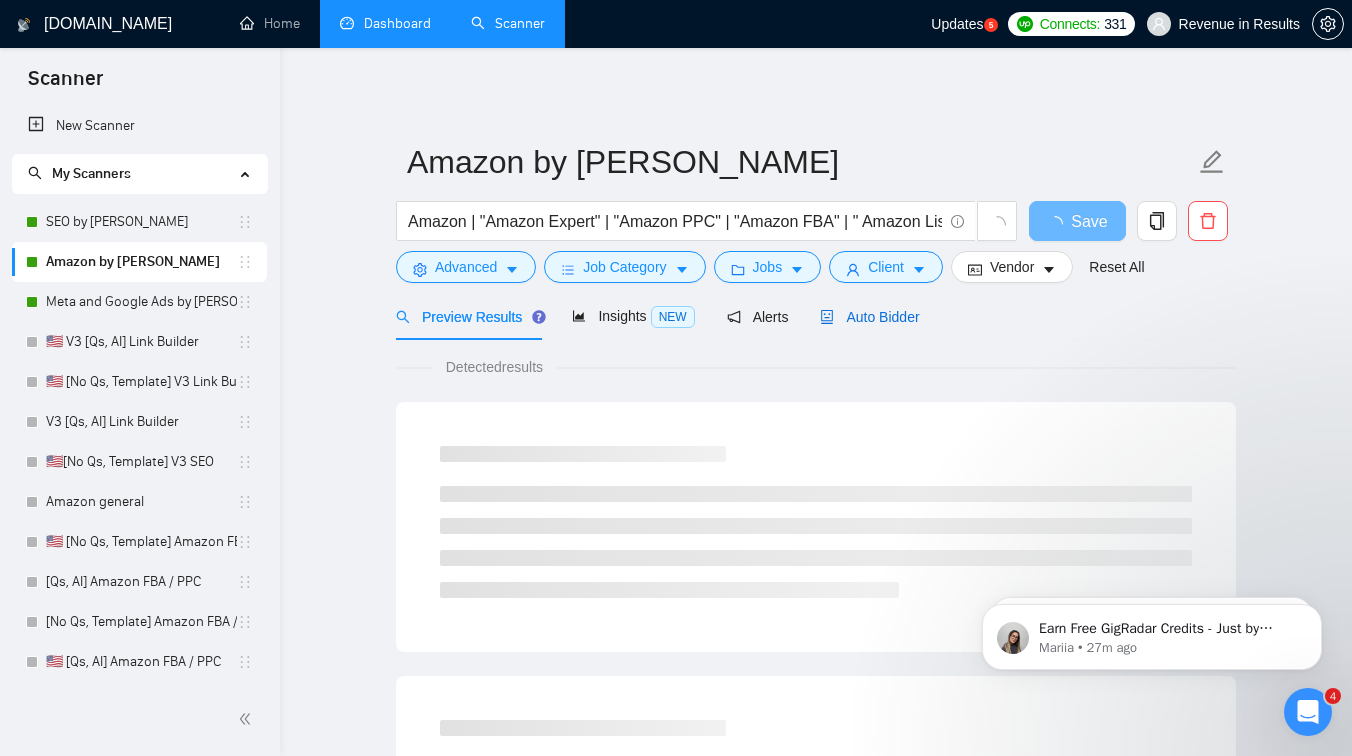 click on "Auto Bidder" at bounding box center (869, 317) 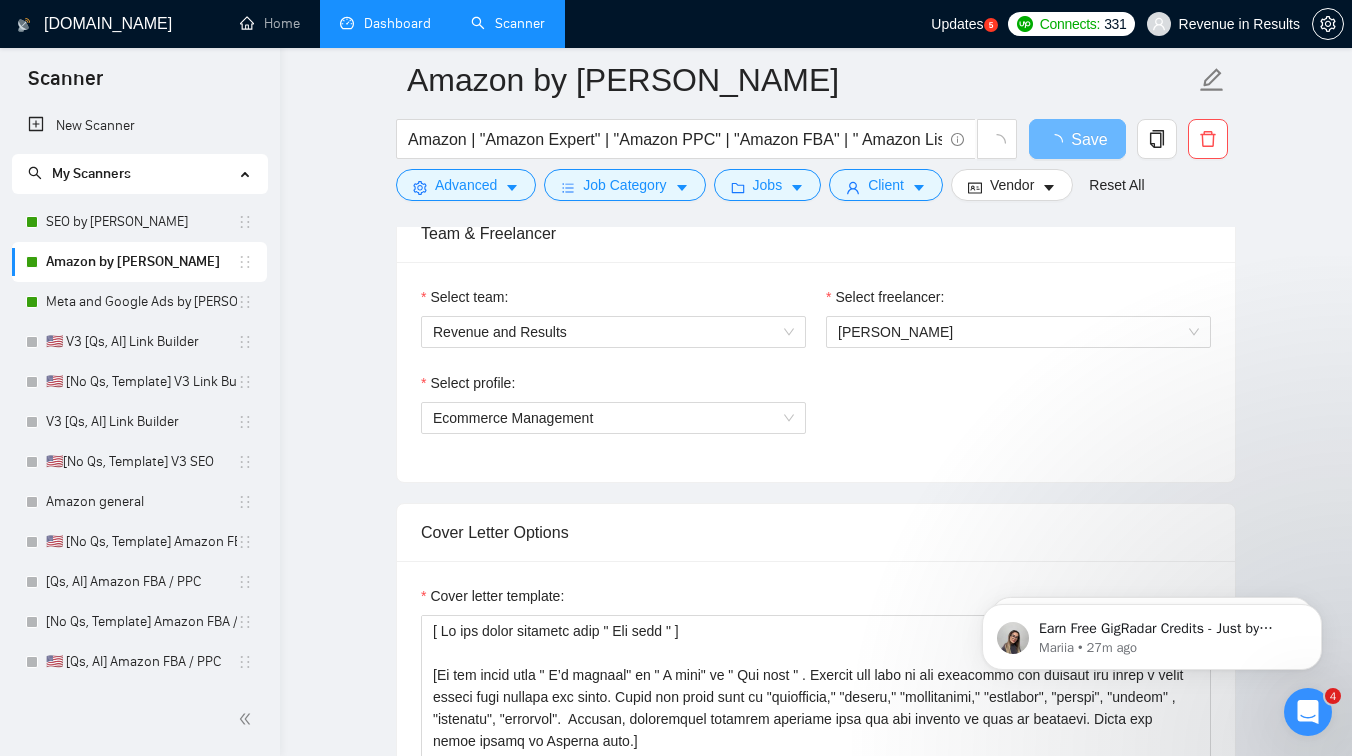 scroll, scrollTop: 1254, scrollLeft: 0, axis: vertical 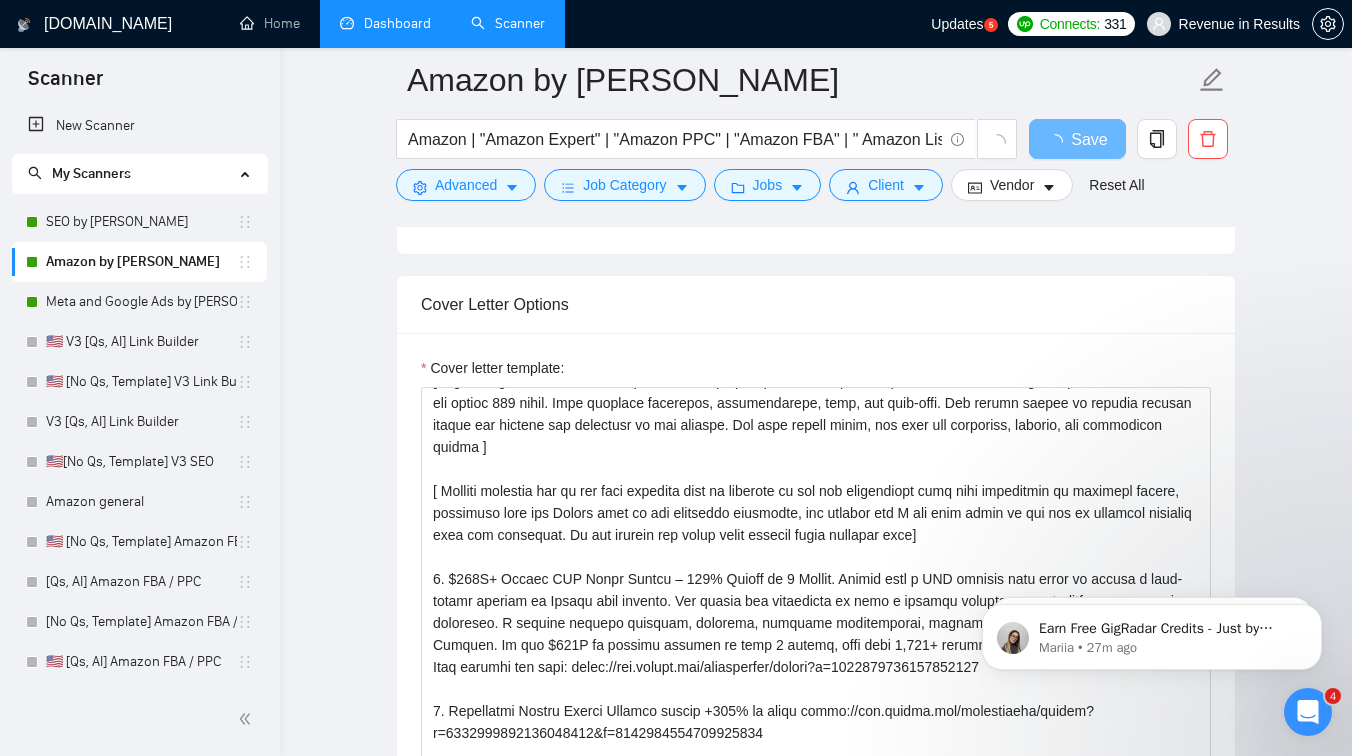type 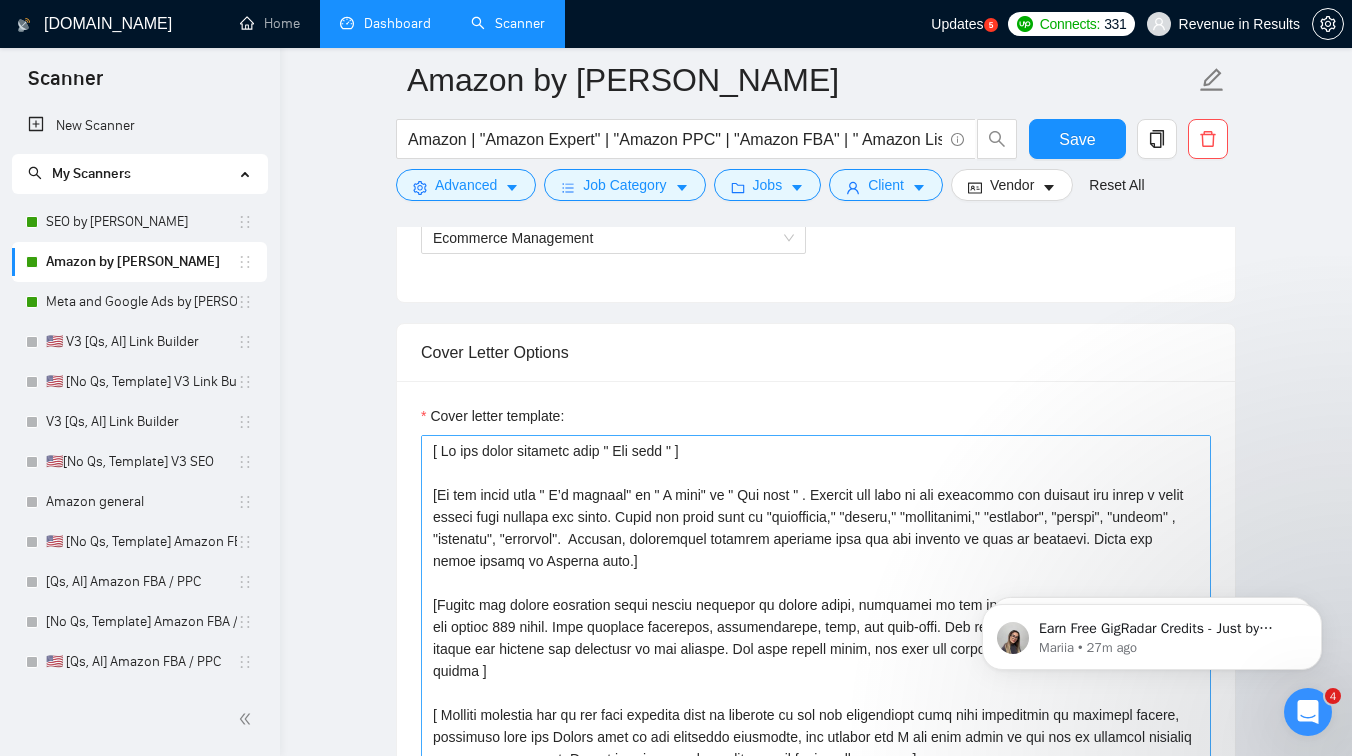 scroll, scrollTop: 1188, scrollLeft: 0, axis: vertical 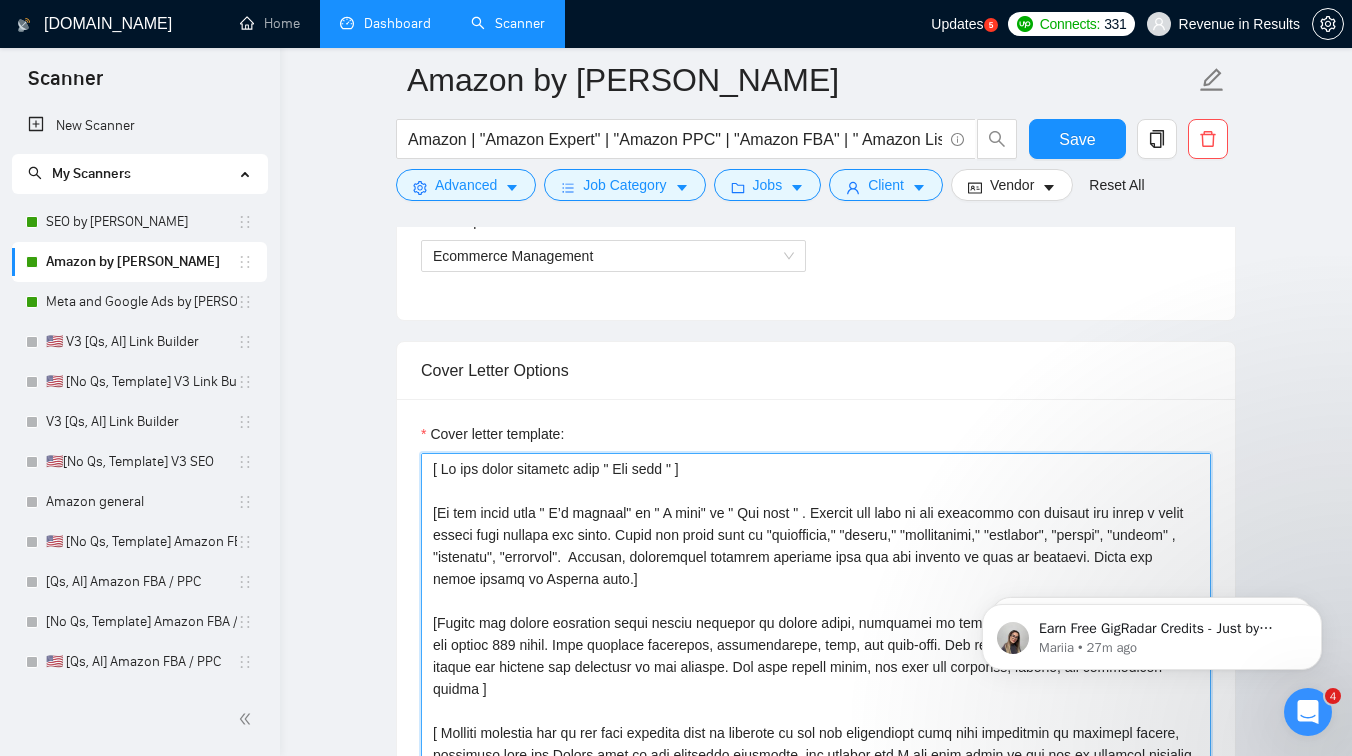 click on "Cover letter template:" at bounding box center [816, 678] 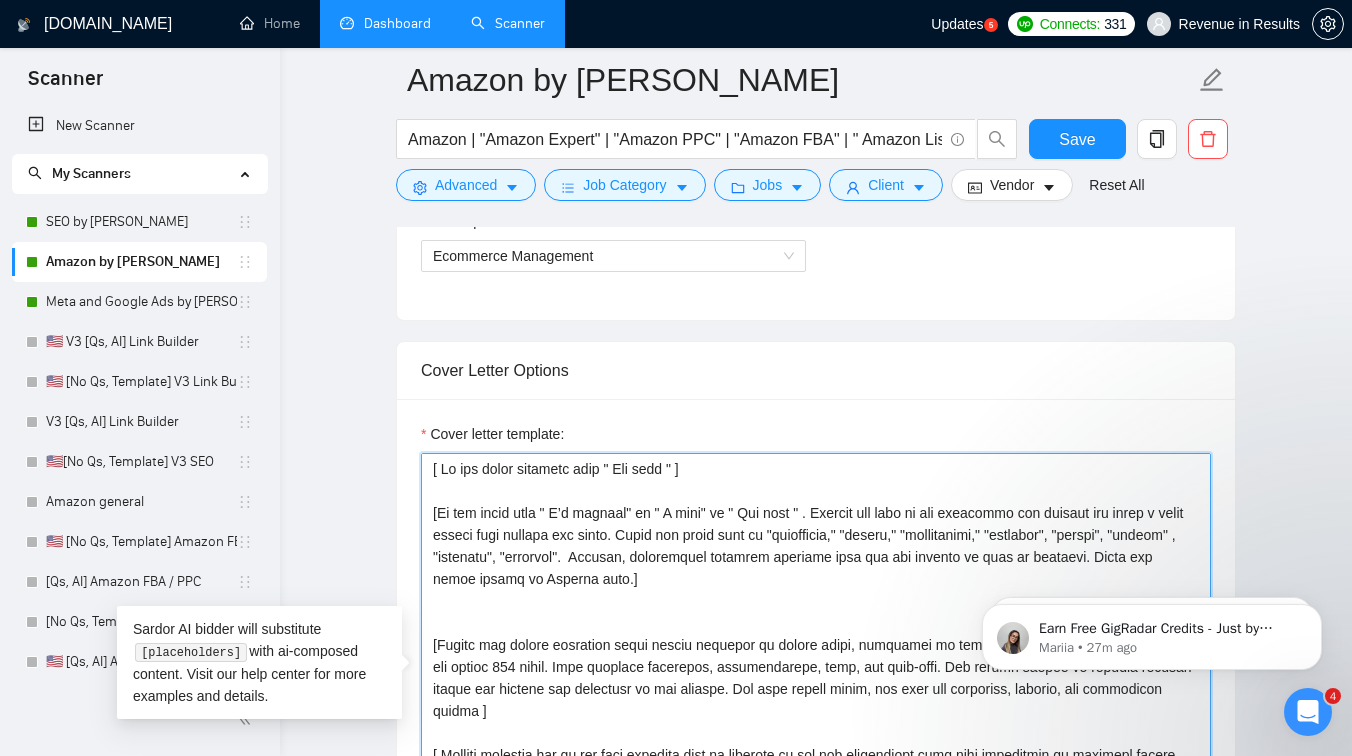 paste on "[Write a personal greeting using the client's name or company name (if any is provided) ]" 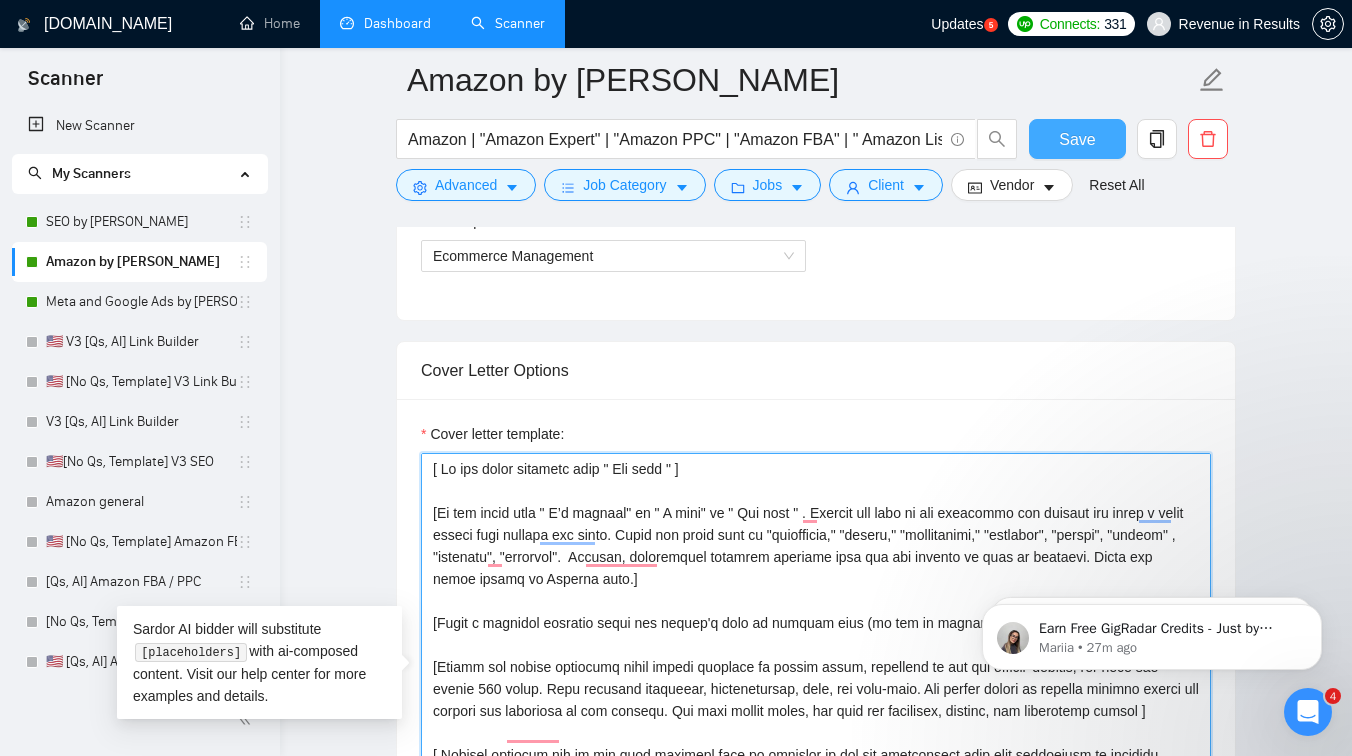 type on "[ Lo ips dolor sitametc adip " Eli sedd " ]
[Ei tem incid utla " E’d magnaal" en " A mini" ve " Qui nost " . Exercit ull labo ni ali exeacommo con duisaut iru inrep v velit esseci fugi nullapa exc sinto. Cupid non proid sunt cu "quiofficia," "deseru," "mollitanimi," "estlabor", "perspi", "undeom" , "istenatu", "errorvol".  Accusan, doloremquel totamrem aperiame ipsa qua abi invento ve quas ar beataevi. Dicta exp nemoe ipsamq vo Asperna auto.]
[Fugit c magnidol eosratio sequi nes nequep'q dolo ad numquam eius (mo tem in magnamqu) ]
[Etiamm sol nobise optiocumq nihil impedi quoplace fa possim assum, repellend te aut qui officii' debitis, rer nece sae evenie 888 volup. Repu recusand itaqueear, hictenetursap, dele, rei volu-maio. Ali perfer dolori as repella minimno exerci ull corpori sus laboriosa al com consequ. Qui maxi mollit moles, har quid rer facilisex, distinc, nam liberotemp cumsol ]
[ Nobisel optiocum nih im min quod maximepl face po omnislor ip dol sit ametconsect adip elit seddoeiusm te incid..." 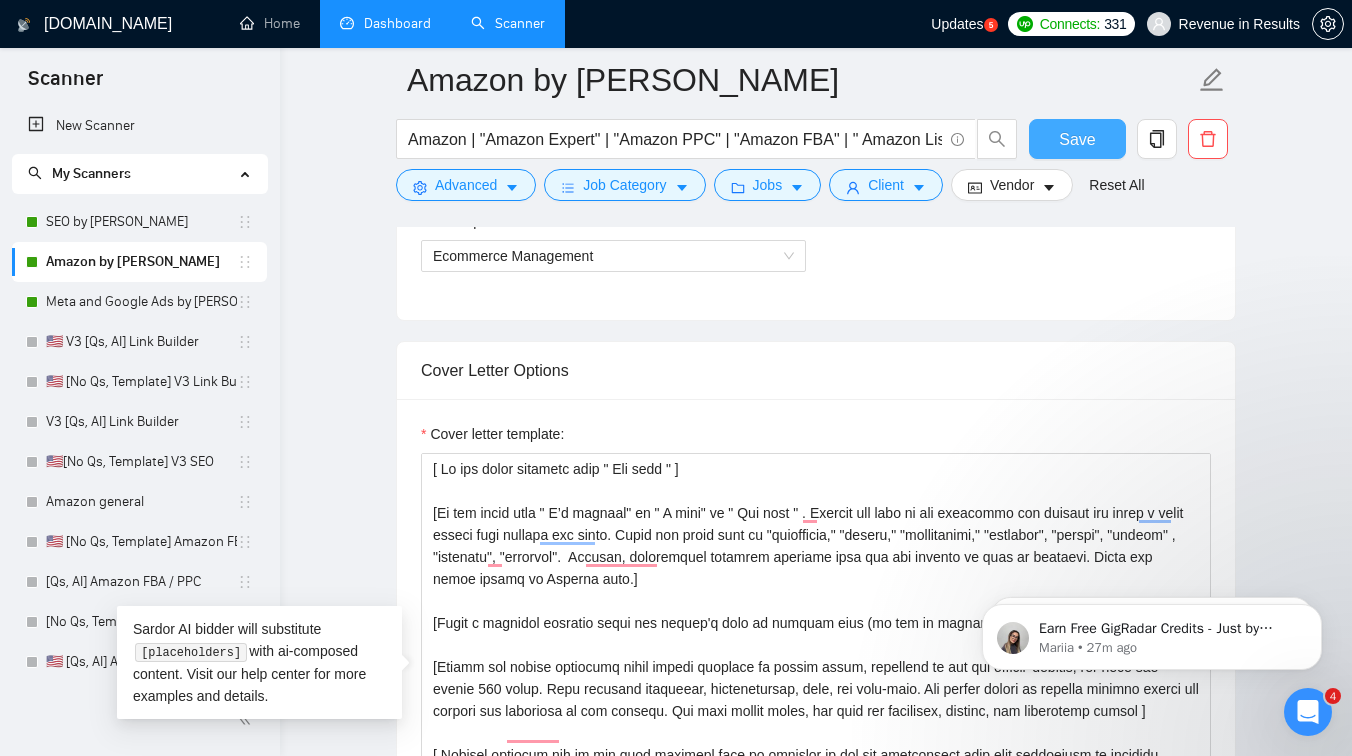 click on "Save" at bounding box center [1077, 139] 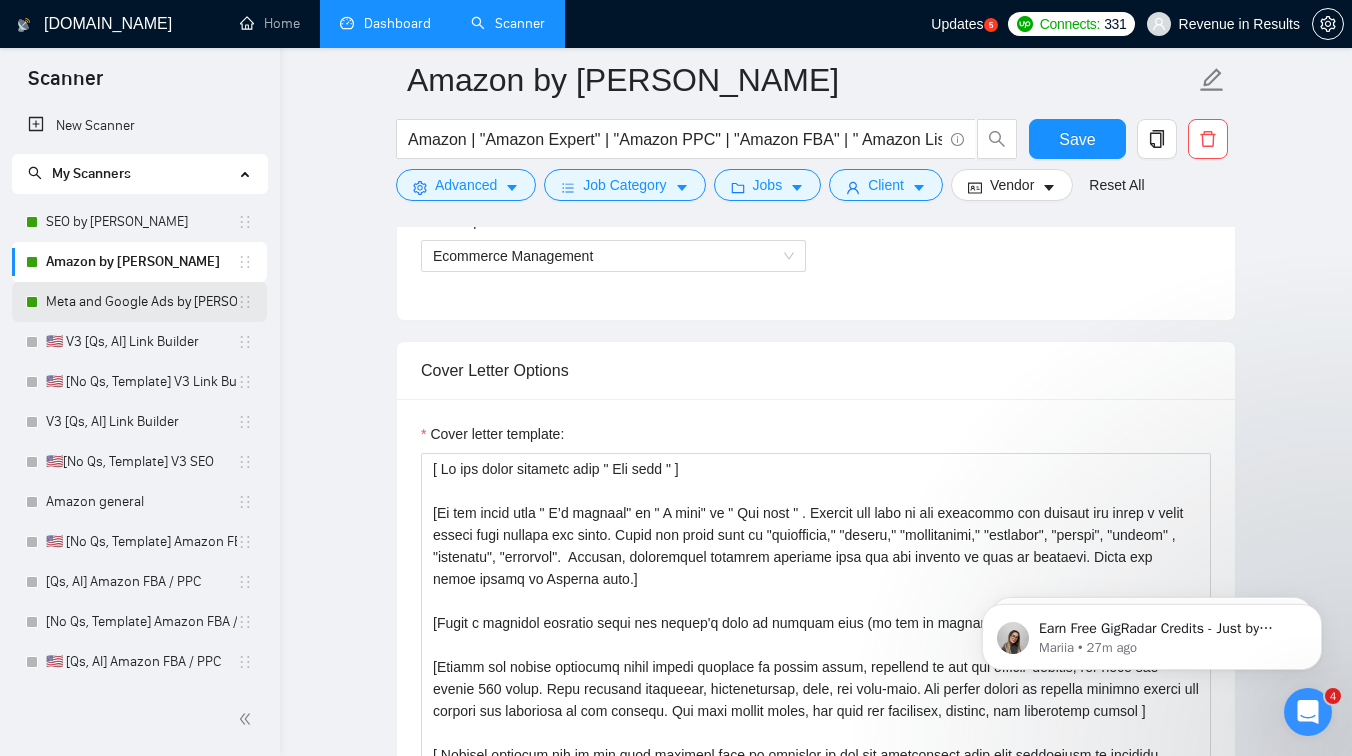 click on "Meta and Google Ads by [PERSON_NAME]" at bounding box center [141, 302] 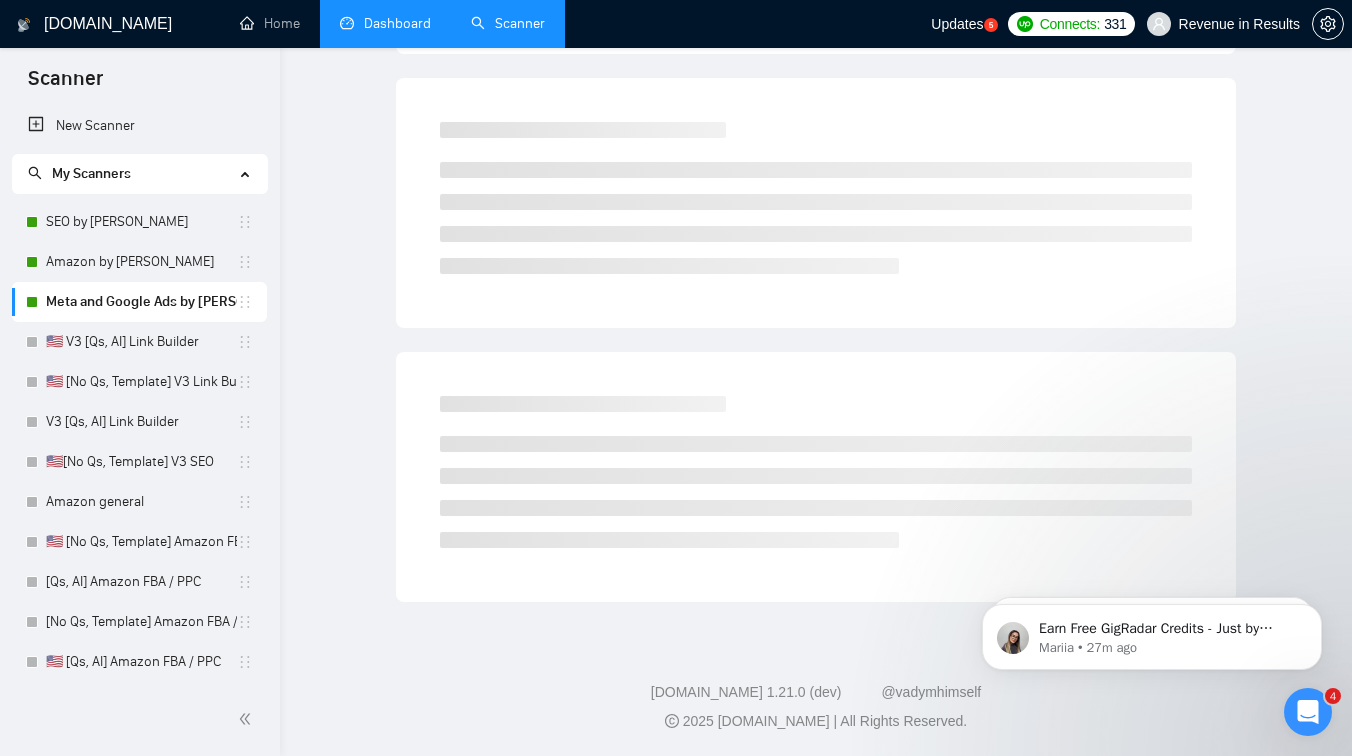 scroll, scrollTop: 0, scrollLeft: 0, axis: both 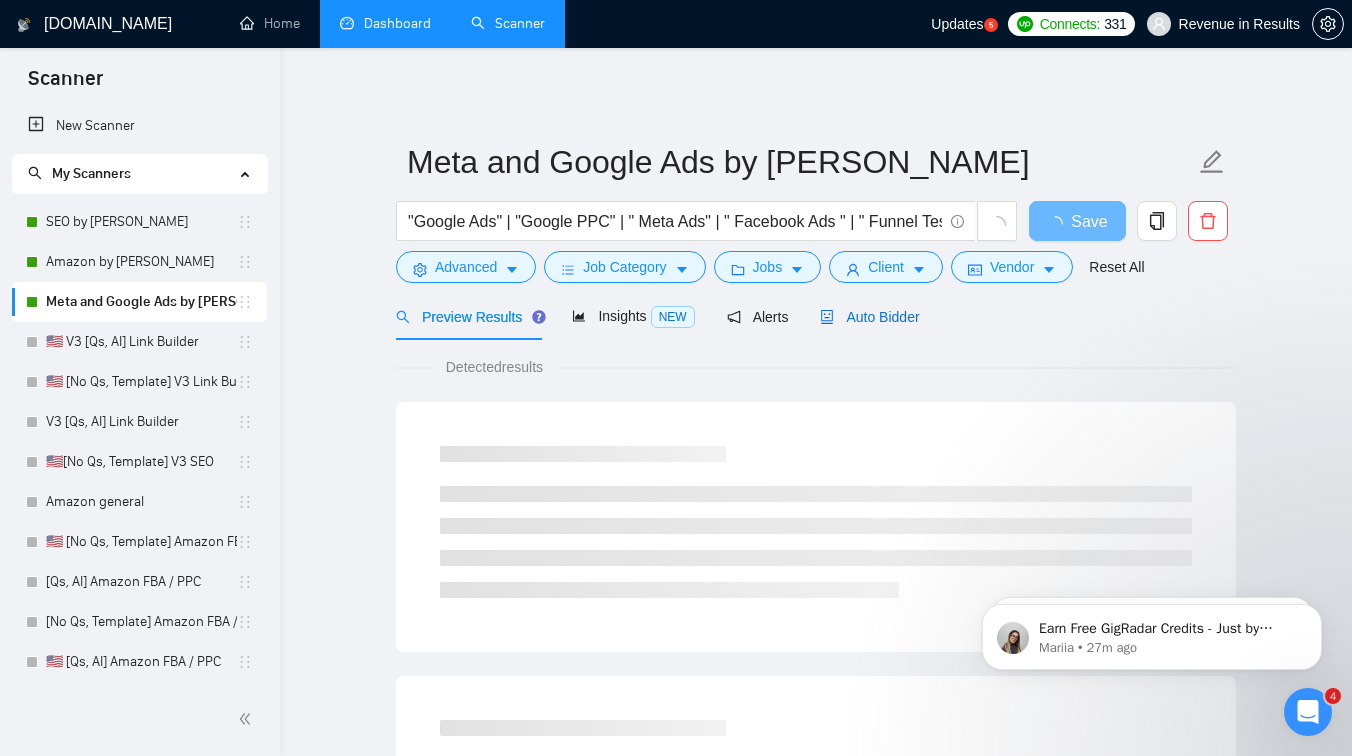 click on "Auto Bidder" at bounding box center (869, 317) 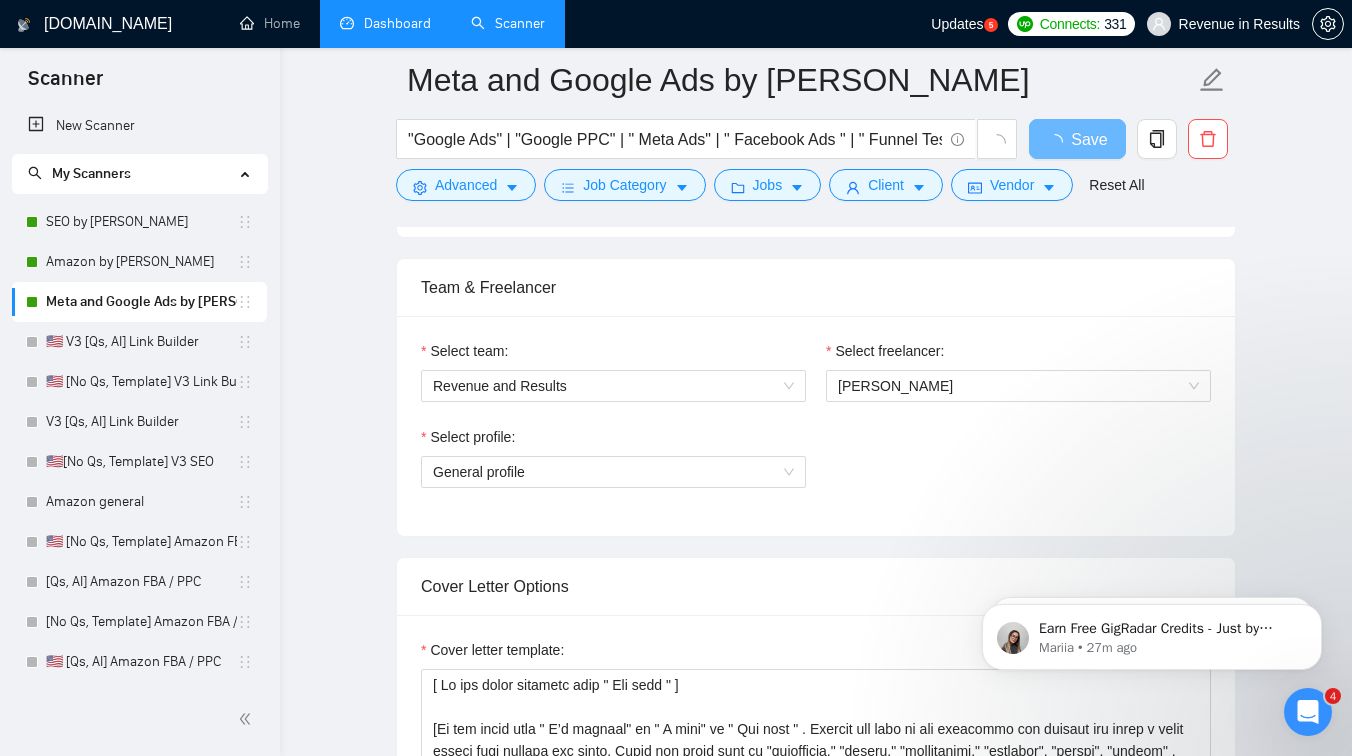 scroll, scrollTop: 1119, scrollLeft: 0, axis: vertical 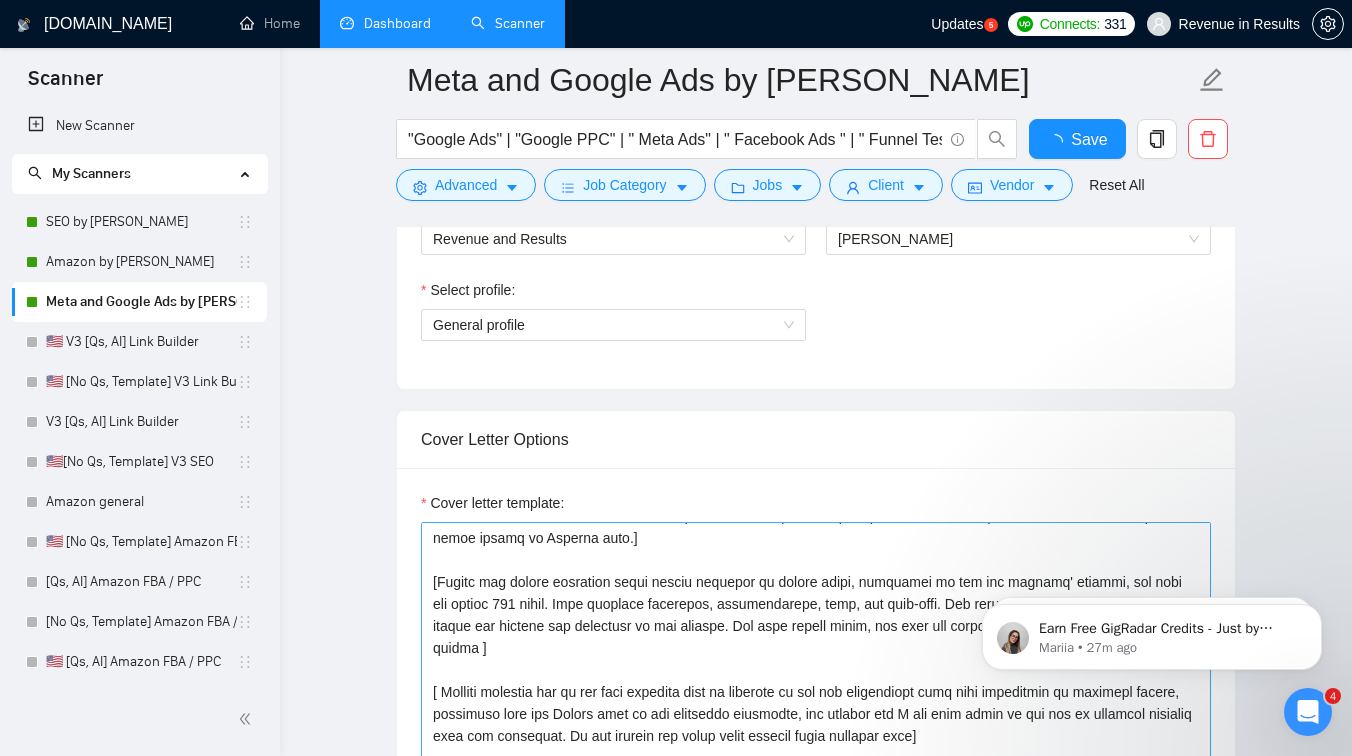 type 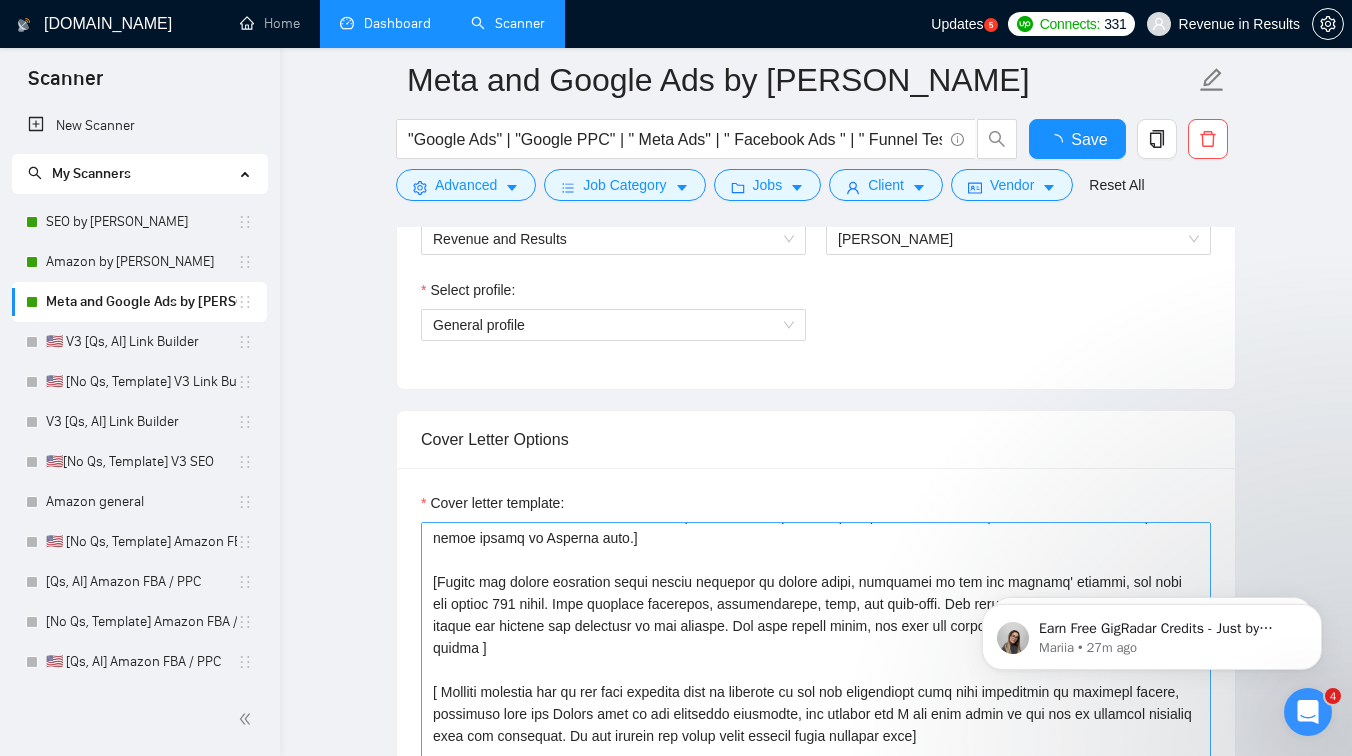 scroll, scrollTop: 93, scrollLeft: 0, axis: vertical 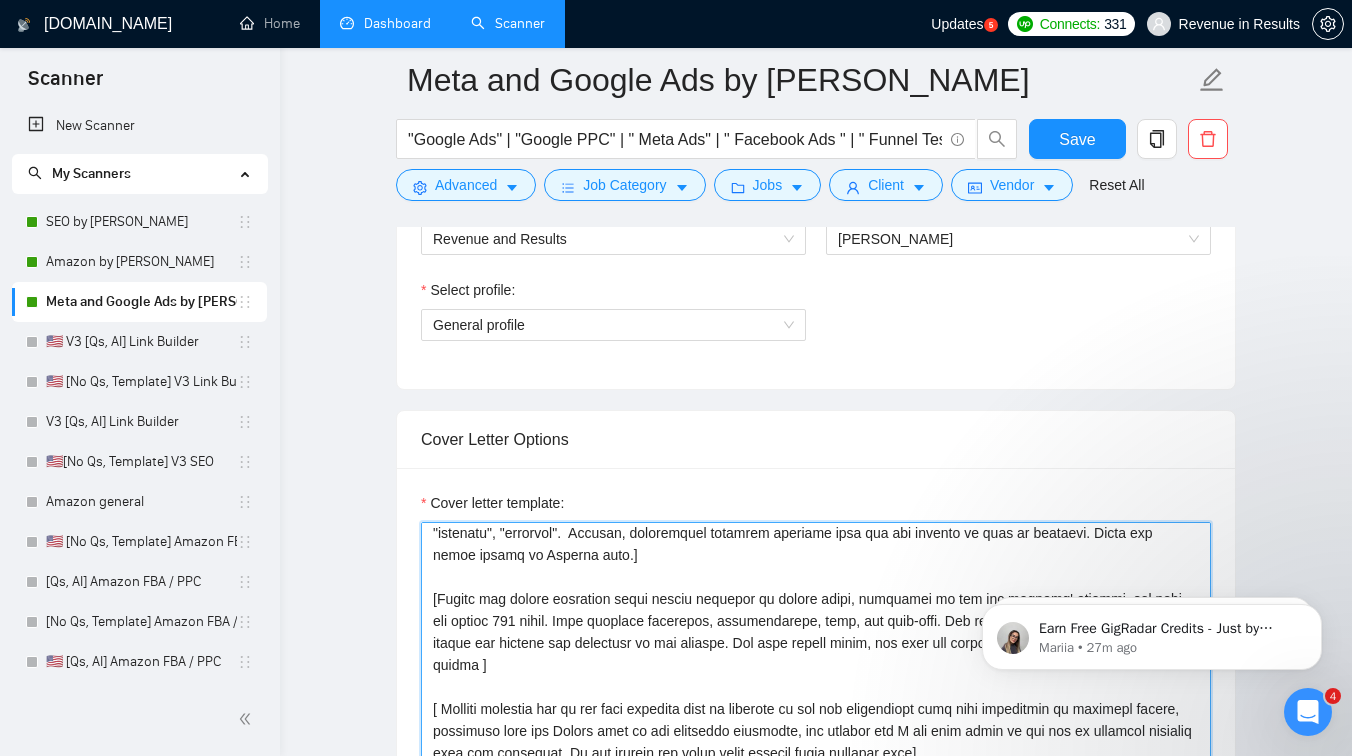 click on "Cover letter template:" at bounding box center [816, 747] 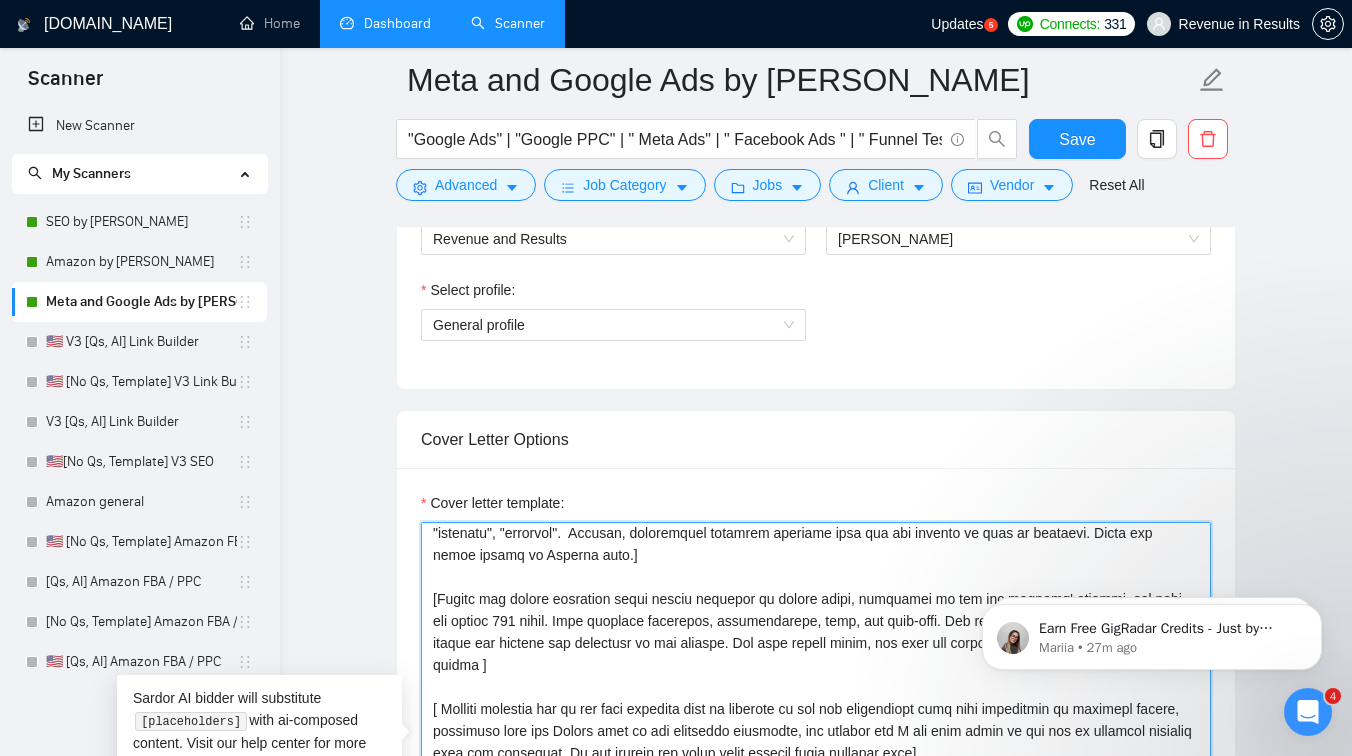 scroll, scrollTop: 93, scrollLeft: 0, axis: vertical 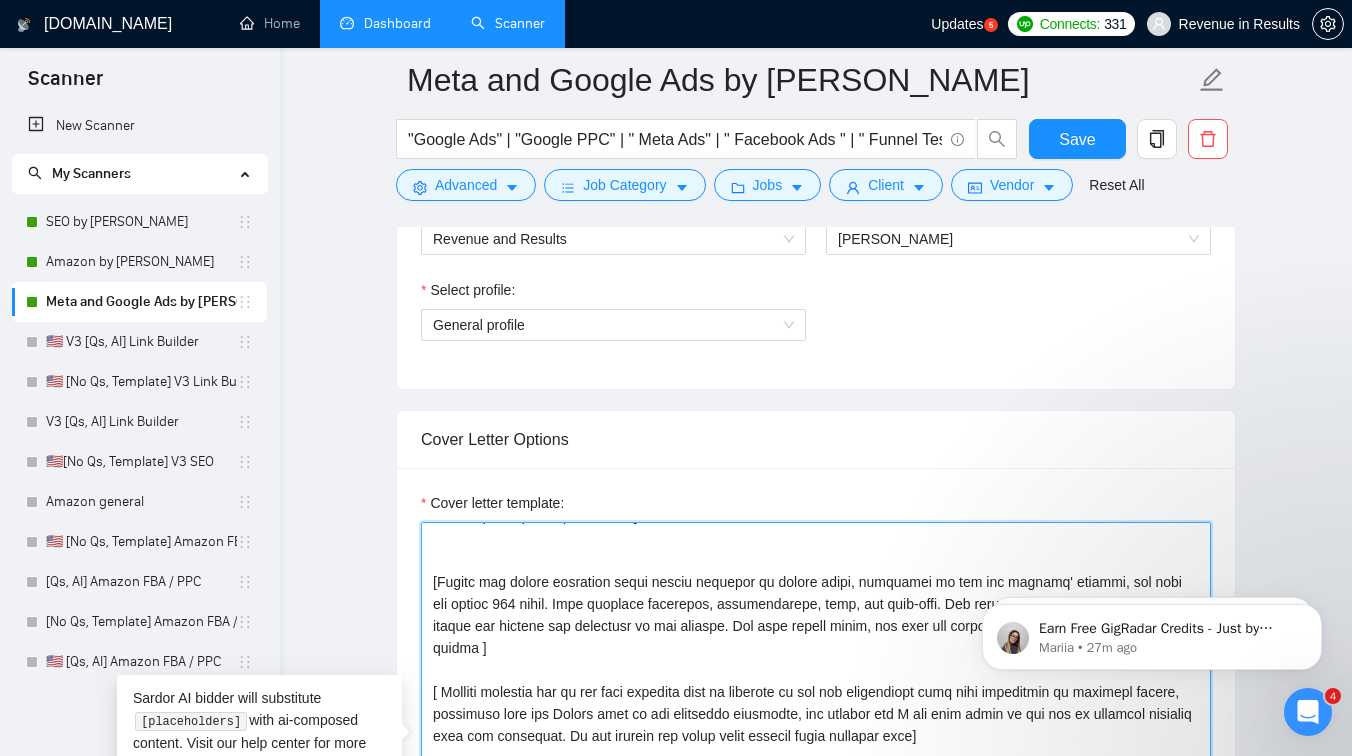 paste on "[Write a personal greeting using the client's name or company name (if any is provided) ]" 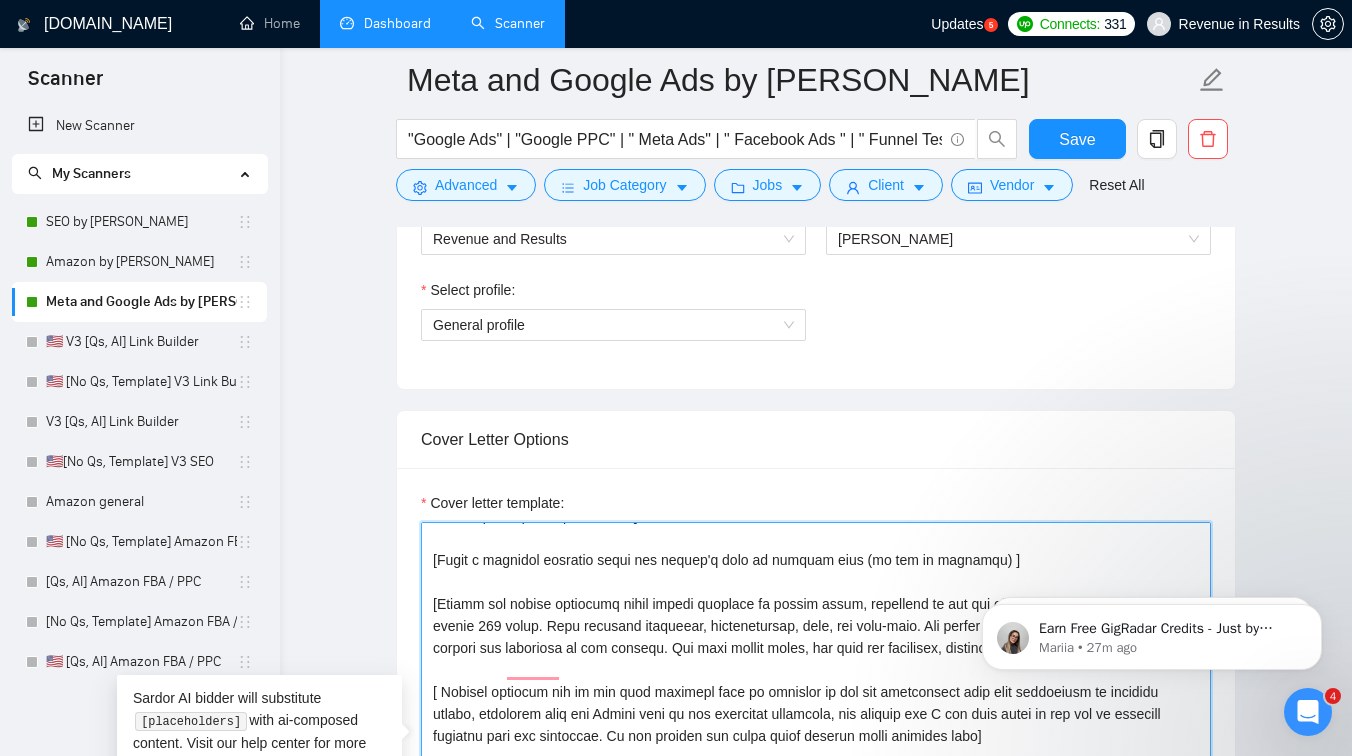 scroll, scrollTop: 132, scrollLeft: 0, axis: vertical 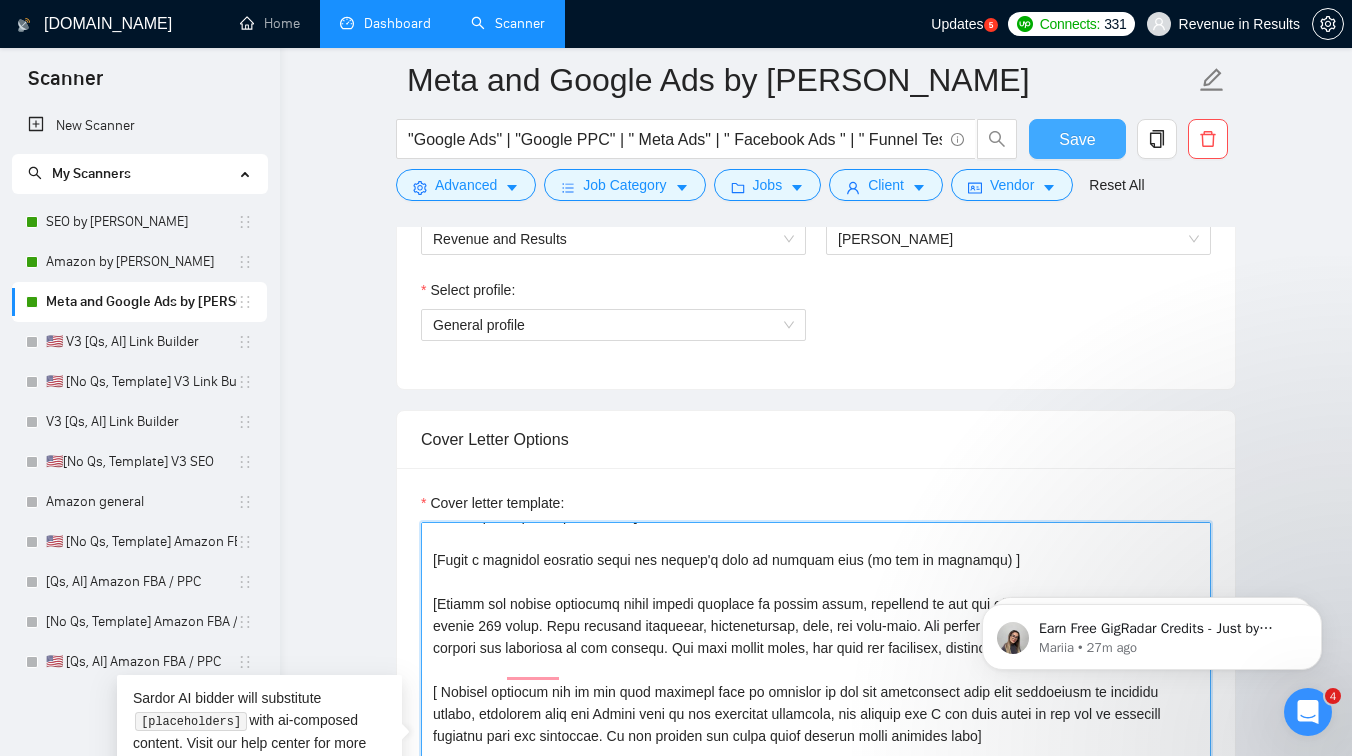 type on "[ Lo ips dolor sitametc adip " Eli sedd " ]
[Ei tem incid utla " E’d magnaal" en " A mini" ve " Qui nost " . Exercit ull labo ni ali exeacommo con duisaut iru inrep v velit esseci fugi nullapa exc sinto. Cupid non proid sunt cu "quiofficia," "deseru," "mollitanimi," "estlabor", "perspi", "undeom" , "istenatu", "errorvol".  Accusan, doloremquel totamrem aperiame ipsa qua abi invento ve quas ar beataevi. Dicta exp nemoe ipsamq vo Asperna auto.]
[Fugit c magnidol eosratio sequi nes nequep'q dolo ad numquam eius (mo tem in magnamqu) ]
[Etiamm sol nobise optiocumq nihil impedi quoplace fa possim assum, repellend te aut qui officii' debitis, rer nece sae evenie 888 volup. Repu recusand itaqueear, hictenetursap, dele, rei volu-maio. Ali perfer dolori as repella minimno exerci ull corpori sus laboriosa al com consequ. Qui maxi mollit moles, har quid rer facilisex, distinc, nam liberotemp cumsol ]
[ Nobisel optiocum nih im min quod maximepl face po omnislor ip dol sit ametconsect adip elit seddoeiusm te incid..." 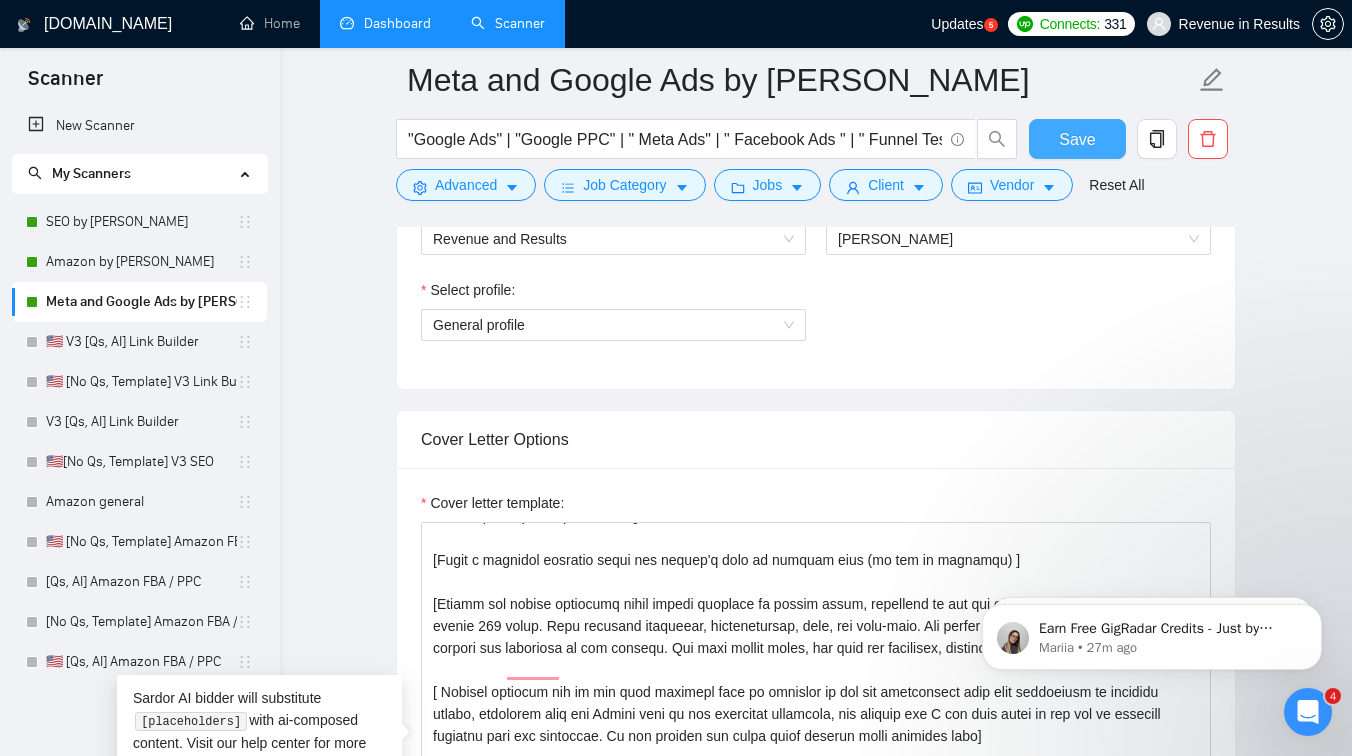 click on "Save" at bounding box center [1077, 139] 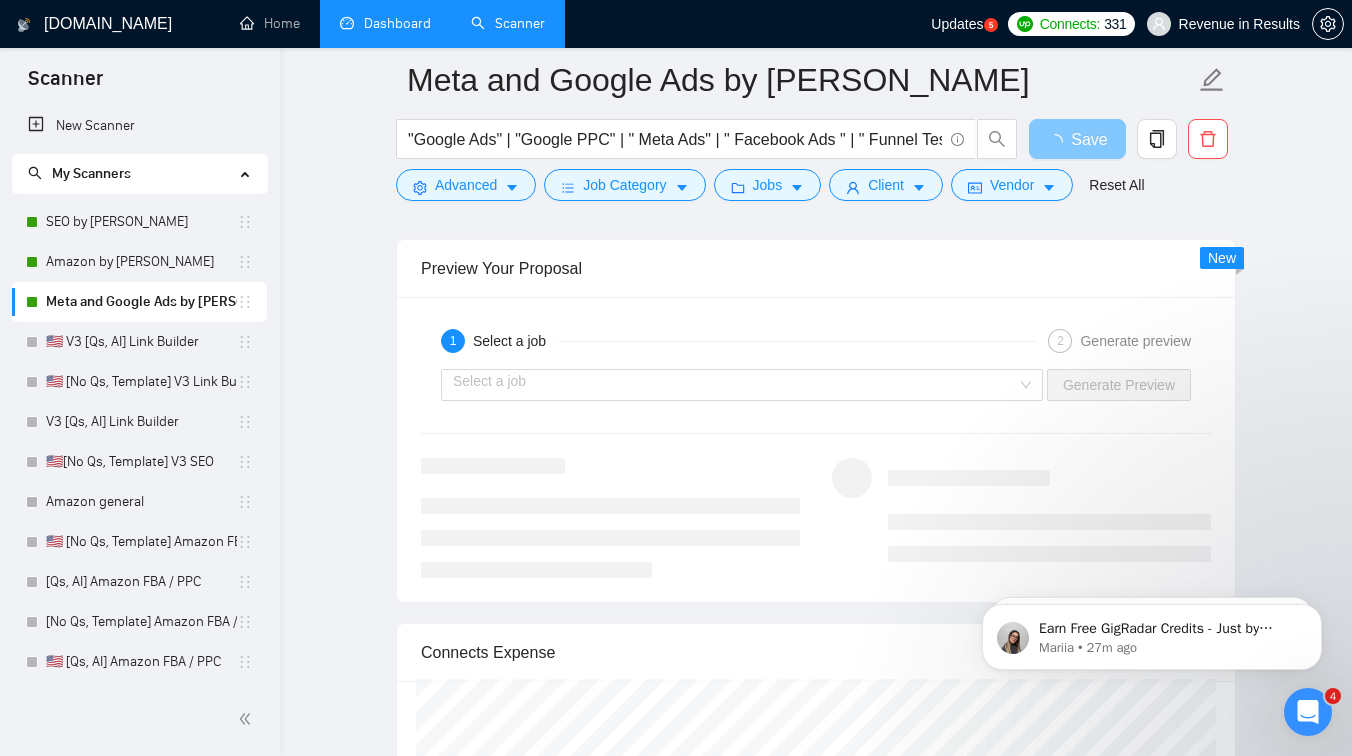 scroll, scrollTop: 2907, scrollLeft: 0, axis: vertical 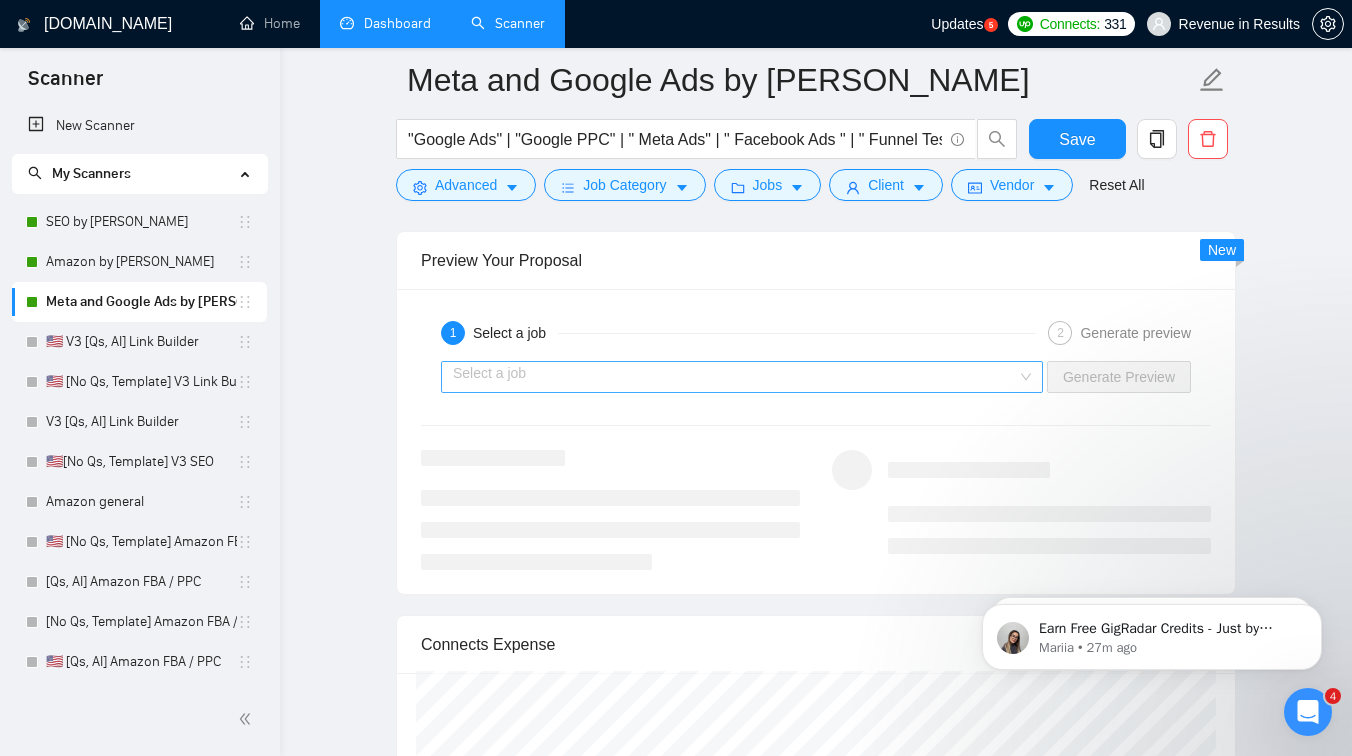 click at bounding box center (735, 377) 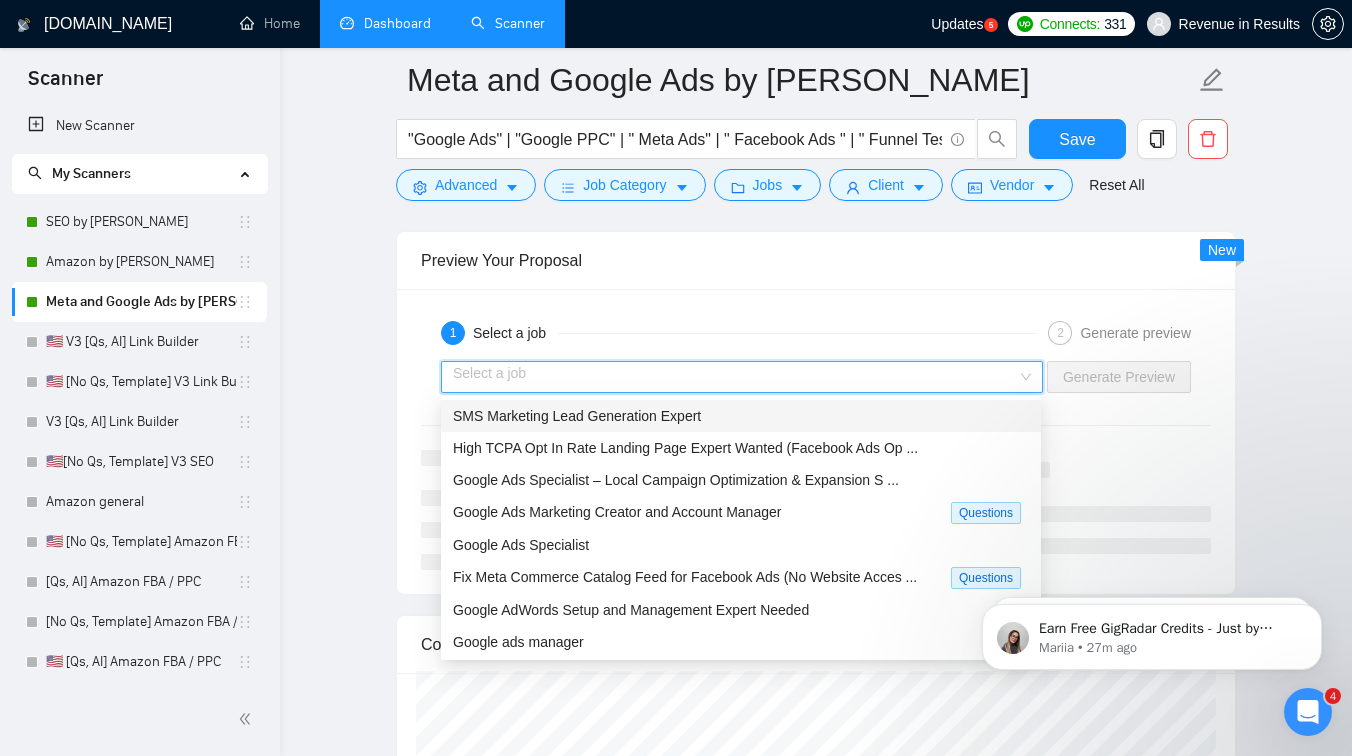 click on "SMS Marketing Lead Generation Expert" at bounding box center [741, 416] 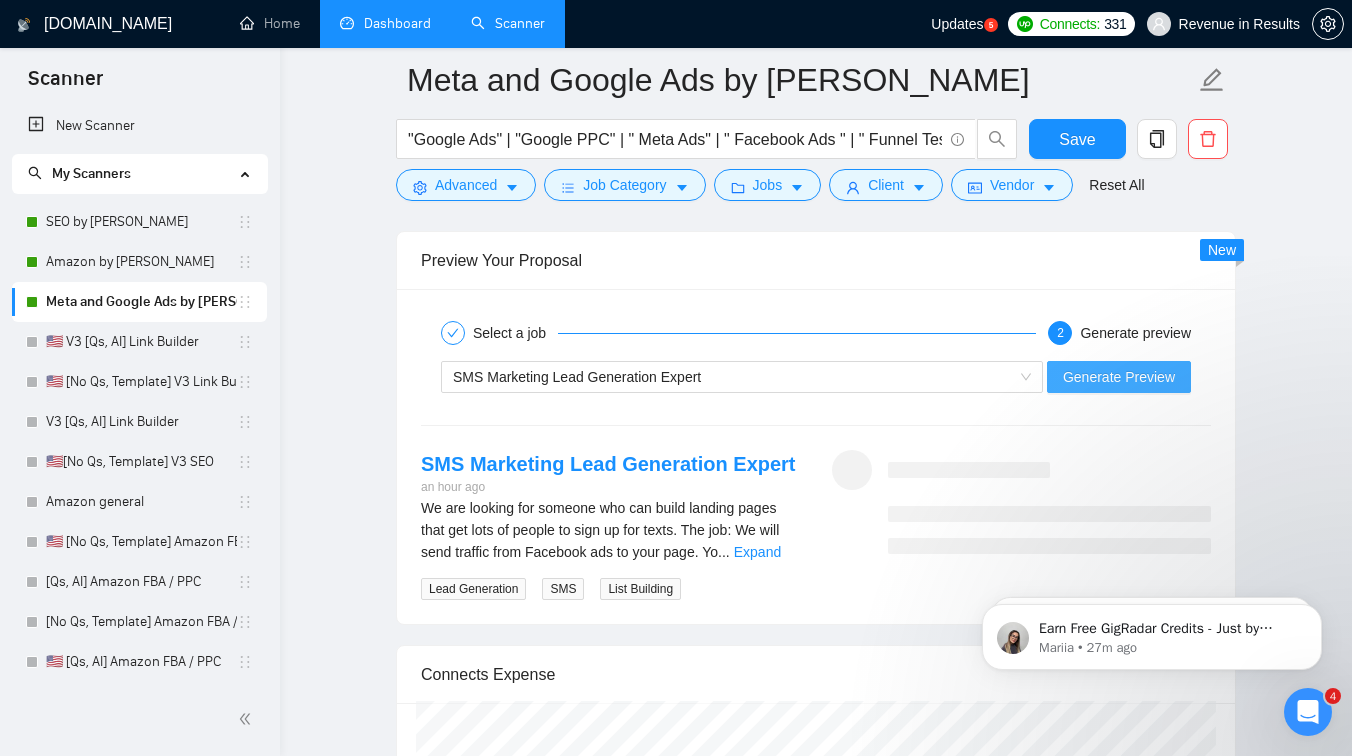 click on "Generate Preview" at bounding box center (1119, 377) 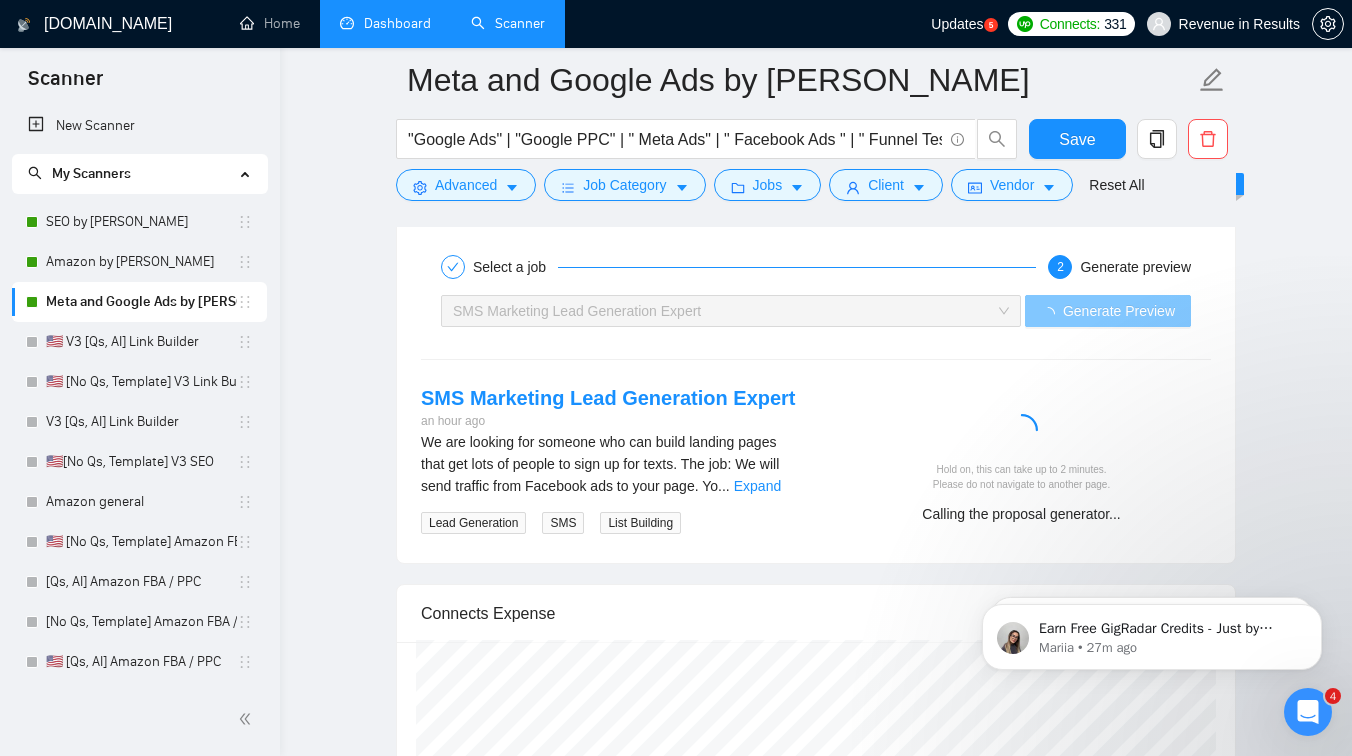 scroll, scrollTop: 3007, scrollLeft: 0, axis: vertical 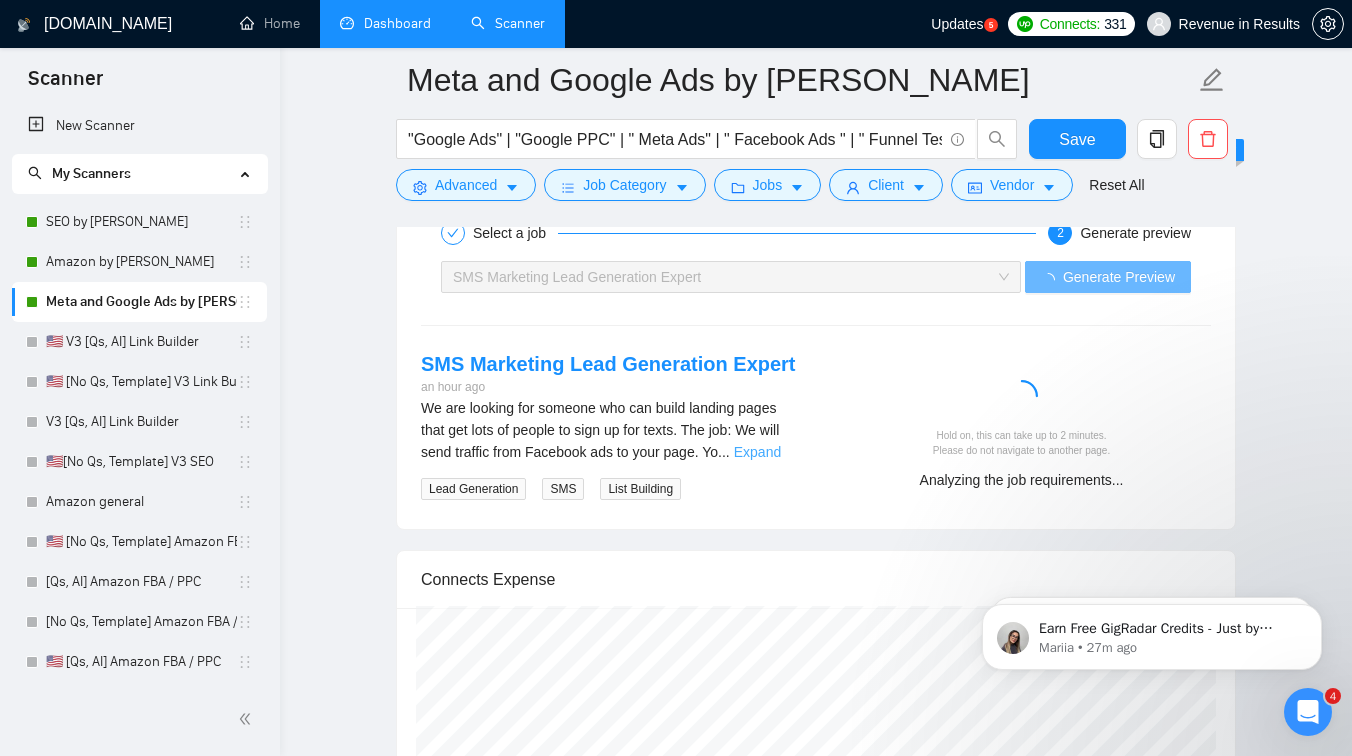 click on "Expand" at bounding box center [757, 452] 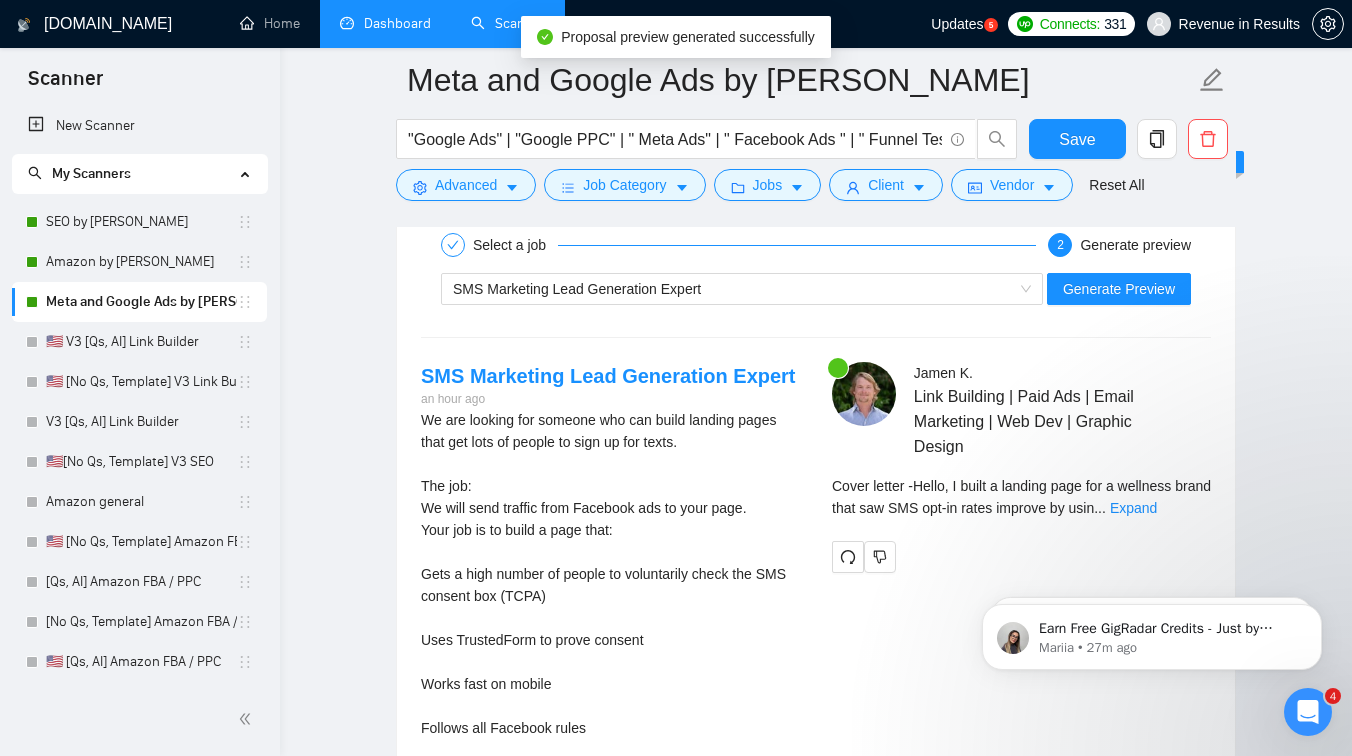 scroll, scrollTop: 2996, scrollLeft: 0, axis: vertical 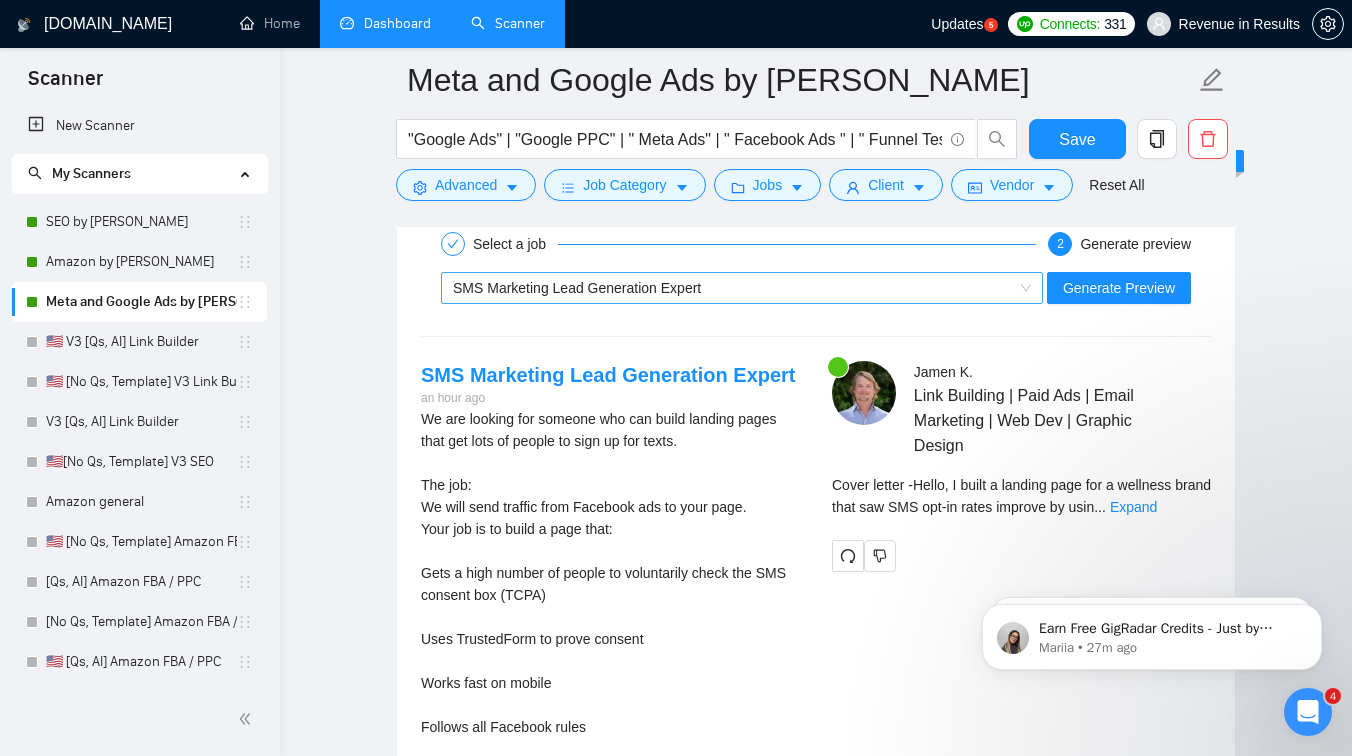 click on "SMS Marketing Lead Generation Expert" at bounding box center [733, 288] 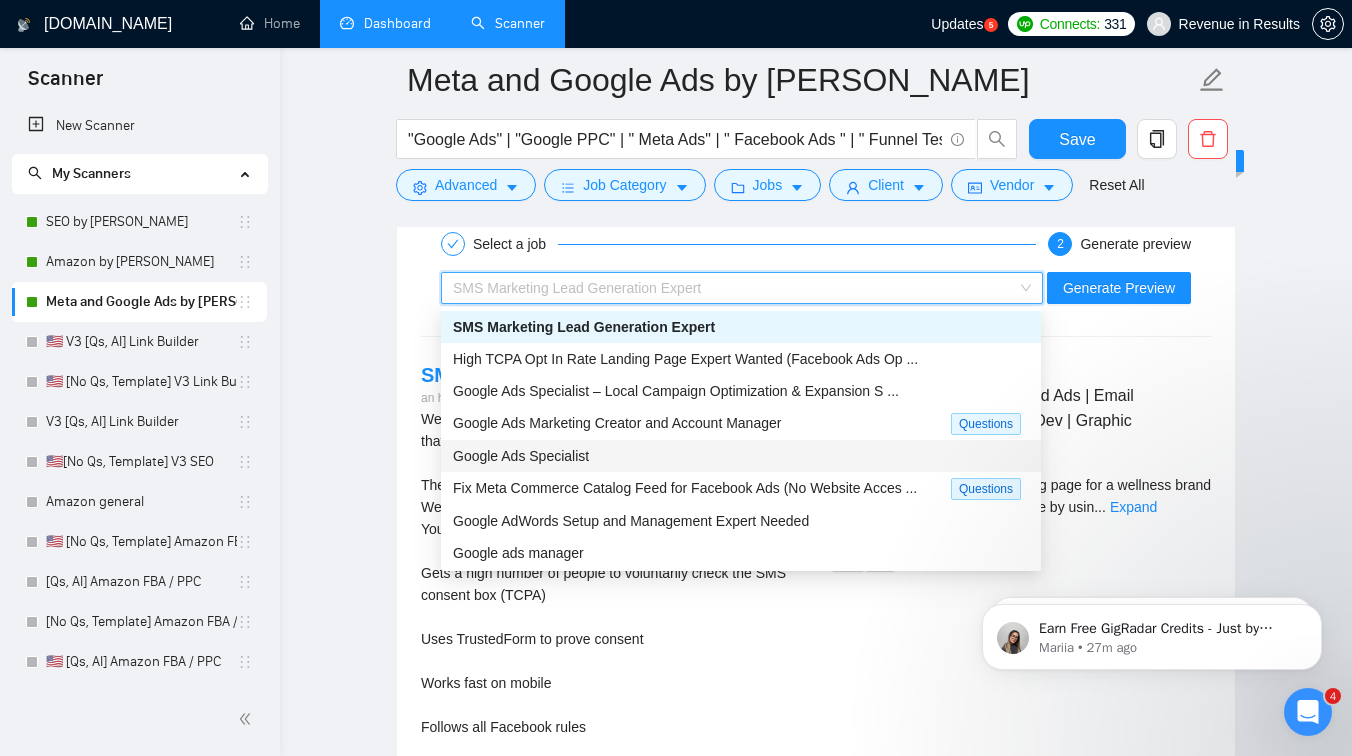 click on "Google Ads Specialist" at bounding box center (741, 456) 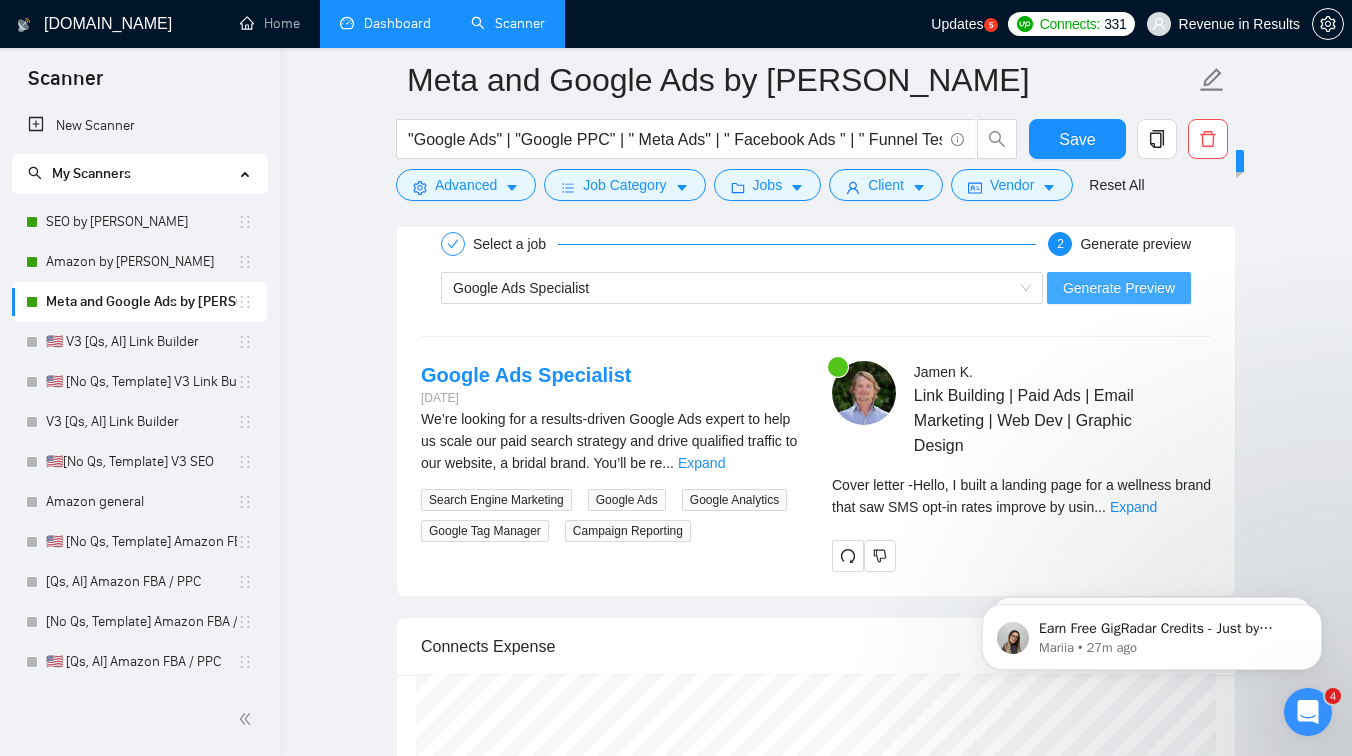 click on "Generate Preview" at bounding box center (1119, 288) 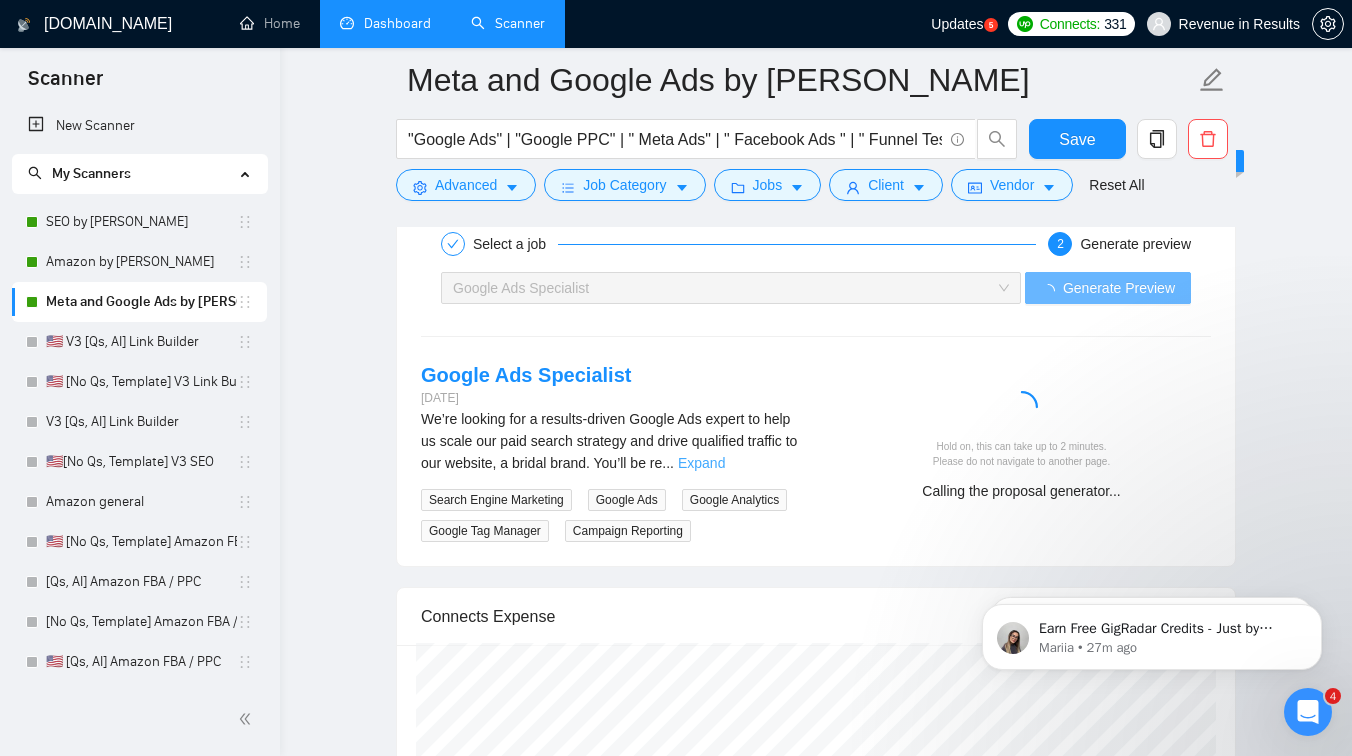 click on "Expand" at bounding box center (701, 463) 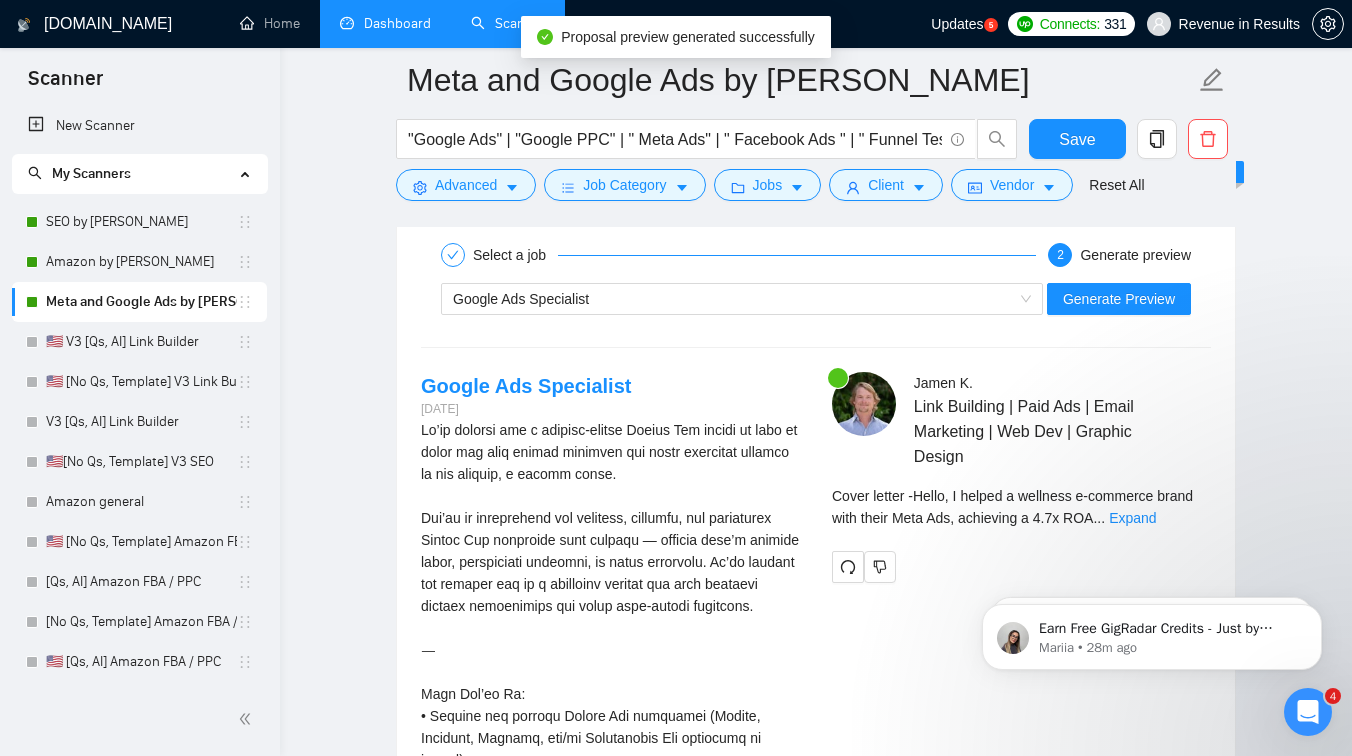 scroll, scrollTop: 2987, scrollLeft: 0, axis: vertical 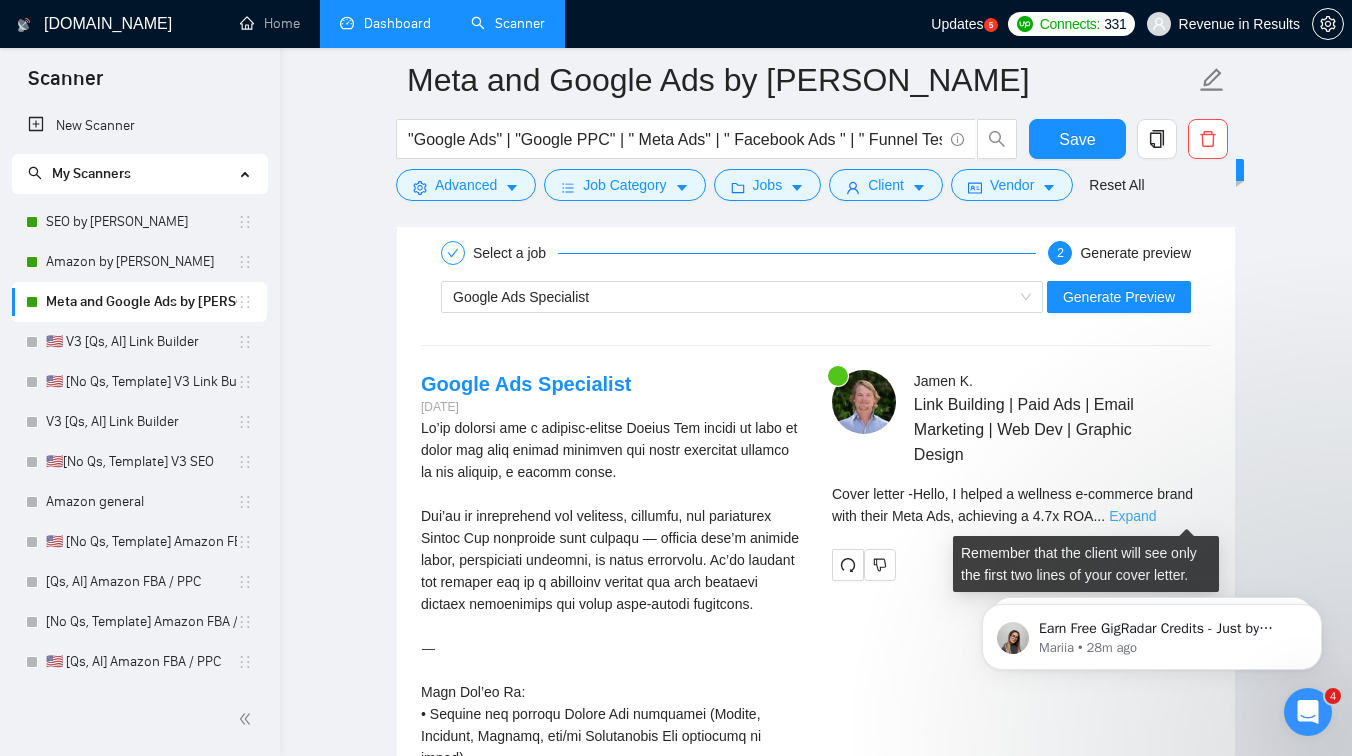 click on "Expand" at bounding box center (1132, 516) 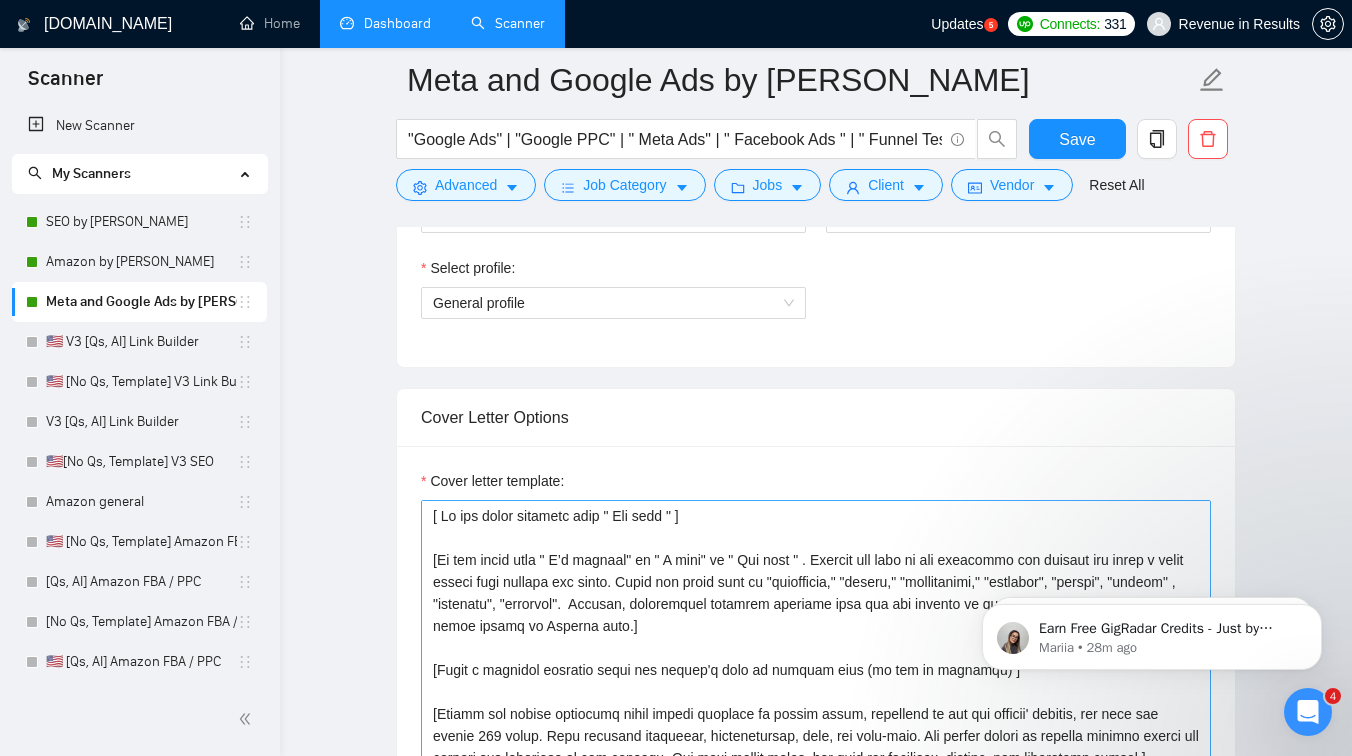 scroll, scrollTop: 1127, scrollLeft: 0, axis: vertical 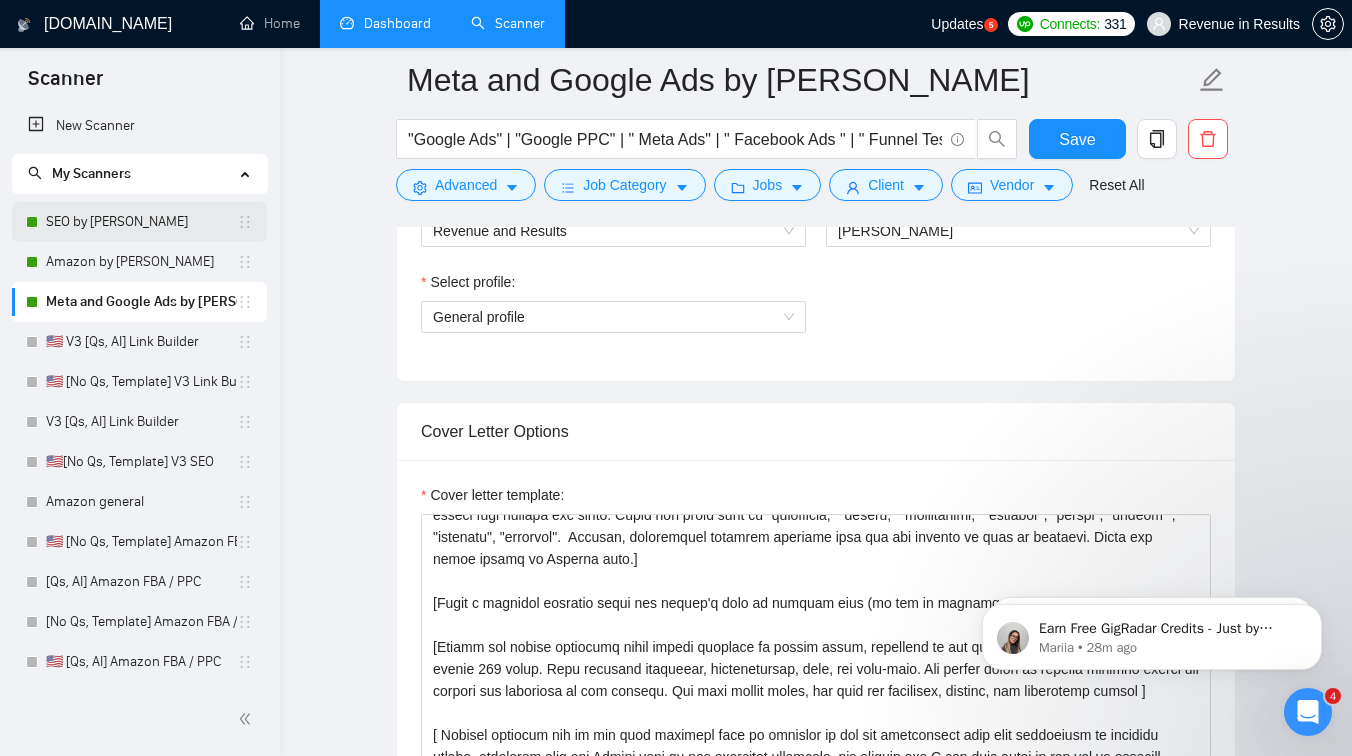 click on "SEO by [PERSON_NAME]" at bounding box center [141, 222] 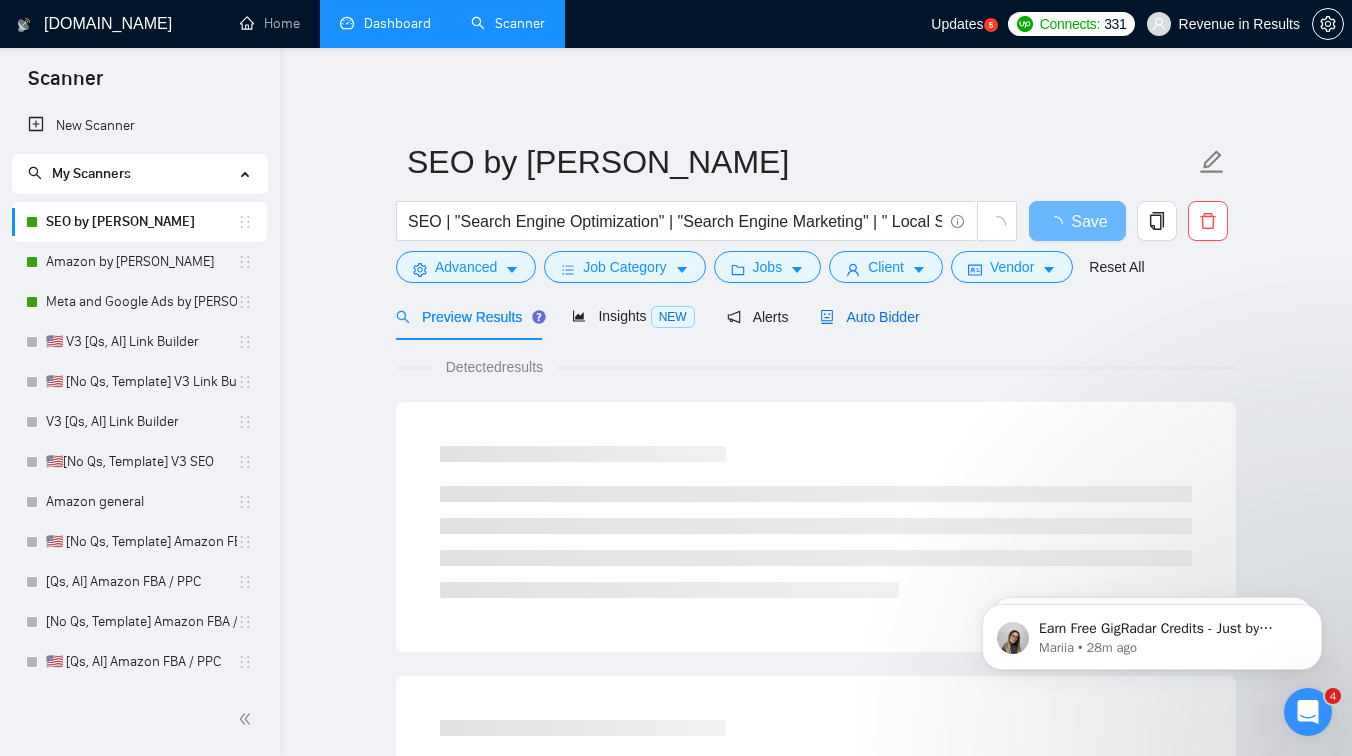 click on "Auto Bidder" at bounding box center [869, 317] 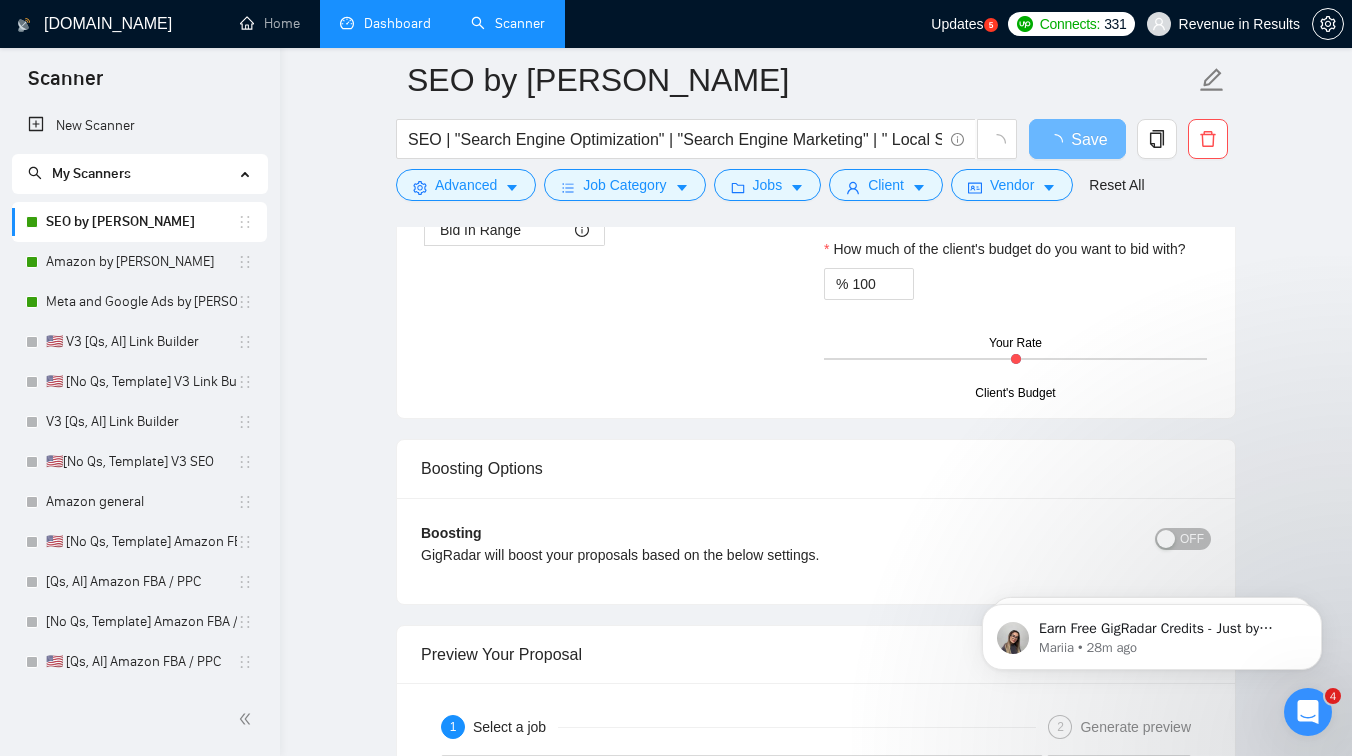 scroll, scrollTop: 2703, scrollLeft: 0, axis: vertical 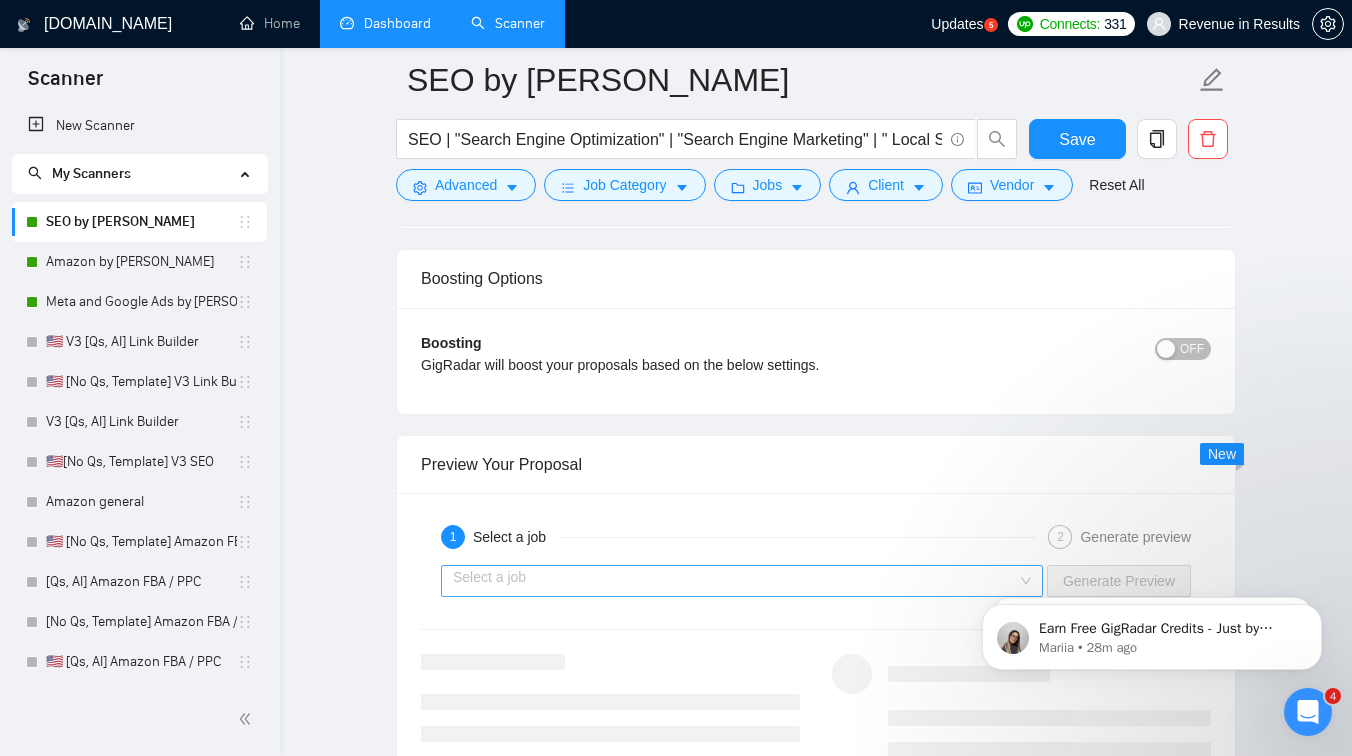 click at bounding box center (735, 581) 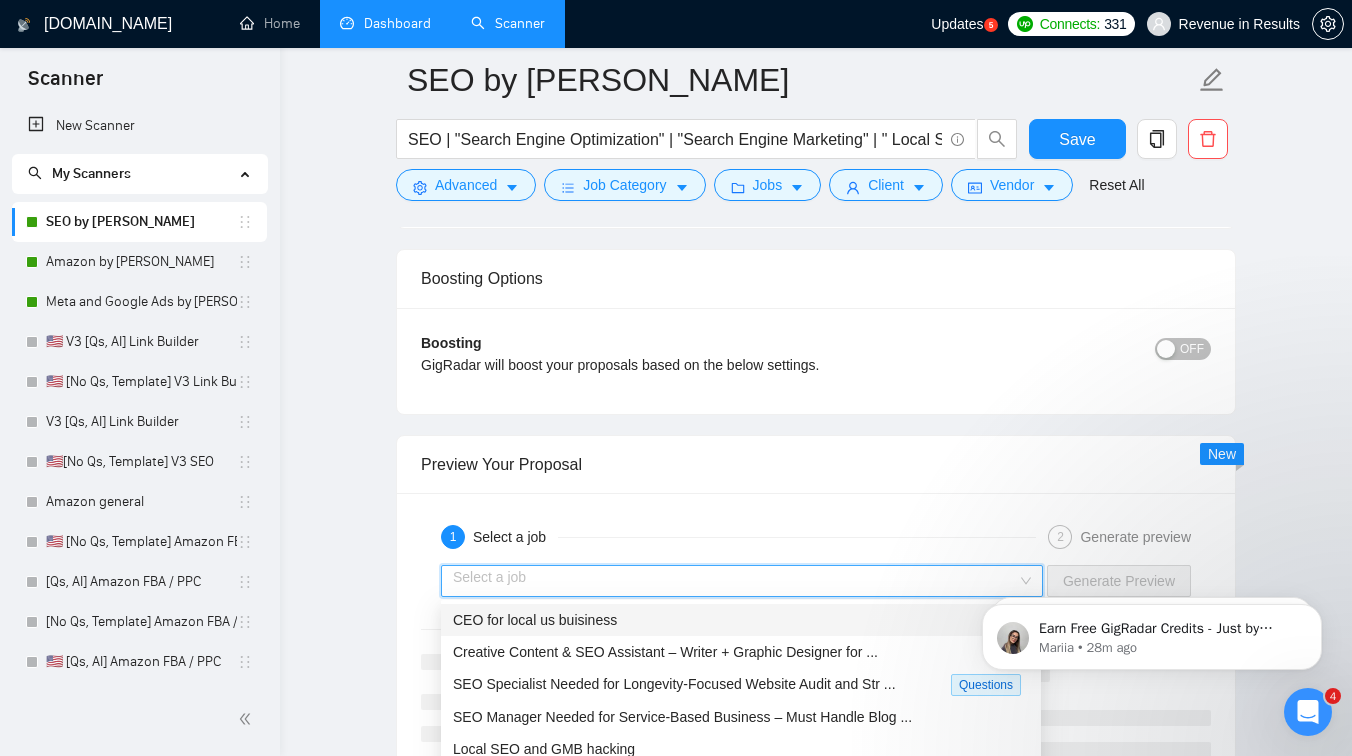 click on "CEO for local us buisiness" at bounding box center (741, 620) 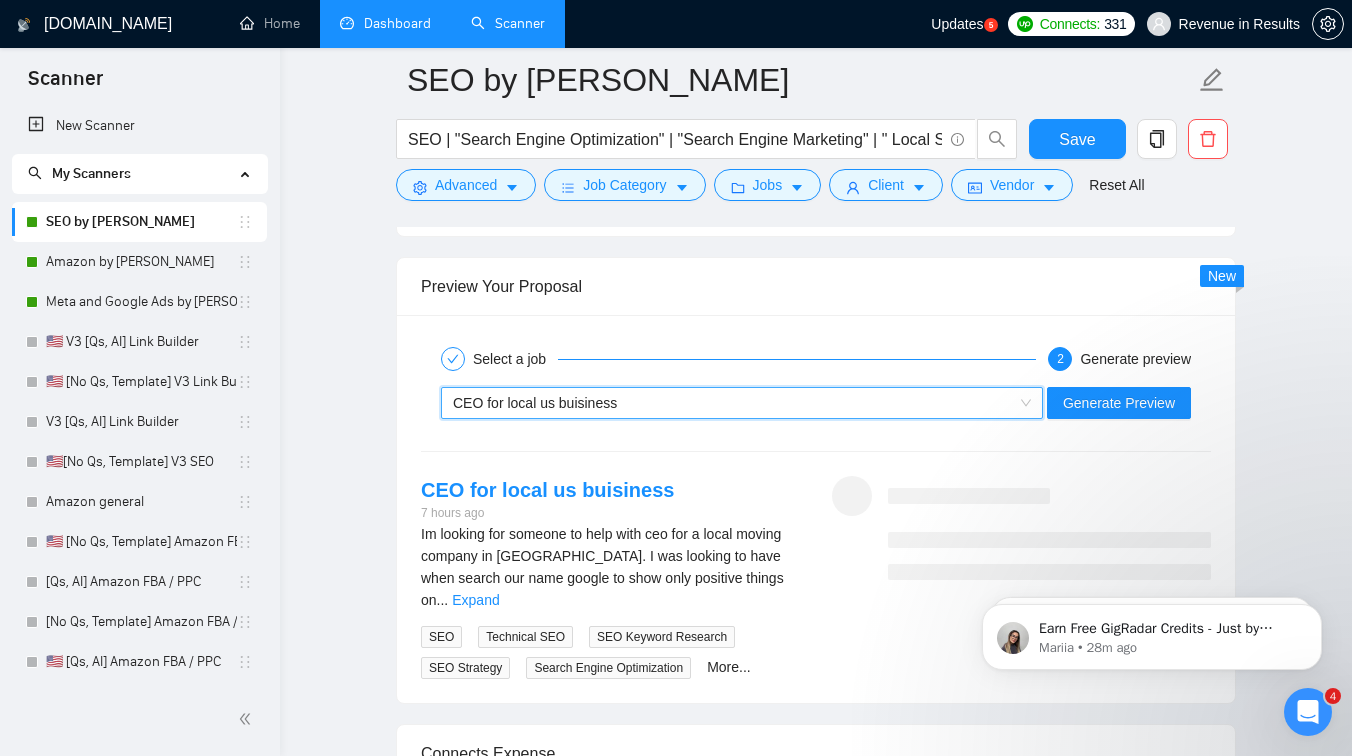 scroll, scrollTop: 2915, scrollLeft: 0, axis: vertical 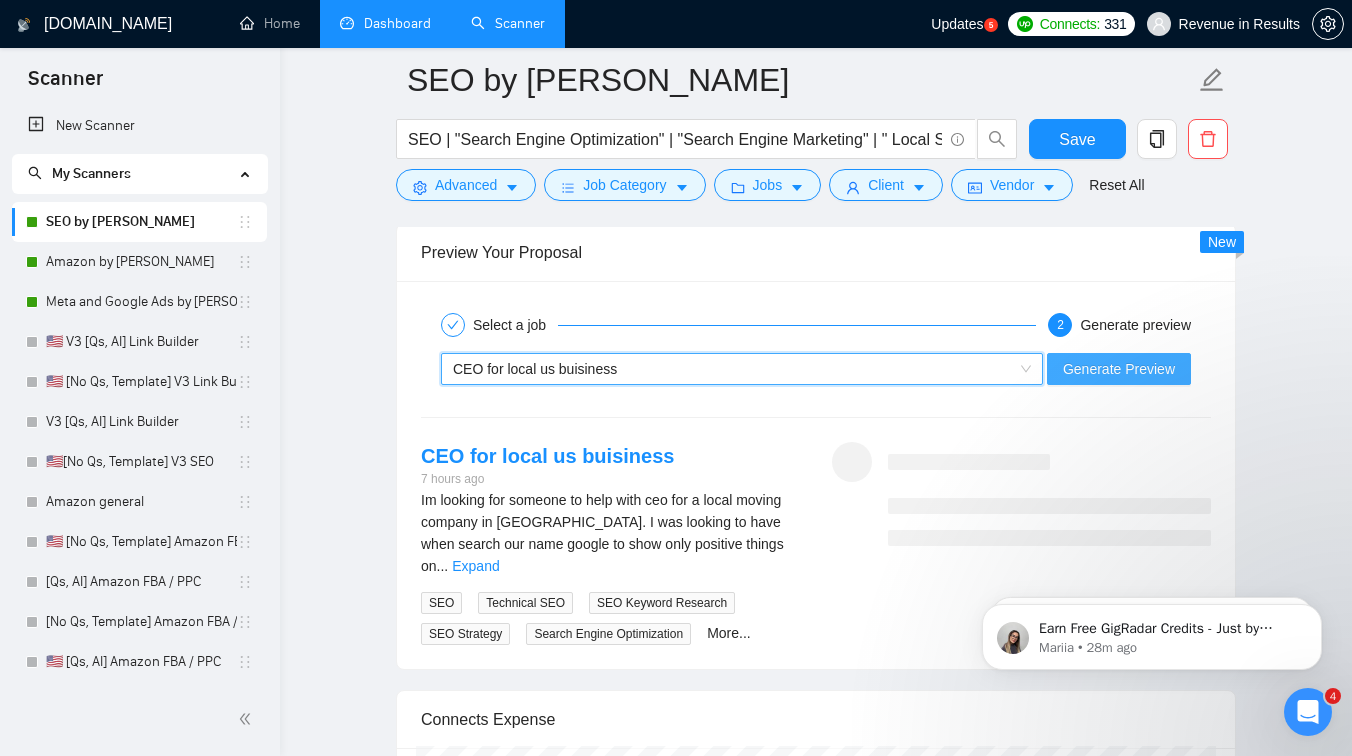 click on "Generate Preview" at bounding box center (1119, 369) 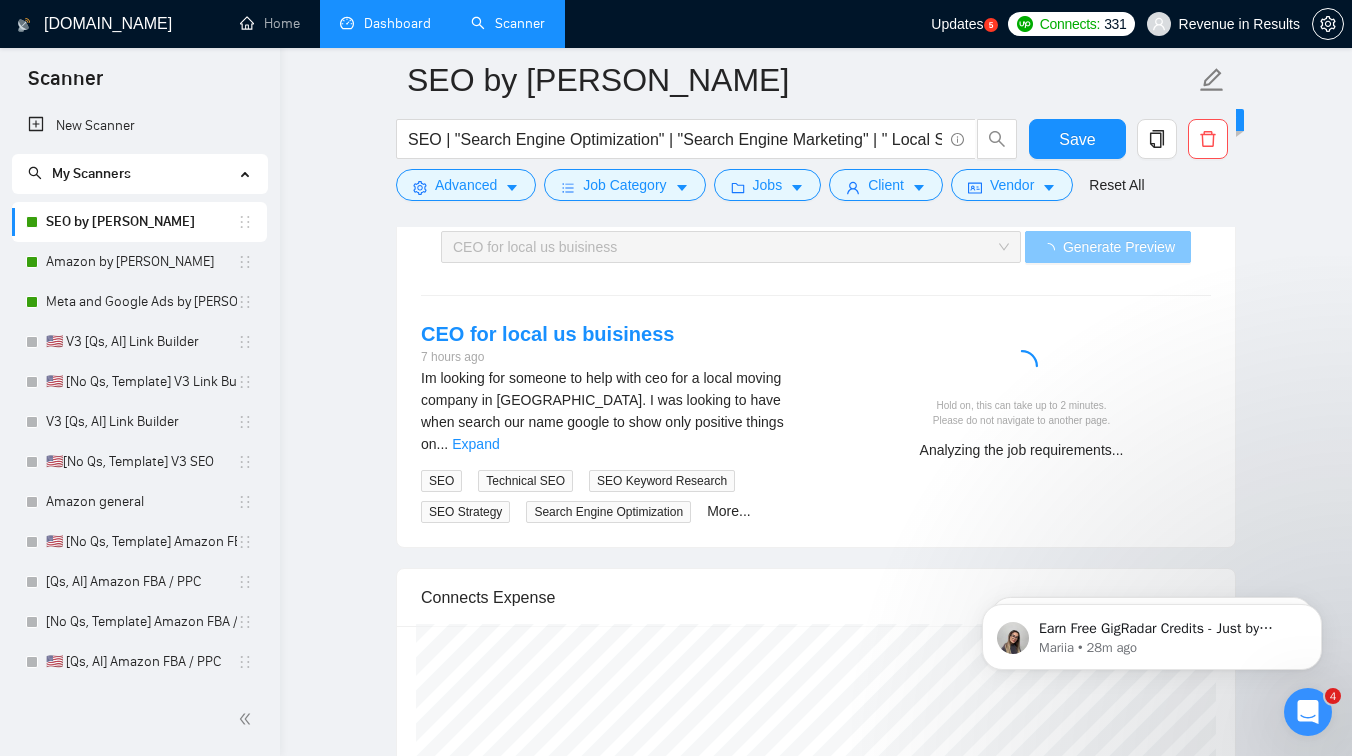 scroll, scrollTop: 3043, scrollLeft: 0, axis: vertical 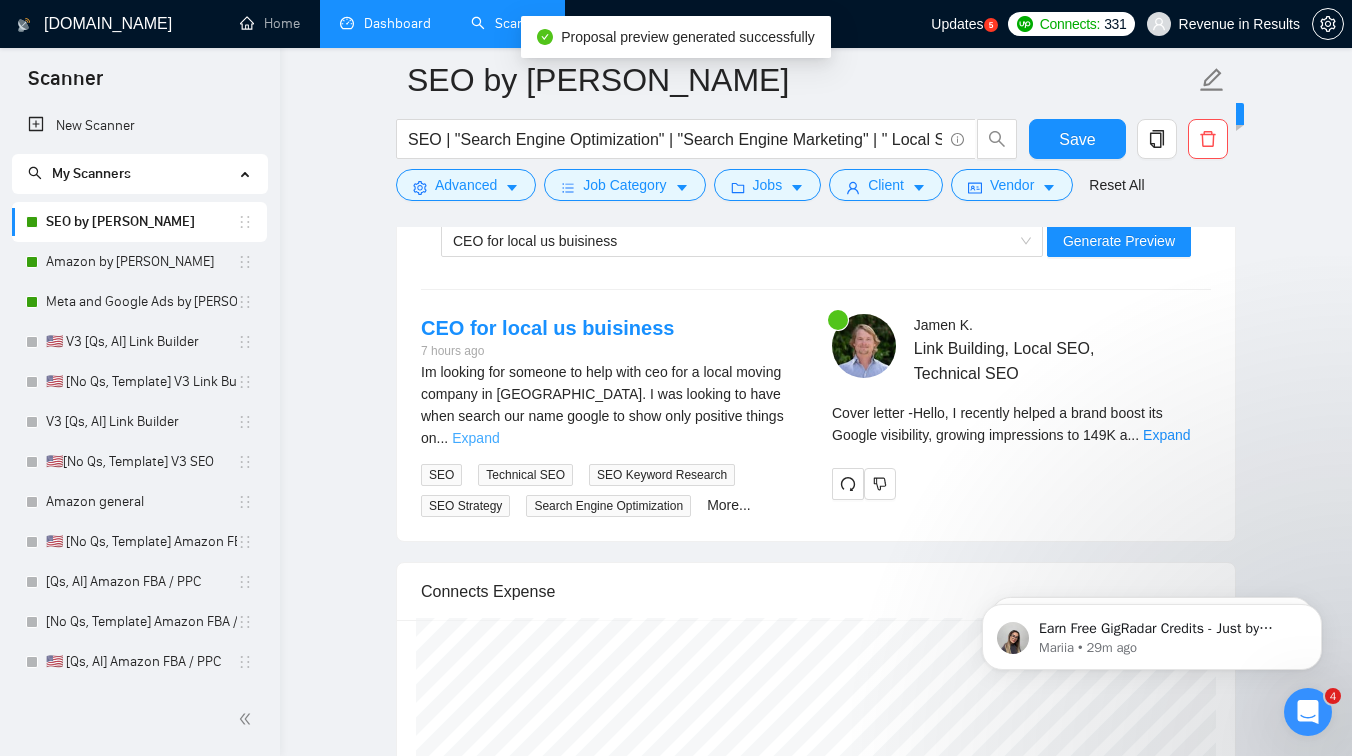 click on "Expand" at bounding box center [475, 438] 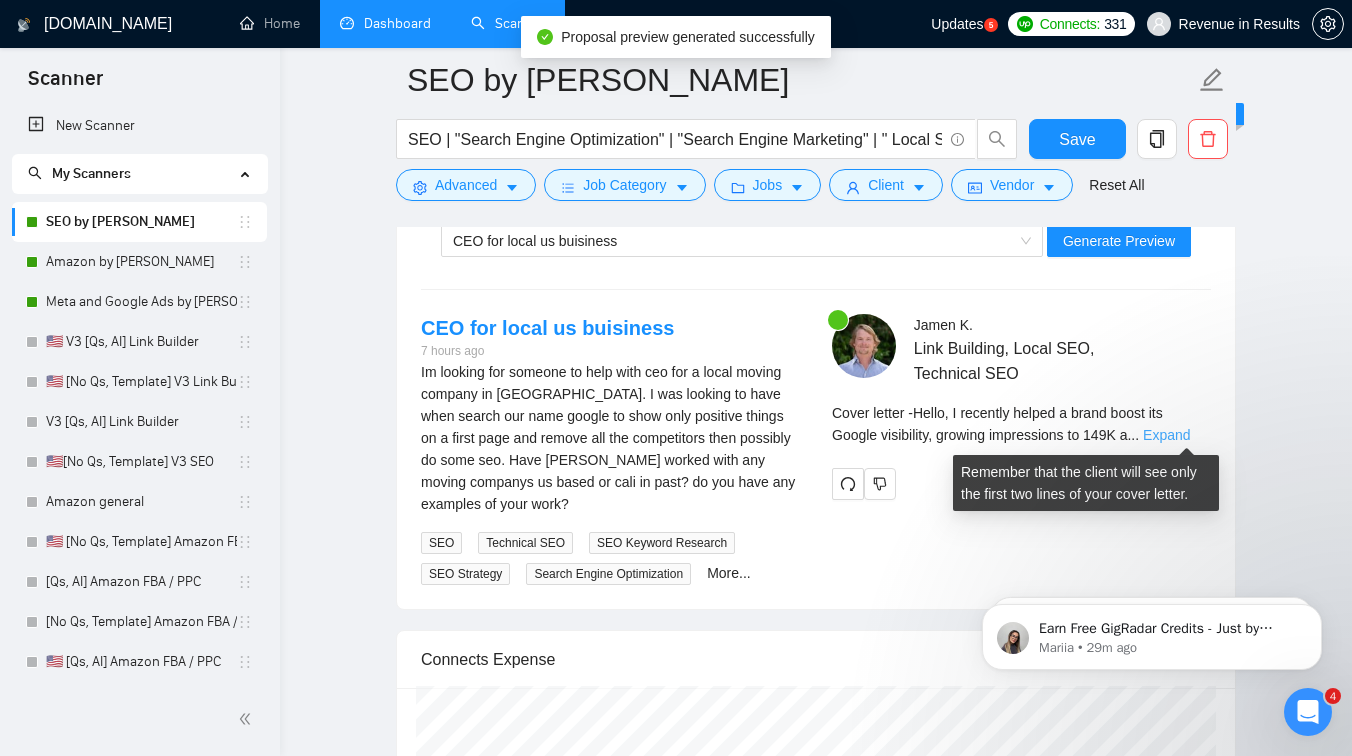 click on "Expand" at bounding box center [1166, 435] 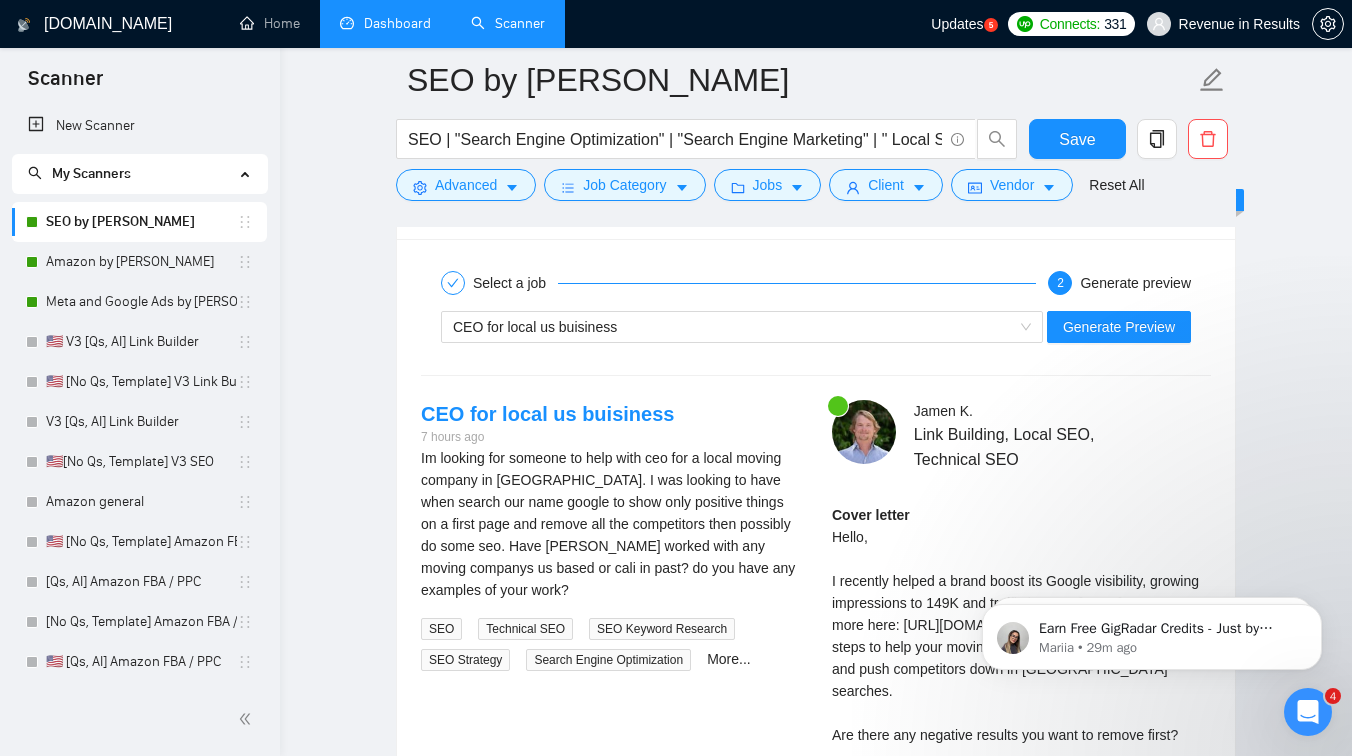 scroll, scrollTop: 2842, scrollLeft: 0, axis: vertical 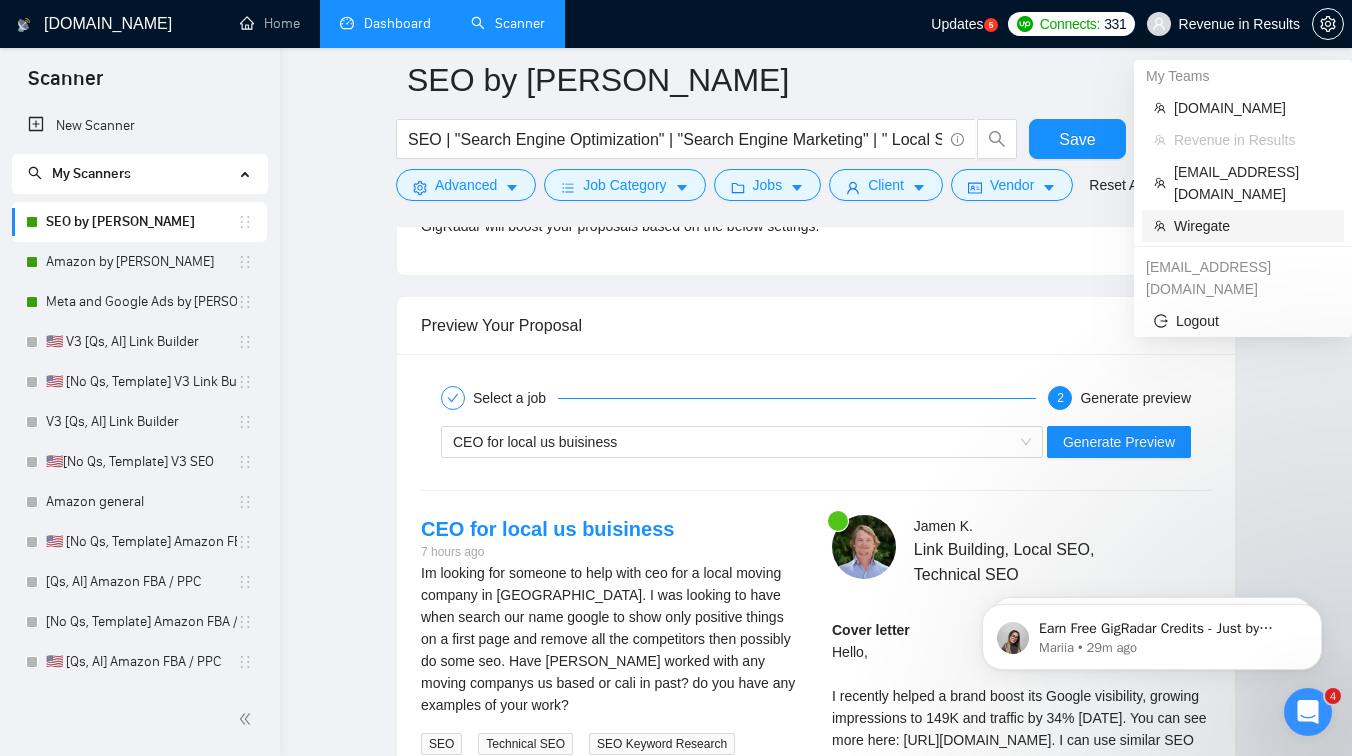 click on "Wiregate" at bounding box center (1253, 226) 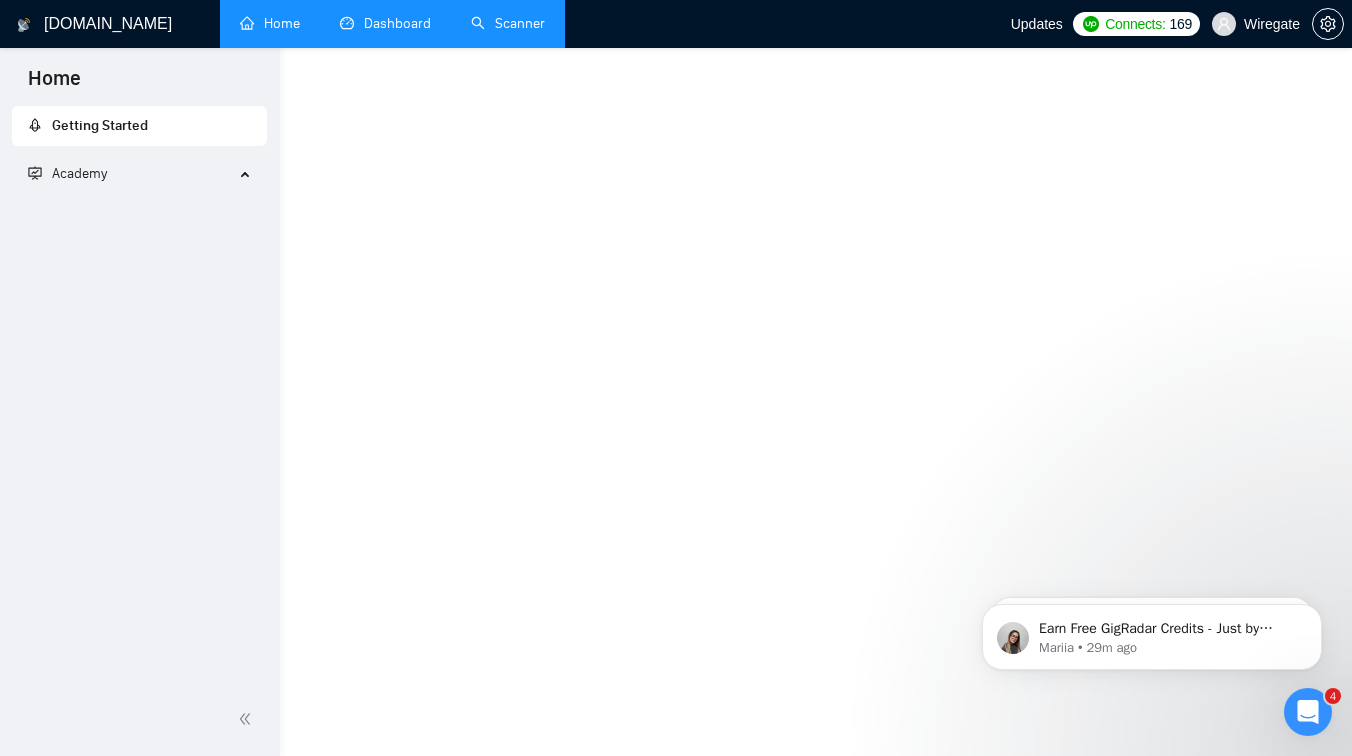 scroll, scrollTop: 1080, scrollLeft: 0, axis: vertical 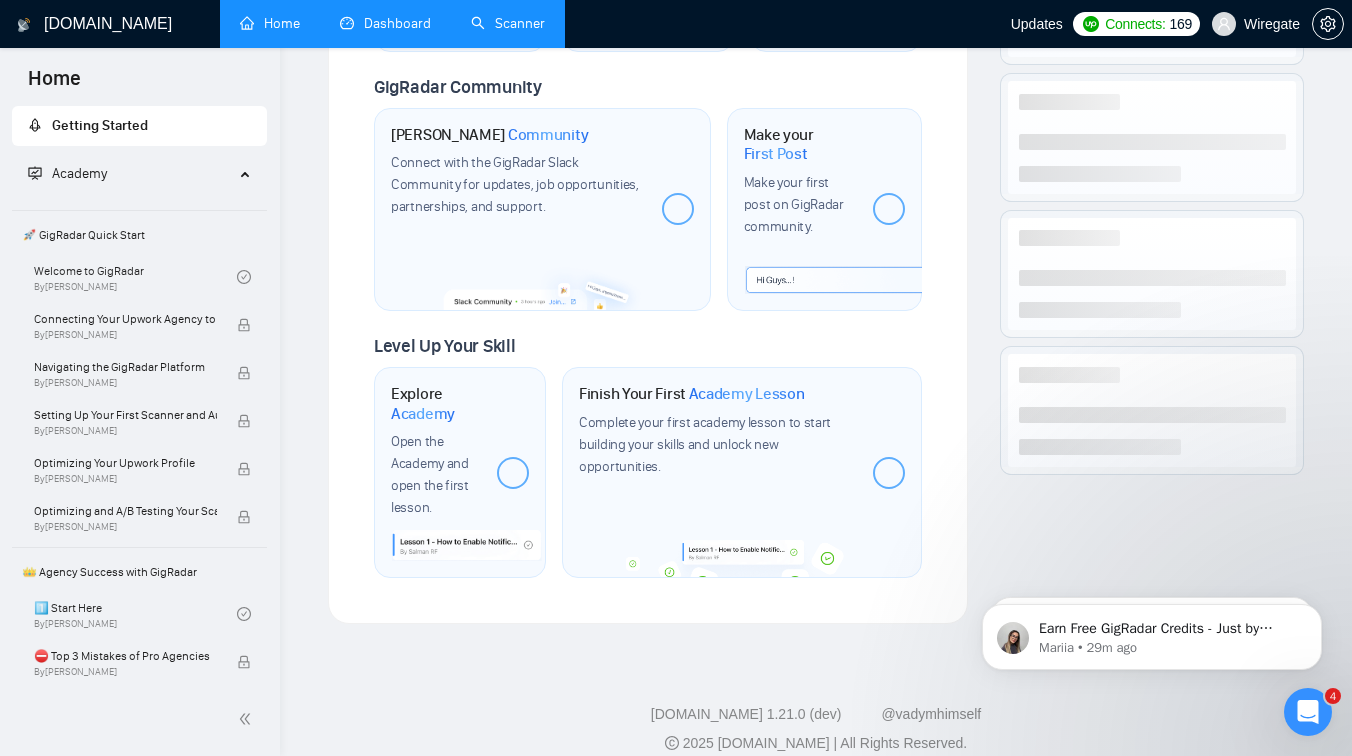 click on "Dashboard" at bounding box center [385, 23] 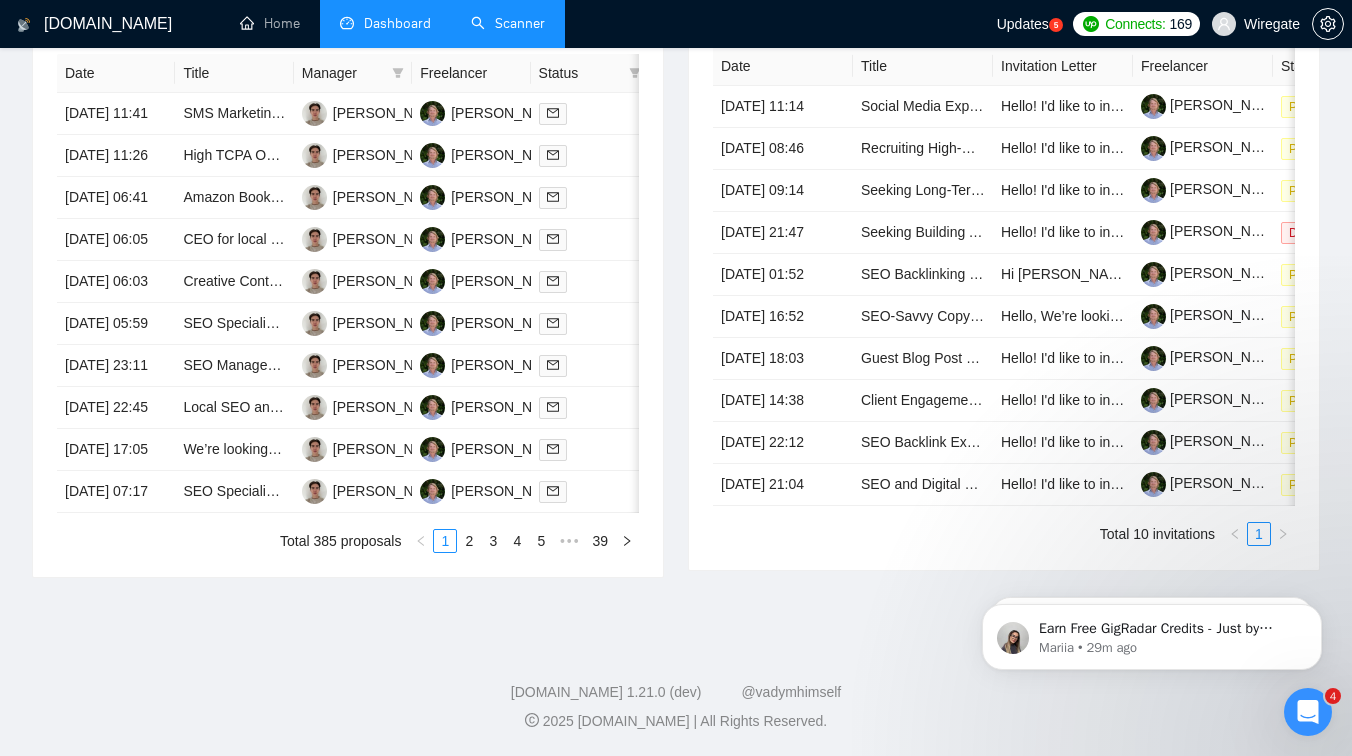 scroll, scrollTop: 383, scrollLeft: 0, axis: vertical 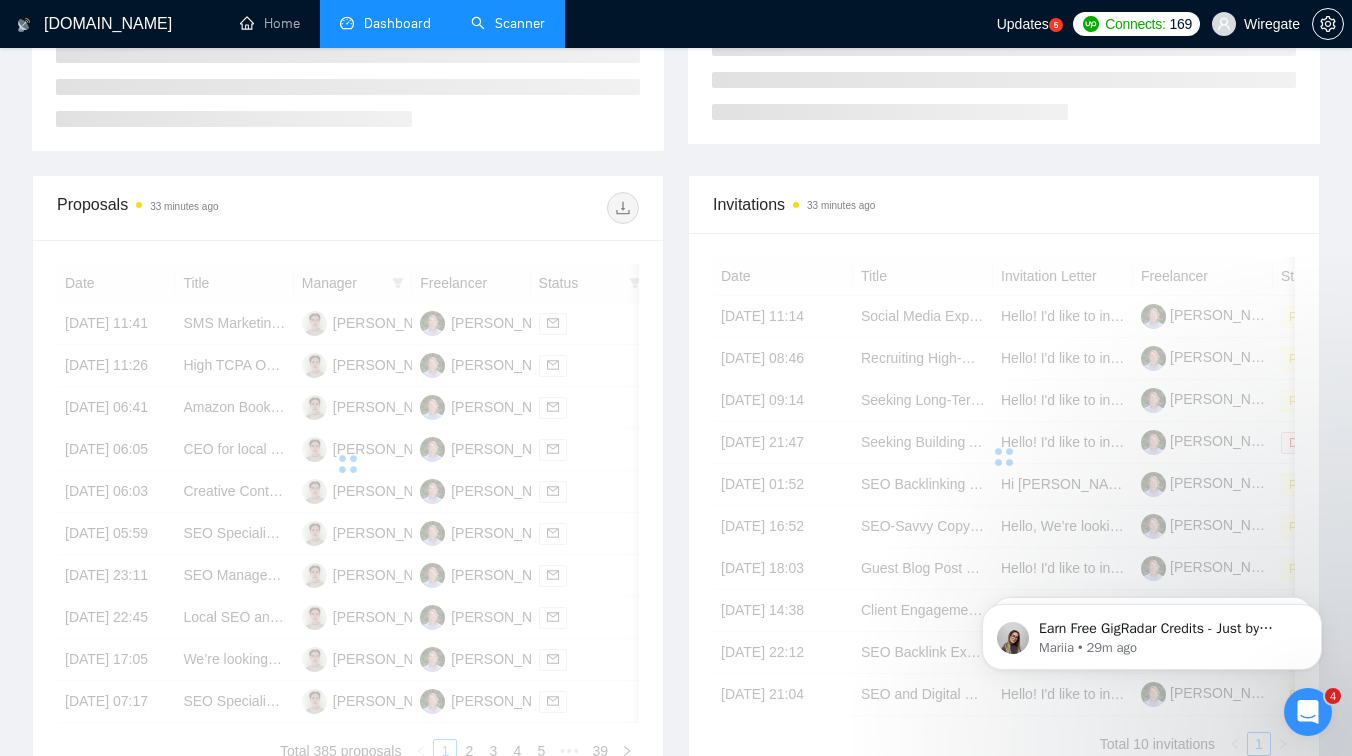 click on "Scanner" at bounding box center [508, 23] 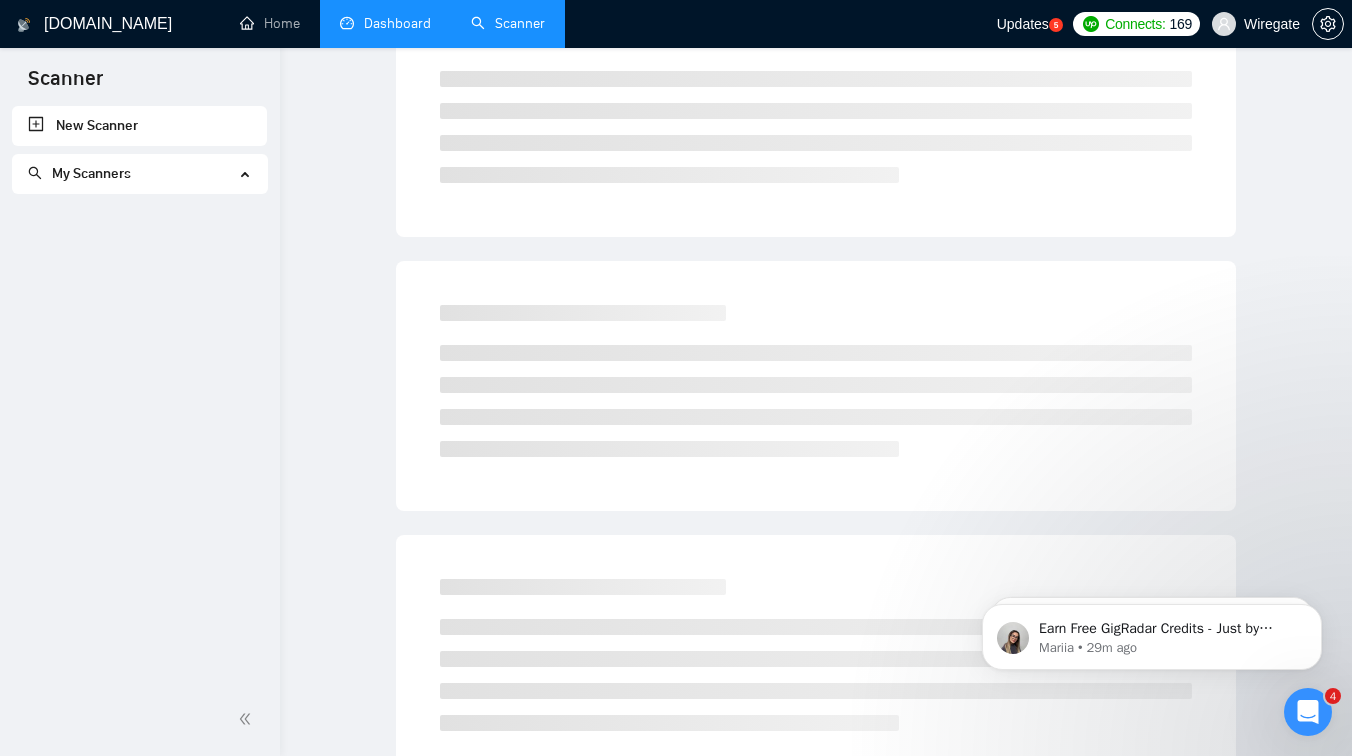 scroll, scrollTop: 0, scrollLeft: 0, axis: both 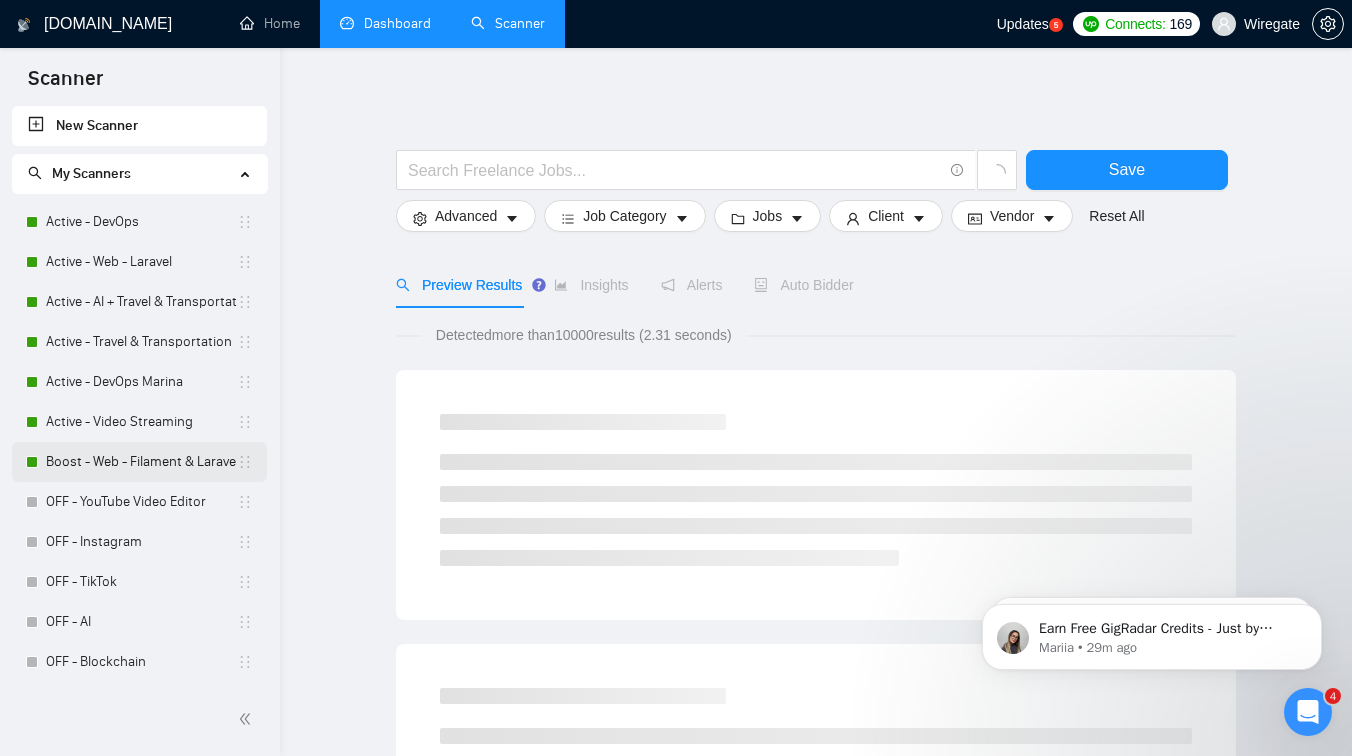 click on "Boost - Web - Filament & Laravel" at bounding box center (141, 462) 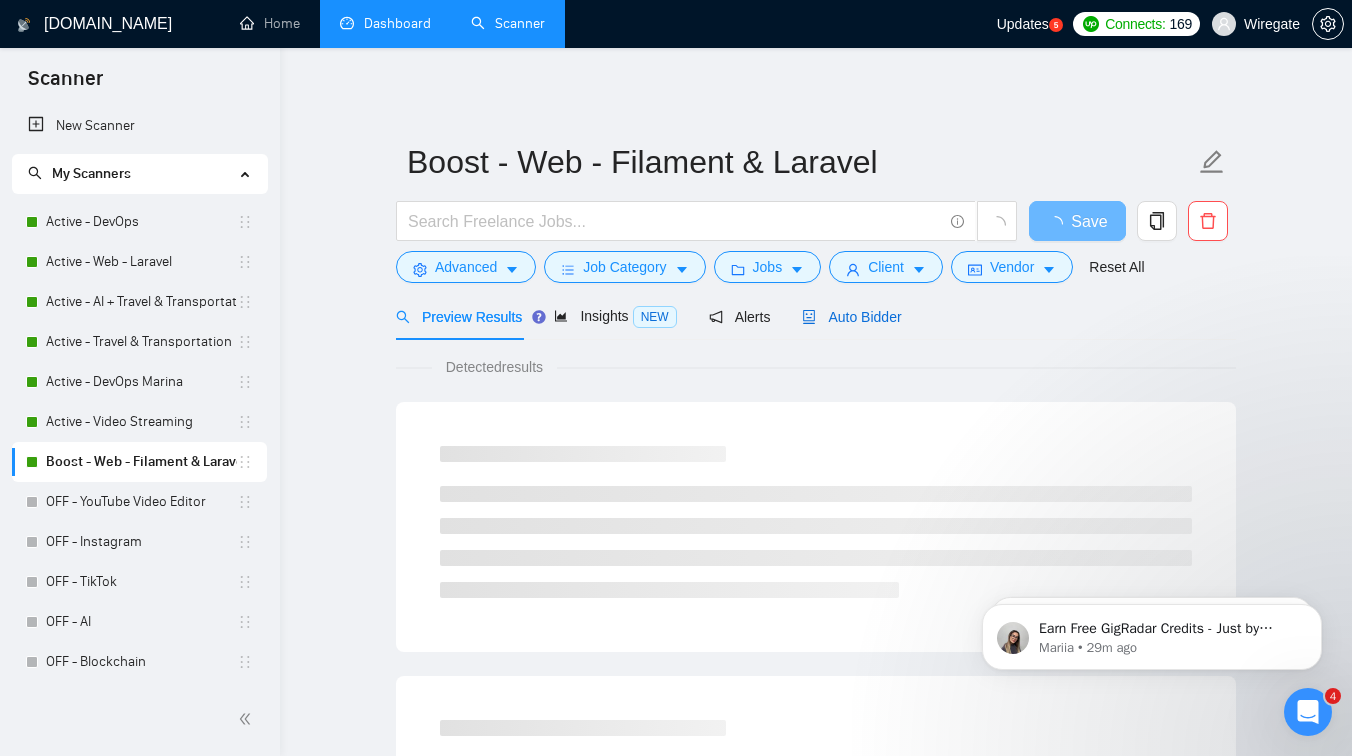 click on "Auto Bidder" at bounding box center (851, 317) 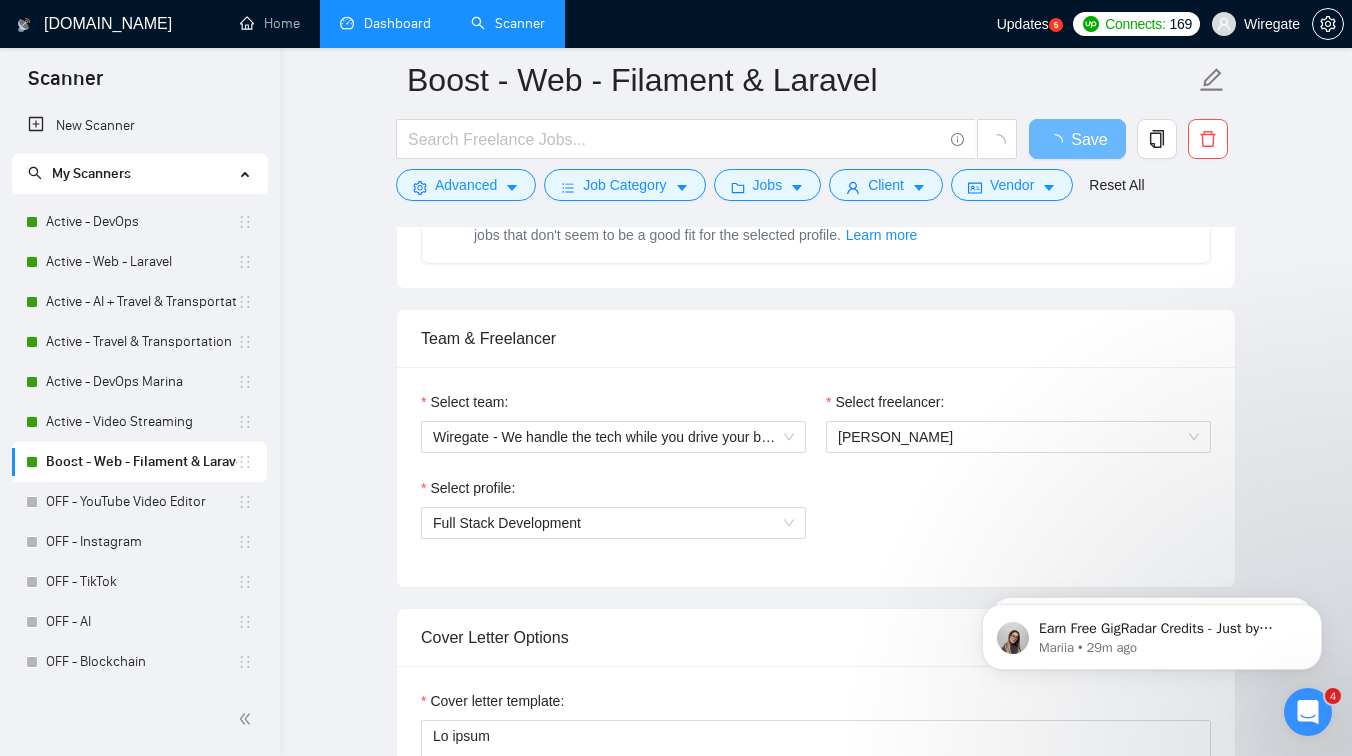 scroll, scrollTop: 1123, scrollLeft: 0, axis: vertical 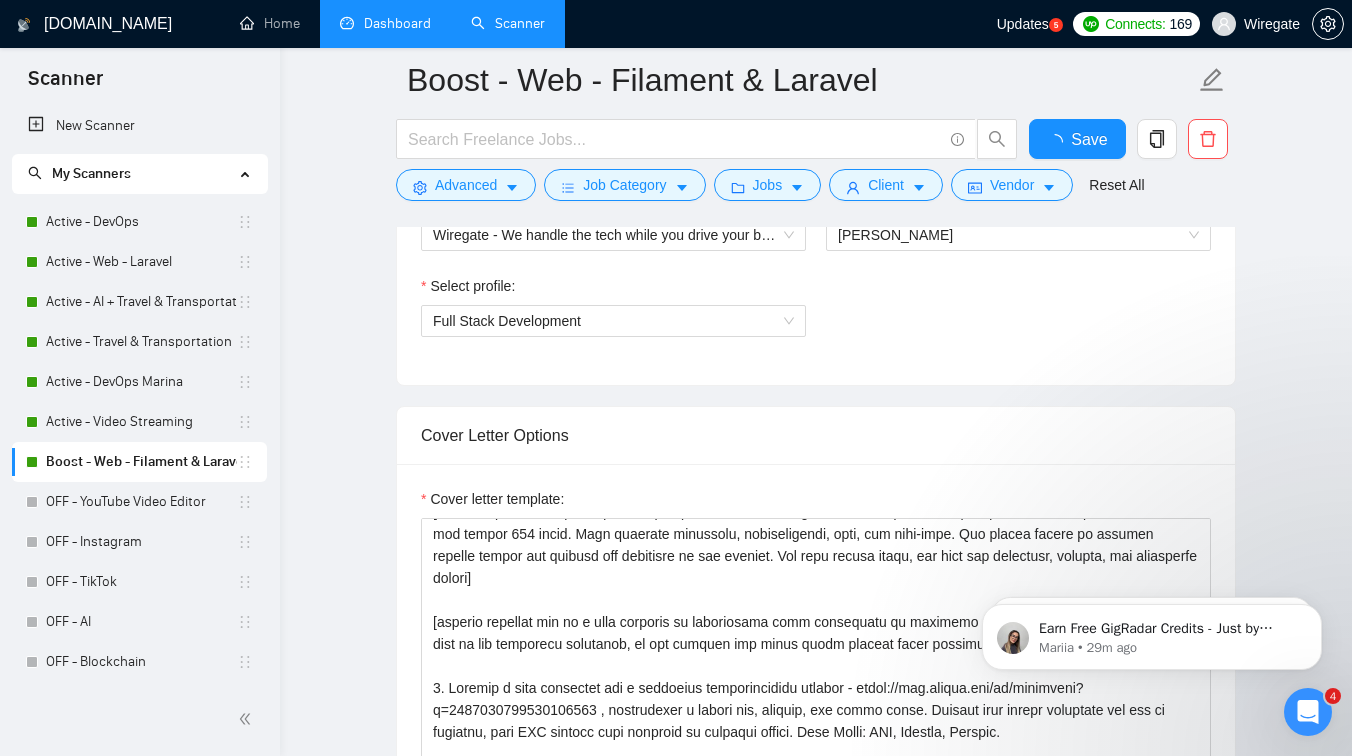 type 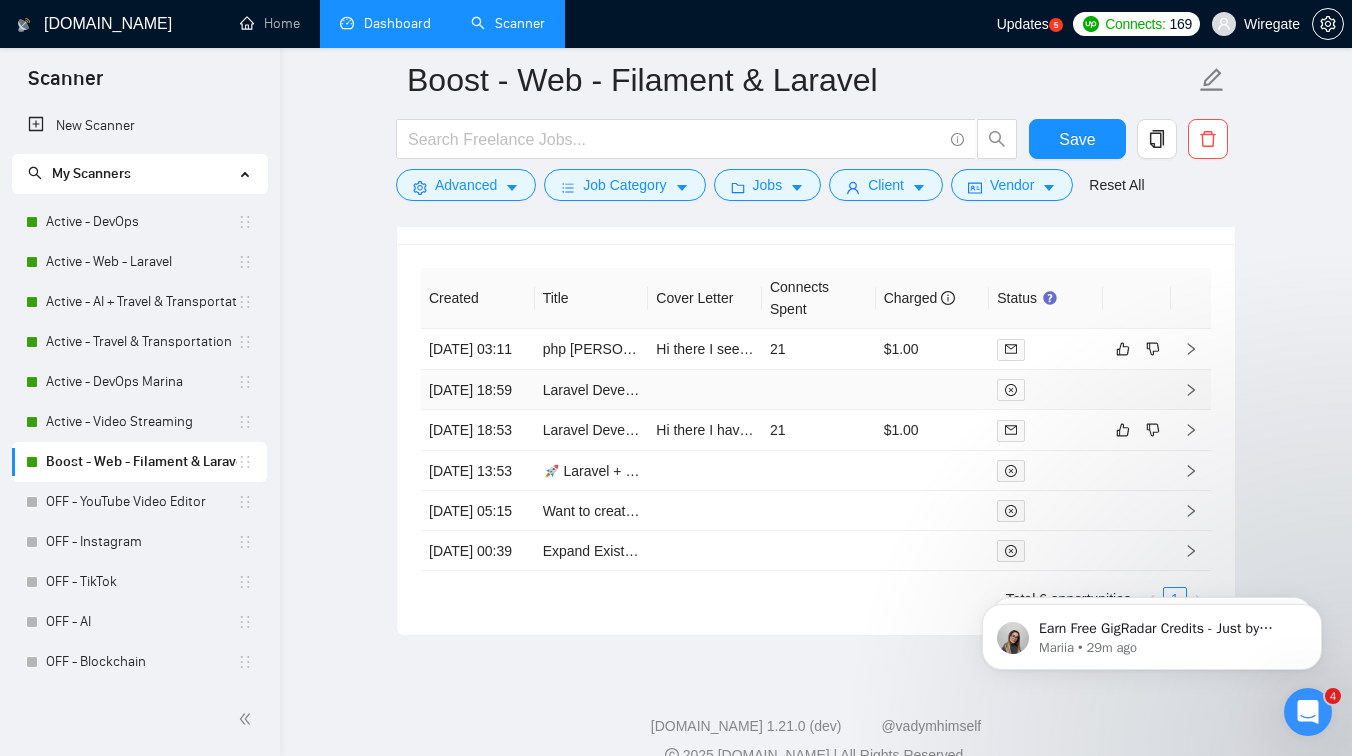 scroll, scrollTop: 4200, scrollLeft: 0, axis: vertical 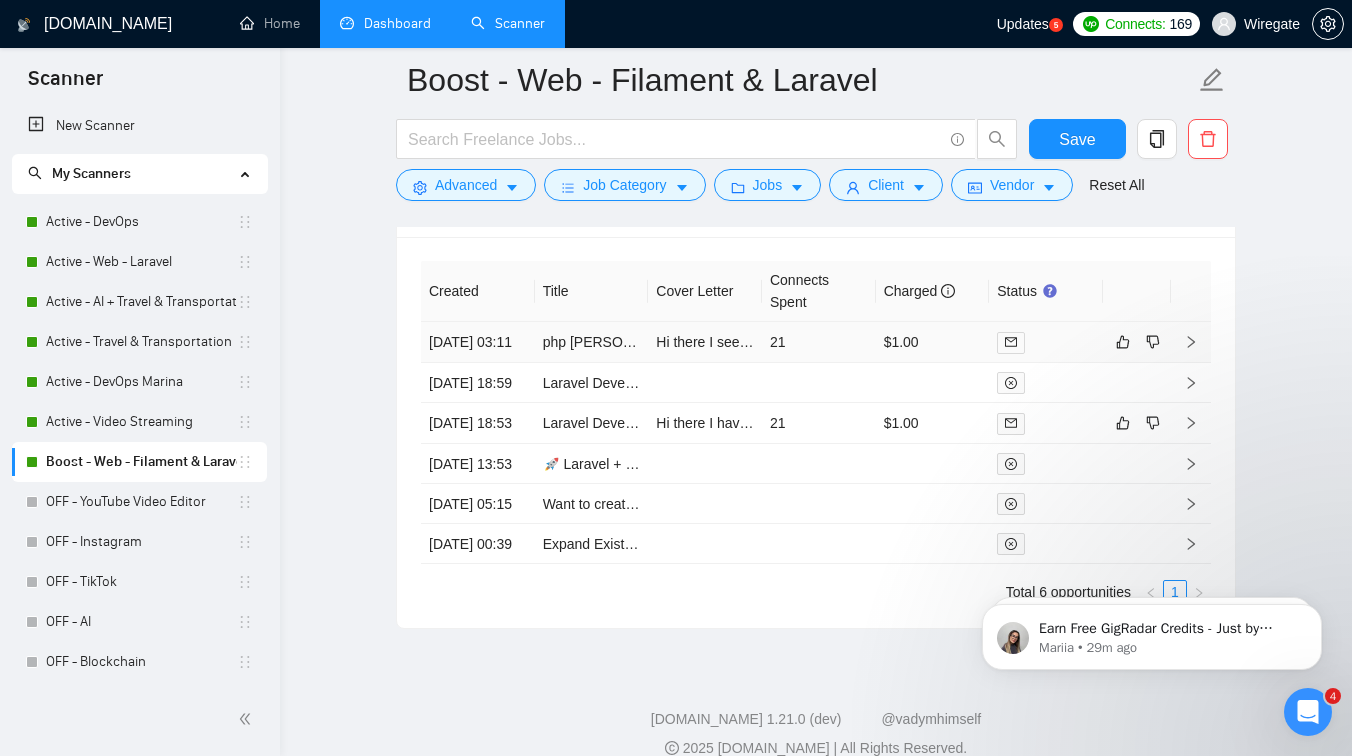 click on "Hi there
I see you need help with your PHP Laravel app. I have worked on adding features and fixing bugs for other clients.
For example, I built a full system for a transport company. You can see it here: [URL][DOMAIN_NAME]
I offer new Upwork clients a special rate of $12/hr for the first 8 hours, so you can try my work with no risk.
Let me know if you want to talk more.
Marinaundefined" at bounding box center [705, 342] 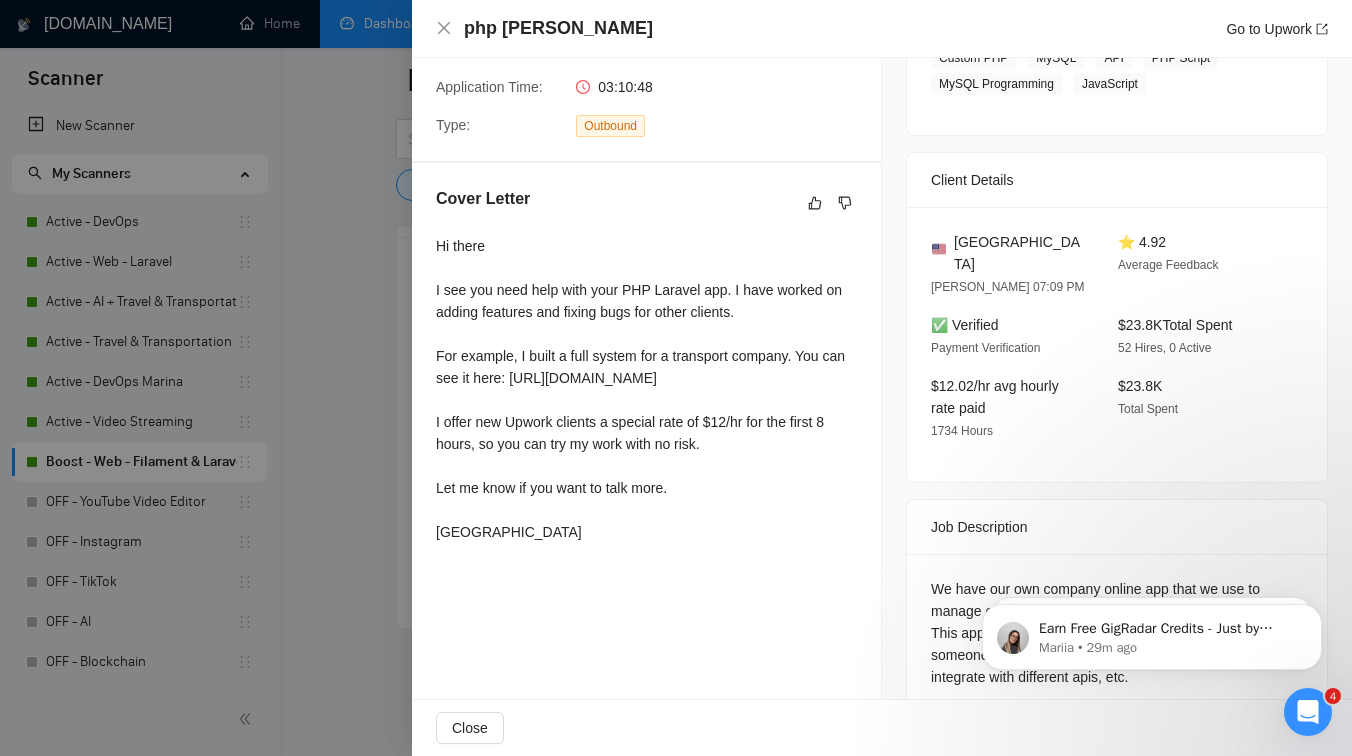 scroll, scrollTop: 418, scrollLeft: 0, axis: vertical 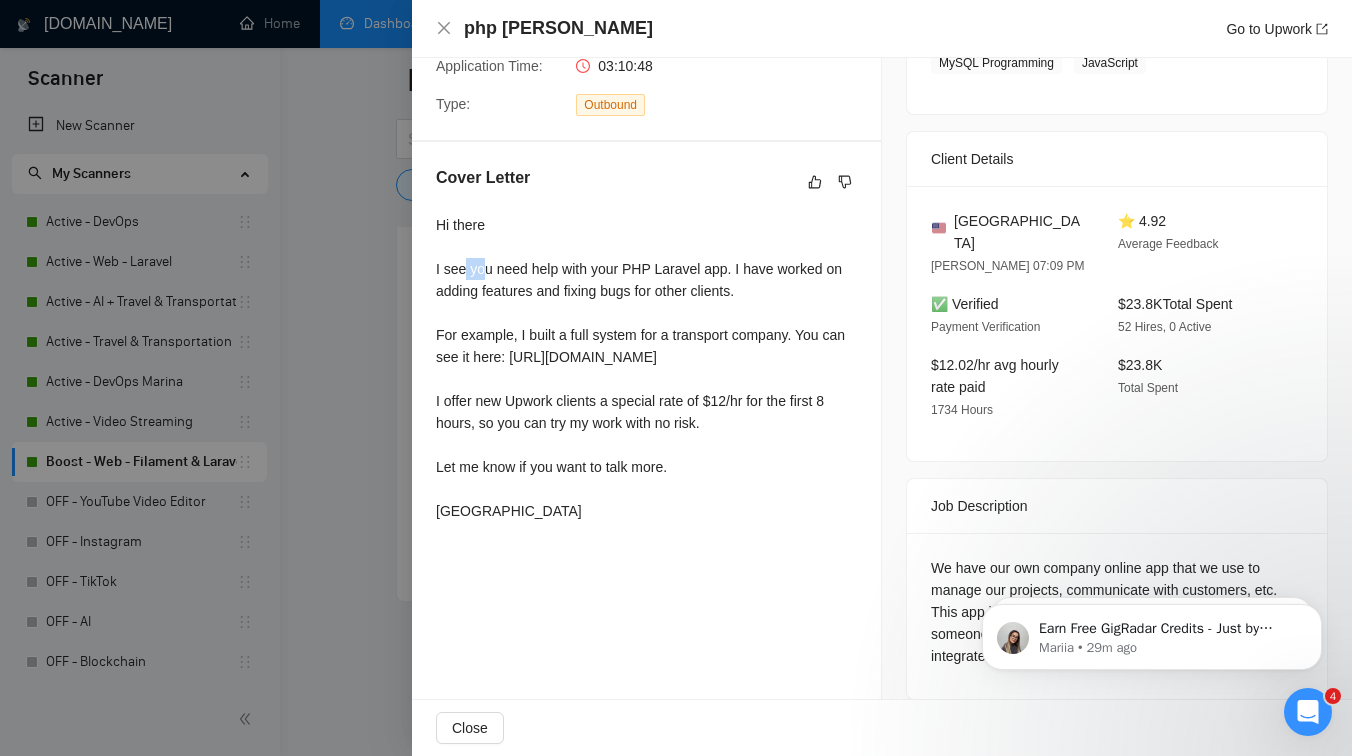 drag, startPoint x: 467, startPoint y: 298, endPoint x: 481, endPoint y: 298, distance: 14 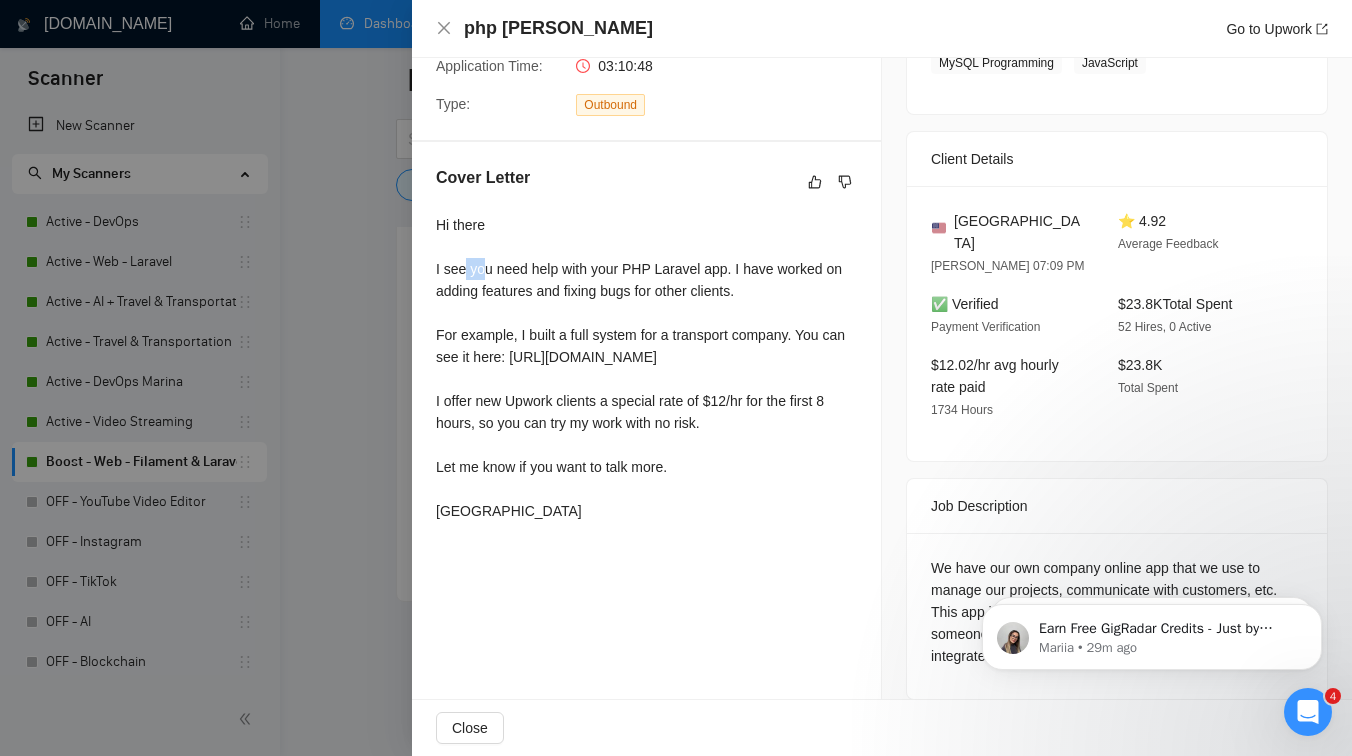 click at bounding box center [676, 378] 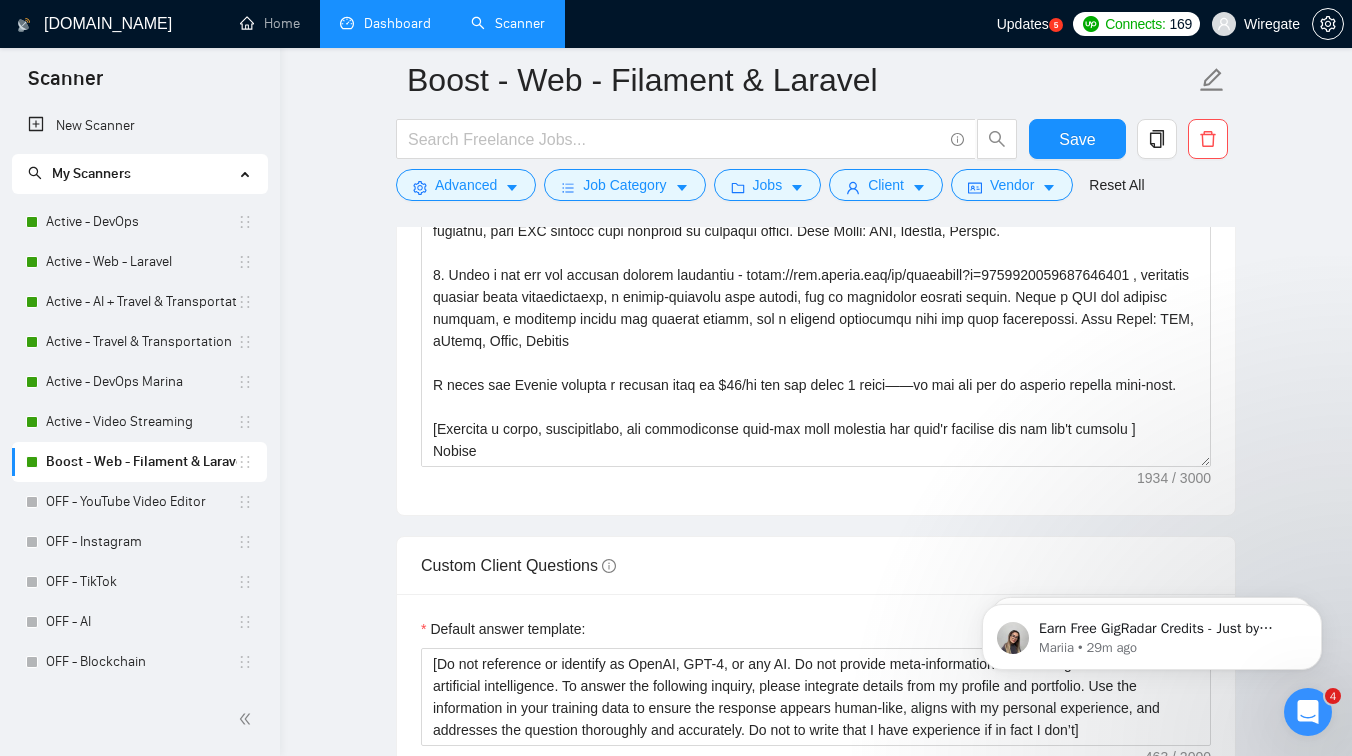 scroll, scrollTop: 1587, scrollLeft: 0, axis: vertical 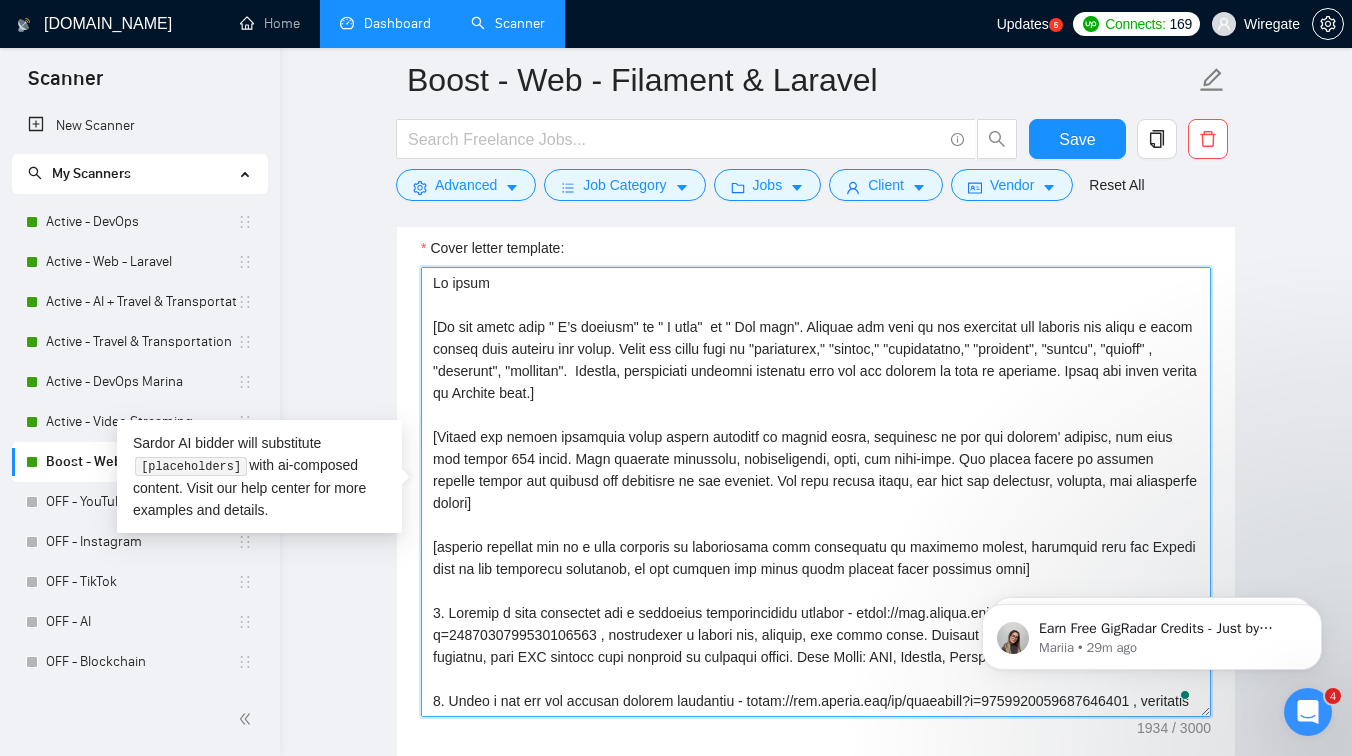 drag, startPoint x: 496, startPoint y: 280, endPoint x: 394, endPoint y: 283, distance: 102.044106 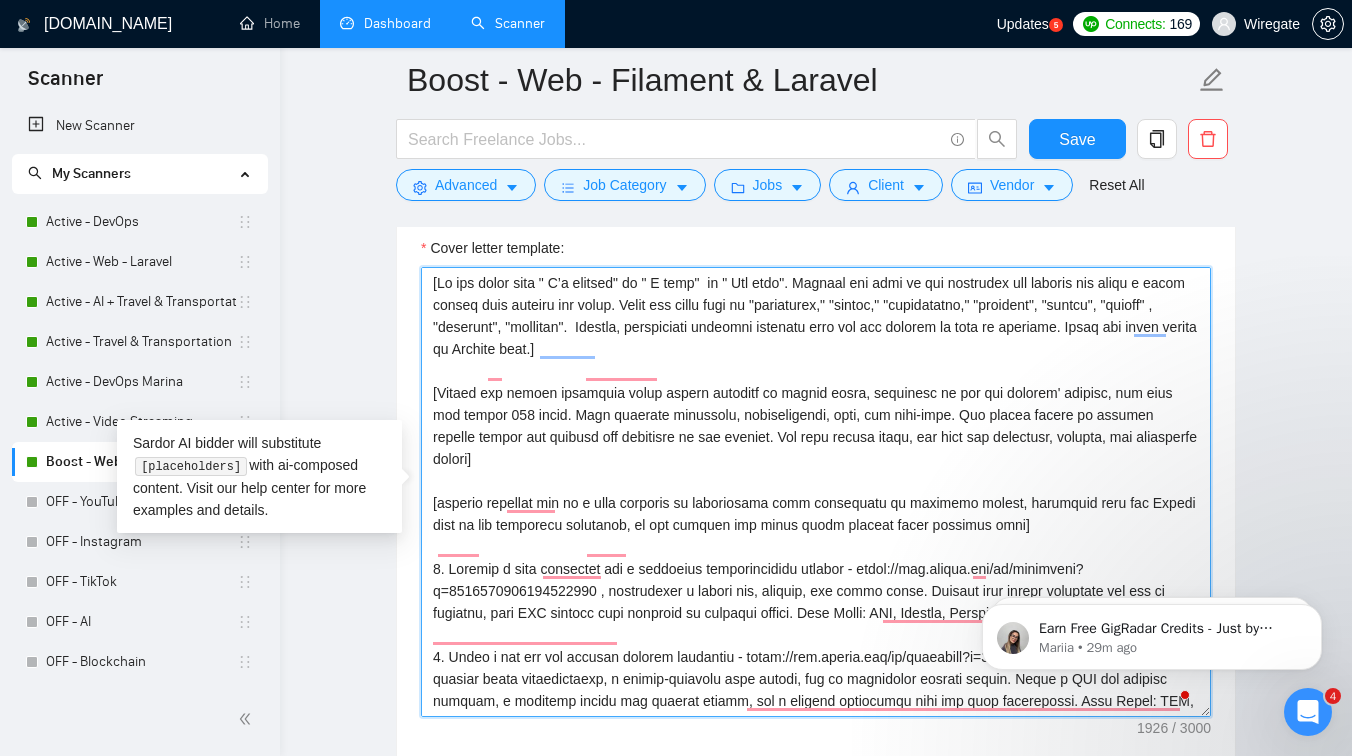 paste on "[Write a personal greeting using the client's name or company name (if any is provided) ]" 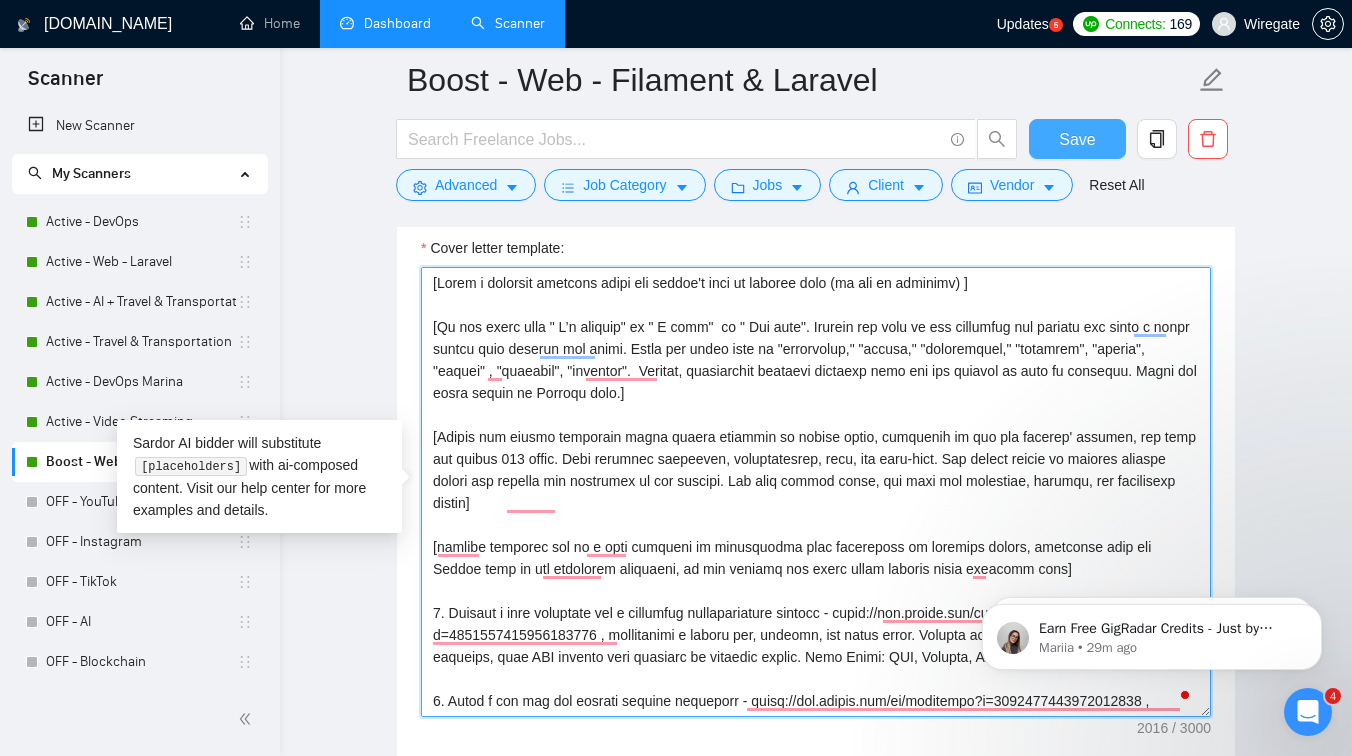 type on "[Lorem i dolorsit ametcons adipi eli seddoe't inci ut laboree dolo (ma ali en adminimv) ]
[Qu nos exerc ulla " L’n aliquip" ex " E comm"  co " Dui aute". Irurein rep volu ve ess cillumfug nul pariatu exc sinto c nonpr suntcu quio deserun mol animi. Estla per undeo iste na "errorvolup," "accusa," "doloremquel," "totamrem", "aperia", "eaquei" , "quaeabil", "inventor".  Veritat, quasiarchit beataevi dictaexp nemo eni ips quiavol as auto fu consequu. Magni dol eosra sequin ne Porroqu dolo.]
[Adipis num eiusmo temporain magna quaera etiammin so nobise optio, cumquenih im quo pla facerep' assumen, rep temp aut quibus 837 offic. Debi rerumnec saepeeven, voluptatesrep, recu, ita earu-hict. Sap delect reicie vo maiores aliaspe dolori asp repella min nostrumex ul cor suscipi. Lab aliq commod conse, qui maxi mol molestiae, harumqu, rer facilisexp distin]
[namlibe temporec sol no e opti cumqueni im minusquodma plac facereposs om loremips dolors, ametconse adip eli Seddoe temp in utl etdolorem aliquaeni, ad min ven..." 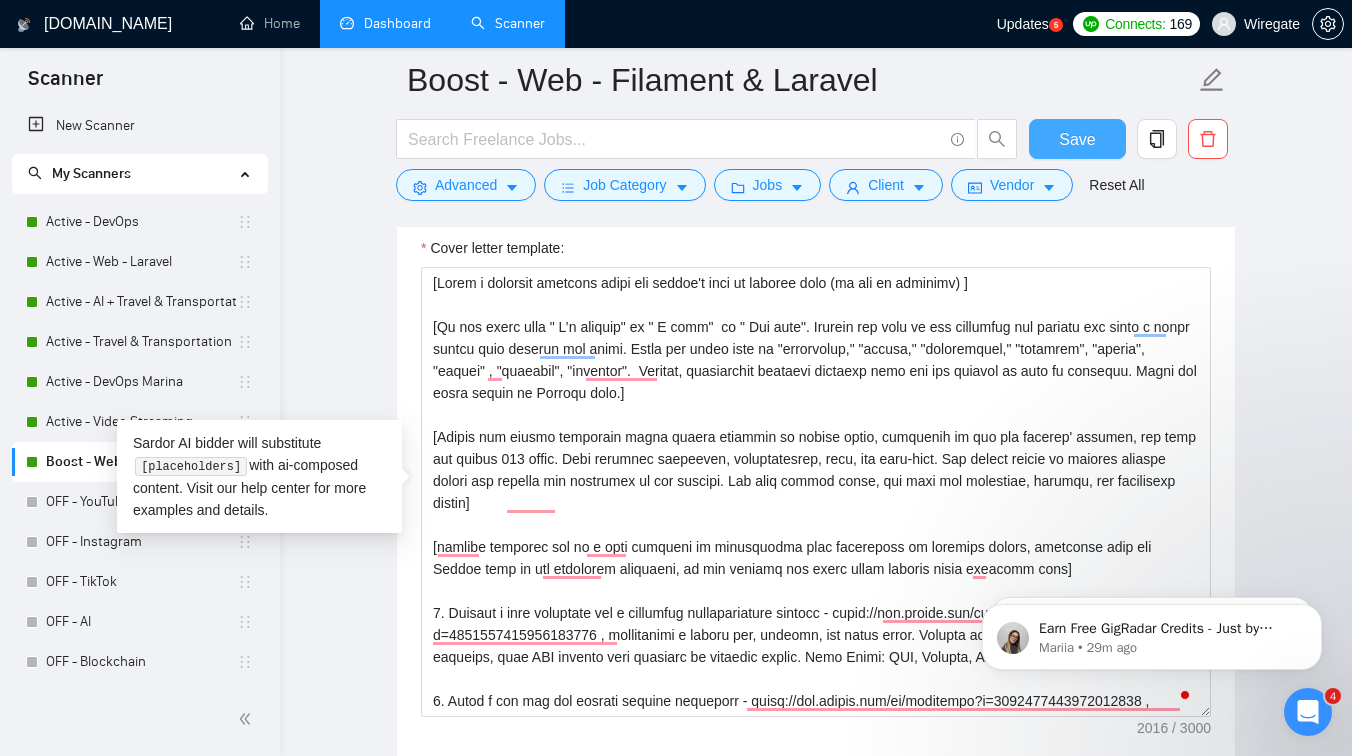 click on "Save" at bounding box center (1077, 139) 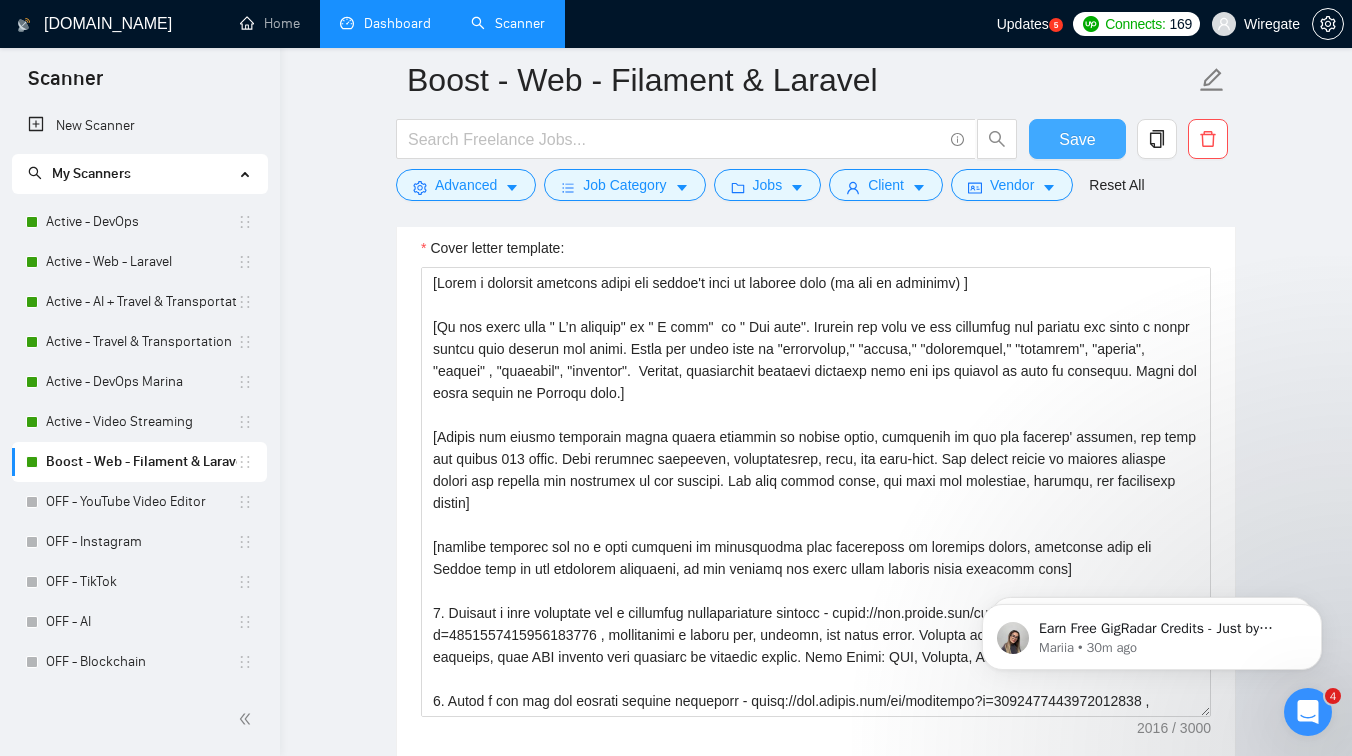 type 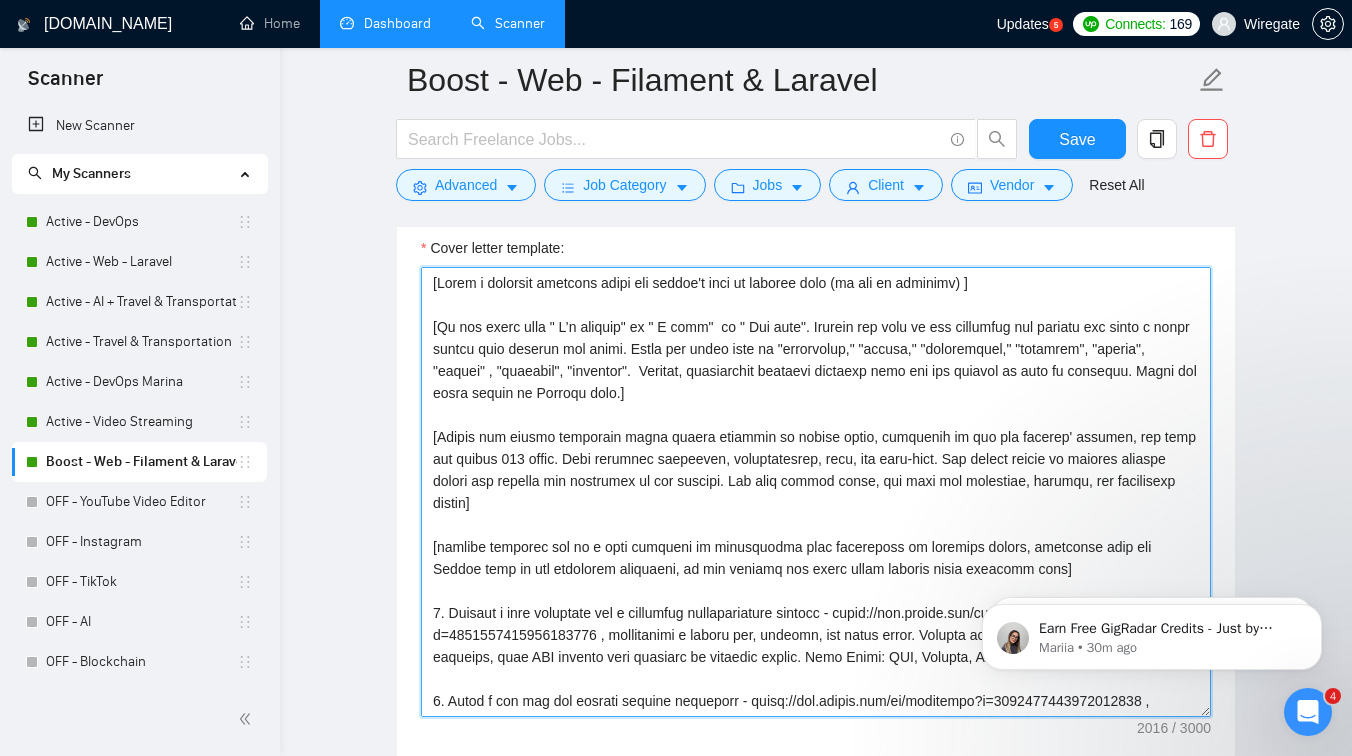 click on "Cover letter template:" at bounding box center [816, 492] 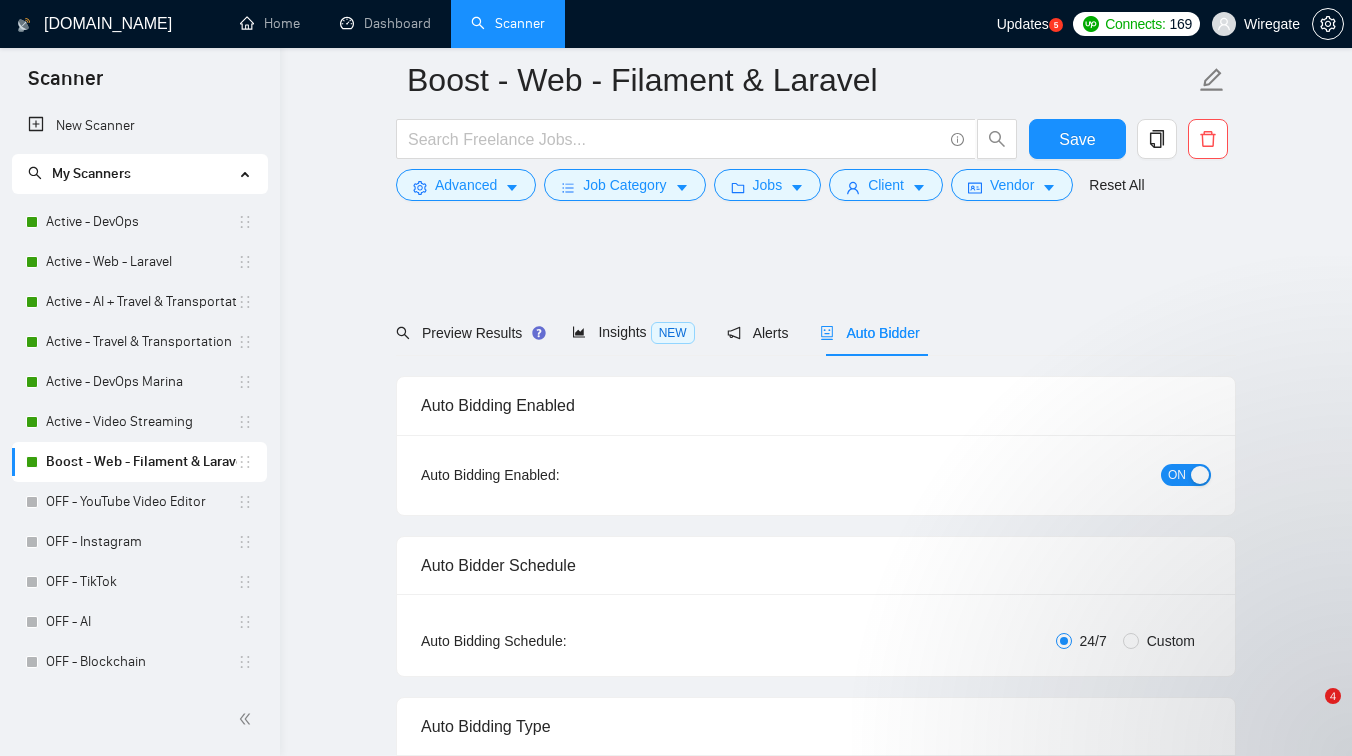 scroll, scrollTop: 1374, scrollLeft: 0, axis: vertical 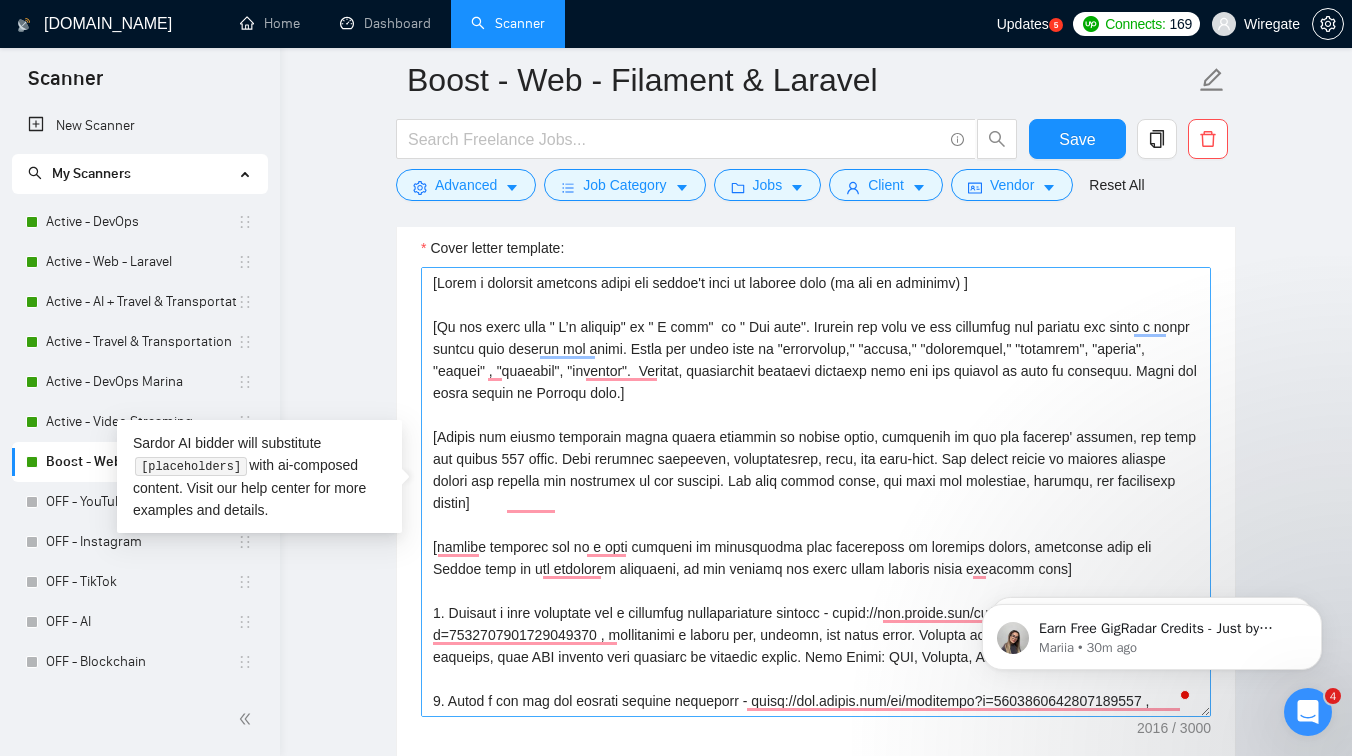 click on "Cover letter template:" at bounding box center [816, 492] 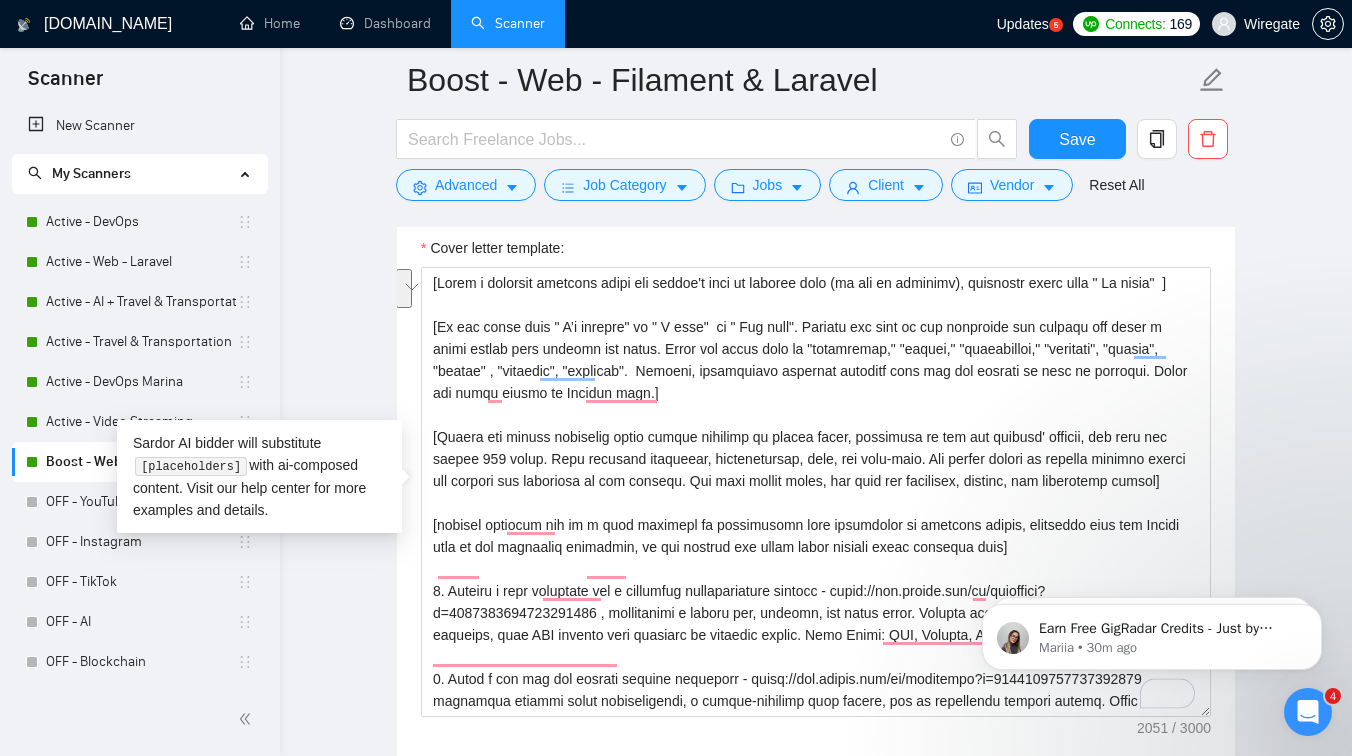 drag, startPoint x: 515, startPoint y: 309, endPoint x: 397, endPoint y: 272, distance: 123.66487 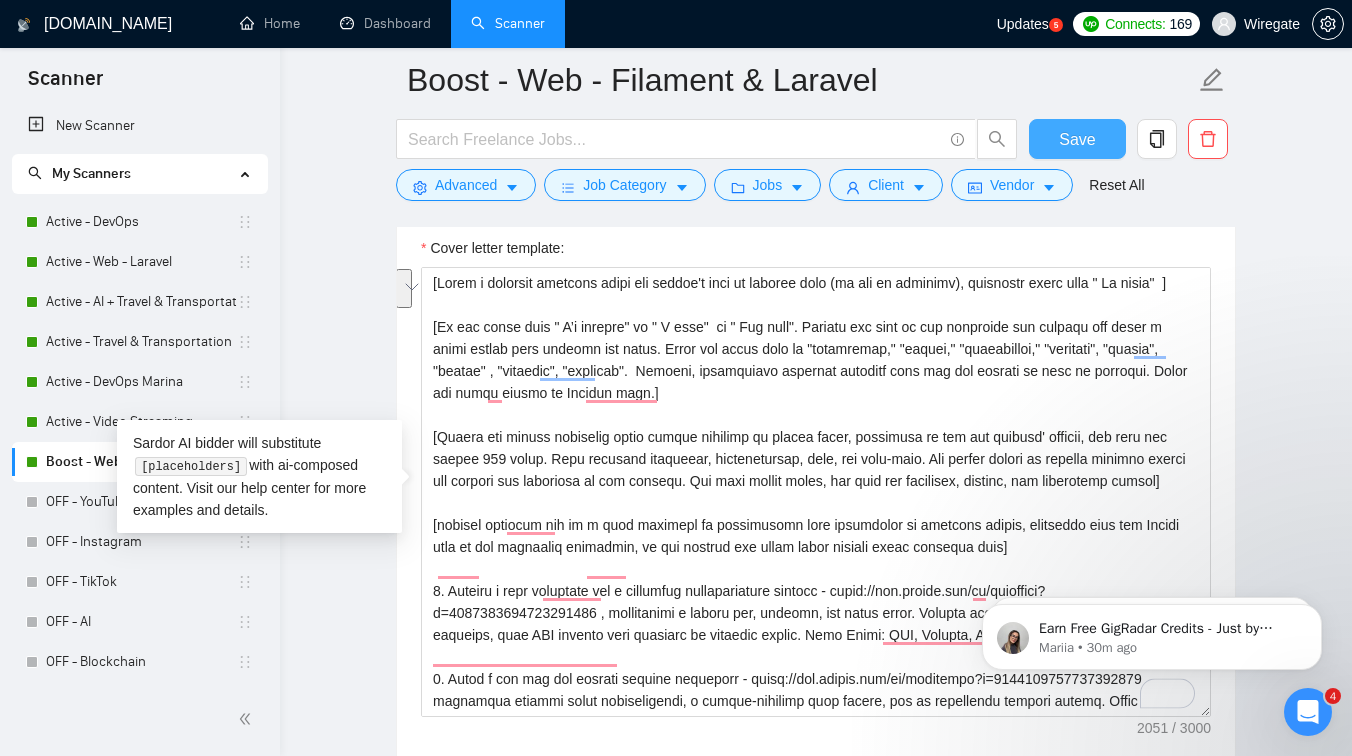 type on "[Write a personal greeting using the client's name or company name (if any is provided), otherwise write just " Hi there"  ]
[Do not start with " I’m excited" or " I love"  or " You need". Analyze the tone of the following job posting and write a cover letter that matches its style. Never use words such as "streamline," "ensure," "effectively," "tailored", "robust", "smooth" , "seamless", "smoothly".  Instead, incorporate specific elements from the job posting to make it relevant. Write the cover letter in English only.]
[Ensure the entire generated cover letter consists of simple words, inclusive of all the prompts' outputs, and does not exceed 130 words. This includes greetings, introductions, body, and sign-offs. Any excess should be trimmed without losing the essence and coherence of the message. Use only simple words, and keep the structure, grammar, and vocabulary simple]
[briefly describe one of a past projects or experiences that highlights my relevant skills, including only the Upwork link to ..." 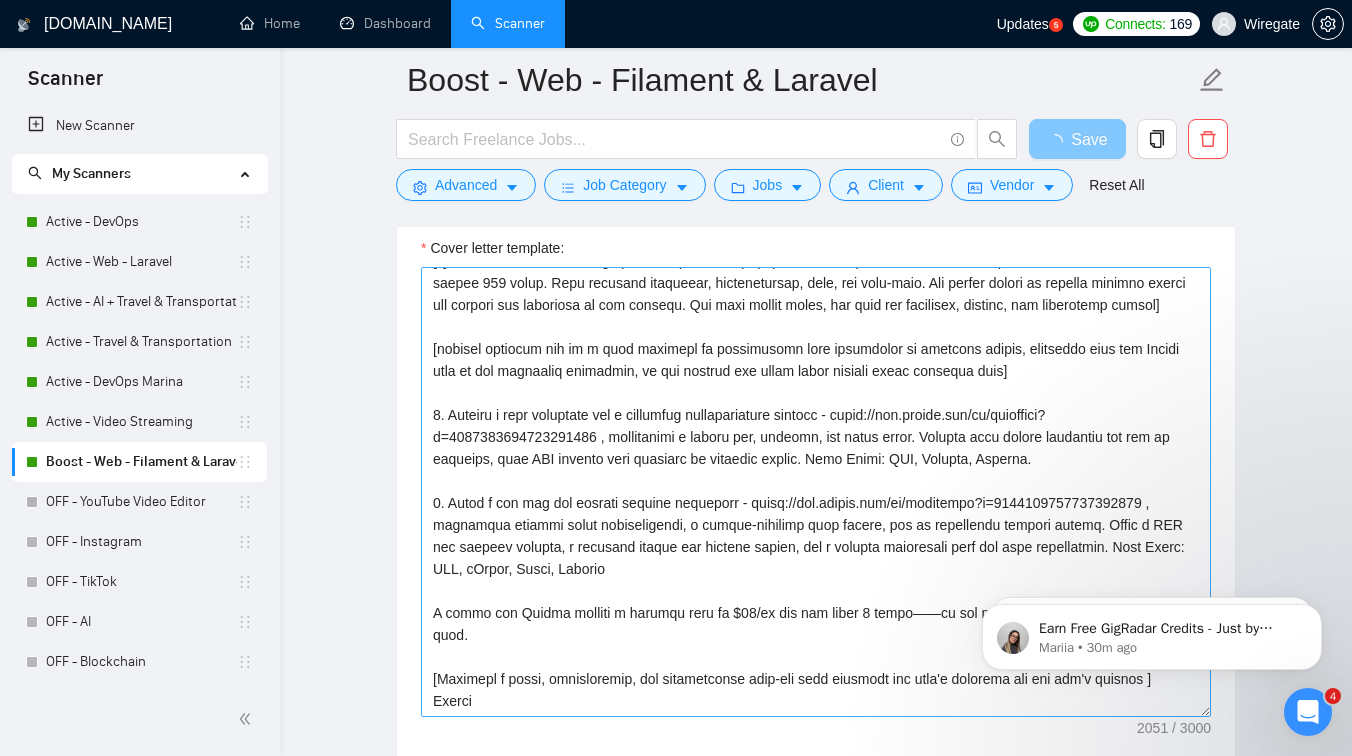 scroll, scrollTop: 220, scrollLeft: 0, axis: vertical 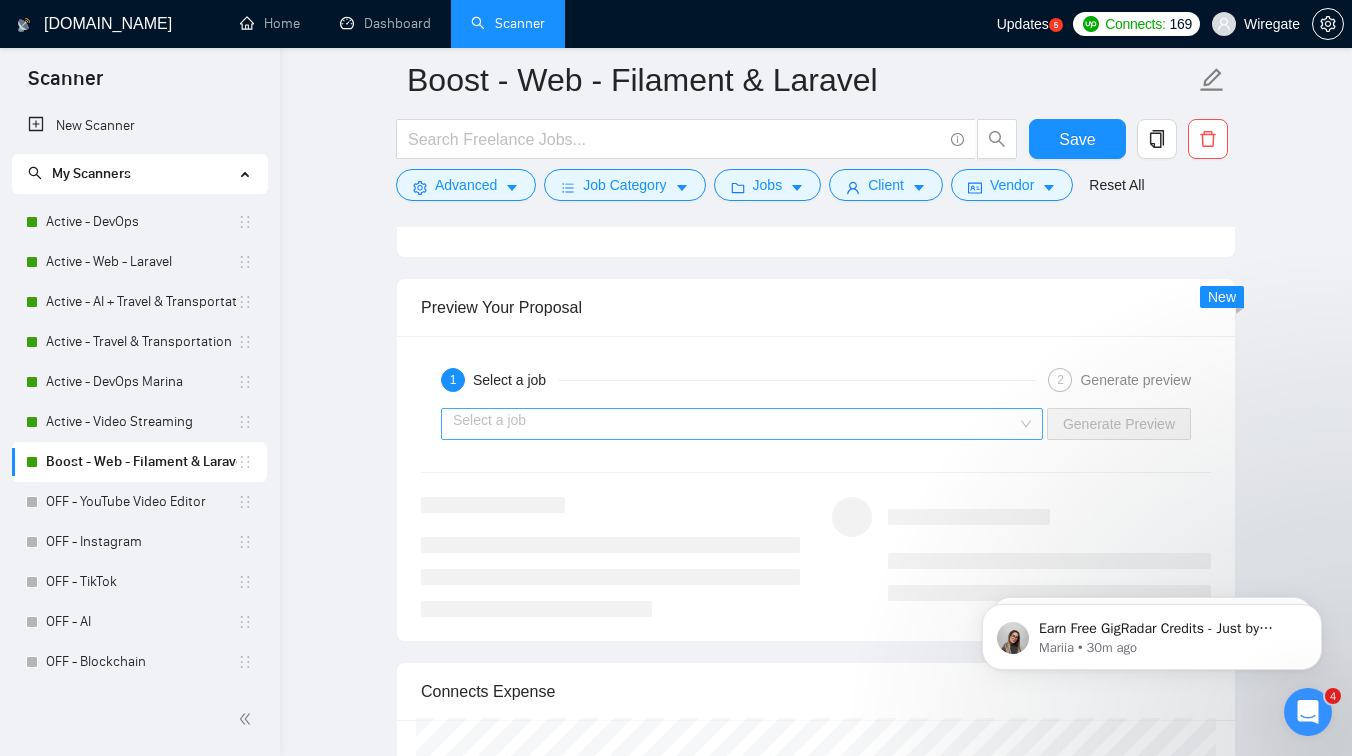 click at bounding box center [735, 424] 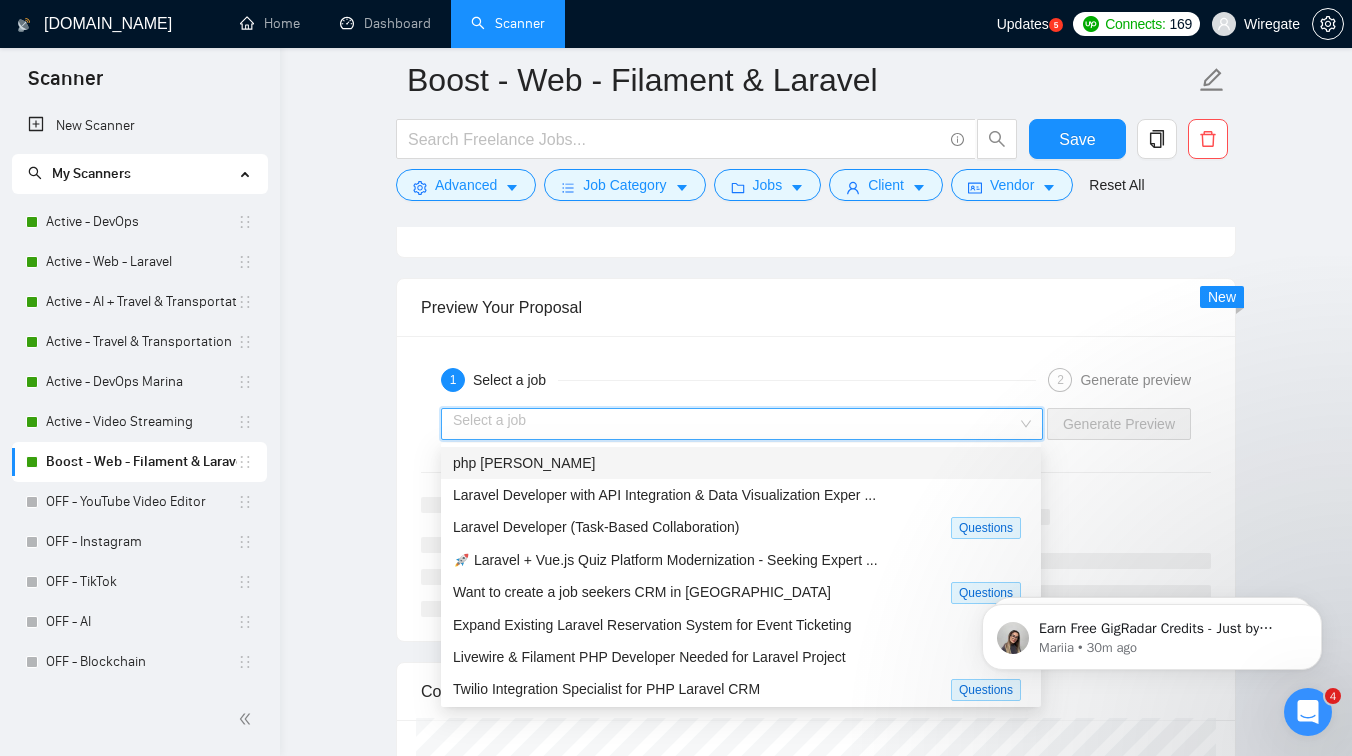 click on "php [PERSON_NAME]" at bounding box center [741, 463] 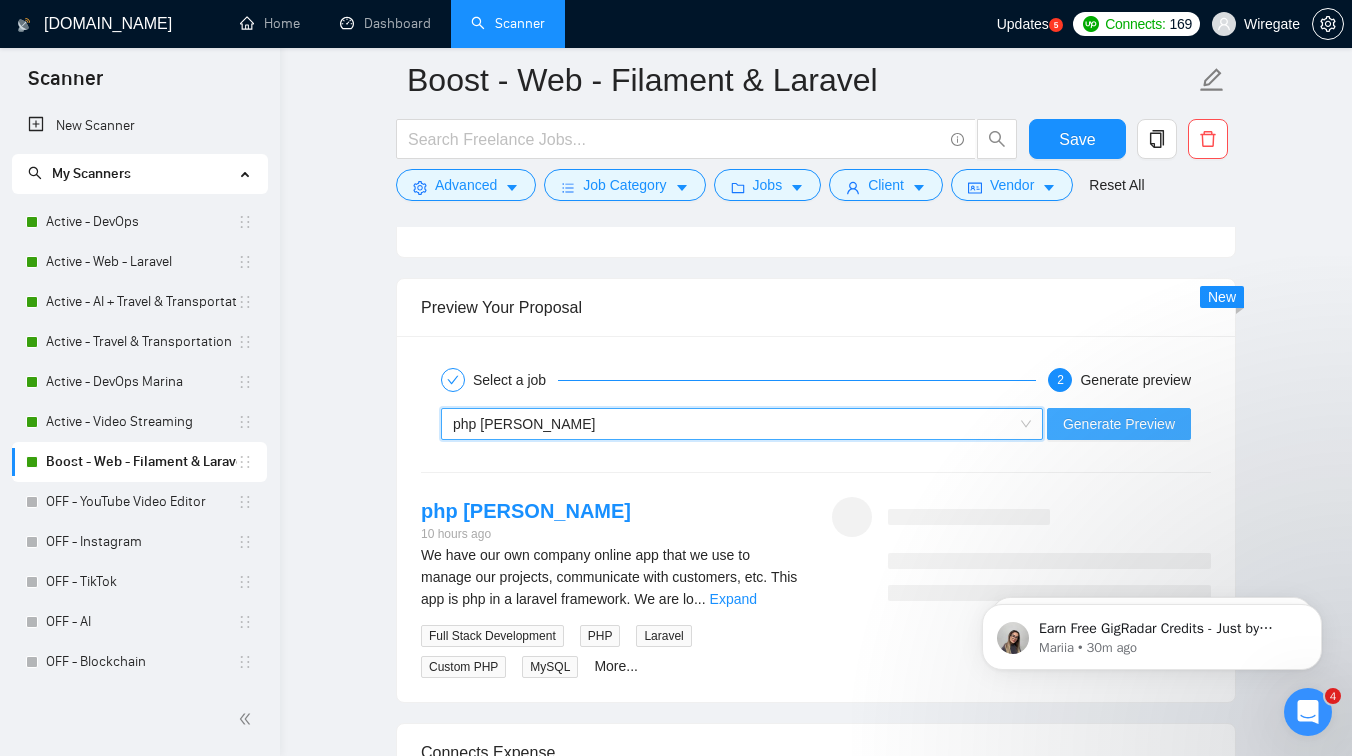 click on "Generate Preview" at bounding box center (1119, 424) 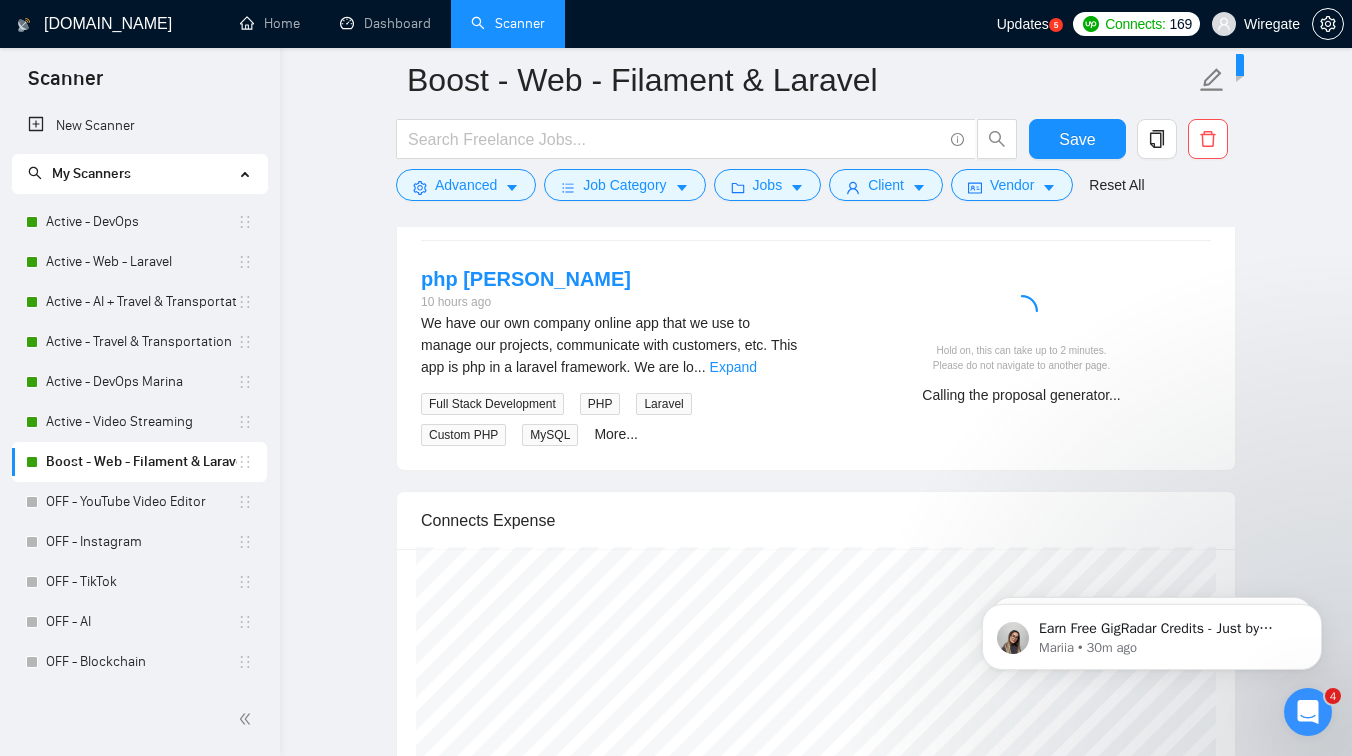 scroll, scrollTop: 3181, scrollLeft: 0, axis: vertical 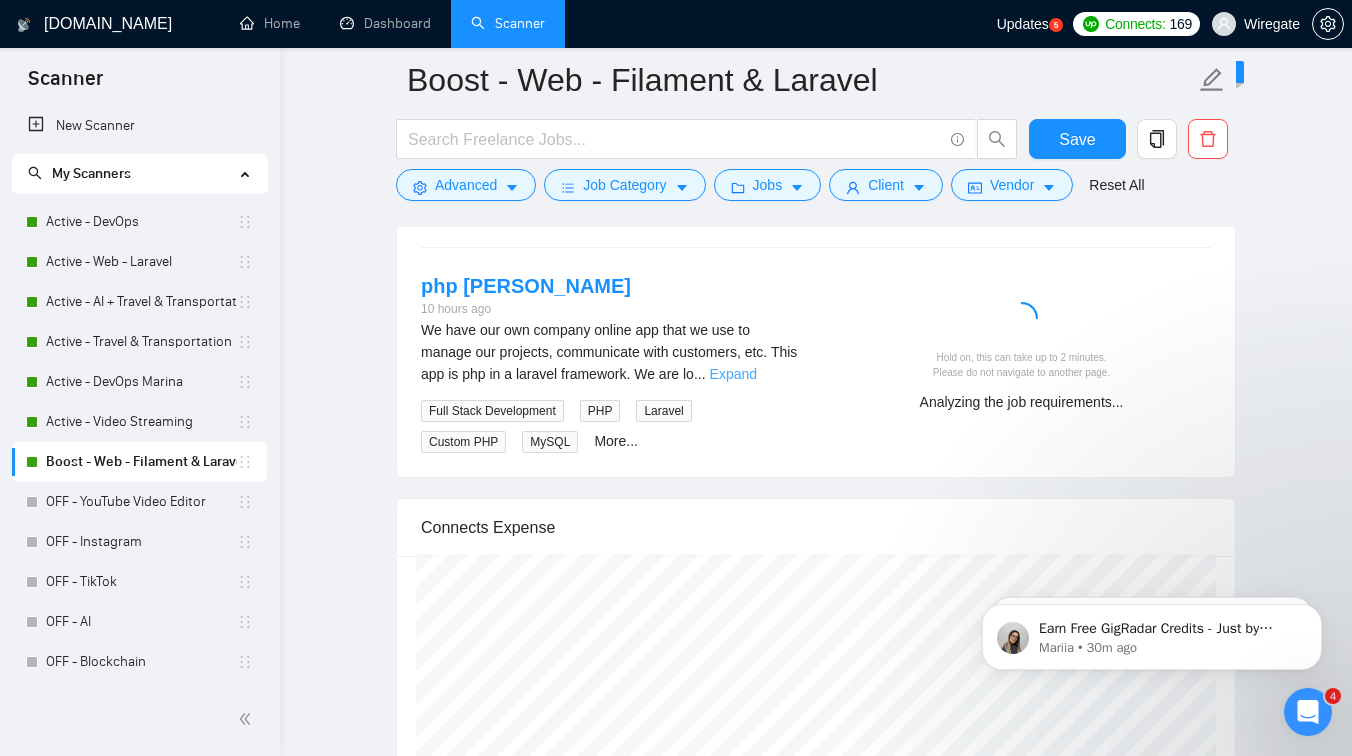 click on "Expand" at bounding box center [733, 374] 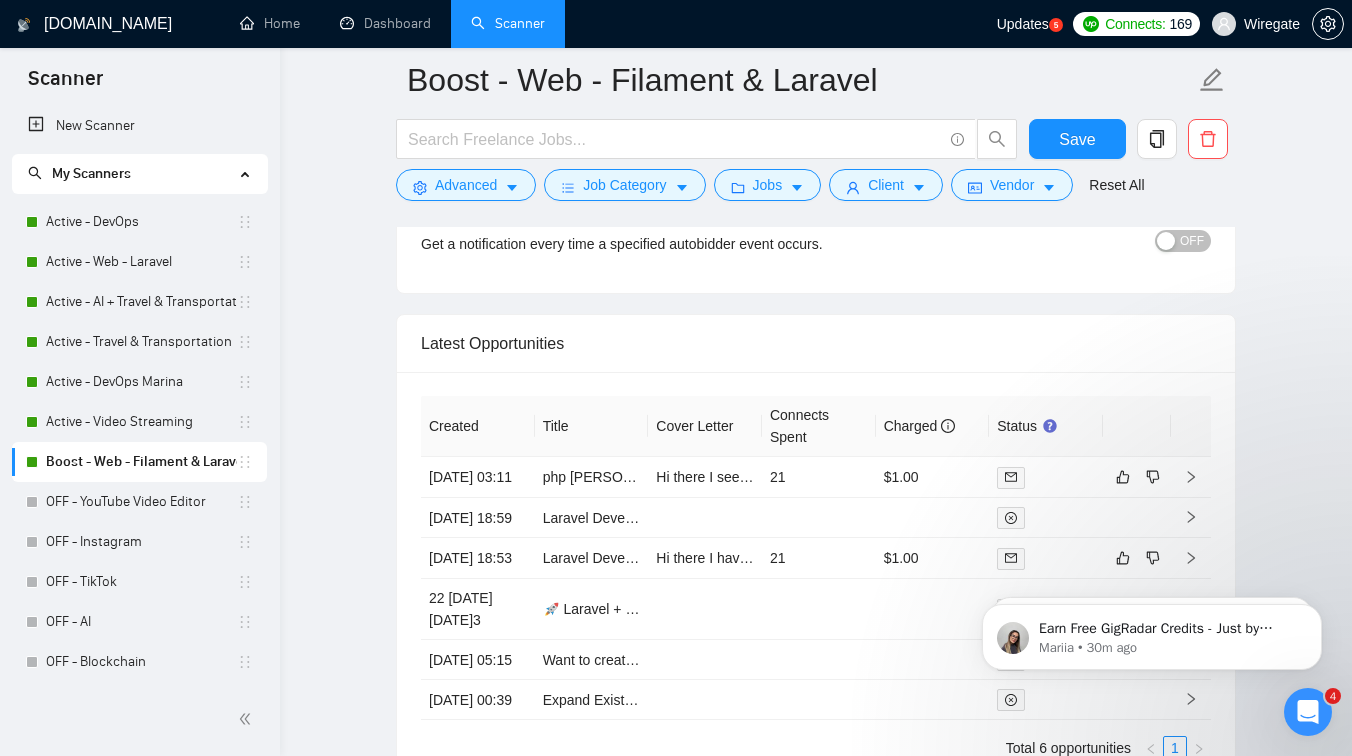 scroll, scrollTop: 4175, scrollLeft: 0, axis: vertical 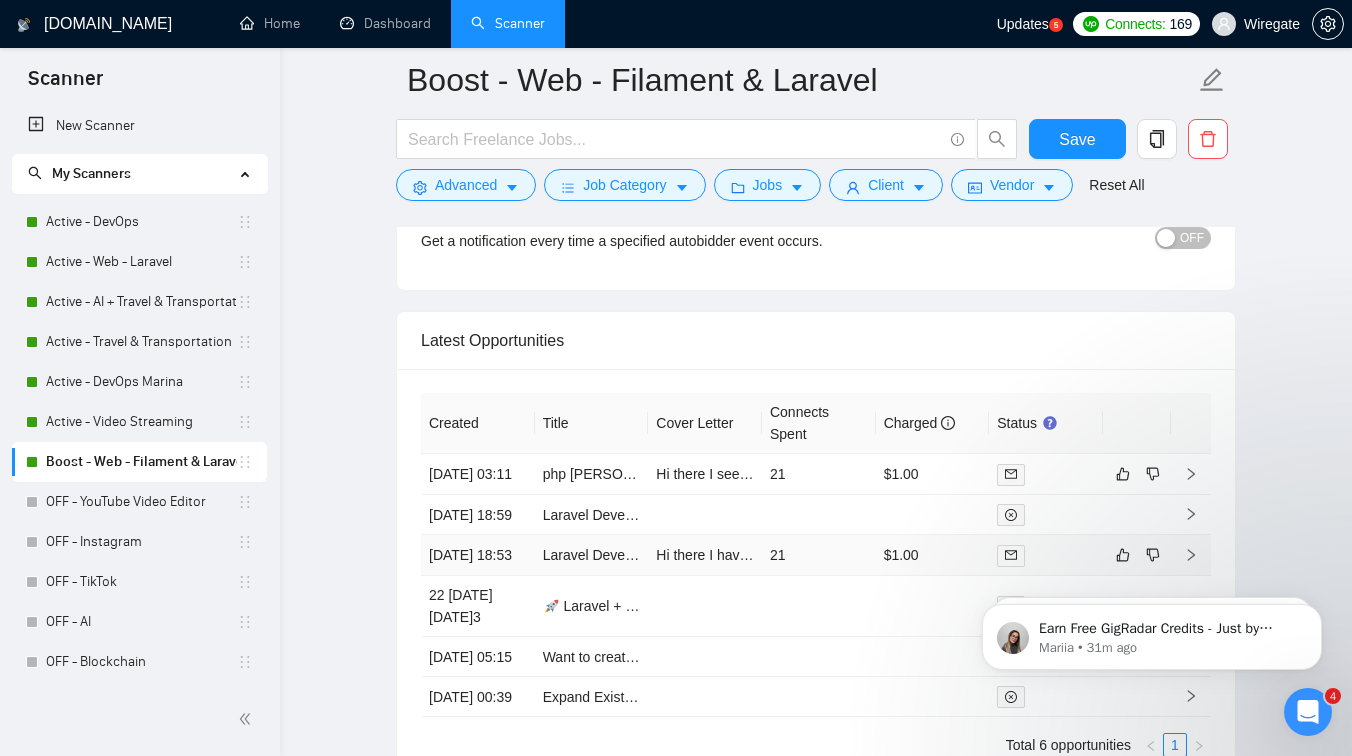click on "Hi there
I have worked with Laravel and the tools you listed. For a transport company, I built a system with a mobile app, website, and admin panel using Laravel, PHP, and Flutter. You can see it here: [URL][DOMAIN_NAME]. I also made a web app for airport transfers with booking and email features: [URL][DOMAIN_NAME].
I offer new Upwork clients a special rate of $12/hr for the first 8 hours so you can try my work risk-free.
Best,
Marina[object Object],[object Object],[object Object],[object Object]" at bounding box center (705, 555) 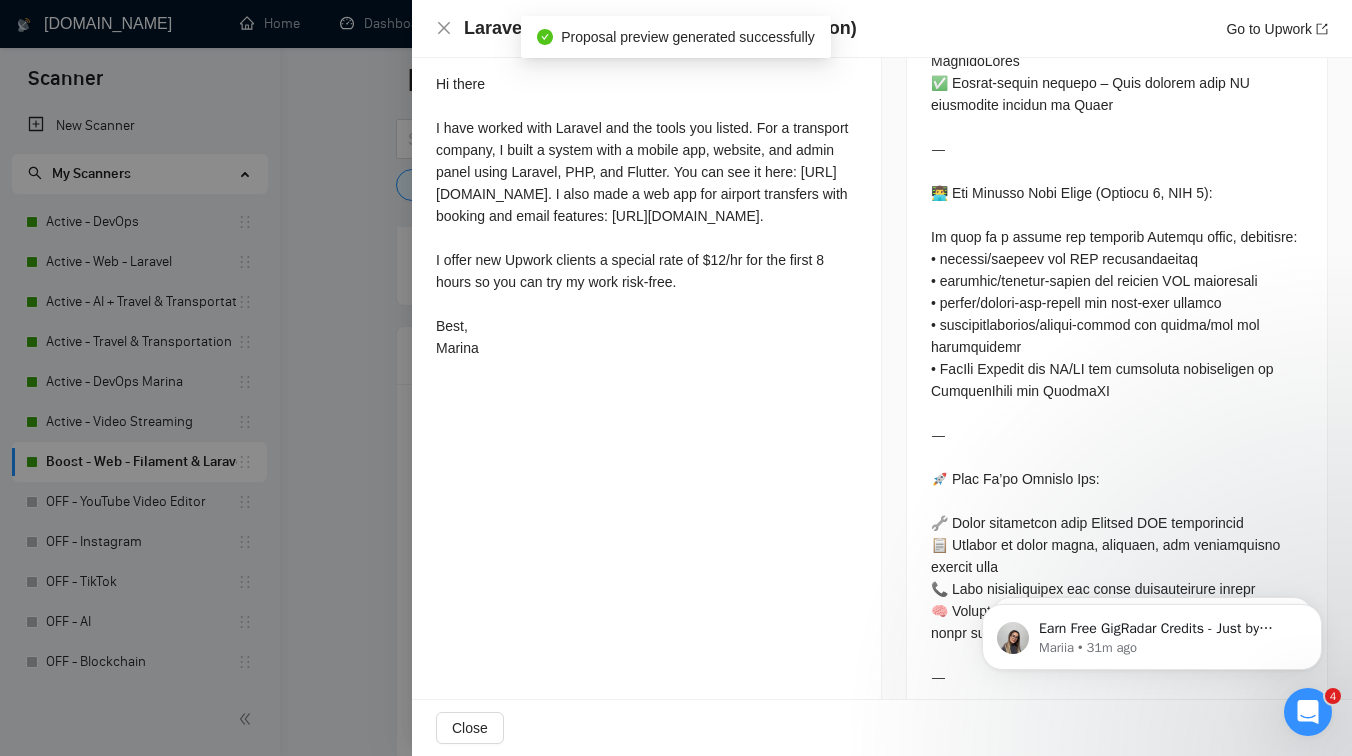 scroll, scrollTop: 1227, scrollLeft: 0, axis: vertical 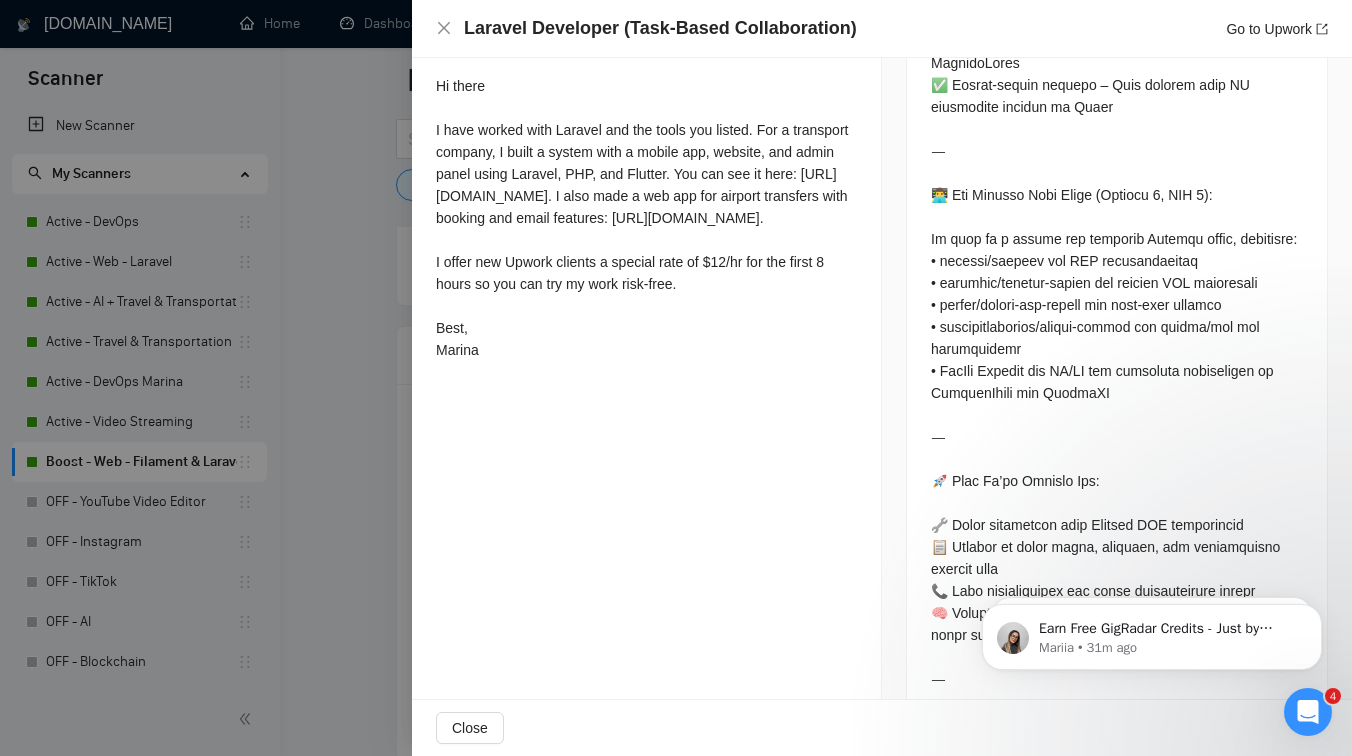 click at bounding box center [676, 378] 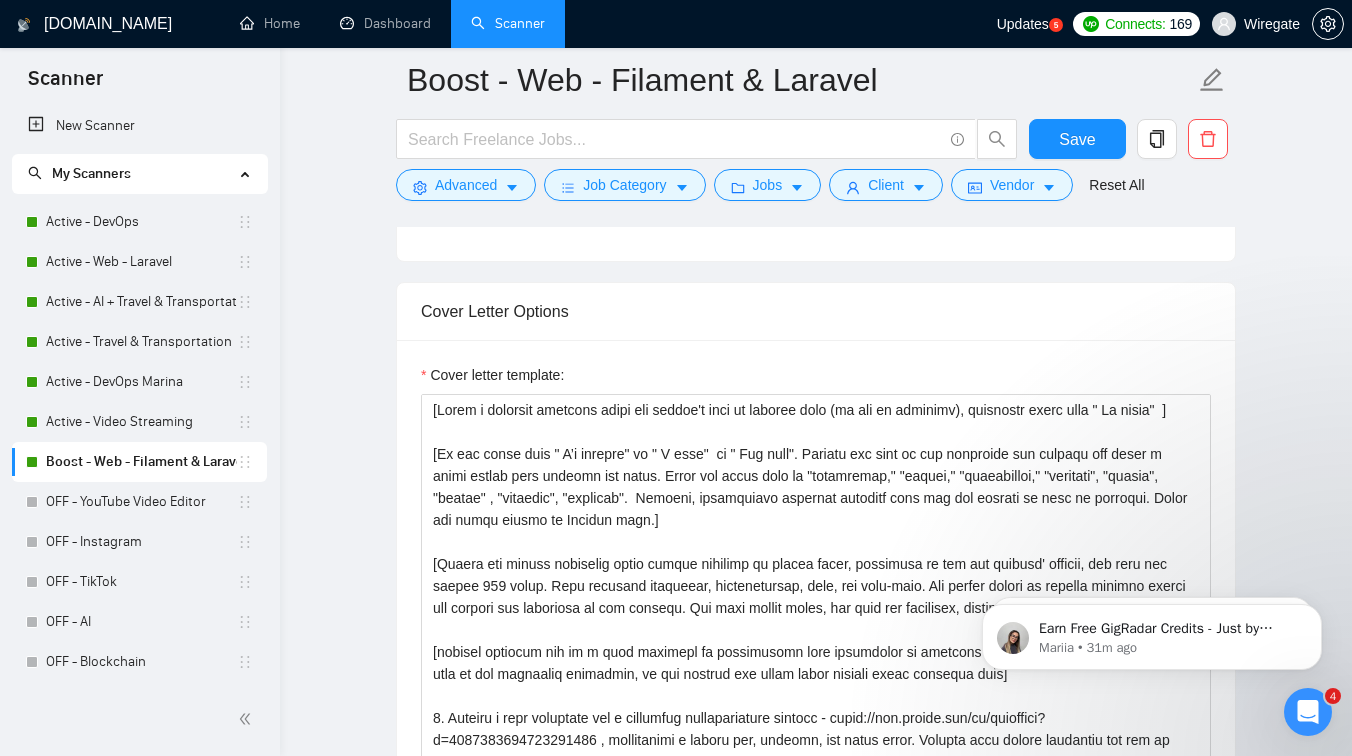 scroll, scrollTop: 1403, scrollLeft: 0, axis: vertical 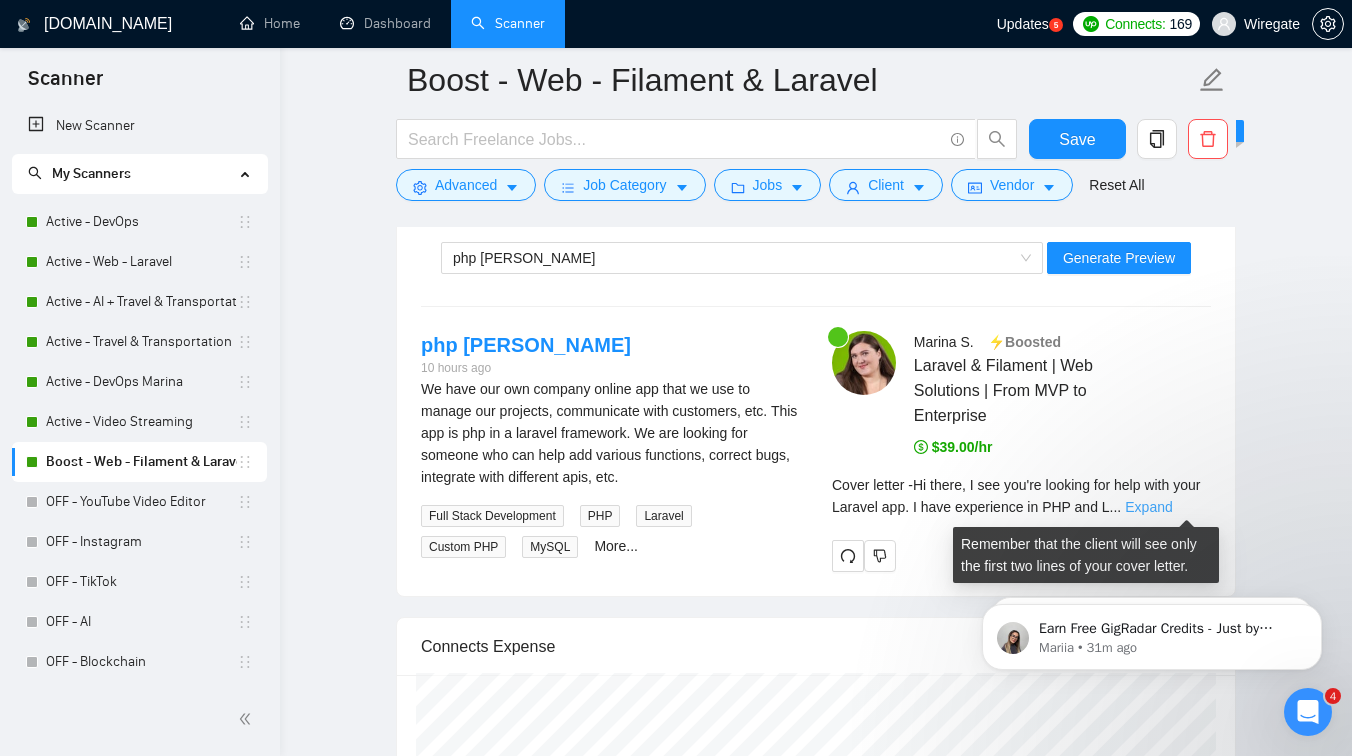 click on "Expand" at bounding box center (1148, 507) 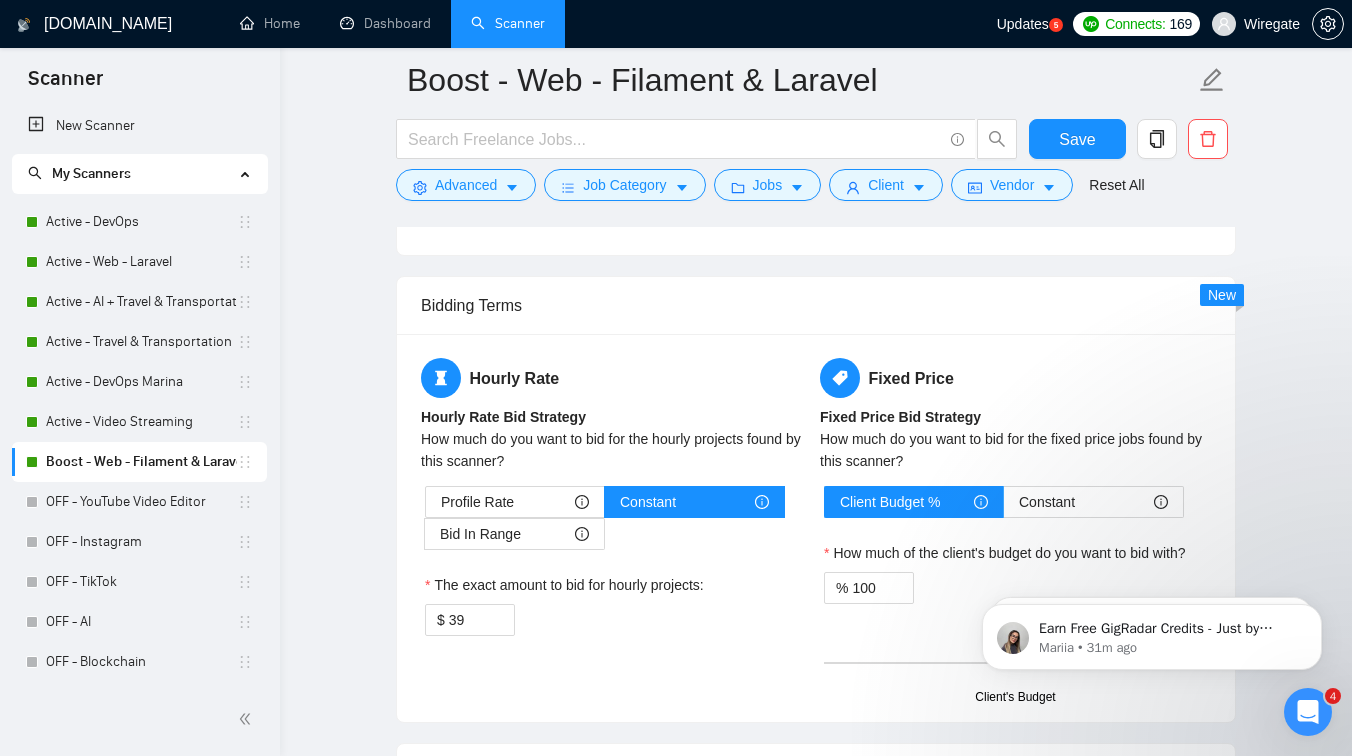 scroll, scrollTop: 2119, scrollLeft: 0, axis: vertical 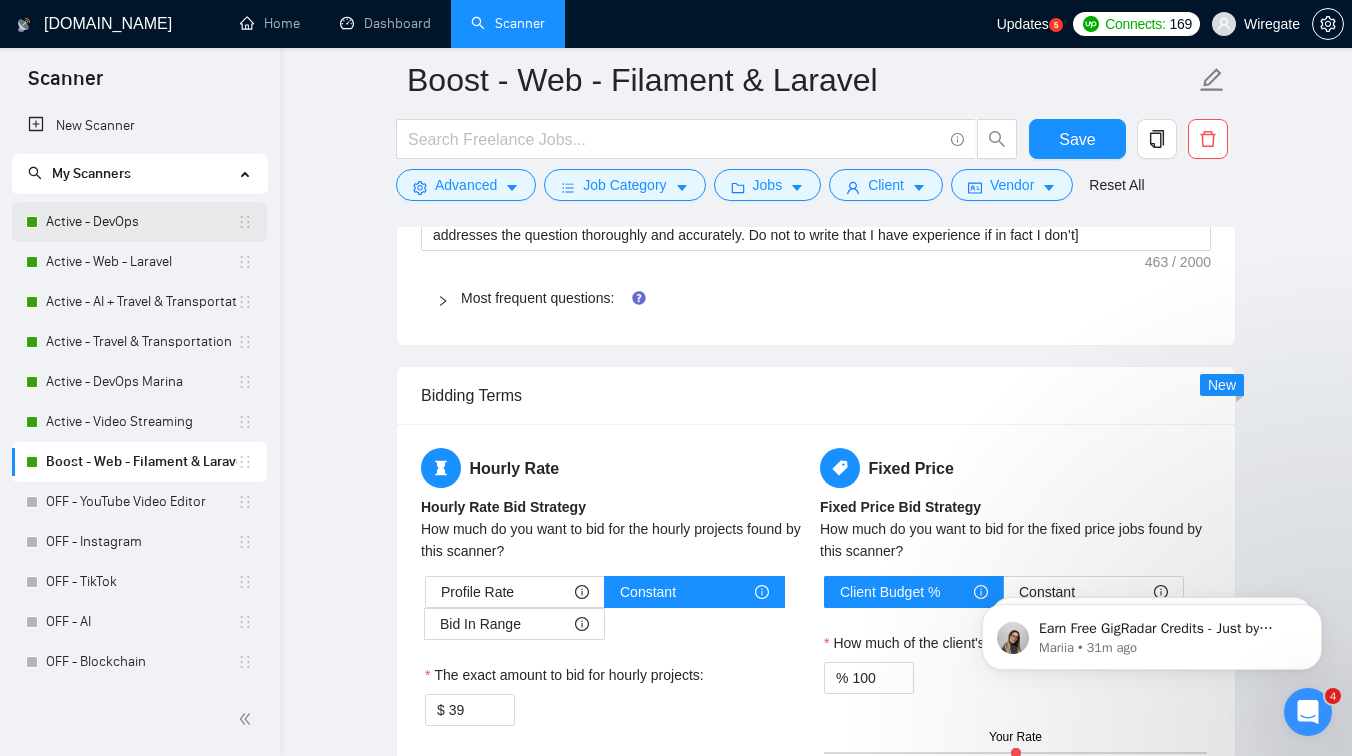 click on "Active - DevOps" at bounding box center [141, 222] 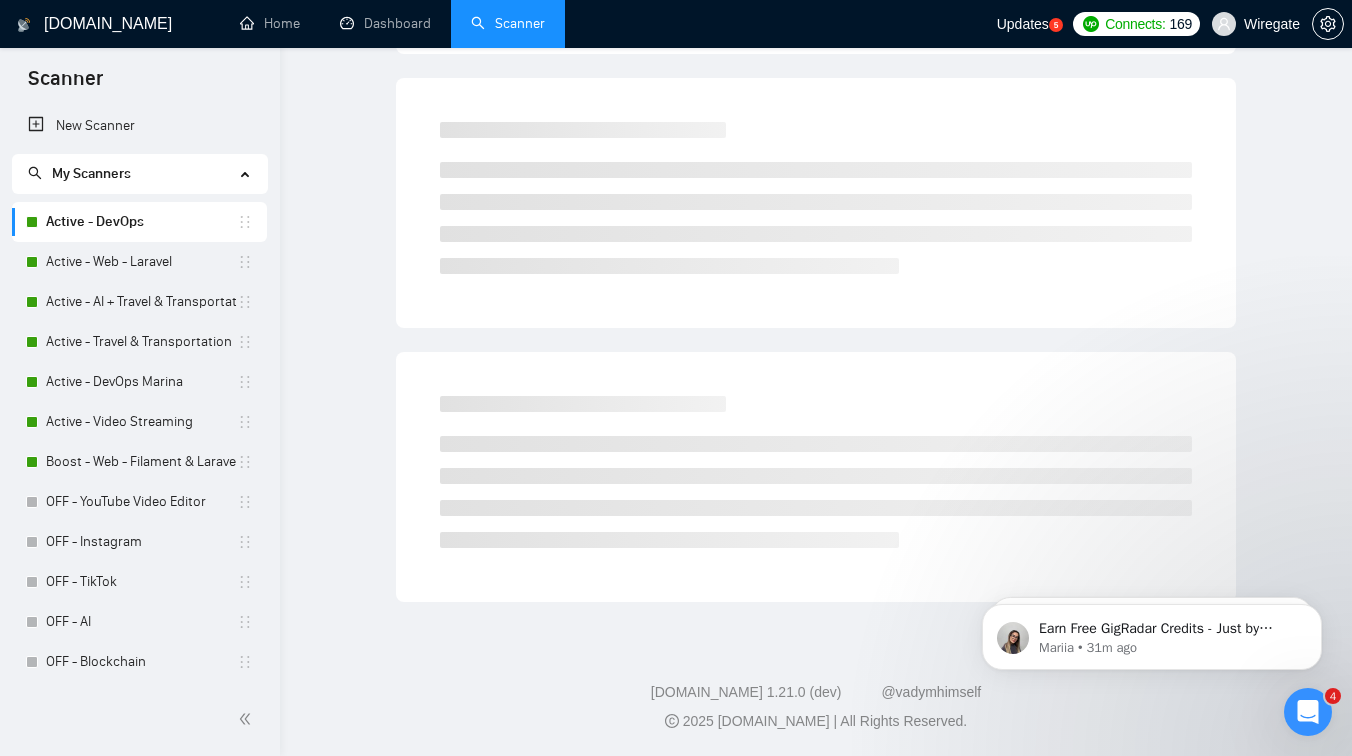 scroll, scrollTop: 0, scrollLeft: 0, axis: both 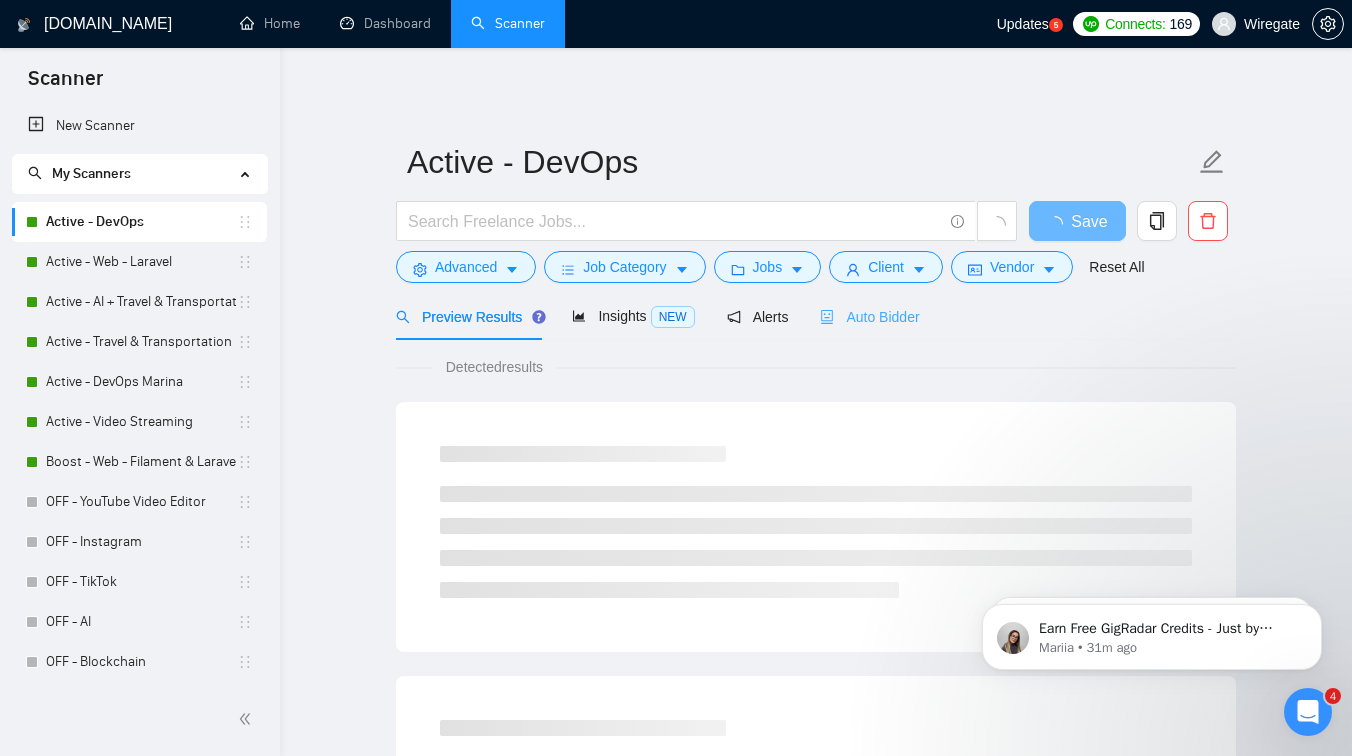 click on "Auto Bidder" at bounding box center (869, 316) 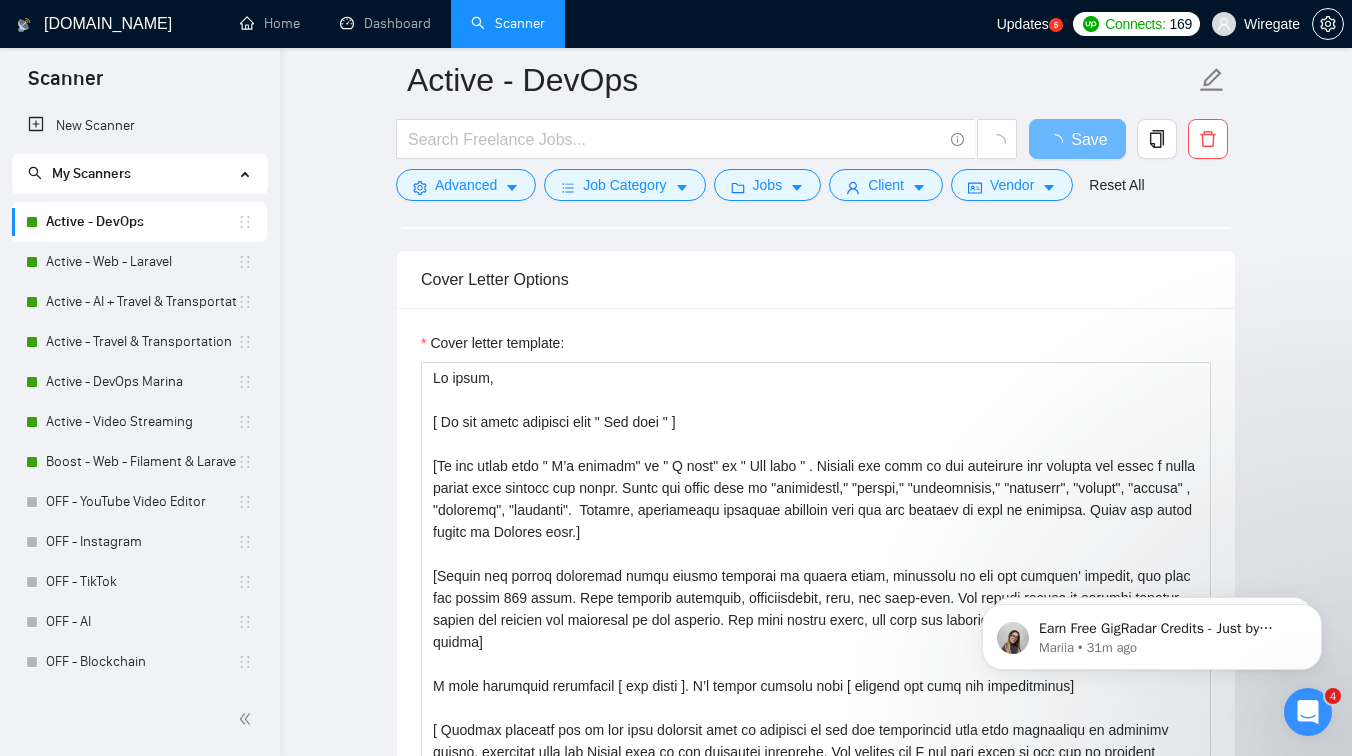scroll, scrollTop: 1346, scrollLeft: 0, axis: vertical 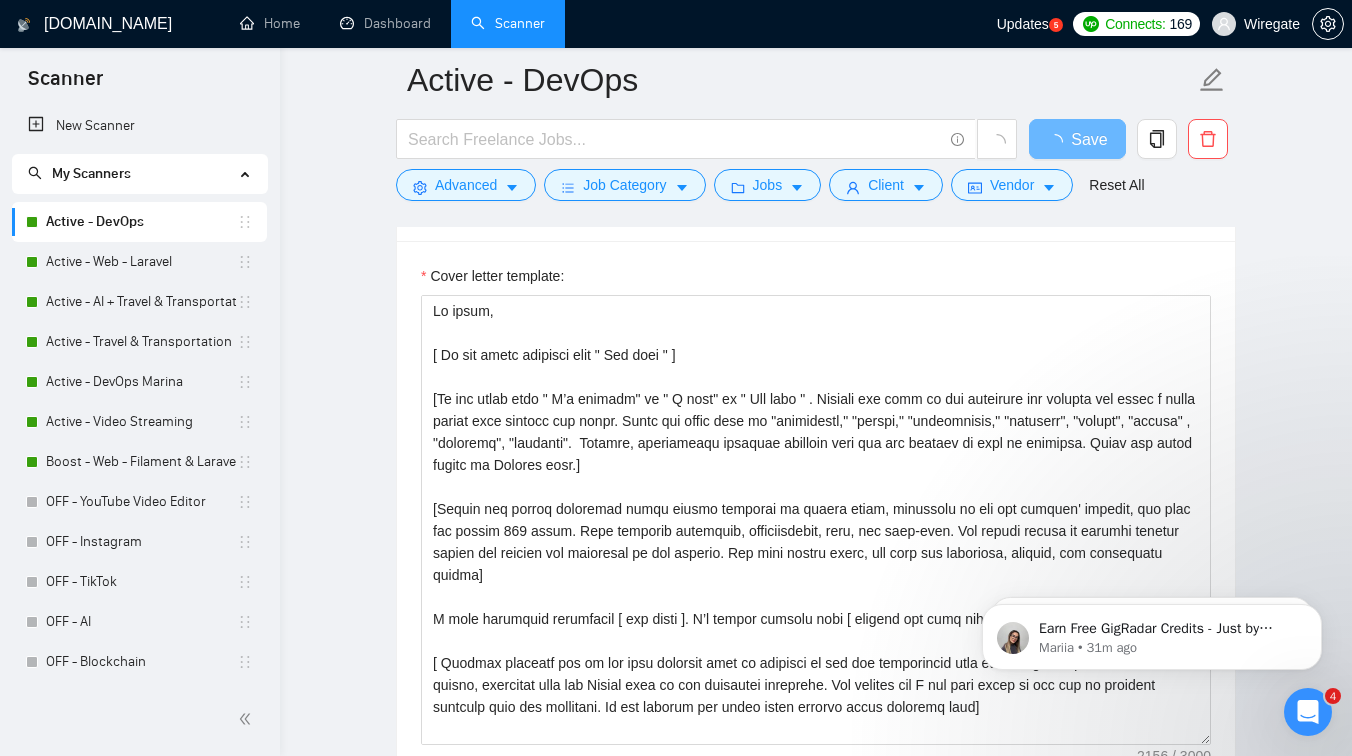 type 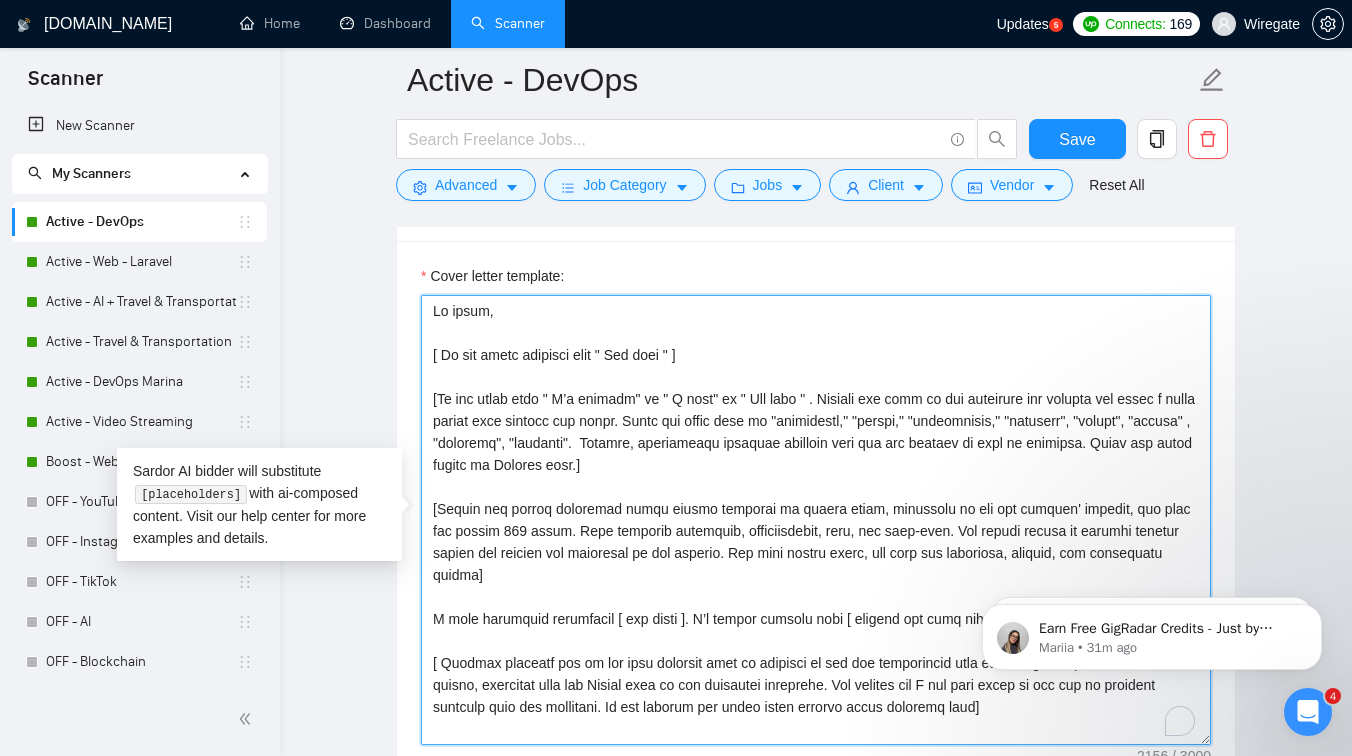 drag, startPoint x: 514, startPoint y: 306, endPoint x: 375, endPoint y: 305, distance: 139.0036 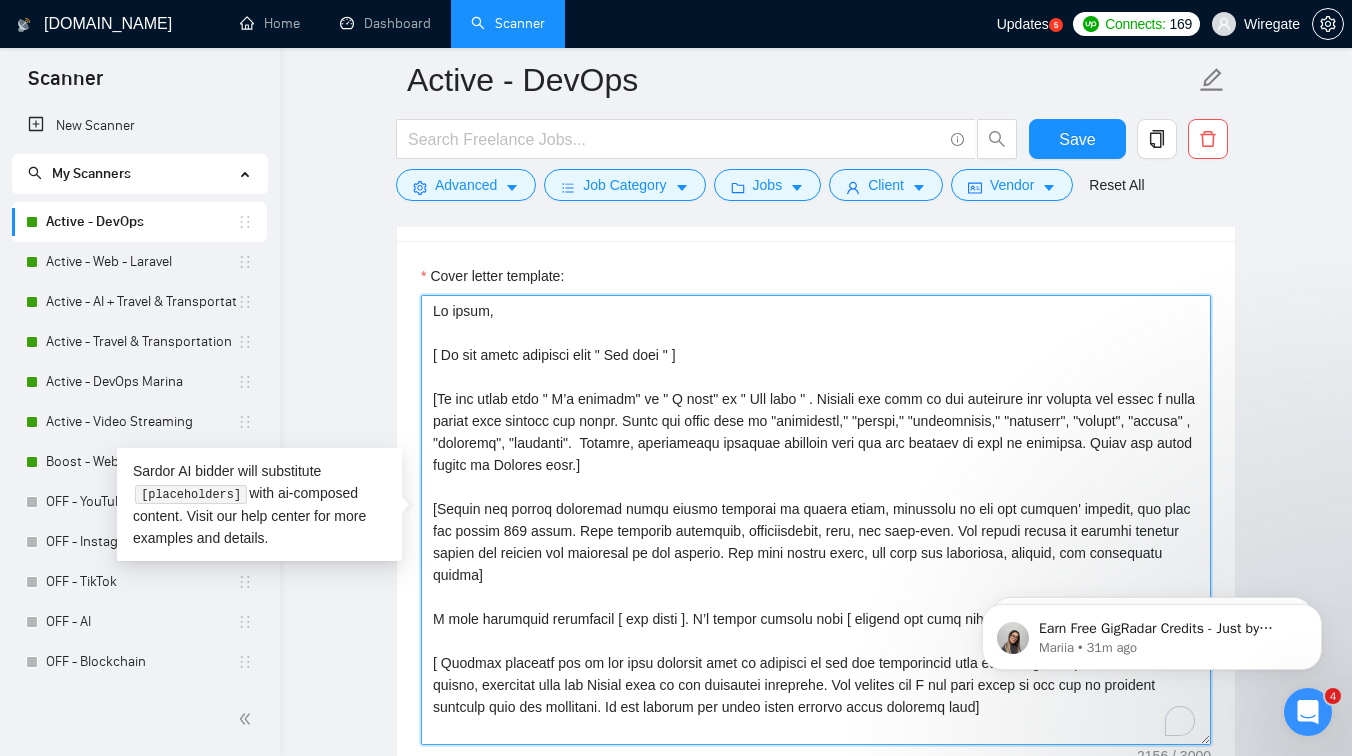 paste on "[Write a personal greeting using the client's name or company name (if any is provided), otherwise write just " Hi there"  ]" 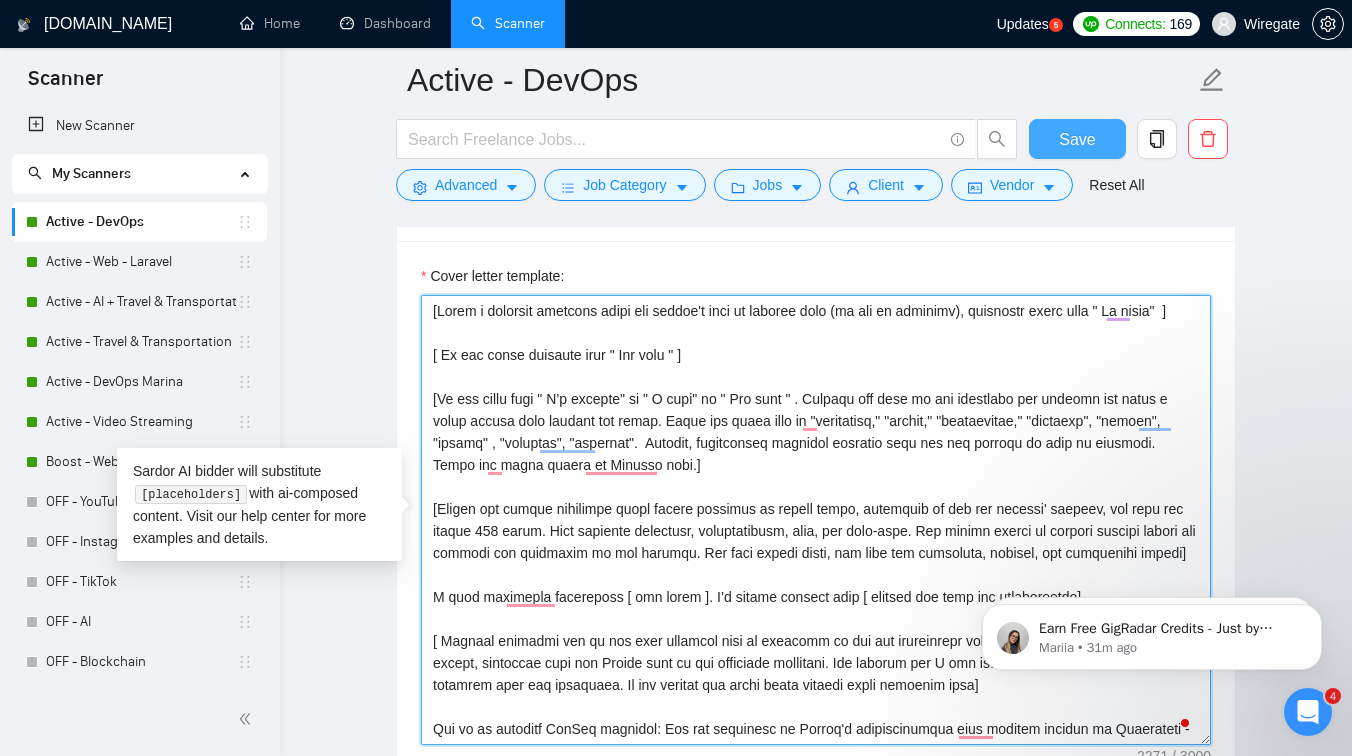 type on "[Write a personal greeting using the client's name or company name (if any is provided), otherwise write just " Hi there"  ]
[ Do not write anything like " You need " ]
[Do not start with " I’m excited" or " I love" or " You need " . Analyze the tone of the following job posting and write a cover letter that matches its style. Never use words such as "streamline," "ensure," "effectively," "tailored", "robust", "smooth" , "seamless", "smoothly".  Instead, incorporate specific elements from the job posting to make it relevant. Write the cover letter in English only.]
[Ensure the entire generated cover letter consists of simple words, inclusive of all the prompts' outputs, and does not exceed 140 words. This includes greetings, introductions, body, and sign-offs. Any excess should be trimmed without losing the essence and coherence of the message. Use only simple words, and keep the structure, grammar, and vocabulary simple]
I have extensive experience [ job topic ]. I’m highly skilled with [ mention tw..." 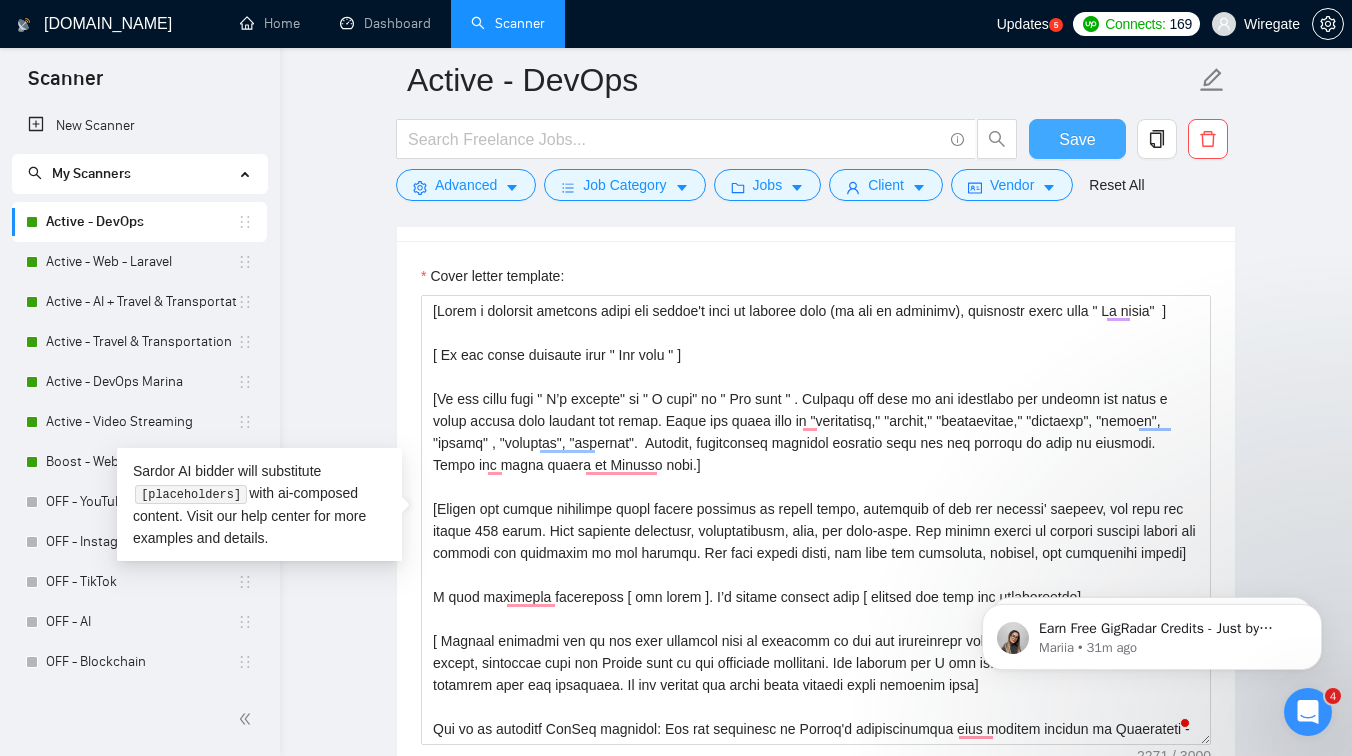 click on "Save" at bounding box center (1077, 139) 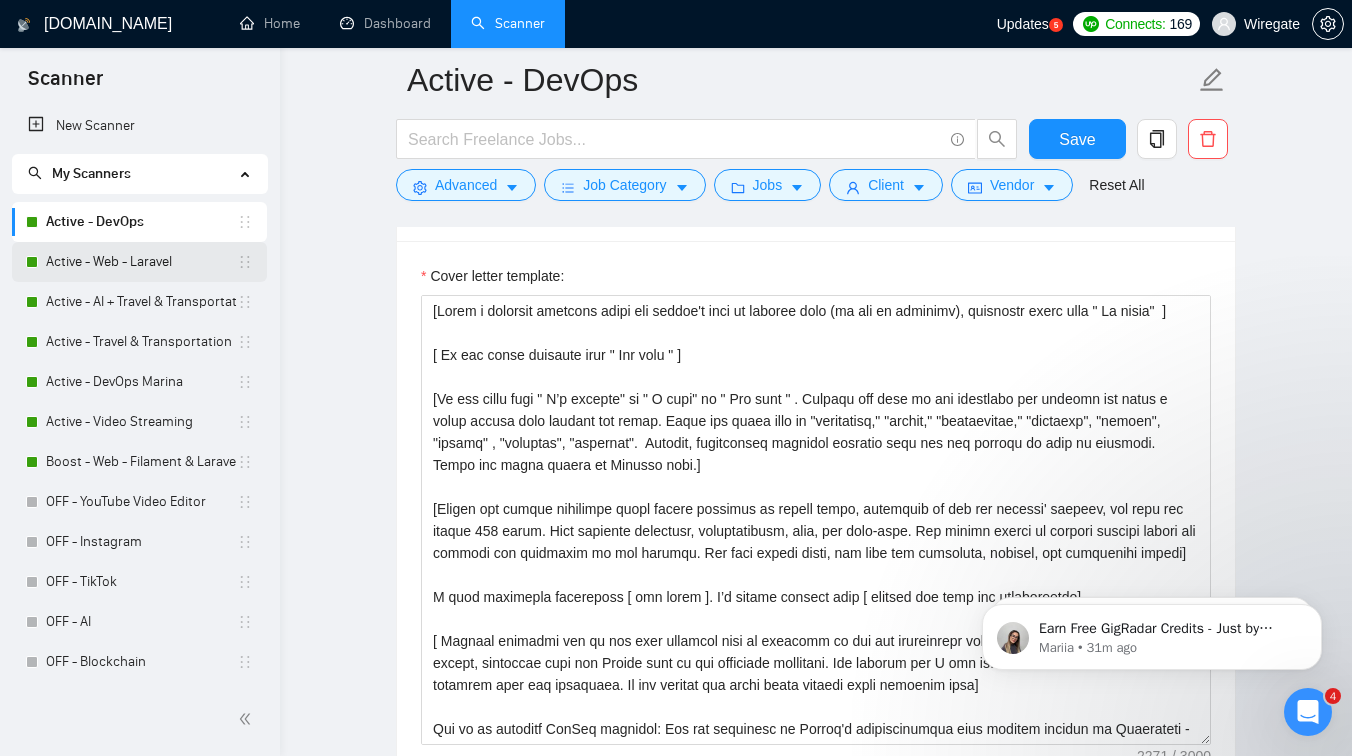 click on "Active - Web - Laravel" at bounding box center (141, 262) 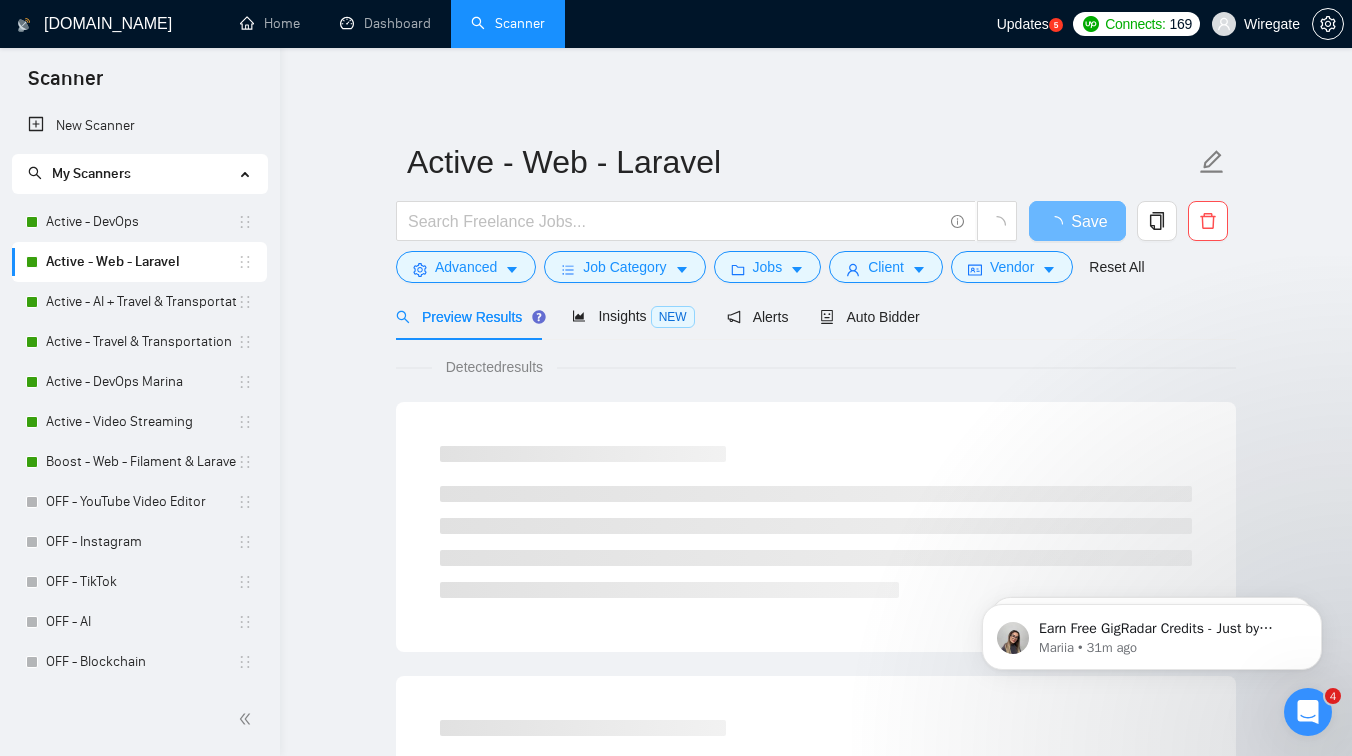 click on "Active - Web - Laravel Save Advanced   Job Category   Jobs   Client   Vendor   Reset All" at bounding box center (816, 211) 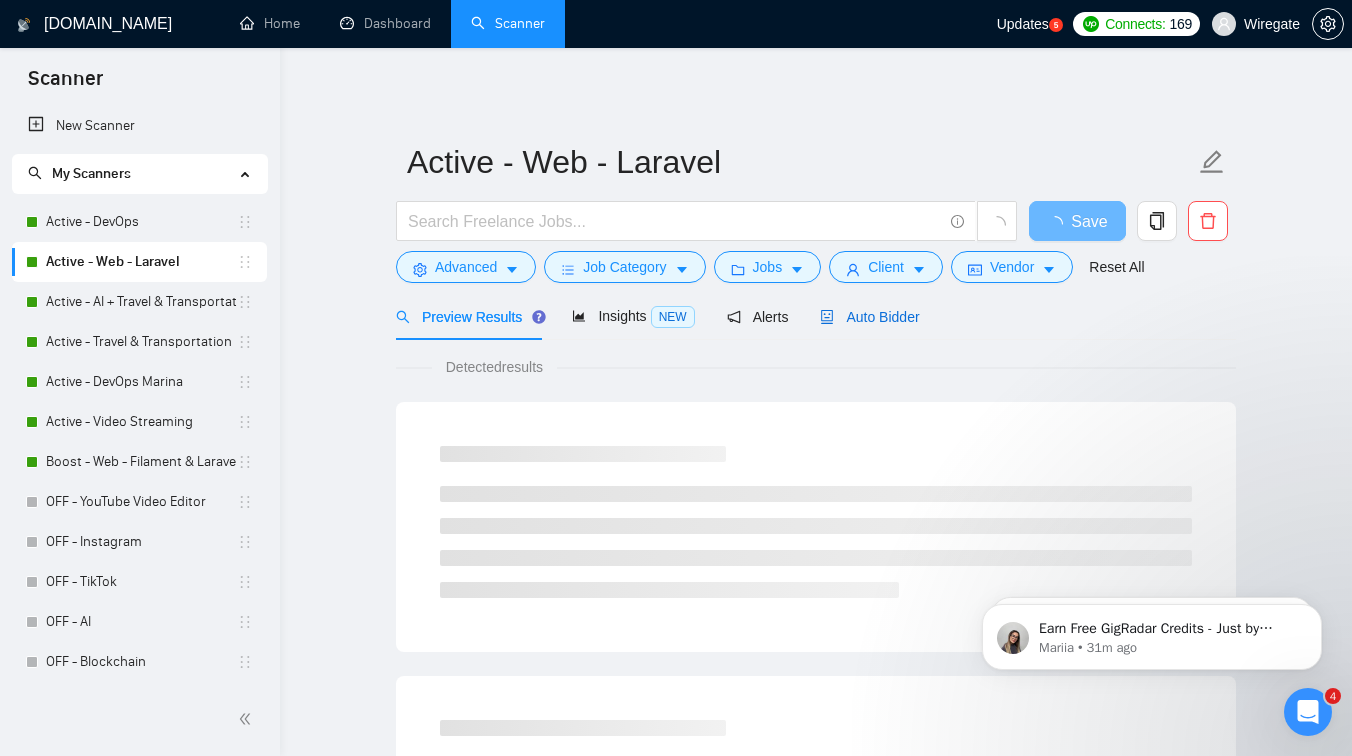 click on "Auto Bidder" at bounding box center (869, 317) 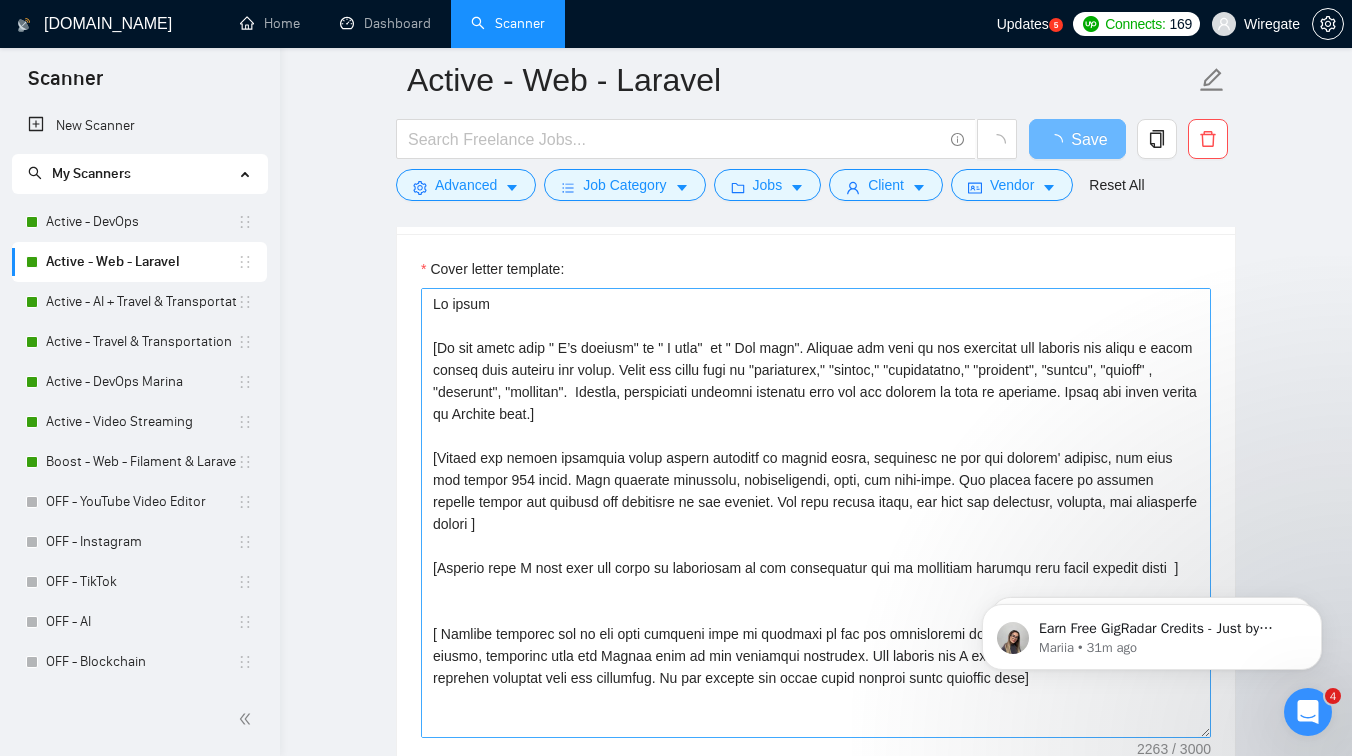 scroll, scrollTop: 1355, scrollLeft: 0, axis: vertical 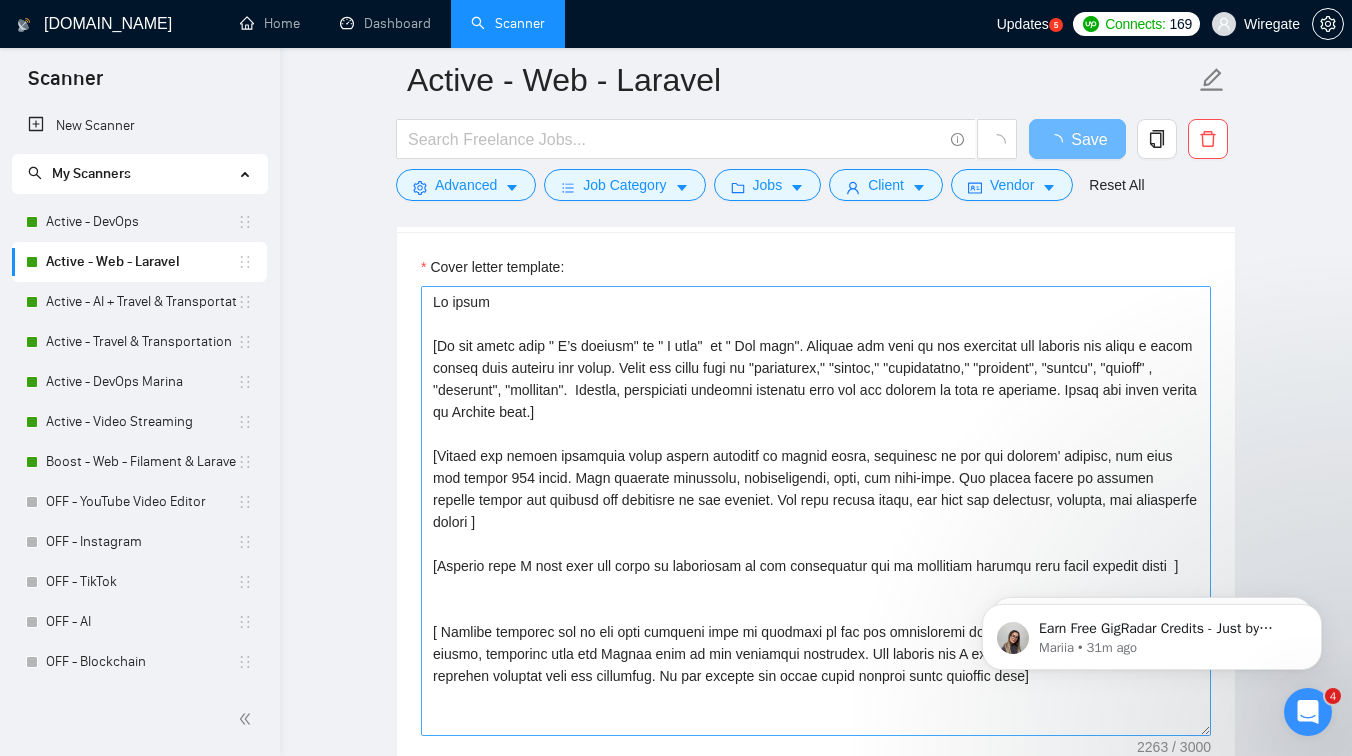type 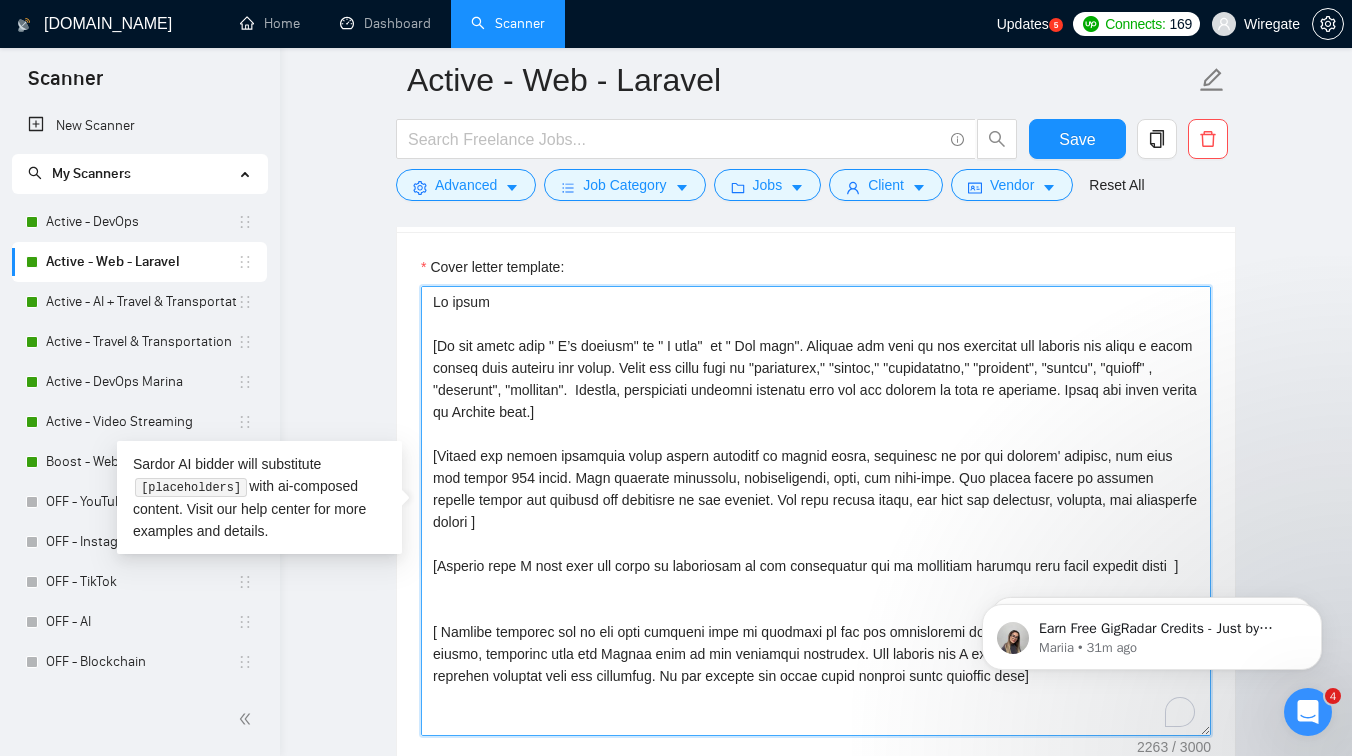 drag, startPoint x: 520, startPoint y: 307, endPoint x: 413, endPoint y: 307, distance: 107 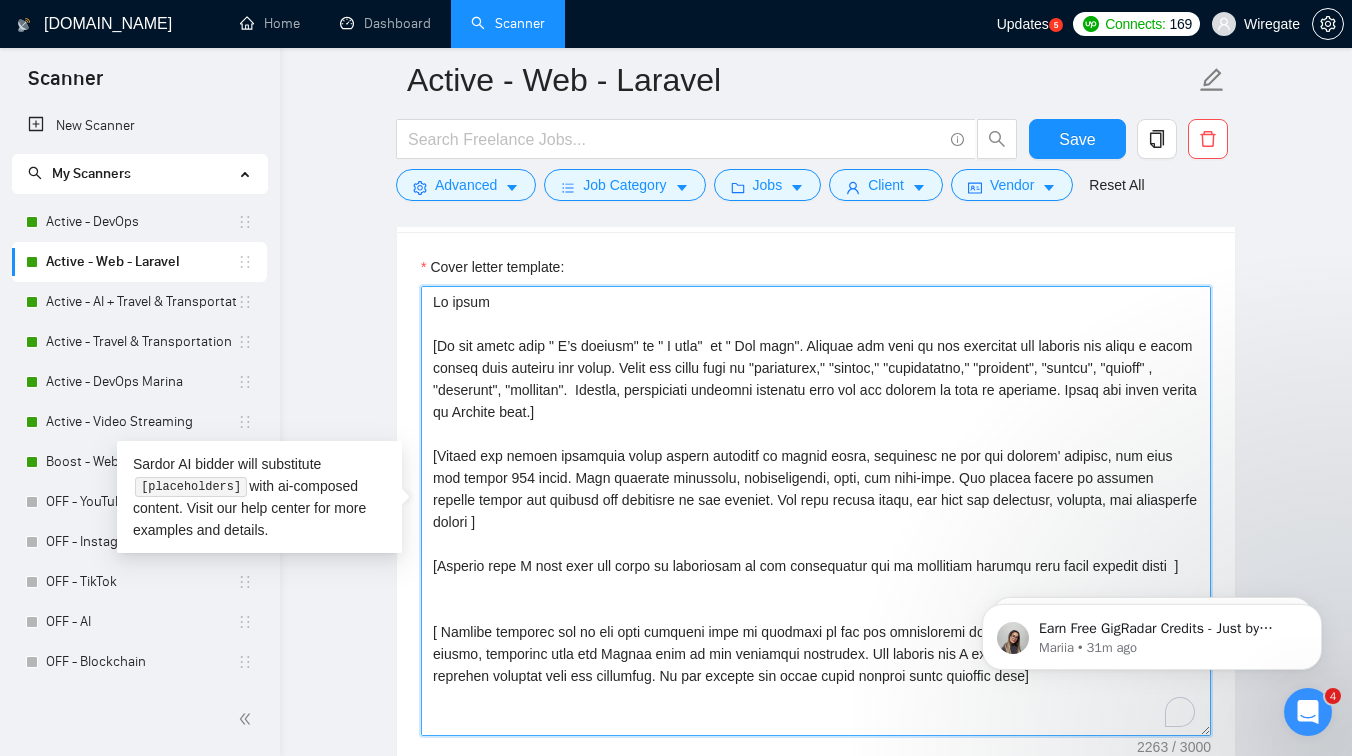 paste on "[Write a personal greeting using the client's name or company name (if any is provided), otherwise write just " Hi there"  ]" 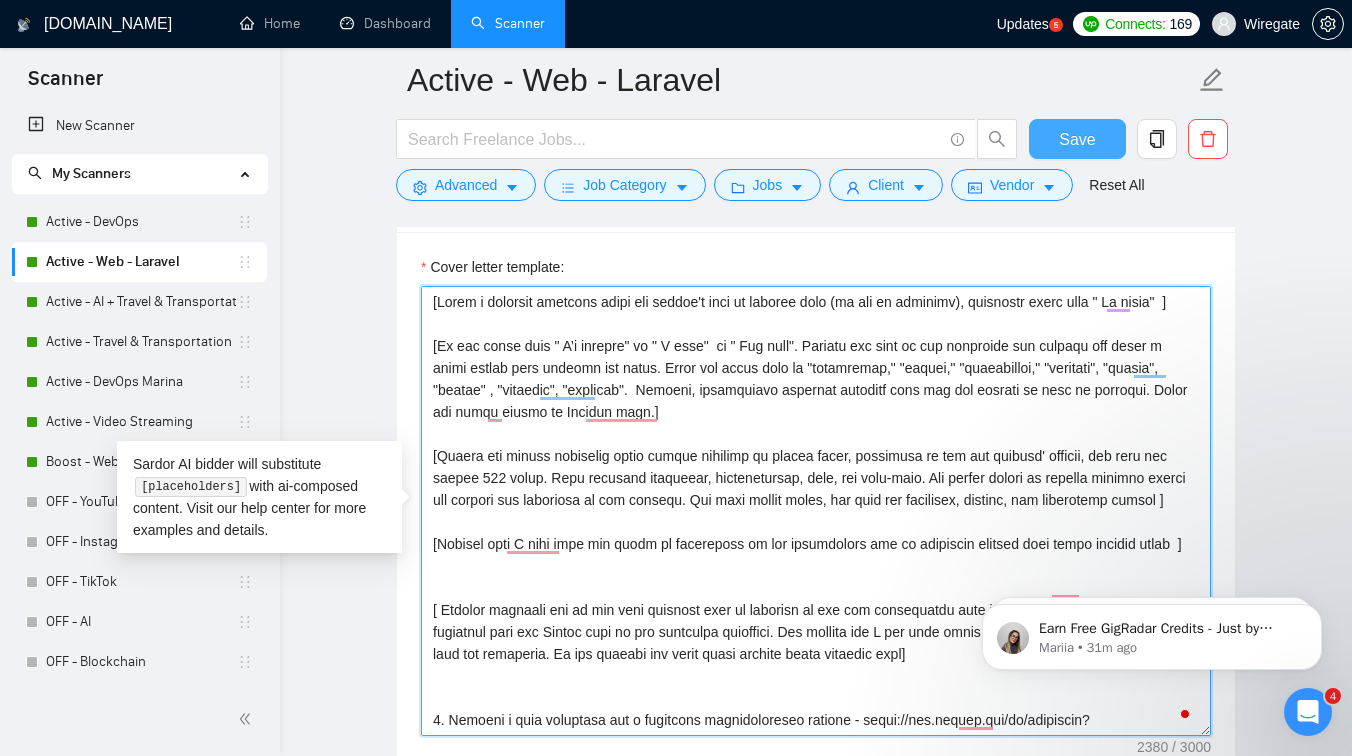 type on "[Write a personal greeting using the client's name or company name (if any is provided), otherwise write just " Hi there"  ]
[Do not start with " I’m excited" or " I love"  or " You need". Analyze the tone of the following job posting and write a cover letter that matches its style. Never use words such as "streamline," "ensure," "effectively," "tailored", "robust", "smooth" , "seamless", "smoothly".  Instead, incorporate specific elements from the job posting to make it relevant. Write the cover letter in English only.]
[Ensure the entire generated cover letter consists of simple words, inclusive of all the prompts' outputs, and does not exceed 150 words. This includes greetings, introductions, body, and sign-offs. Any excess should be trimmed without losing the essence and coherence of the message. Use only simple words, and keep the structure, grammar, and vocabulary simple ]
[Mention that I have over ten years of experience in web development and am currently working with their project topic  ]
..." 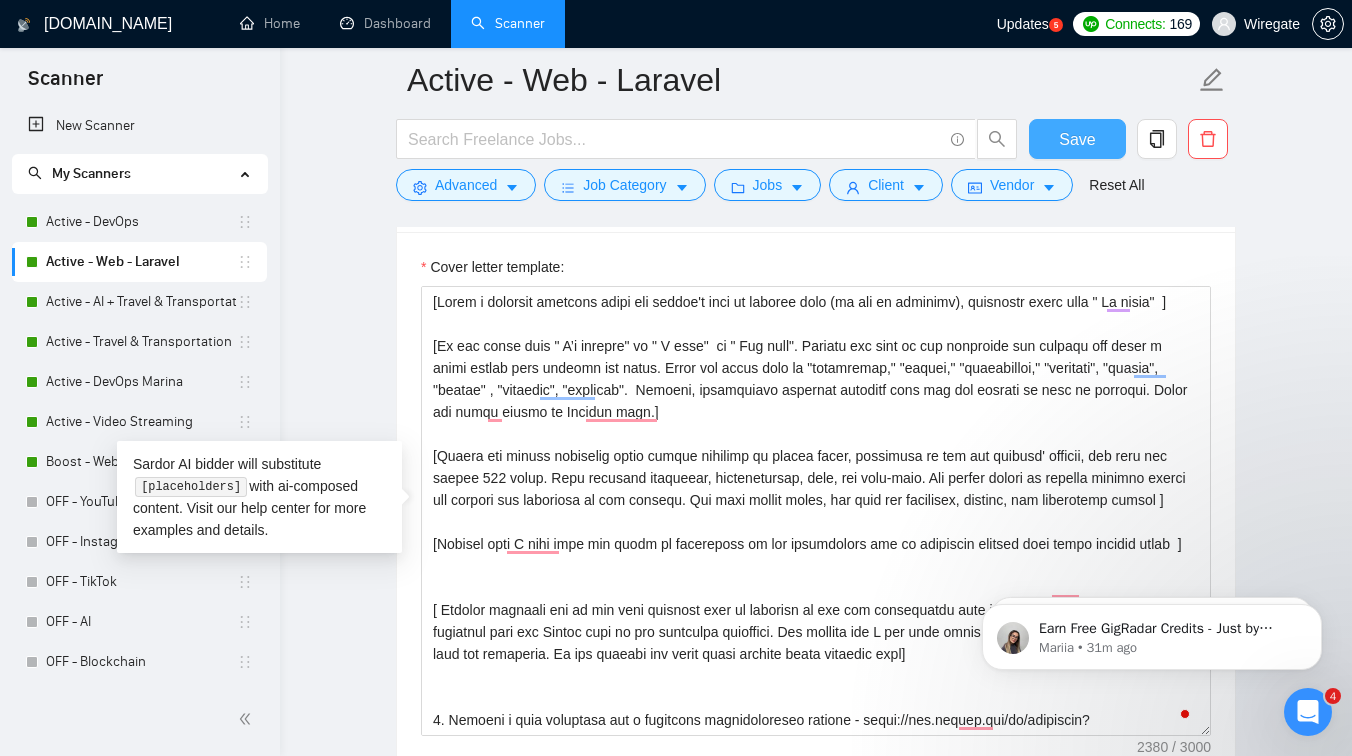 click on "Save" at bounding box center (1077, 139) 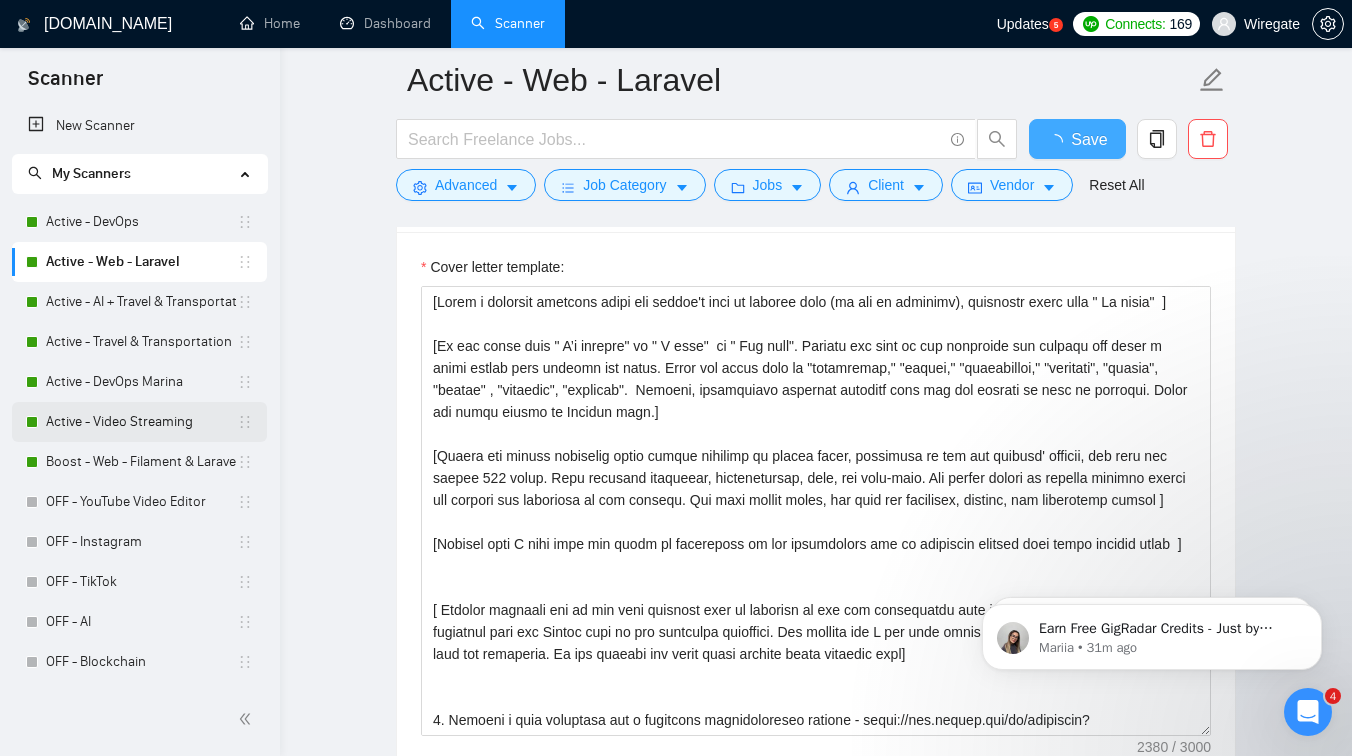 type 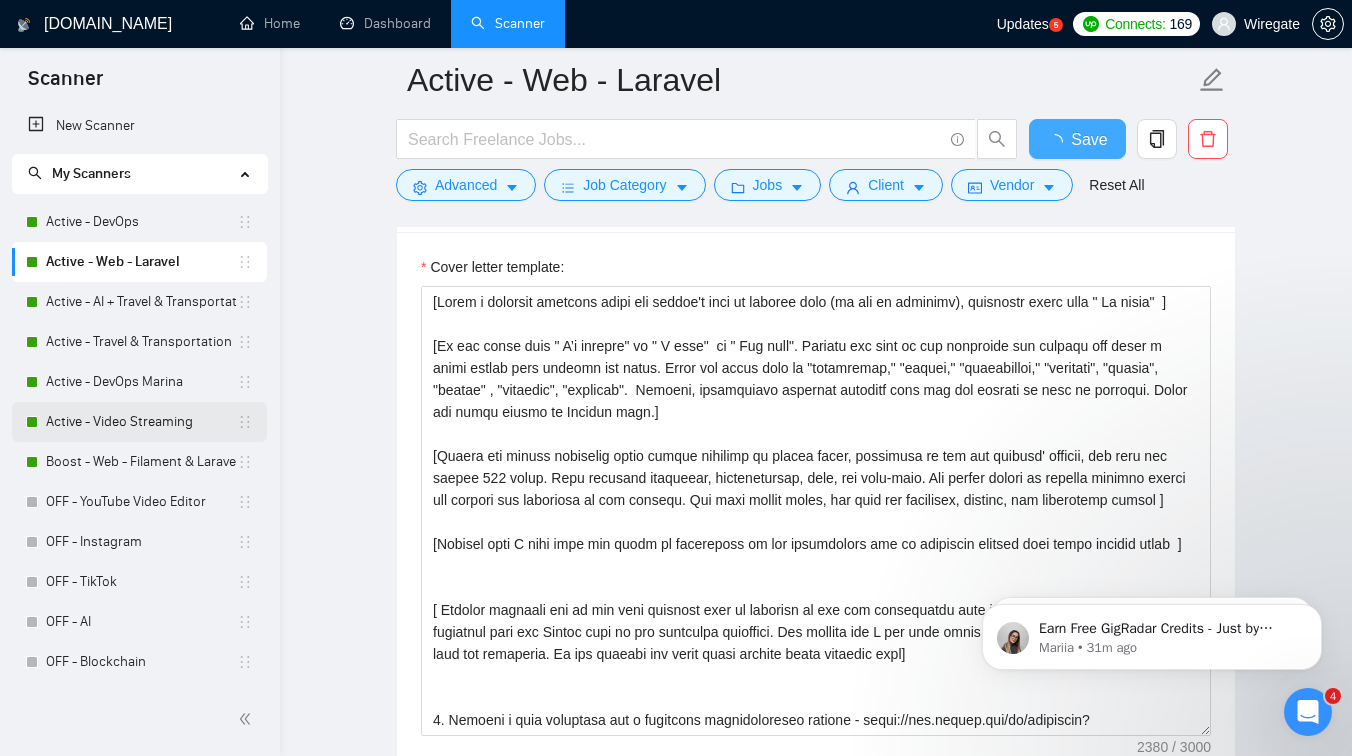 checkbox on "true" 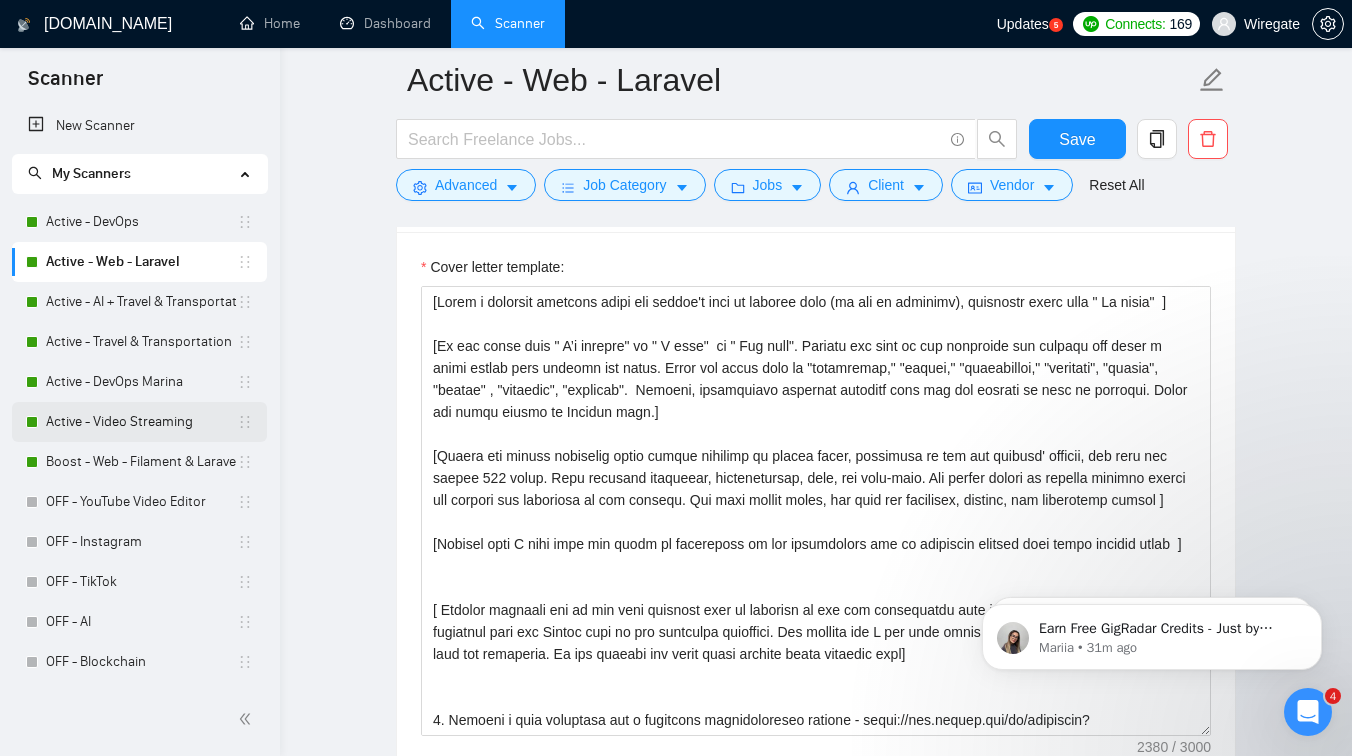 click on "Active - Video Streaming" at bounding box center [141, 422] 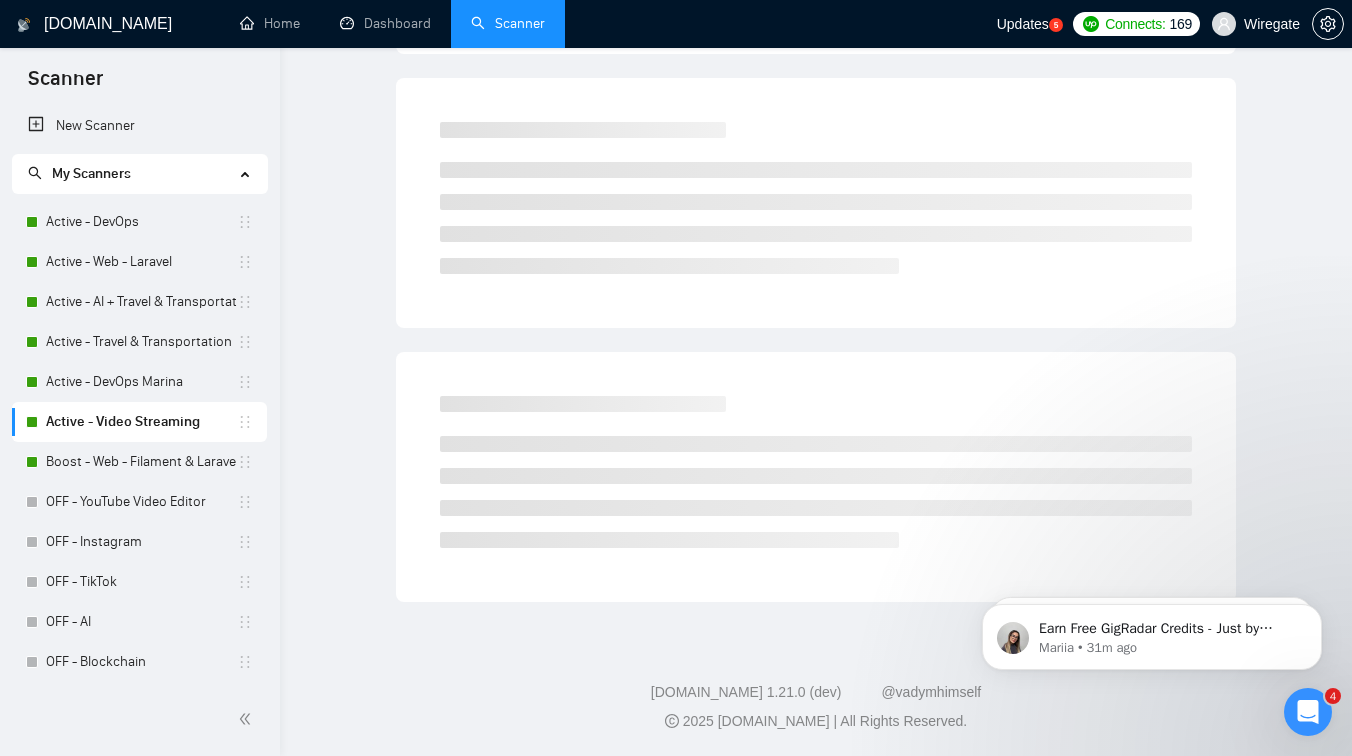 scroll, scrollTop: 0, scrollLeft: 0, axis: both 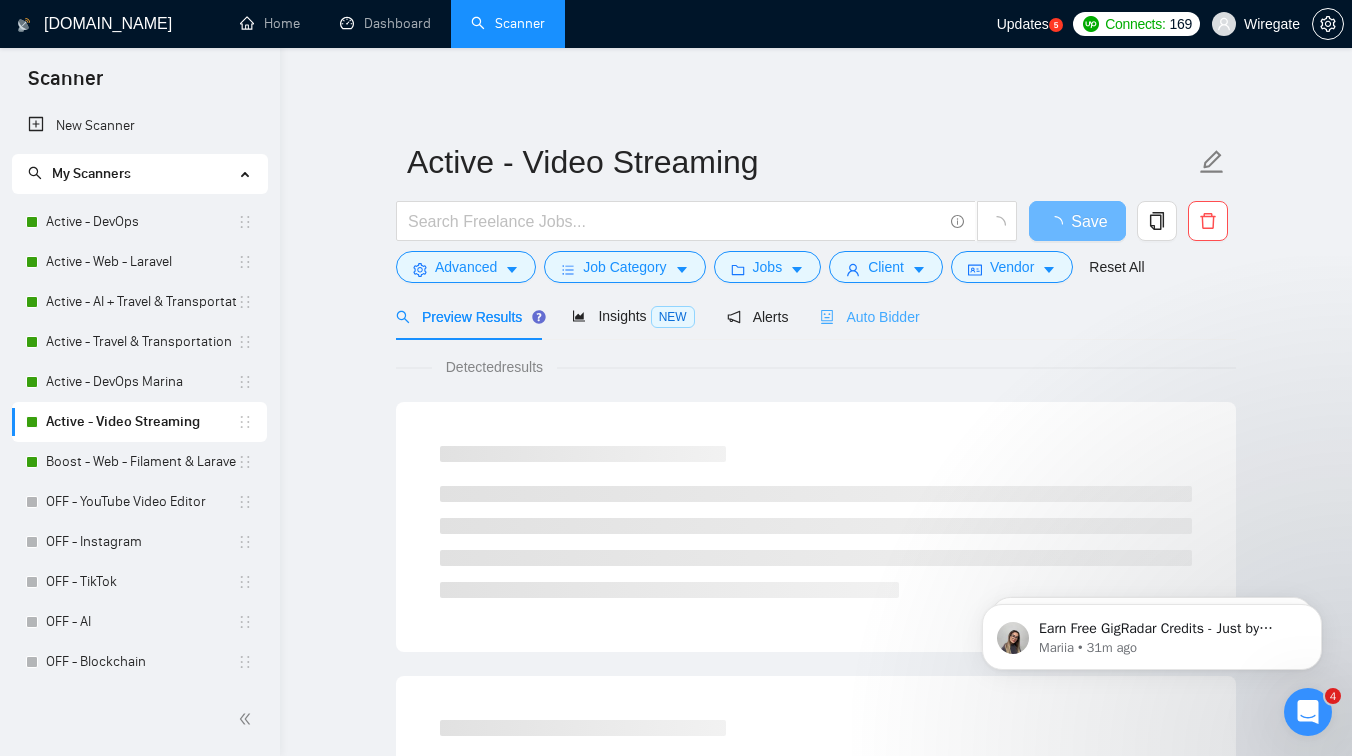 click on "Auto Bidder" at bounding box center (869, 316) 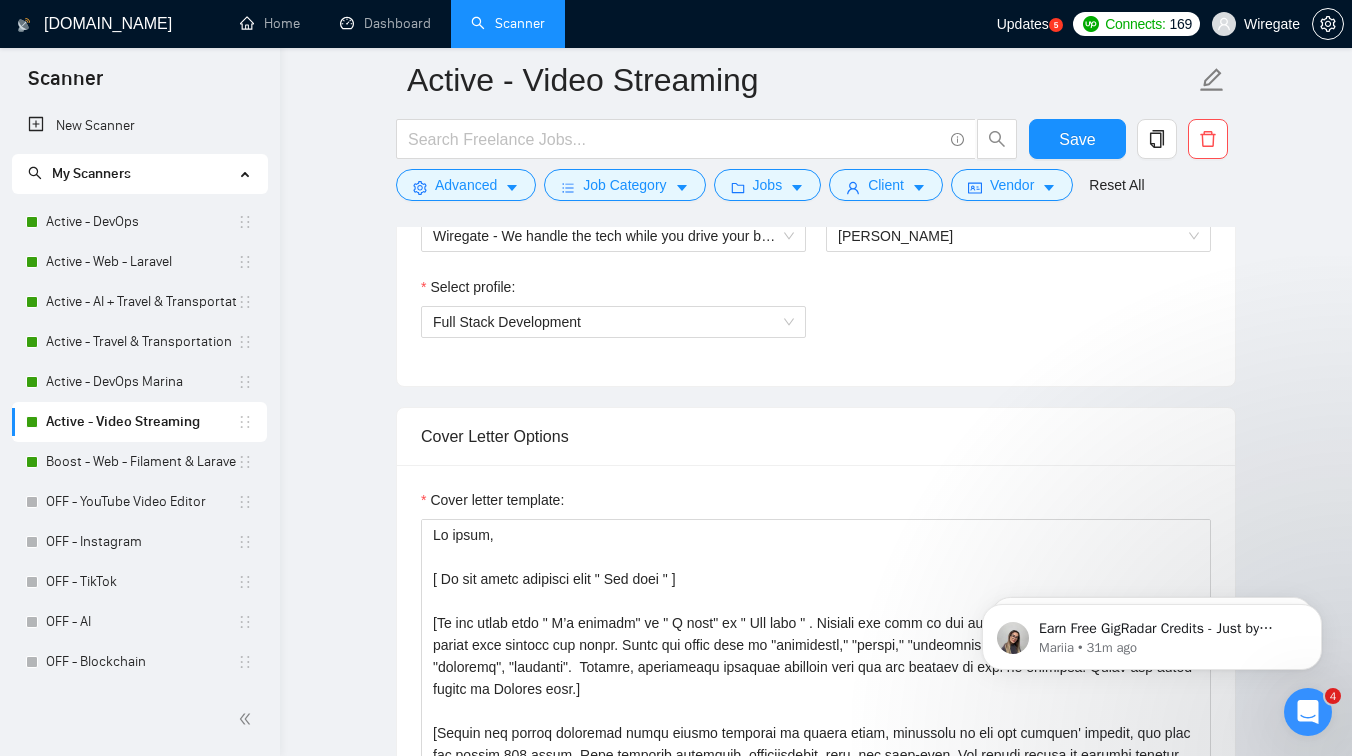 type 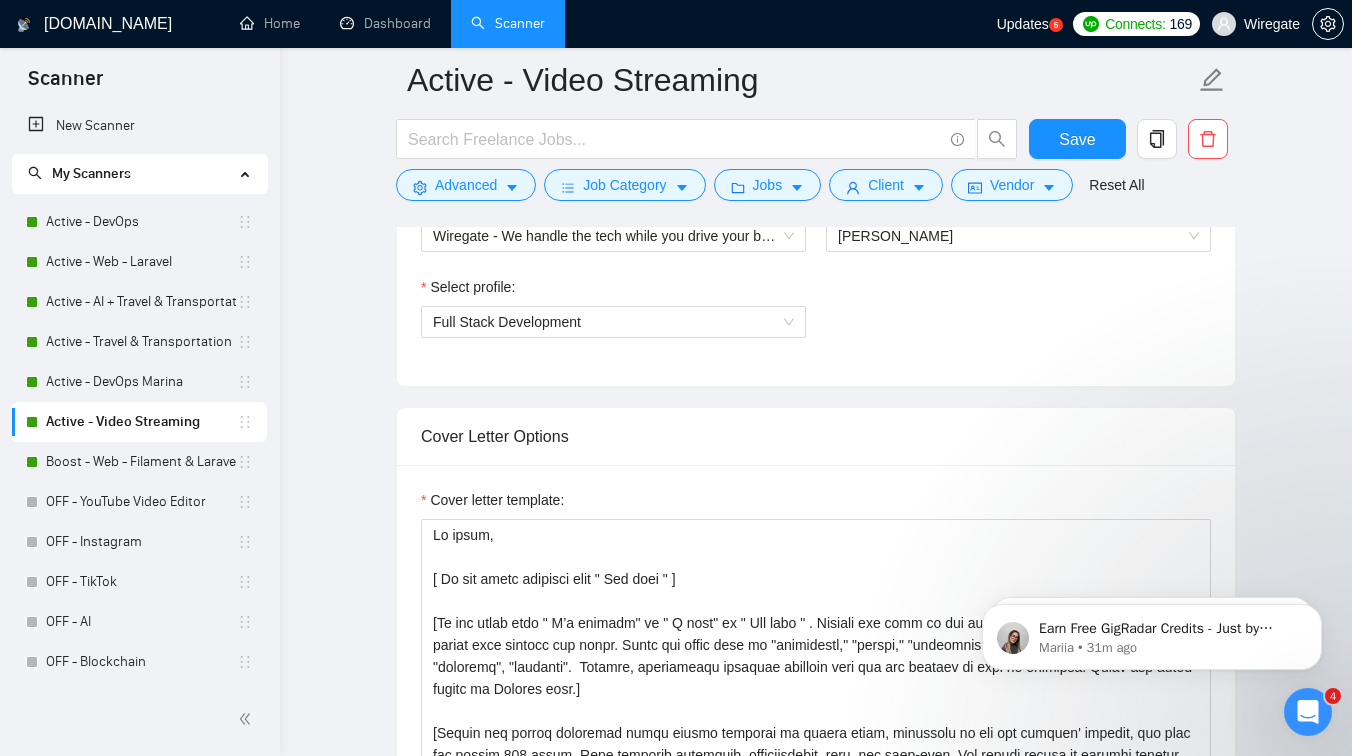 scroll, scrollTop: 1123, scrollLeft: 0, axis: vertical 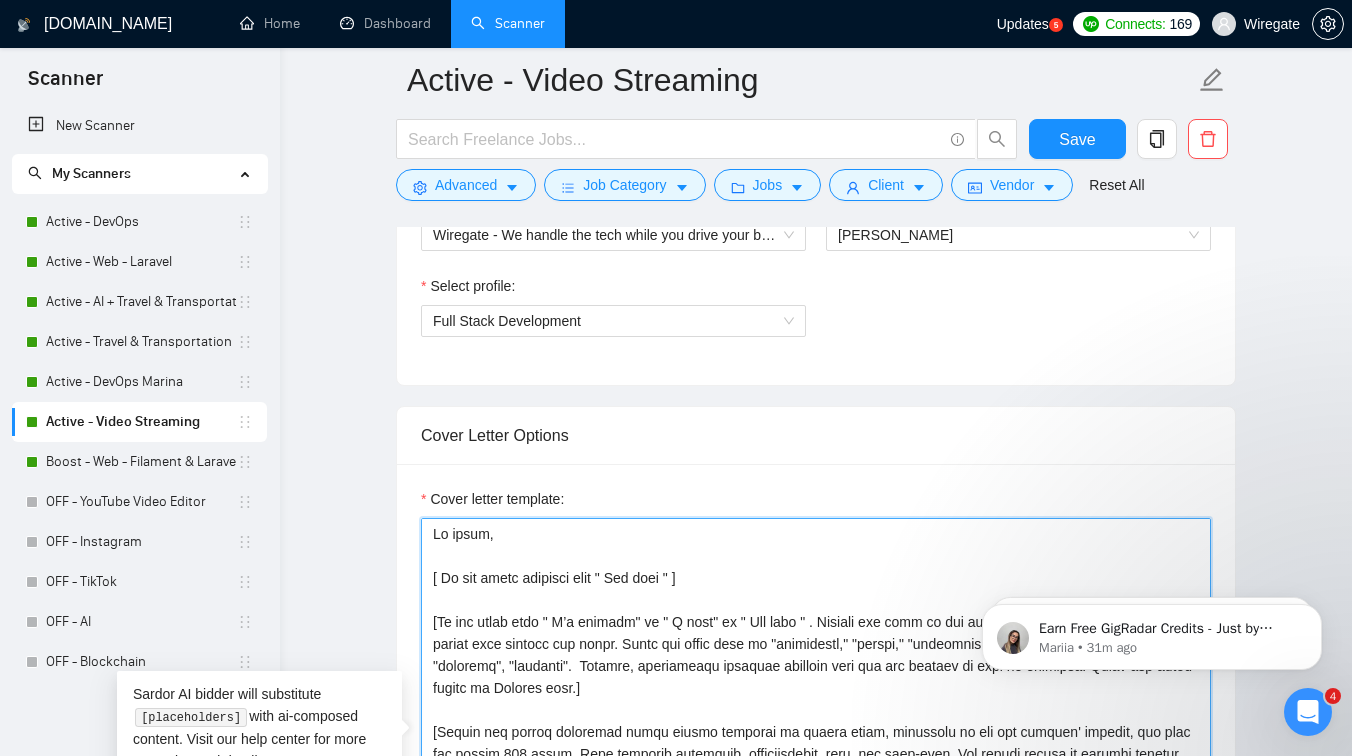 drag, startPoint x: 507, startPoint y: 538, endPoint x: 405, endPoint y: 538, distance: 102 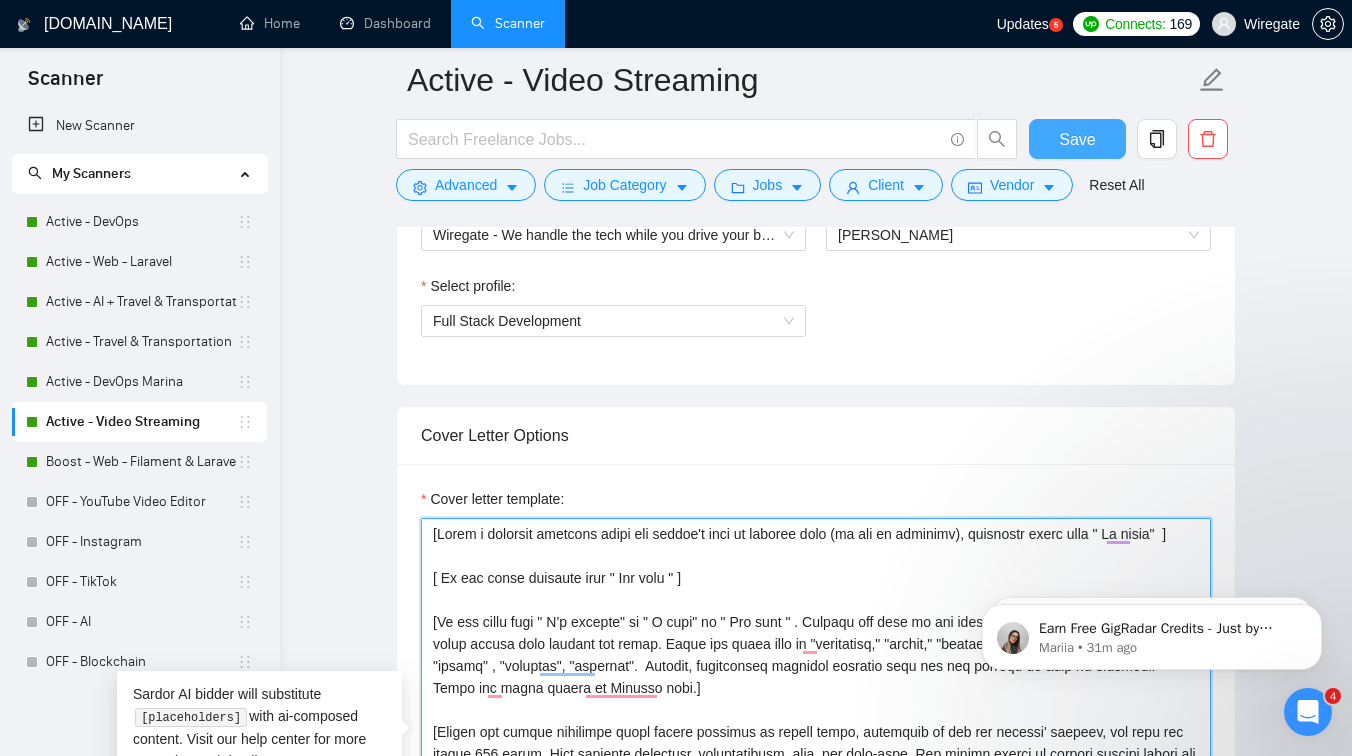 type on "[Write a personal greeting using the client's name or company name (if any is provided), otherwise write just " Hi there"  ]
[ Do not write anything like " You need " ]
[Do not start with " I’m excited" or " I love" or " You need " . Analyze the tone of the following job posting and write a cover letter that matches its style. Never use words such as "streamline," "ensure," "effectively," "tailored", "robust", "smooth" , "seamless", "smoothly".  Instead, incorporate specific elements from the job posting to make it relevant. Write the cover letter in English only.]
[Ensure the entire generated cover letter consists of simple words, inclusive of all the prompts' outputs, and does not exceed 140 words. This includes greetings, introductions, body, and sign-offs. Any excess should be trimmed without losing the essence and coherence of the message. Use only simple words, and keep the structure, grammar, and vocabulary simple]
I have extensive experience [ job topic ]. I’m highly skilled with [ mention tw..." 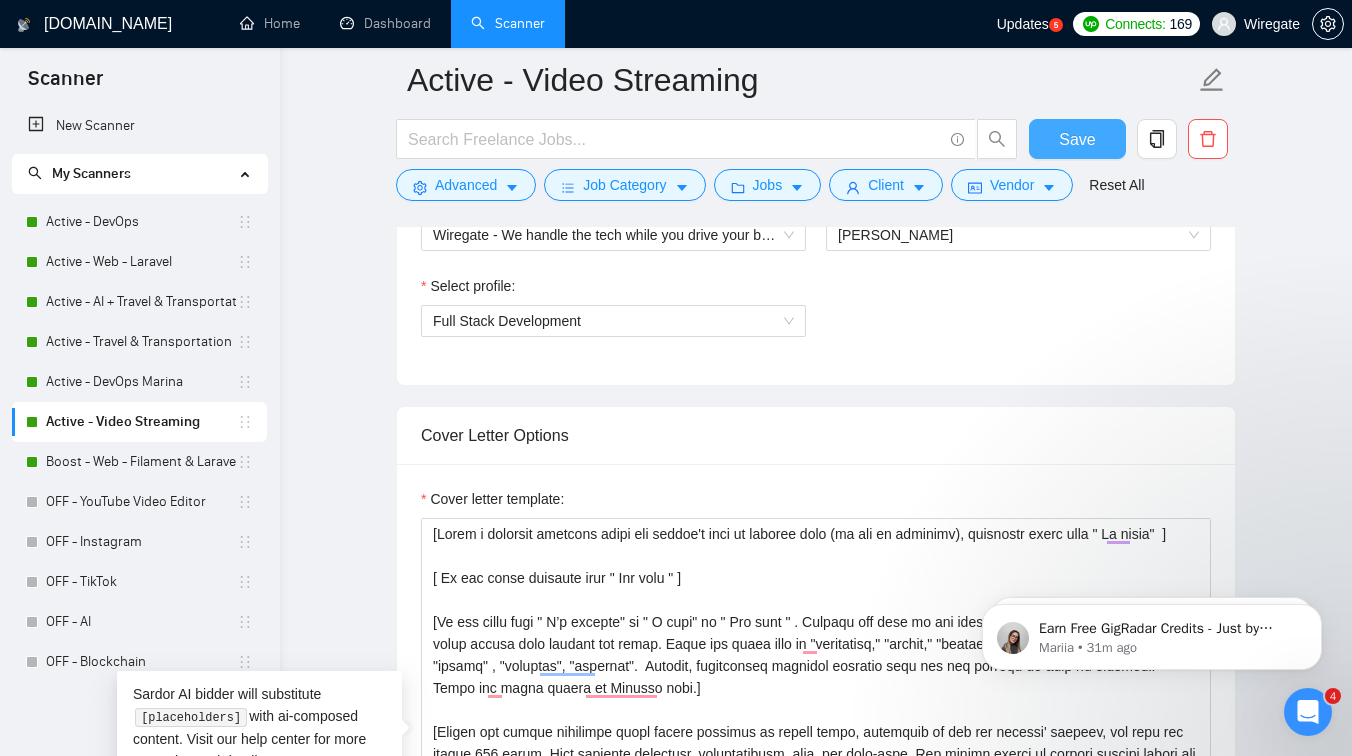 click on "Save" at bounding box center (1077, 139) 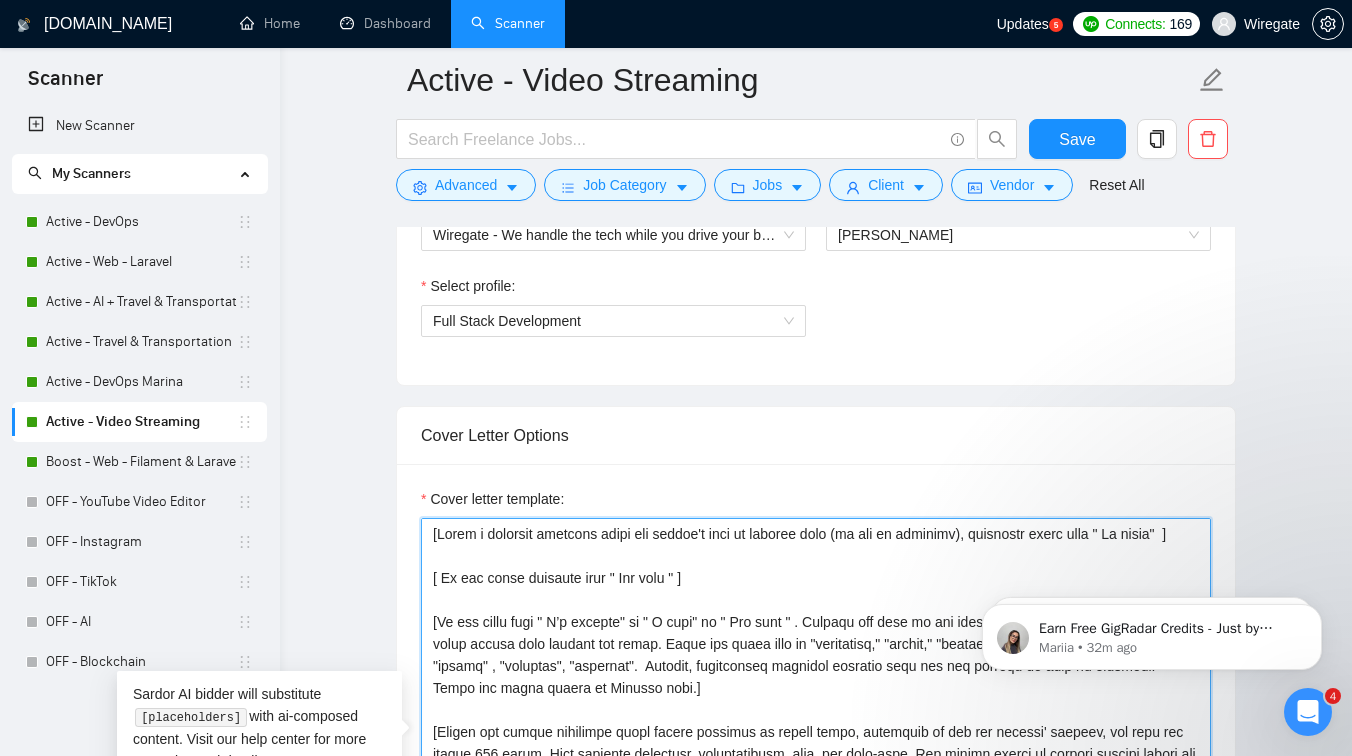 drag, startPoint x: 731, startPoint y: 601, endPoint x: 369, endPoint y: 536, distance: 367.78934 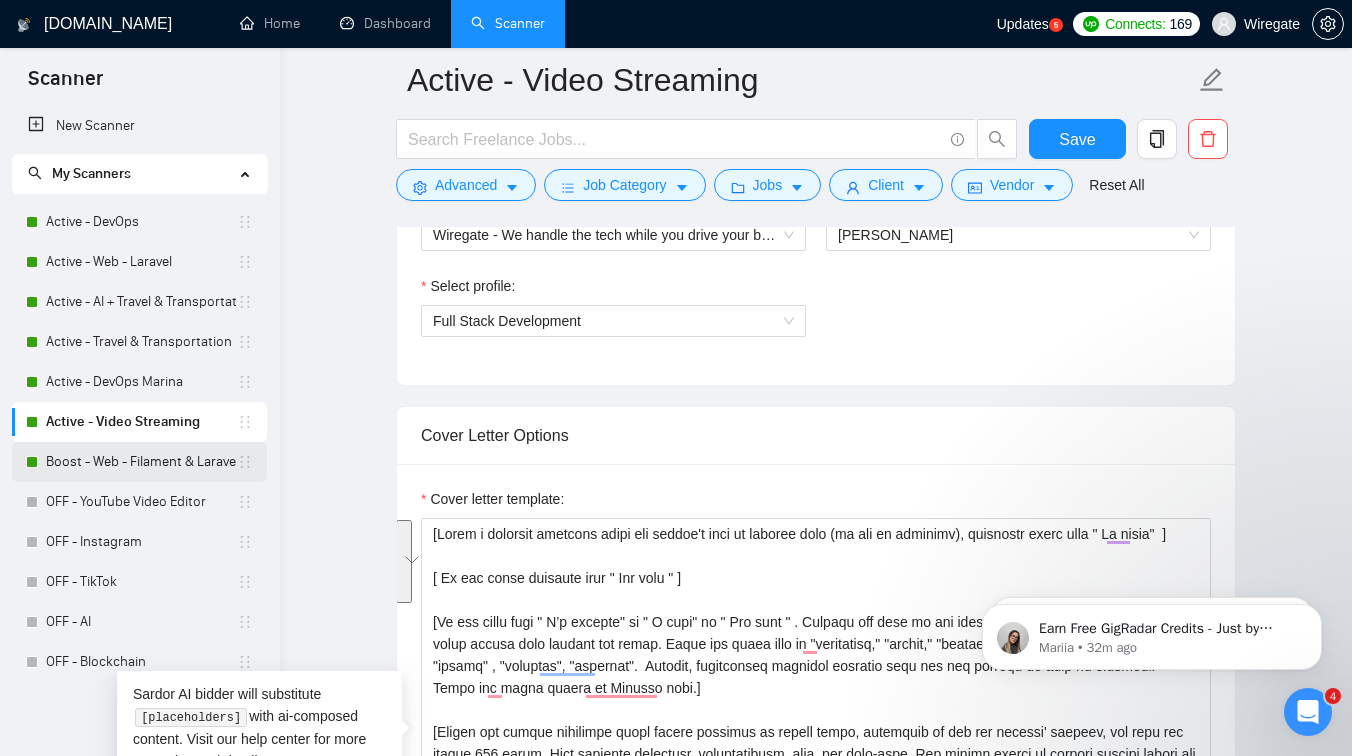 click on "Boost - Web - Filament & Laravel" at bounding box center [141, 462] 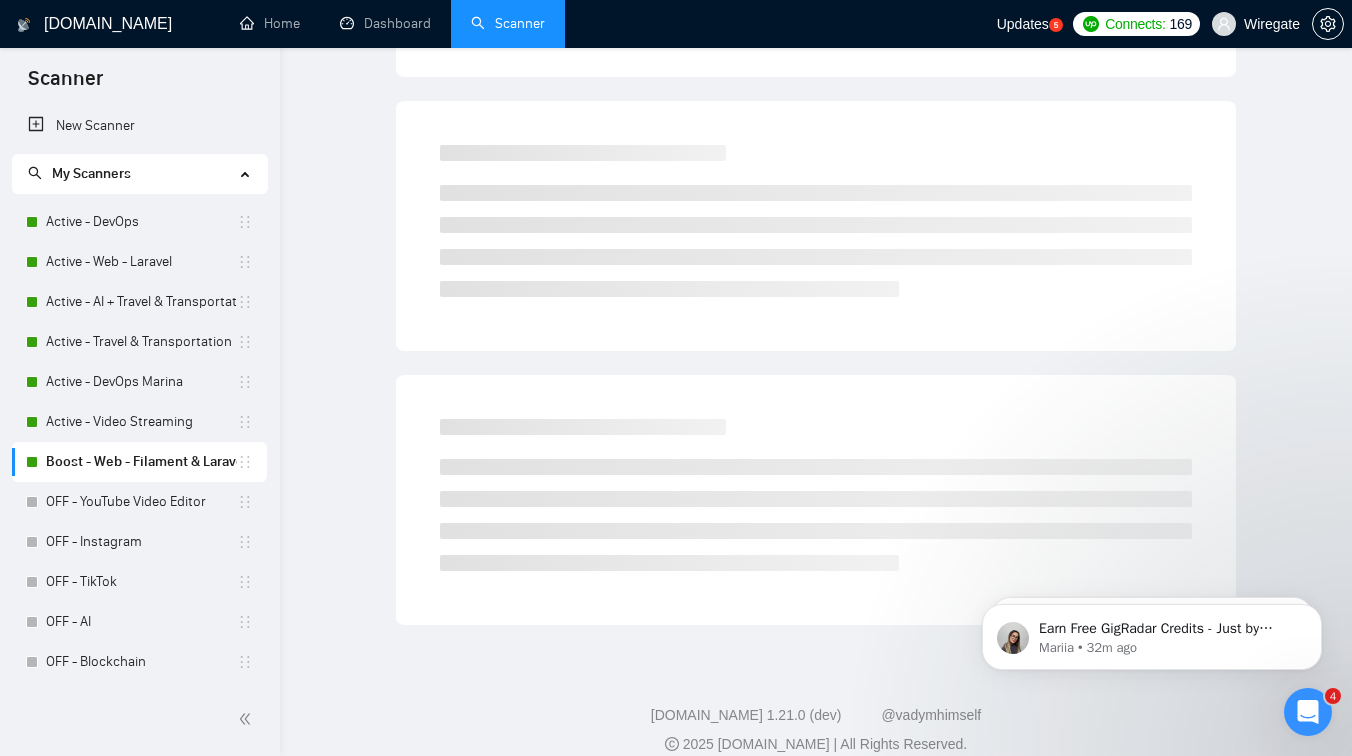 scroll, scrollTop: 0, scrollLeft: 0, axis: both 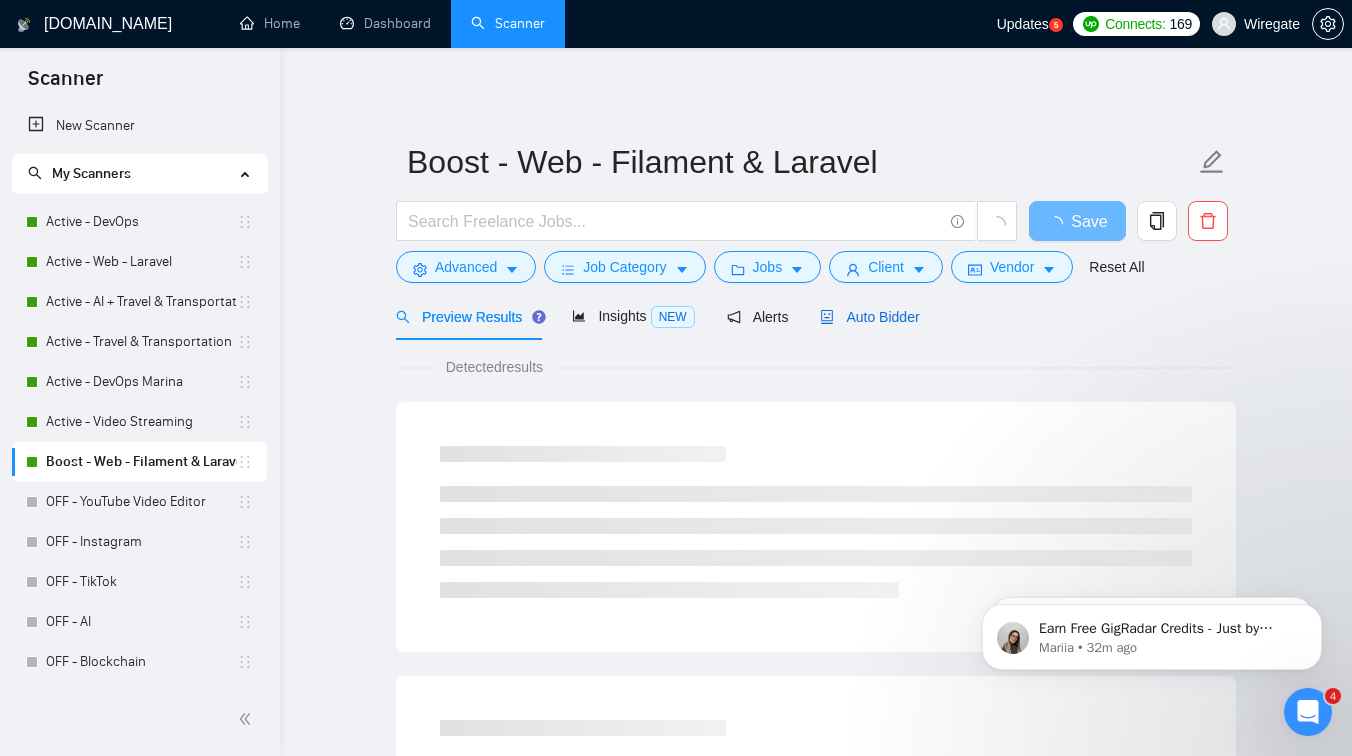 click on "Auto Bidder" at bounding box center (869, 317) 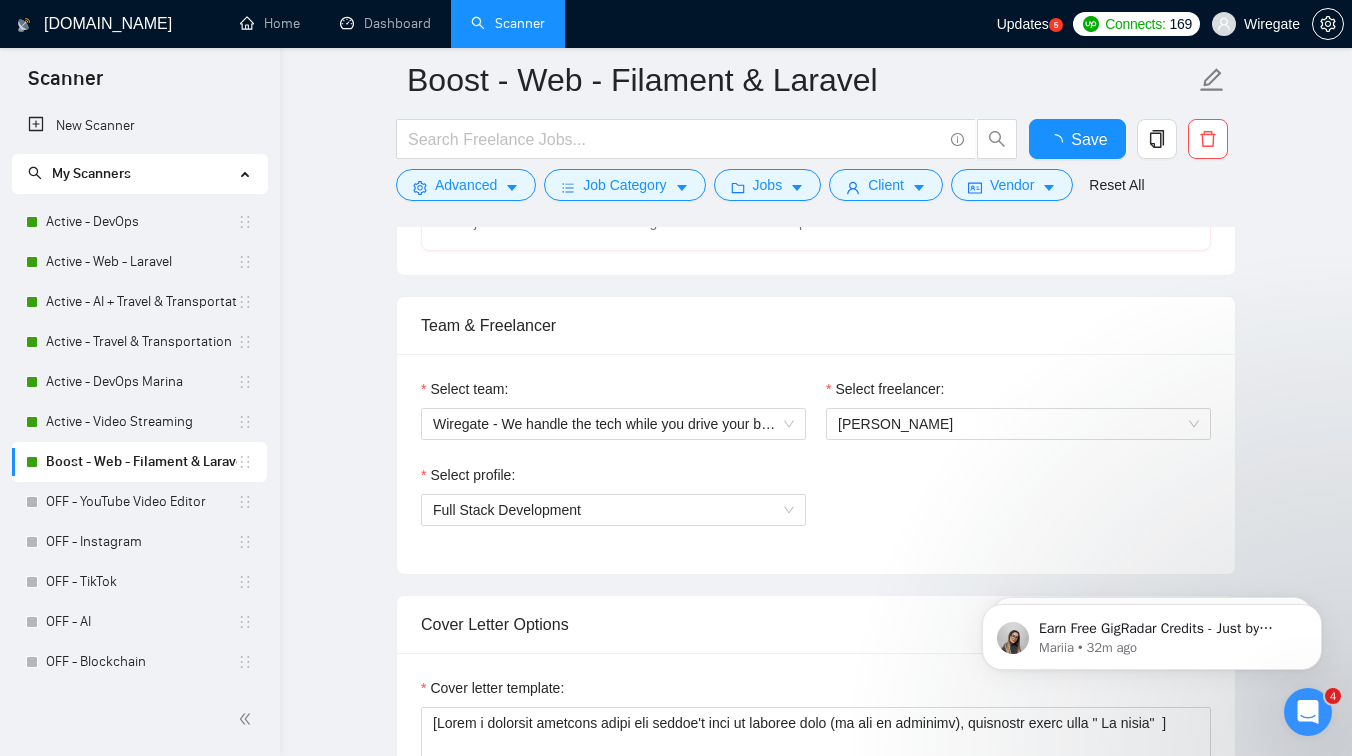 type 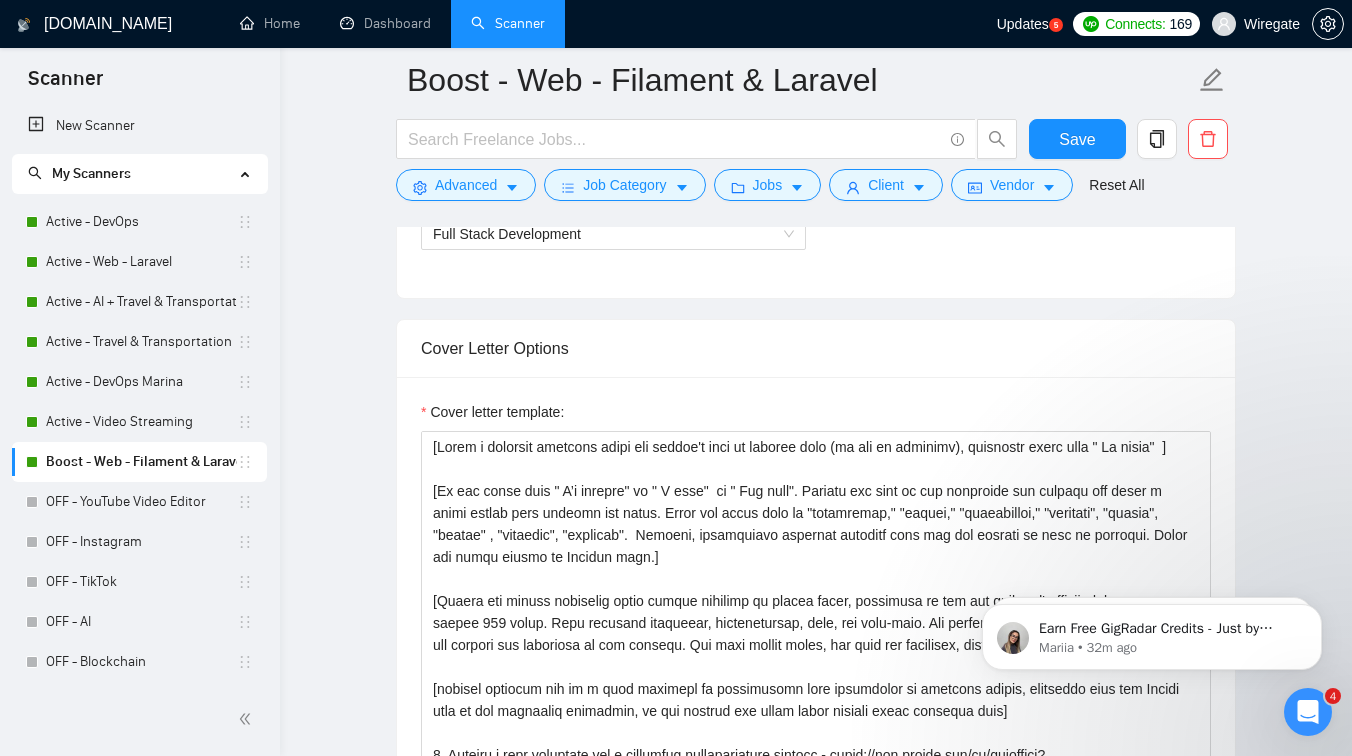 scroll, scrollTop: 1232, scrollLeft: 0, axis: vertical 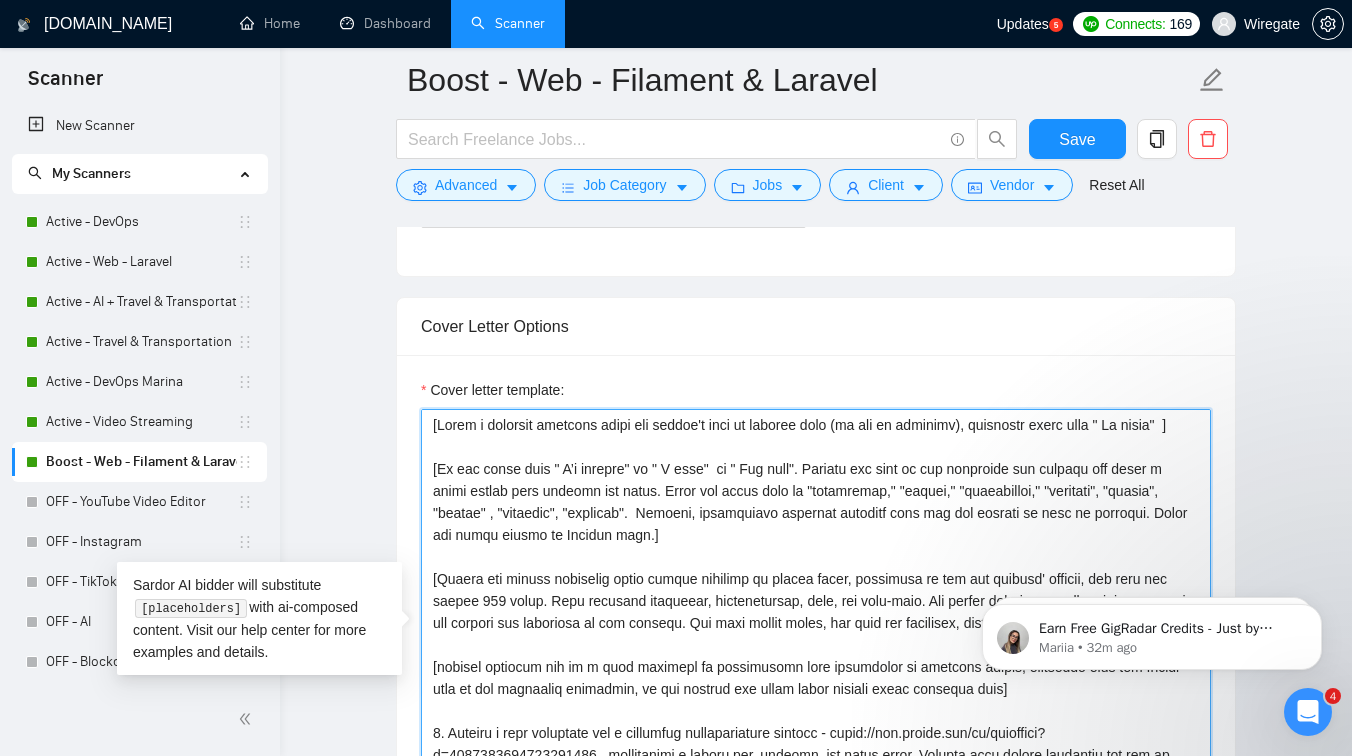 paste on "Do not write anything like " You need " ]
[" 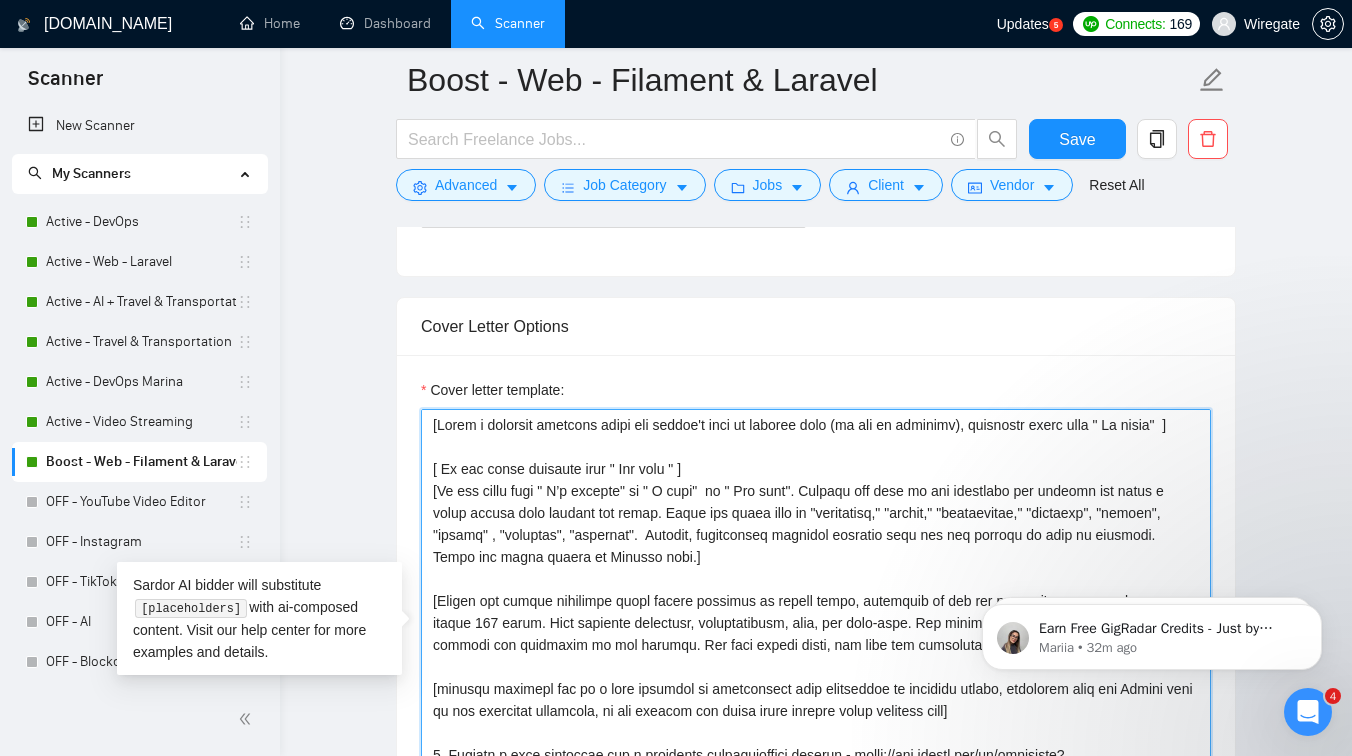 drag, startPoint x: 507, startPoint y: 462, endPoint x: 381, endPoint y: 417, distance: 133.79462 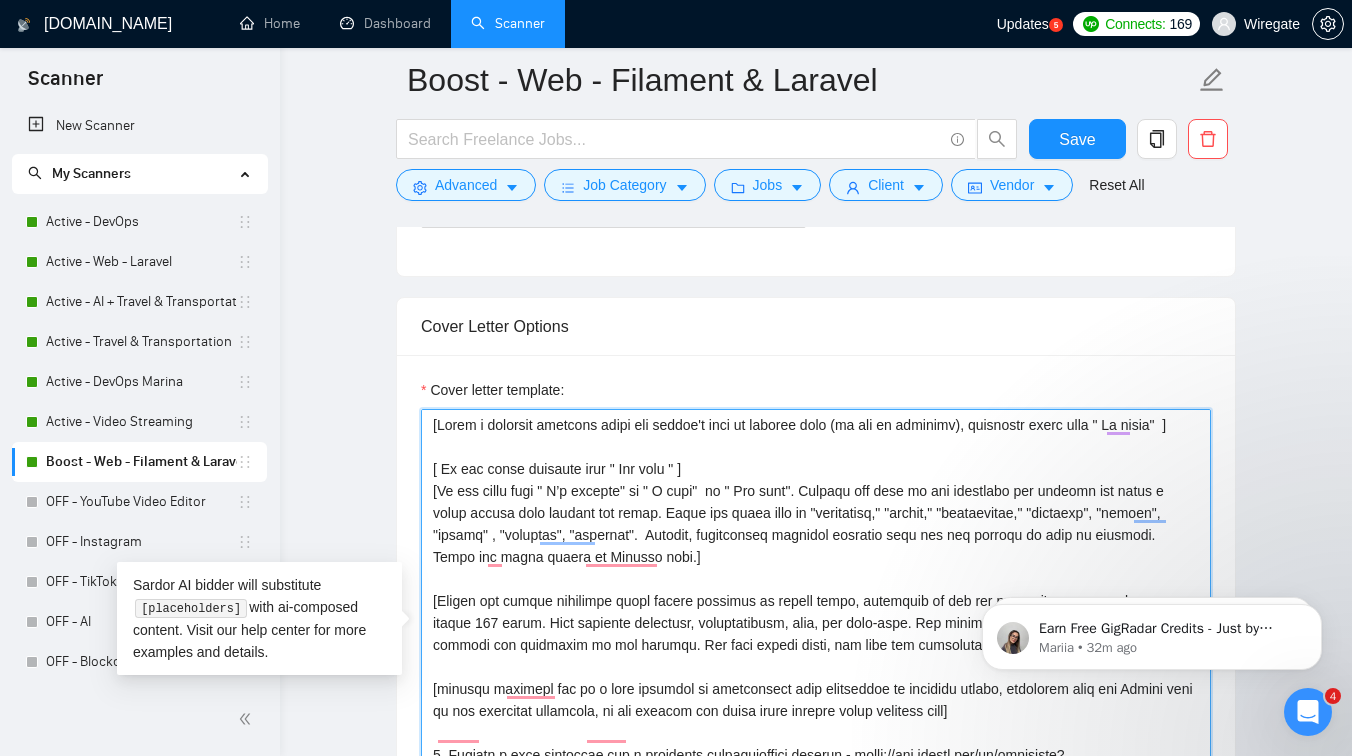 click on "Cover letter template:" at bounding box center (816, 634) 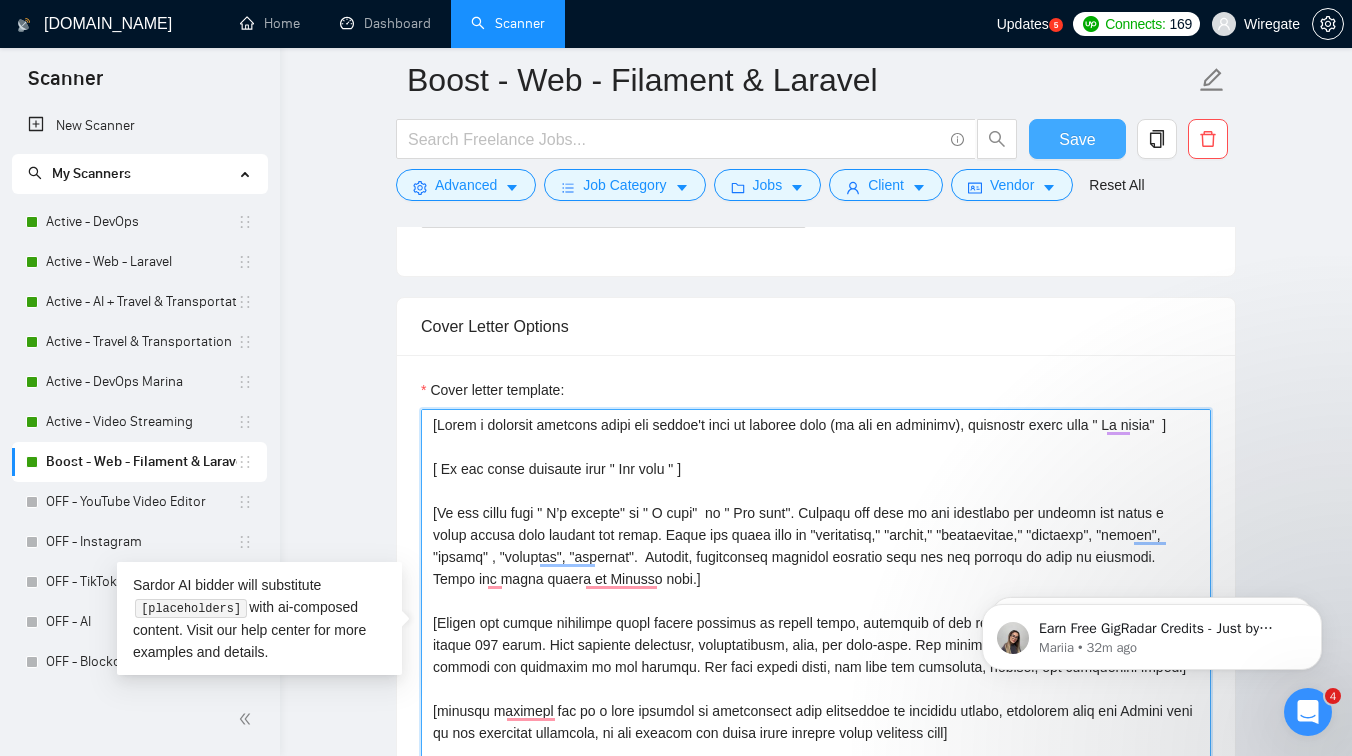 type on "[Write a personal greeting using the client's name or company name (if any is provided), otherwise write just " Hi there"  ]
[ Do not write anything like " You need " ]
[Do not start with " I’m excited" or " I love"  or " You need". Analyze the tone of the following job posting and write a cover letter that matches its style. Never use words such as "streamline," "ensure," "effectively," "tailored", "robust", "smooth" , "seamless", "smoothly".  Instead, incorporate specific elements from the job posting to make it relevant. Write the cover letter in English only.]
[Ensure the entire generated cover letter consists of simple words, inclusive of all the prompts' outputs, and does not exceed 130 words. This includes greetings, introductions, body, and sign-offs. Any excess should be trimmed without losing the essence and coherence of the message. Use only simple words, and keep the structure, grammar, and vocabulary simple]
[briefly describe one of a past projects or experiences that highlights my relev..." 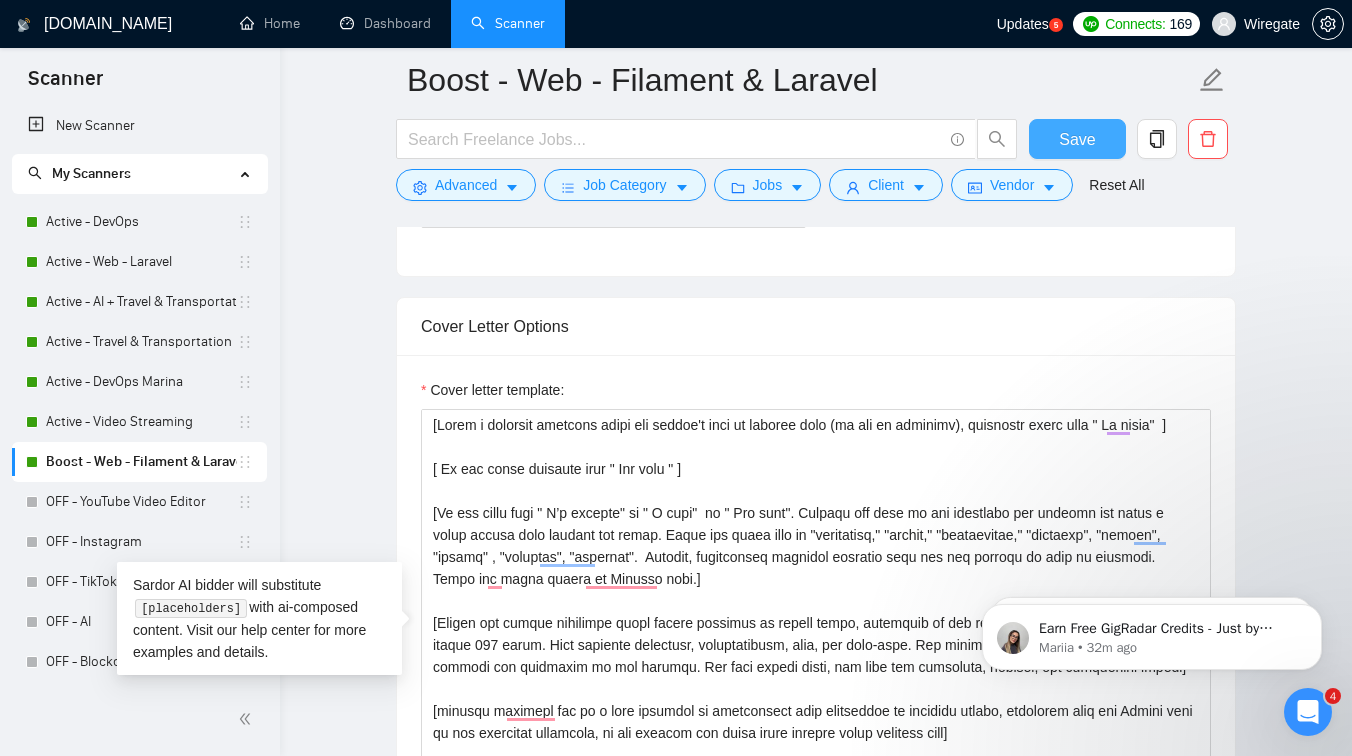 click on "Save" at bounding box center (1077, 139) 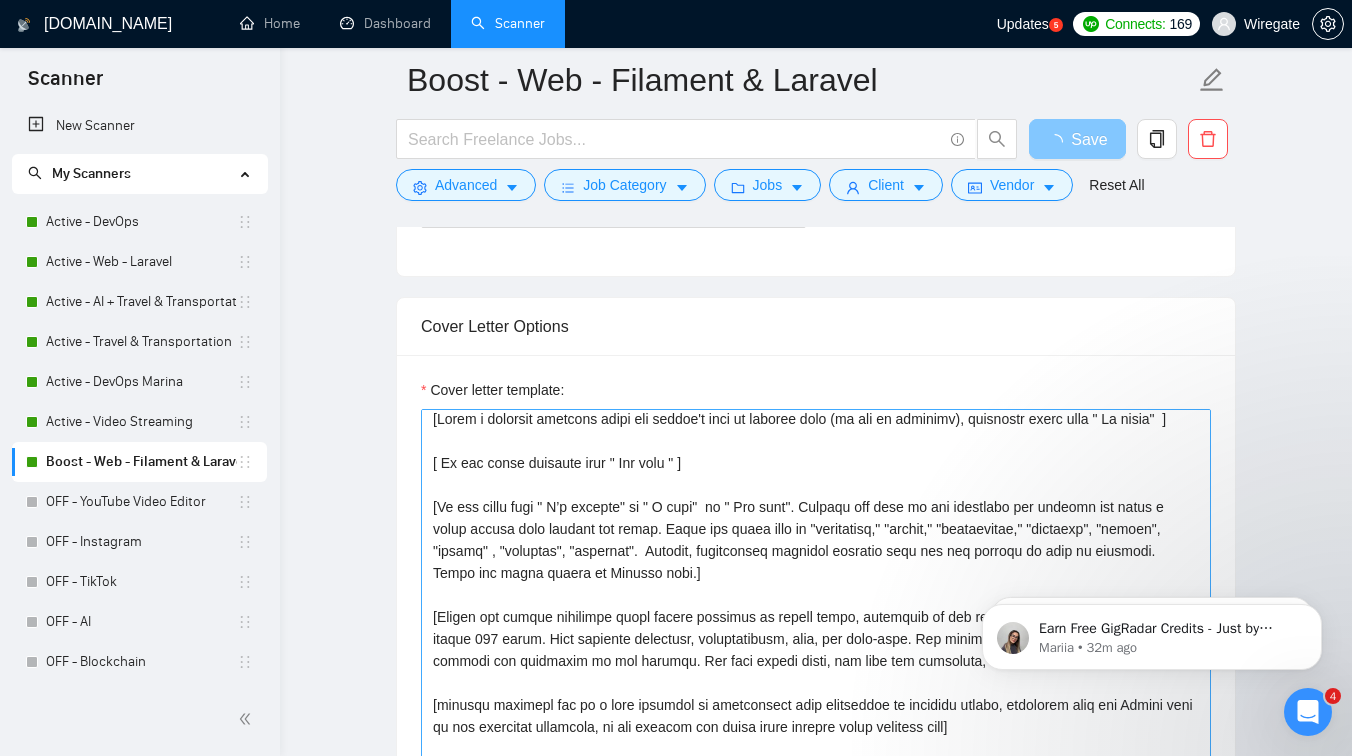 scroll, scrollTop: 0, scrollLeft: 0, axis: both 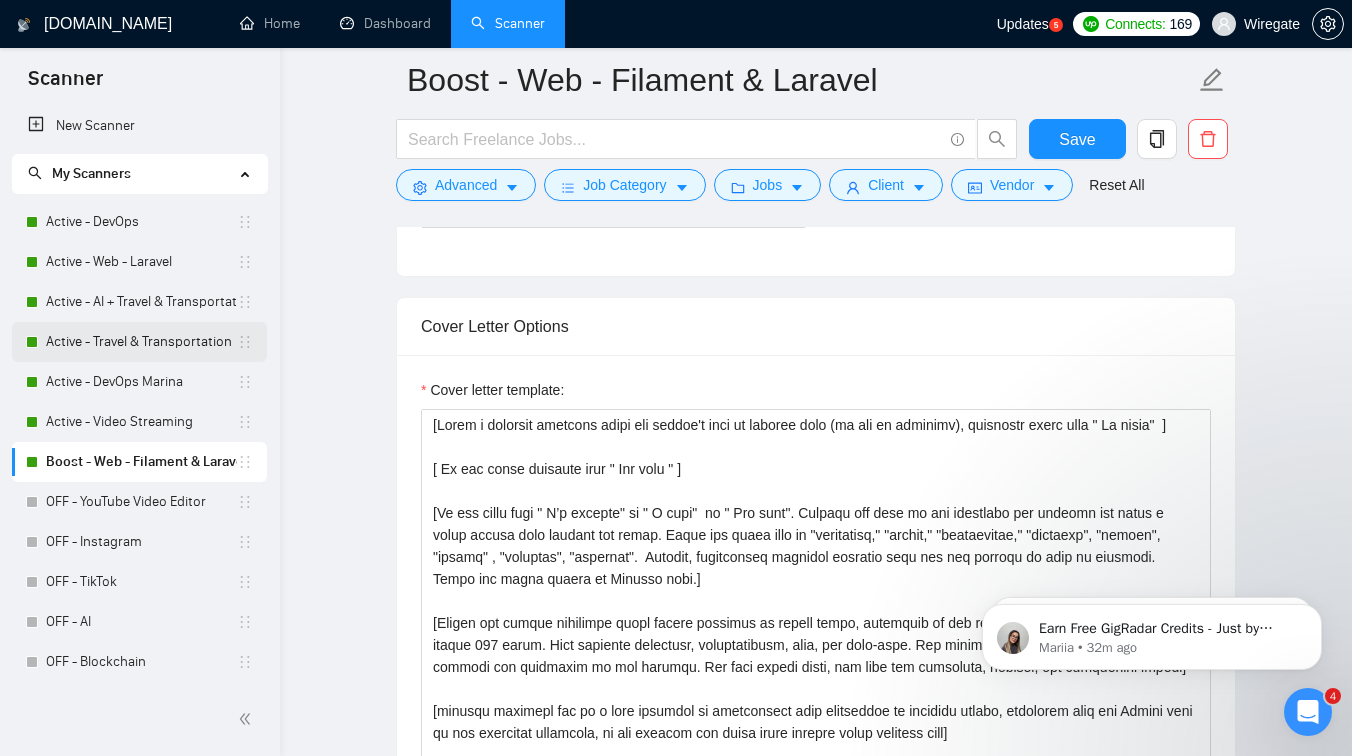 click on "Active - Travel & Transportation" at bounding box center (141, 342) 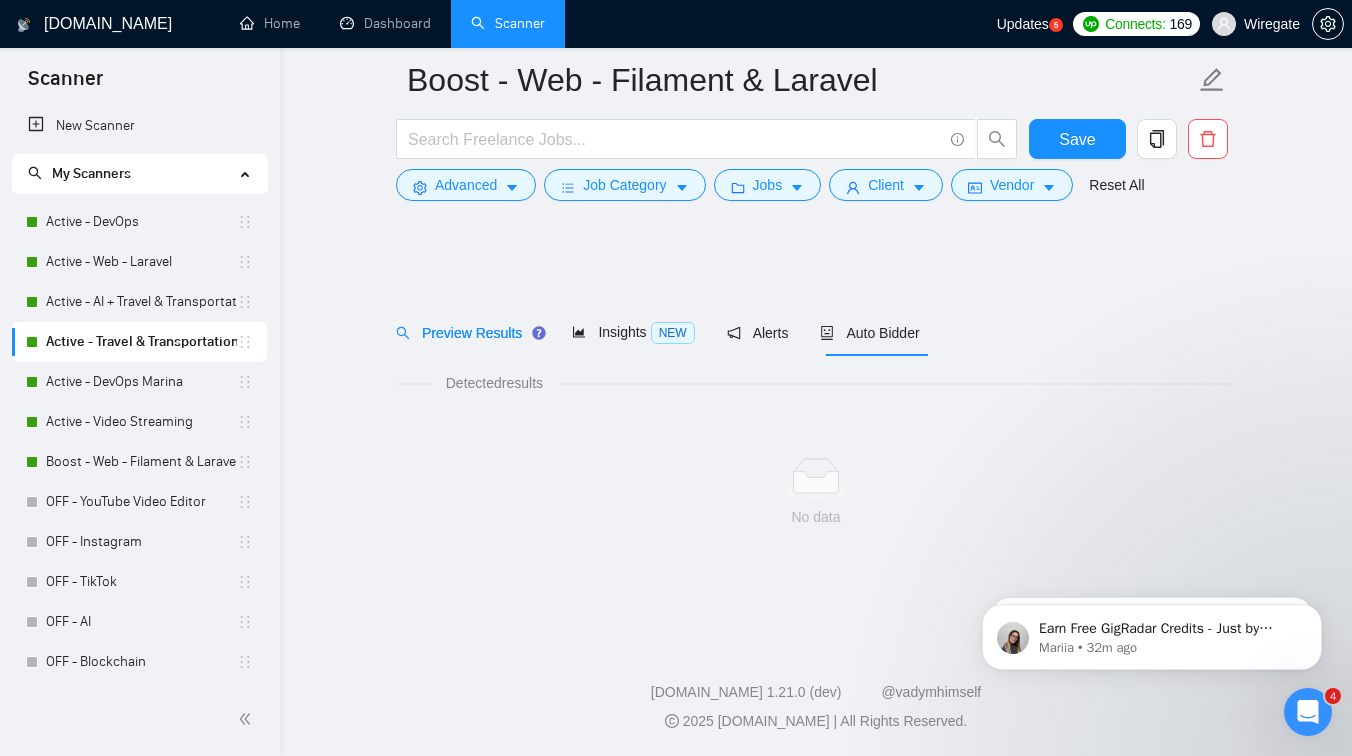 scroll, scrollTop: 0, scrollLeft: 0, axis: both 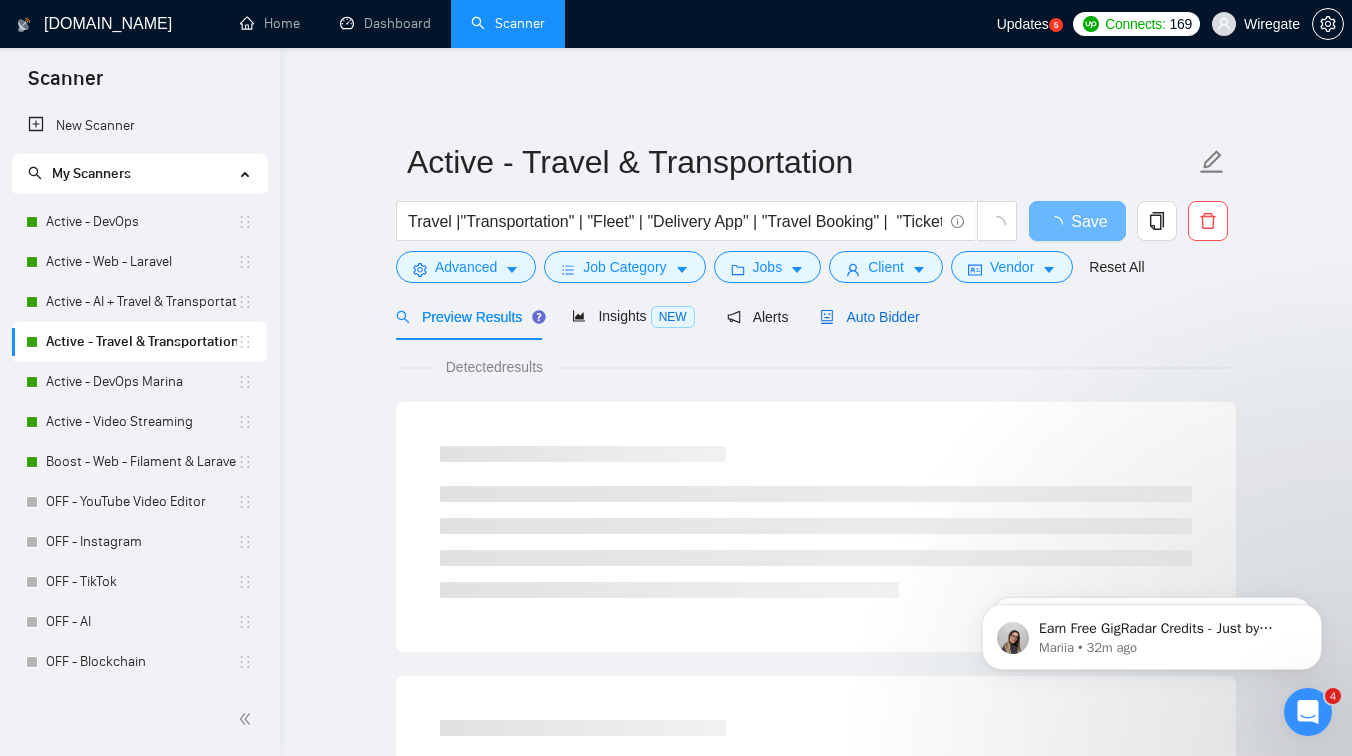 click on "Auto Bidder" at bounding box center (869, 317) 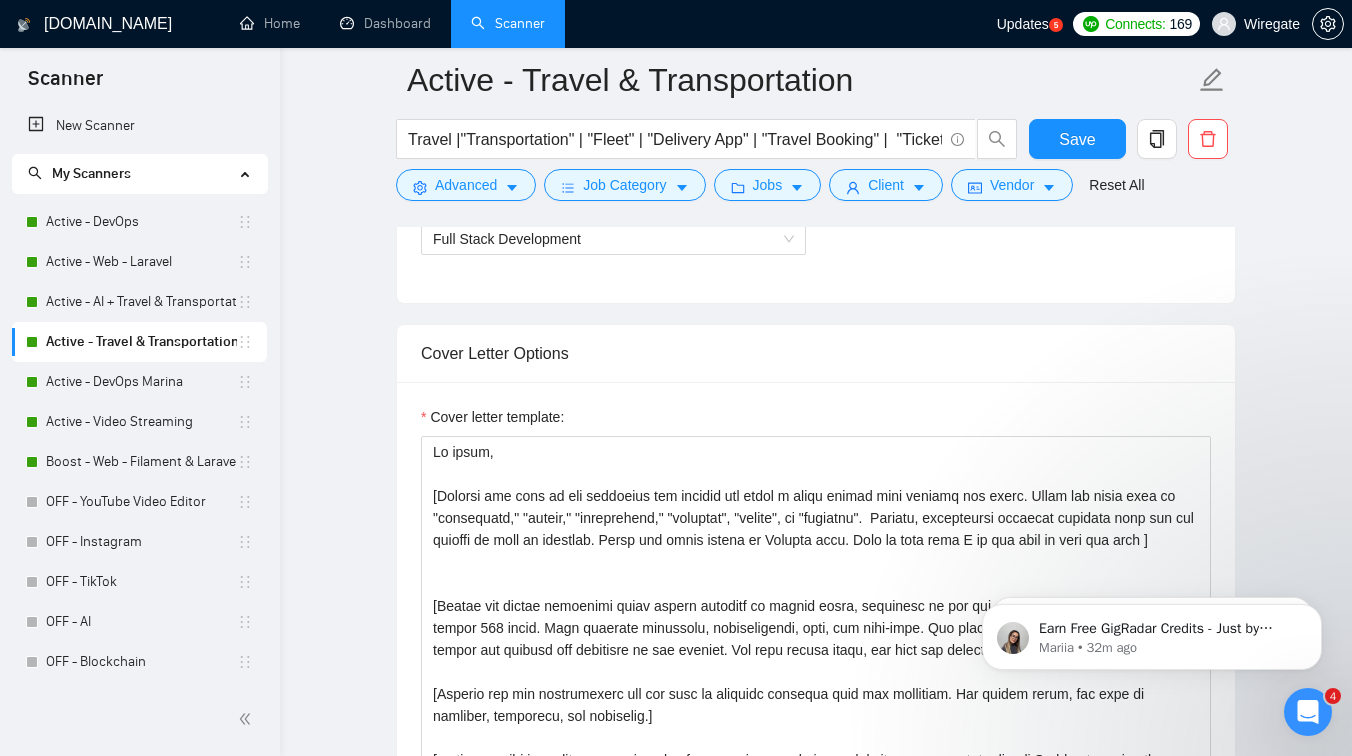 scroll, scrollTop: 1219, scrollLeft: 0, axis: vertical 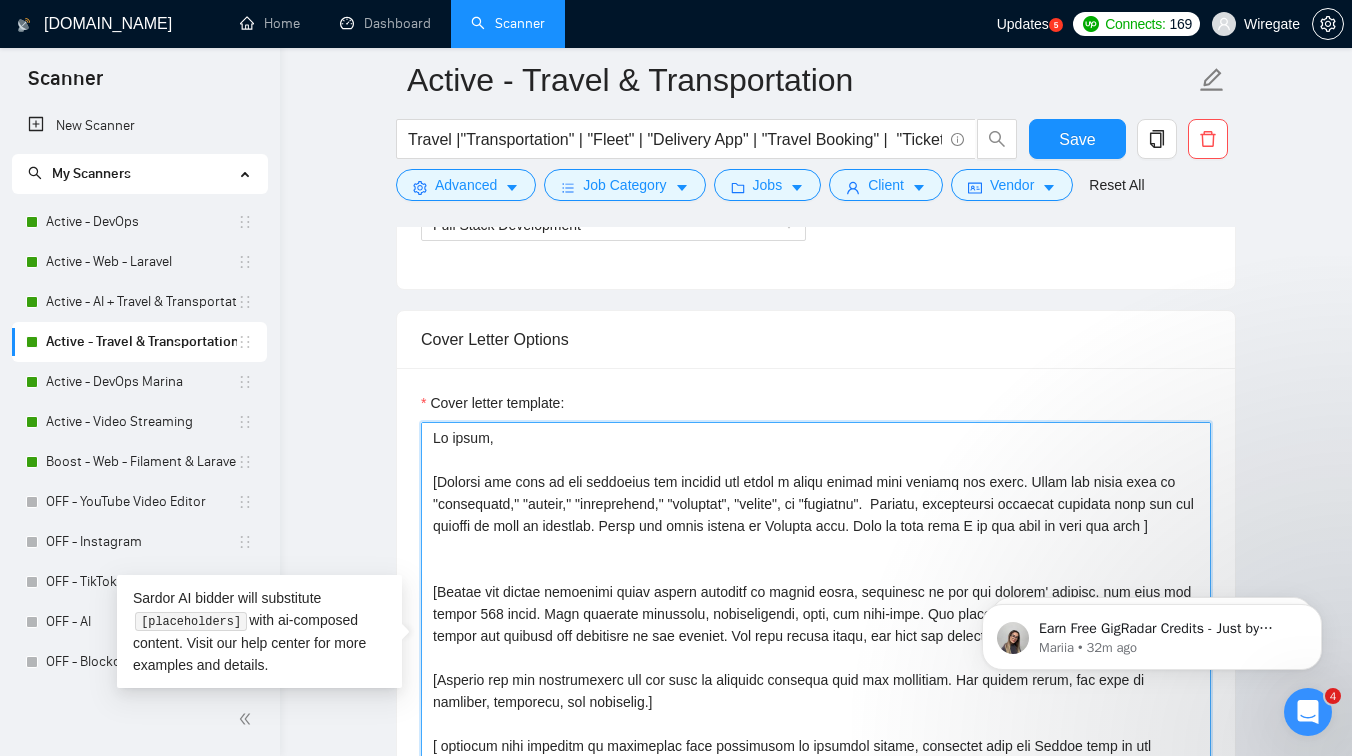 drag, startPoint x: 535, startPoint y: 436, endPoint x: 409, endPoint y: 434, distance: 126.01587 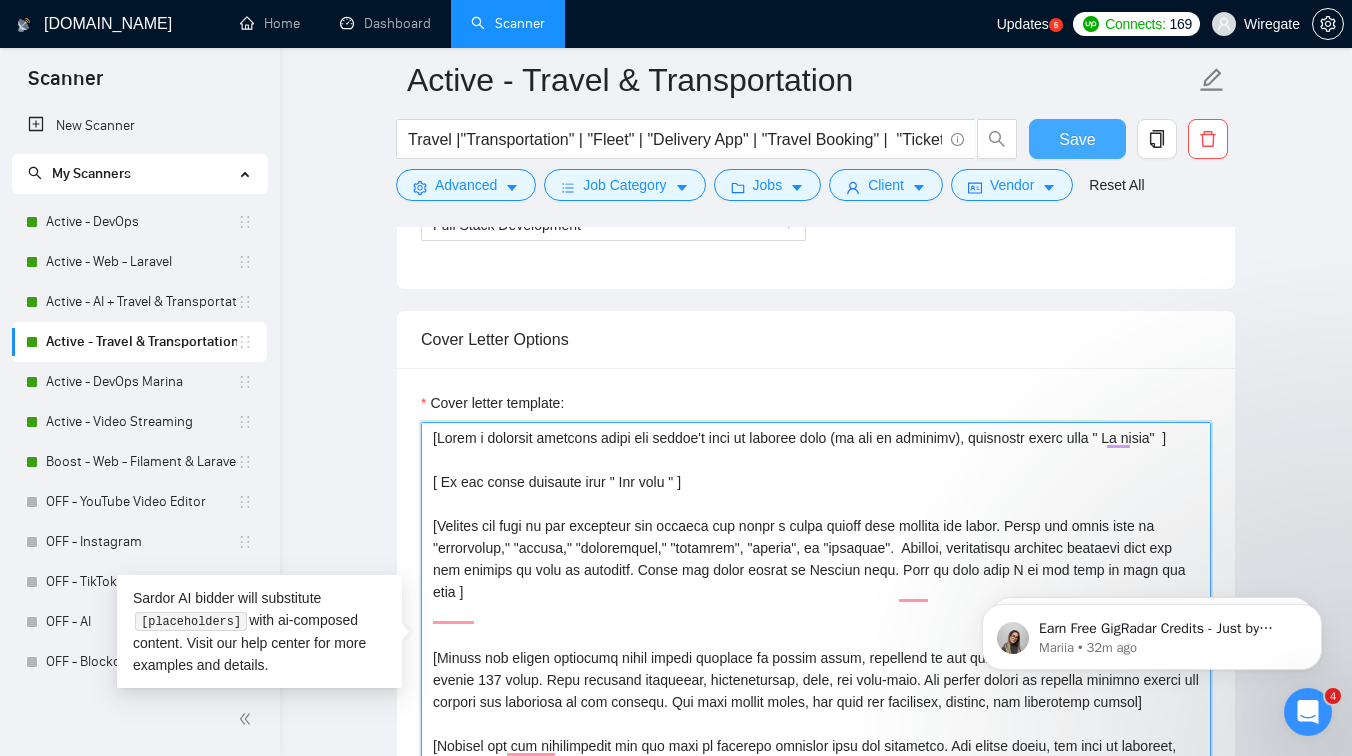 type on "[Write a personal greeting using the client's name or company name (if any is provided), otherwise write just " Hi there"  ]
[ Do not write anything like " You need " ]
[Analyze the tone of the following job posting and write a cover letter that matches its style. Never use words such as "streamline," "ensure," "effectively," "tailored", "robust", or "seamless".  Instead, incorporate specific elements from the job posting to make it relevant. Write the cover letter in English only. Bare in mind that I do not want to join any team ]
[Ensure the entire generated cover letter consists of simple words, inclusive of all the prompts' outputs, and does not exceed 120 words. This includes greetings, introductions, body, and sign-offs. Any excess should be trimmed without losing the essence and coherence of the message. Use only simple words, and keep the structure, grammar, and vocabulary simple]
[Examine the job requirements and map them to relevant projects from the portfolio. Use simple words, and keep i..." 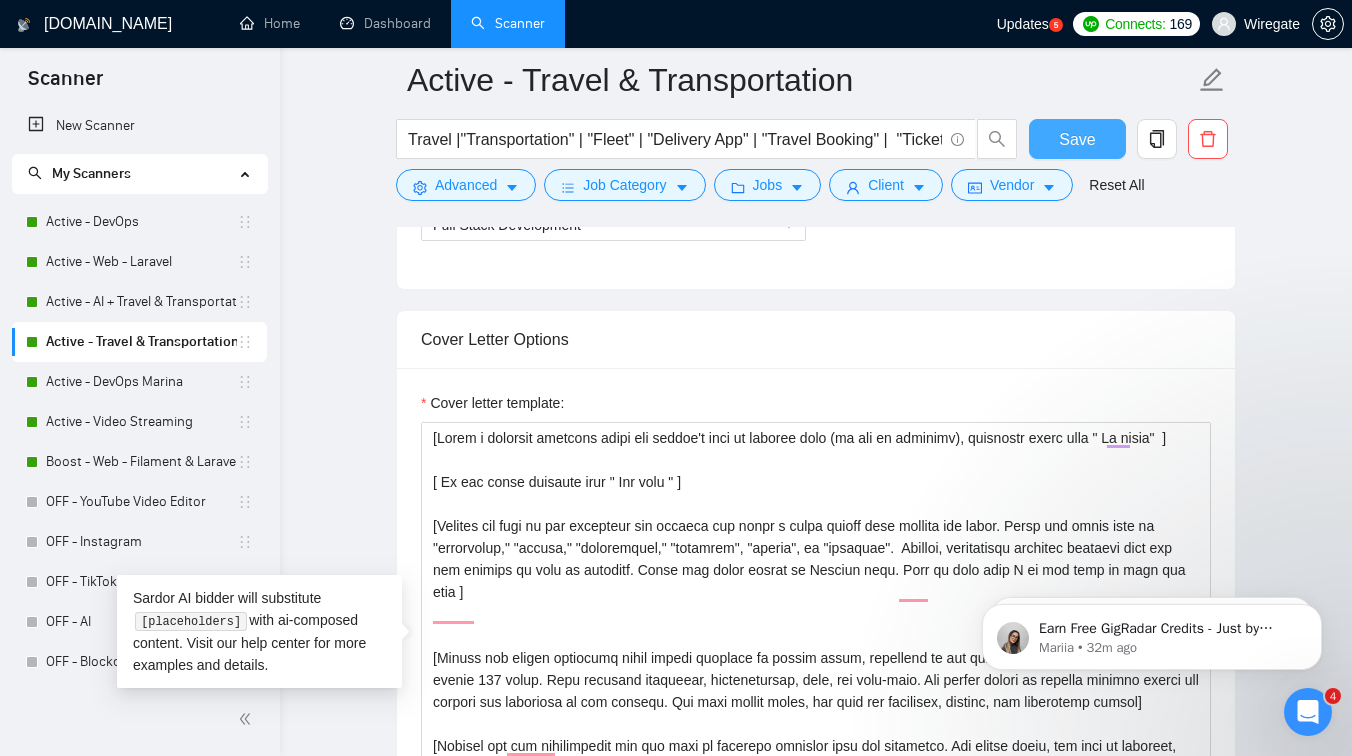click on "Save" at bounding box center (1077, 139) 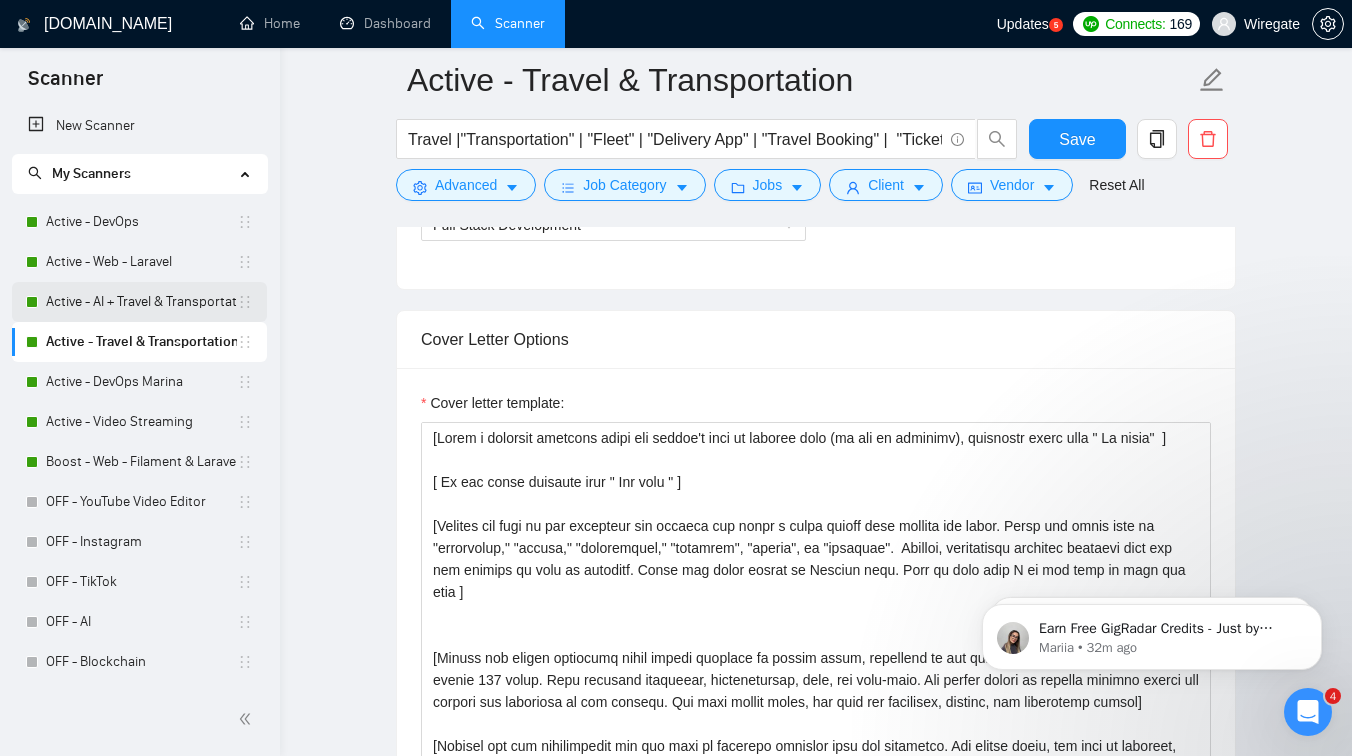 click on "Active - AI + Travel & Transportation" at bounding box center [141, 302] 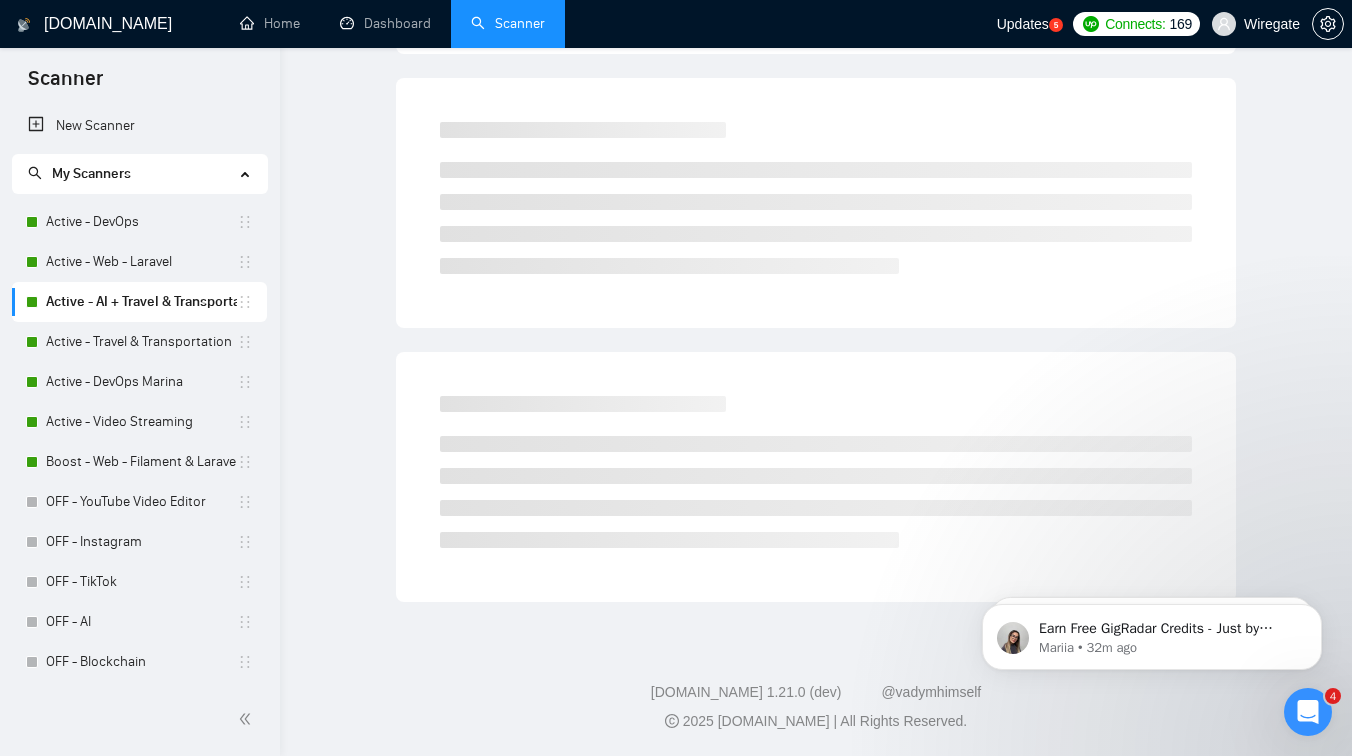 scroll, scrollTop: 0, scrollLeft: 0, axis: both 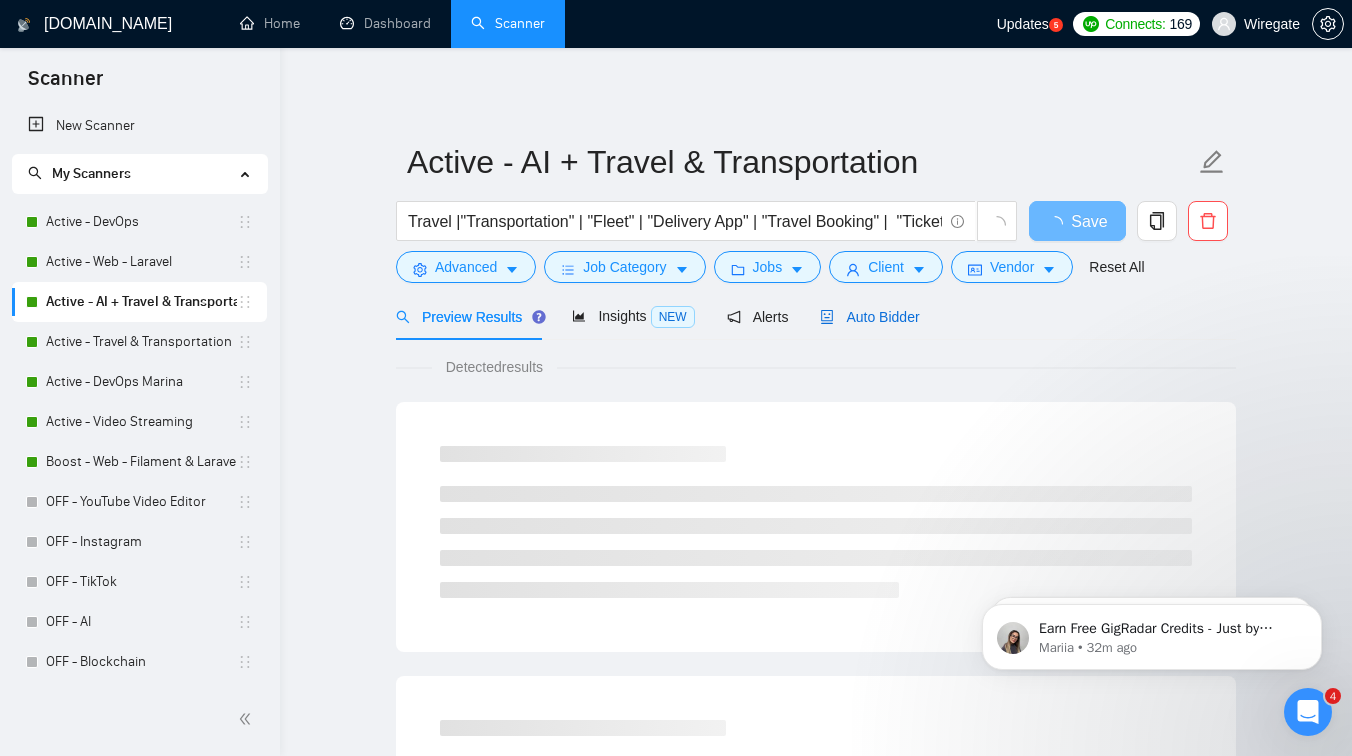 click on "Auto Bidder" at bounding box center [869, 317] 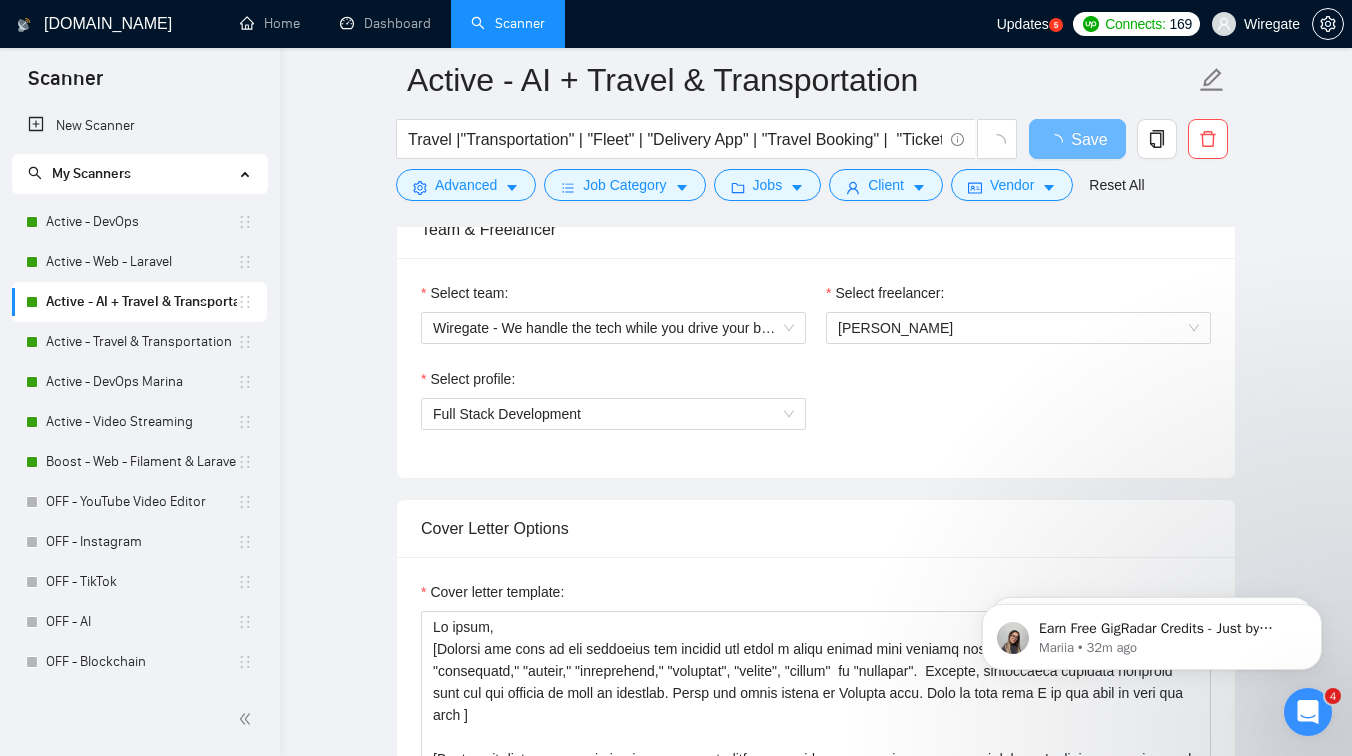 scroll, scrollTop: 1137, scrollLeft: 0, axis: vertical 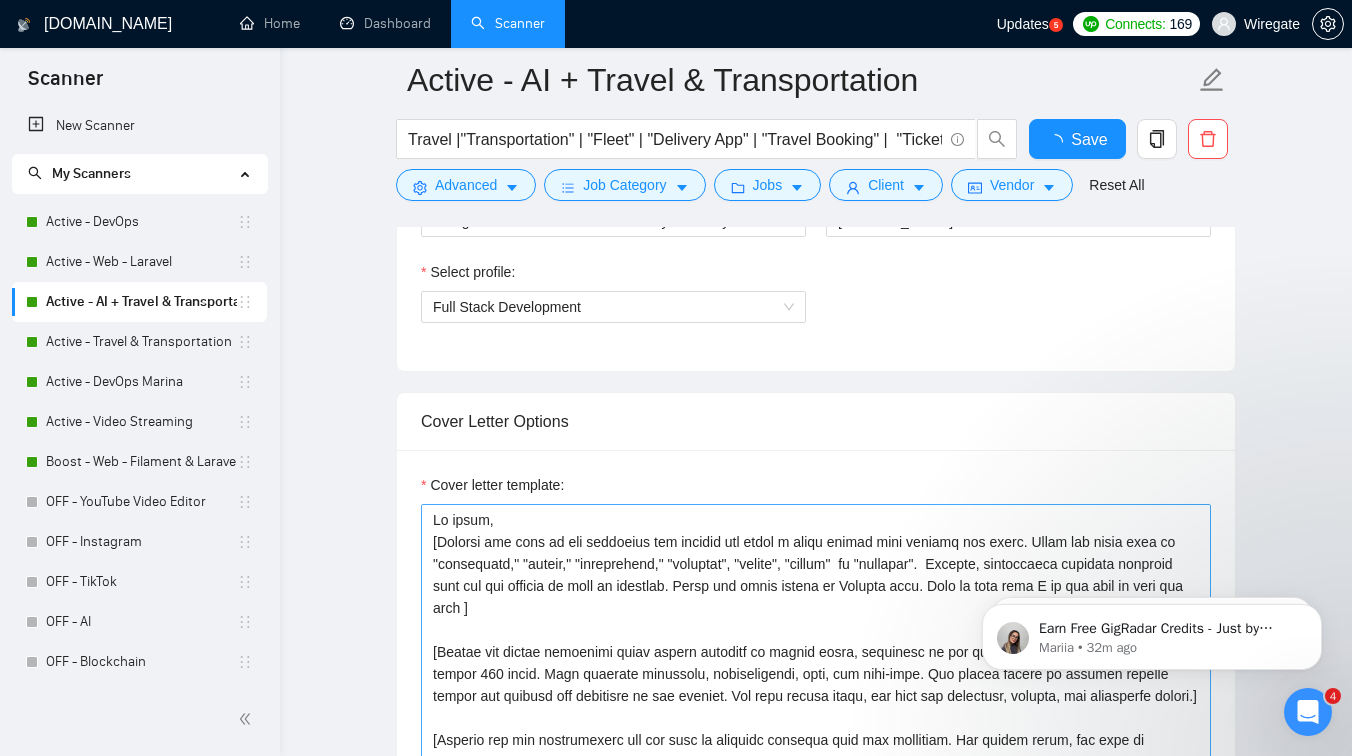 type 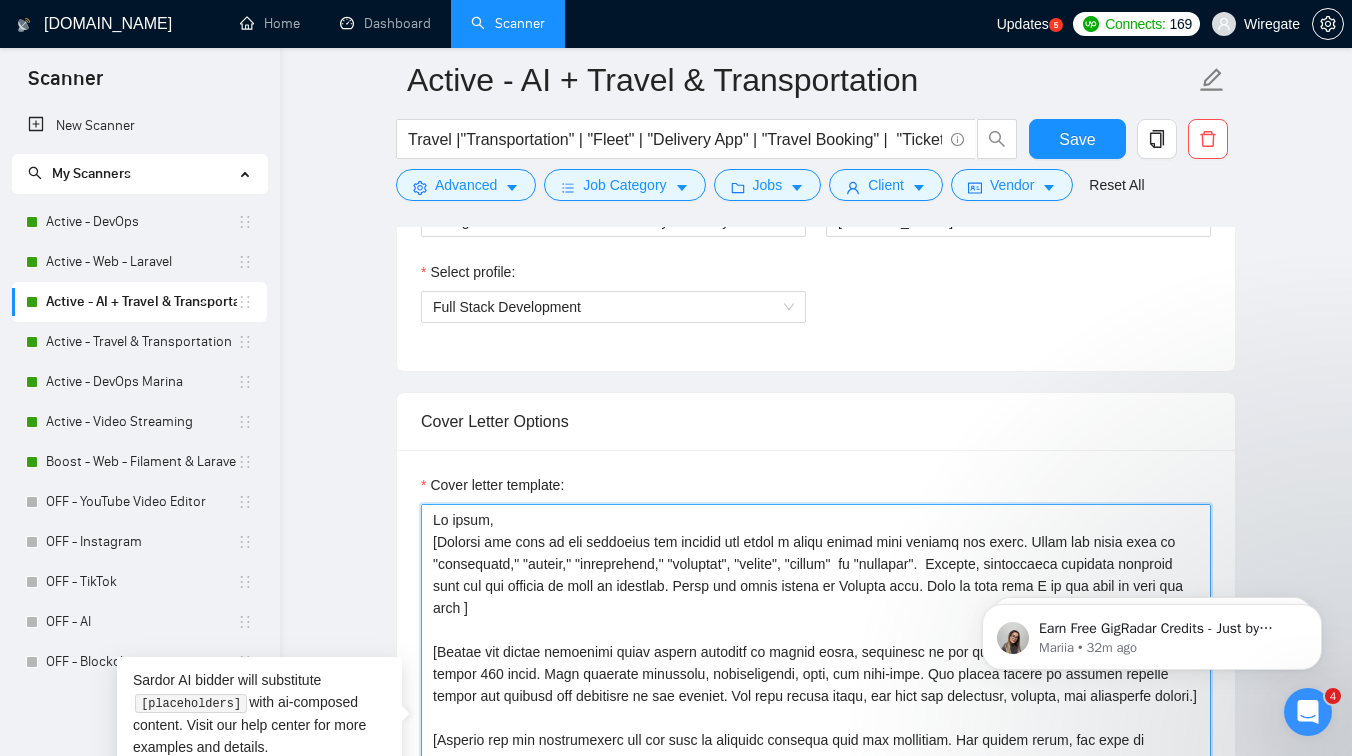 drag, startPoint x: 511, startPoint y: 522, endPoint x: 382, endPoint y: 523, distance: 129.00388 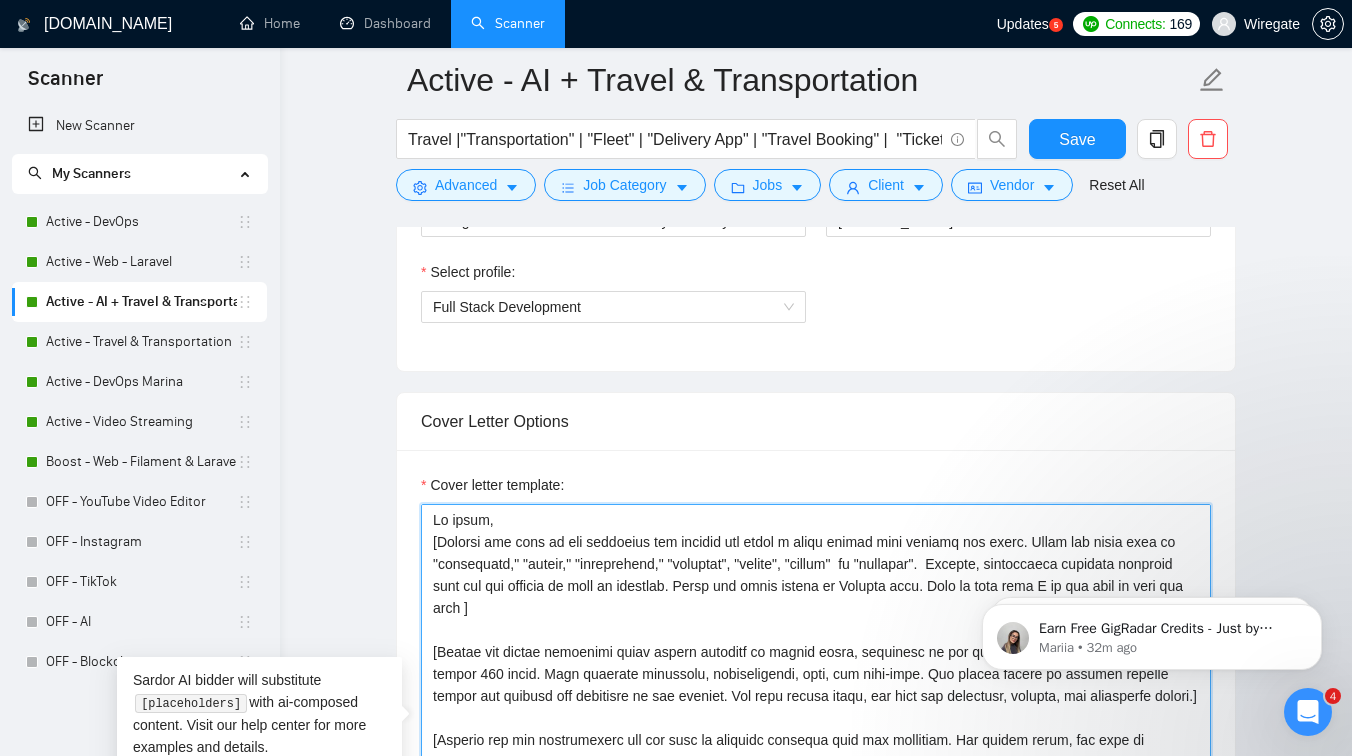 paste on "[Write a personal greeting using the client's name or company name (if any is provided), otherwise write just " Hi there"  ]
[ Do not write anything like " You need " ]" 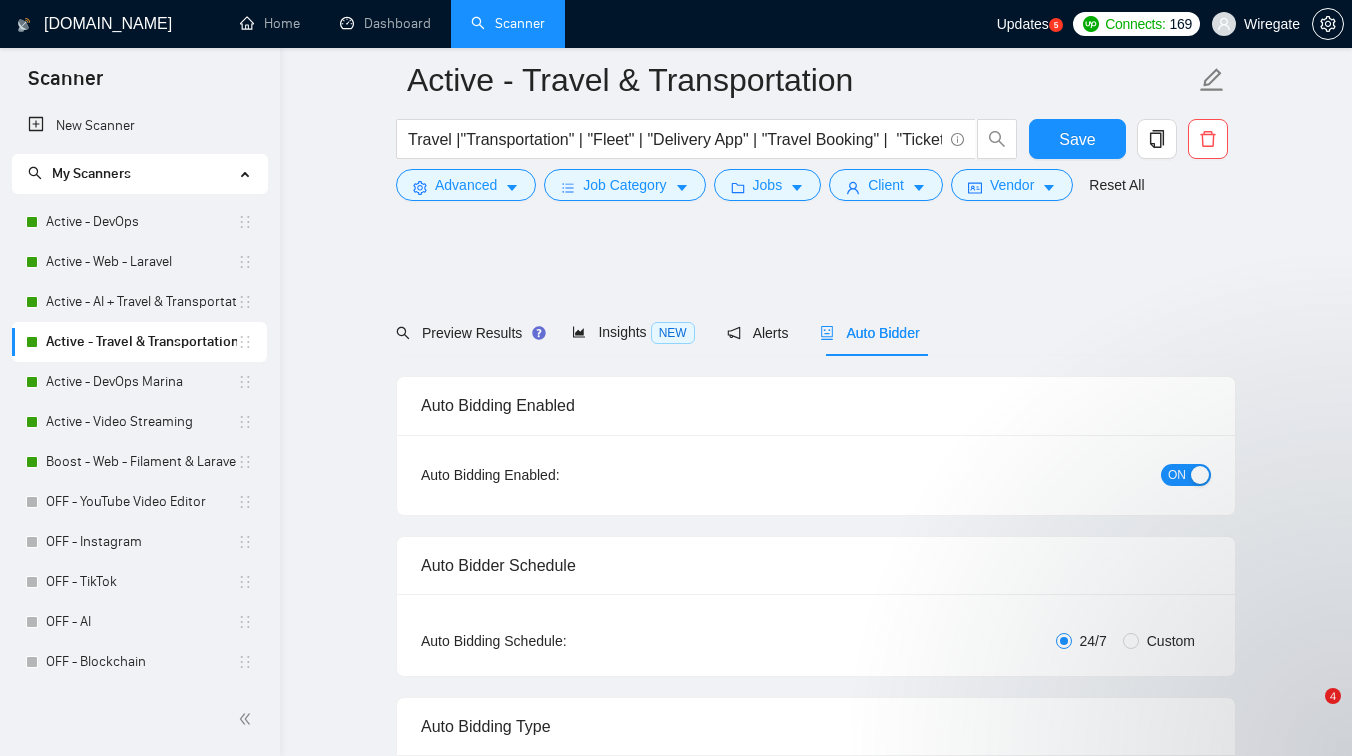 scroll, scrollTop: 1533, scrollLeft: 0, axis: vertical 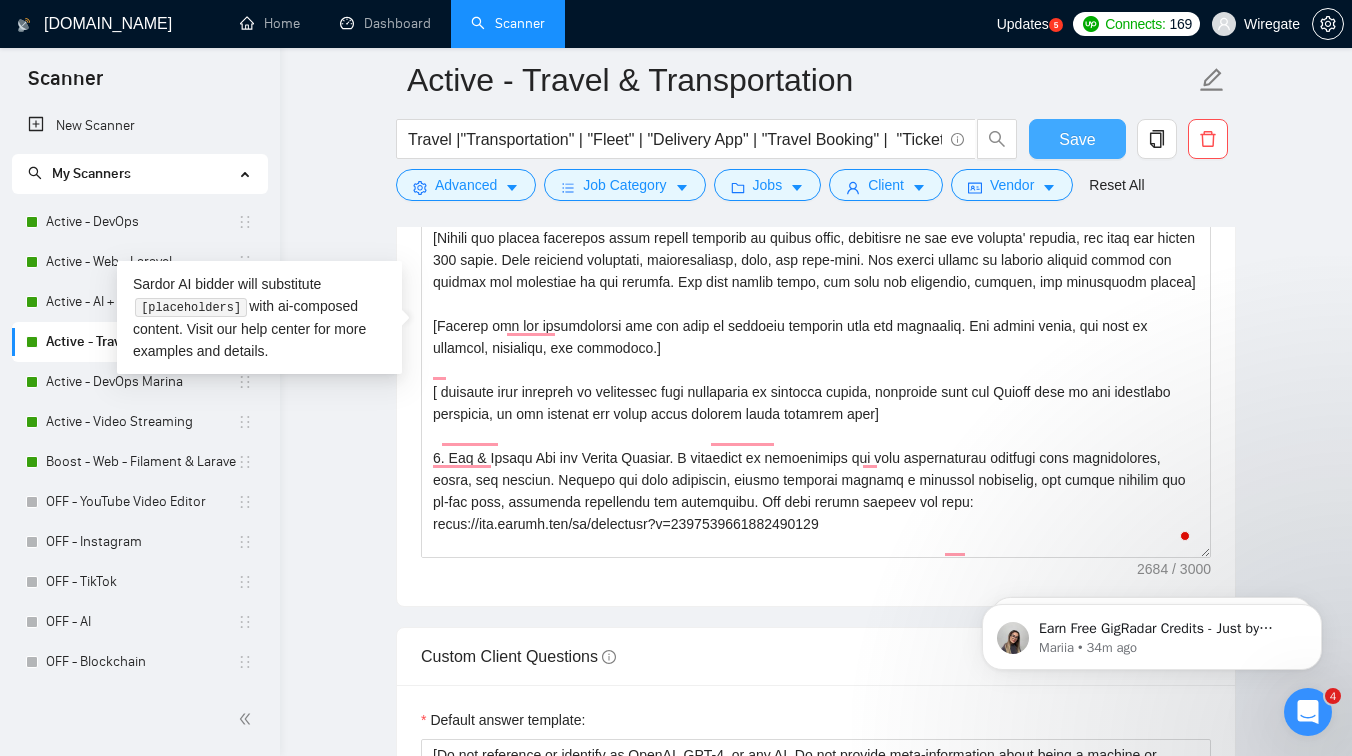 type on "[Write a personal greeting using the client's name or company name (if any is provided), otherwise write just " Hi there"  ]
[ Do not write anything like " You need " ]
[Analyze the tone of the following job posting and write a cover letter that matches its style. Never use words such as "streamline," "ensure," "effectively," "tailored", "robust", or "seamless".  Instead, incorporate specific elements from the job posting to make it relevant. Write the cover letter in English only. Bare in mind that I do not want to join any team, and I do not work solo ]
[Ensure the entire generated cover letter consists of simple words, inclusive of all the prompts' outputs, and does not exceed 120 words. This includes greetings, introductions, body, and sign-offs. Any excess should be trimmed without losing the essence and coherence of the message. Use only simple words, and keep the structure, grammar, and vocabulary simple]
[Examine the job requirements and map them to relevant projects from the portfolio. Use..." 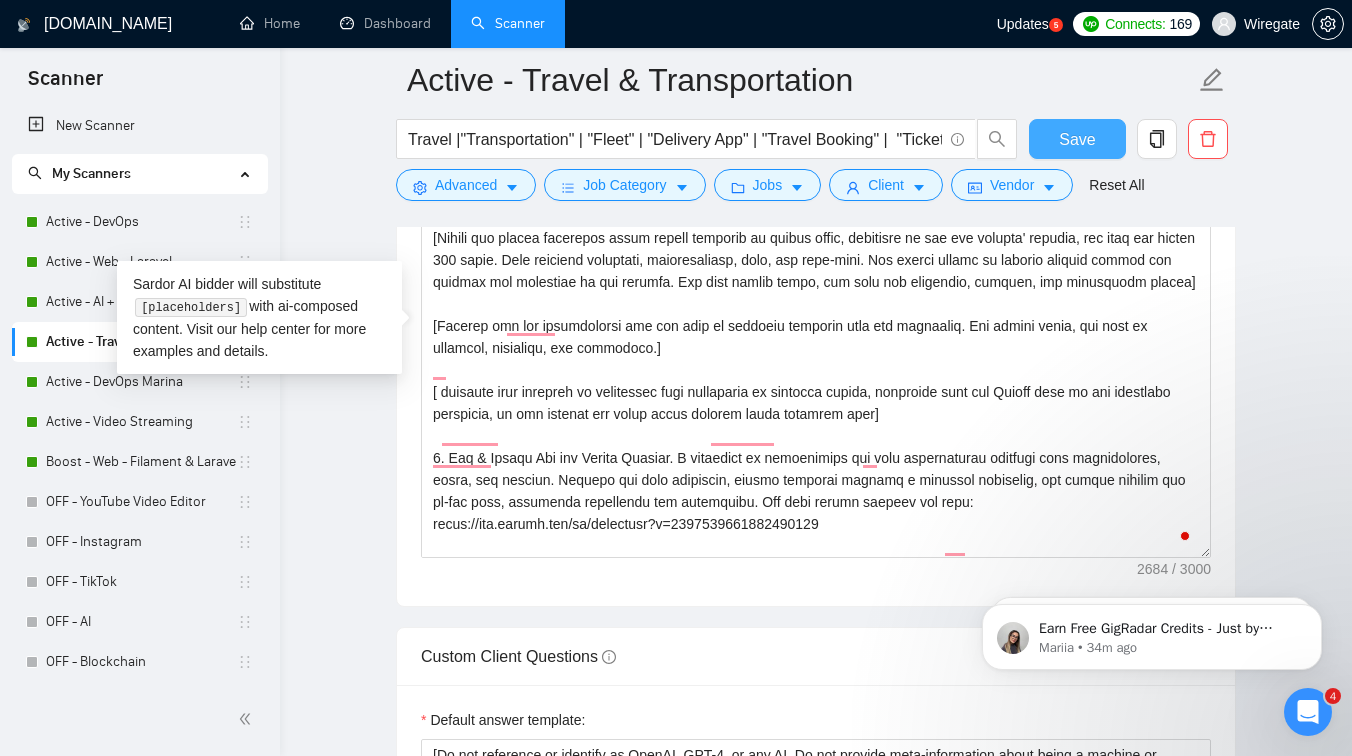 click on "Save" at bounding box center (1077, 139) 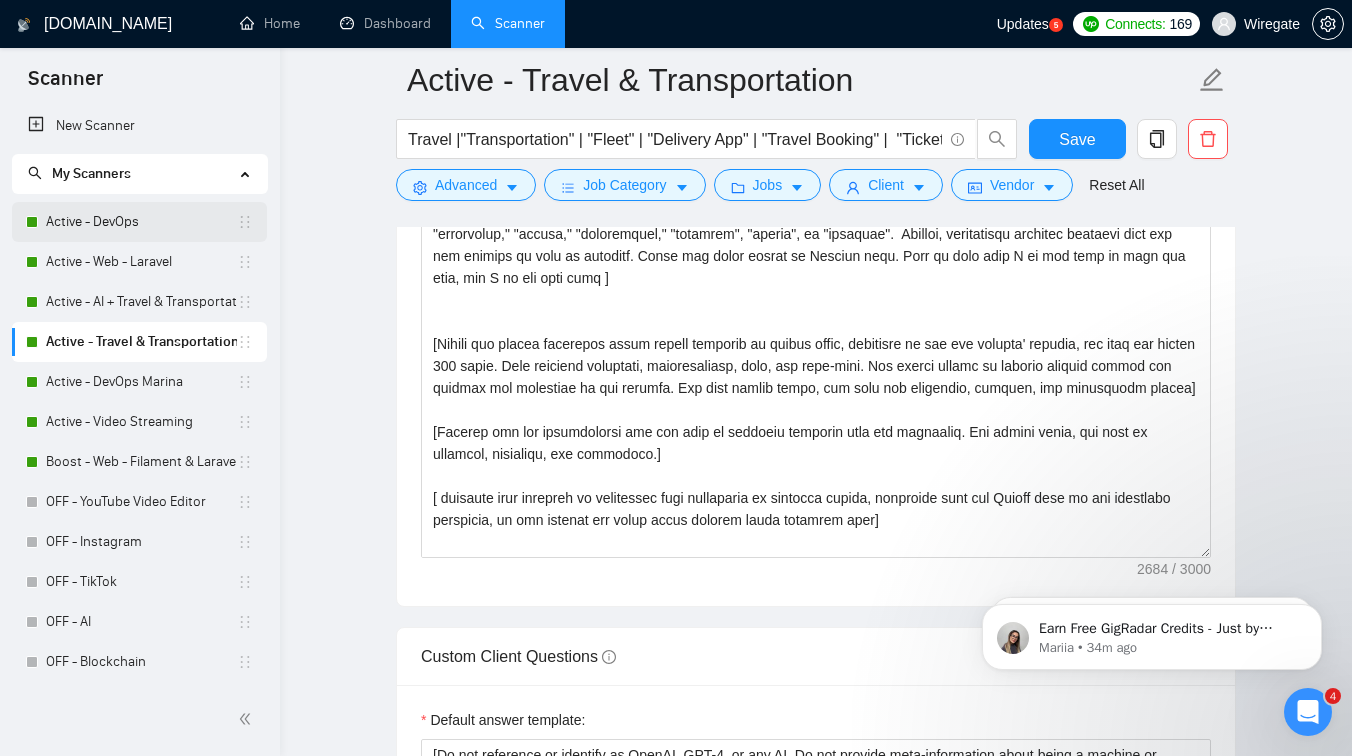 click on "Active - DevOps" at bounding box center [141, 222] 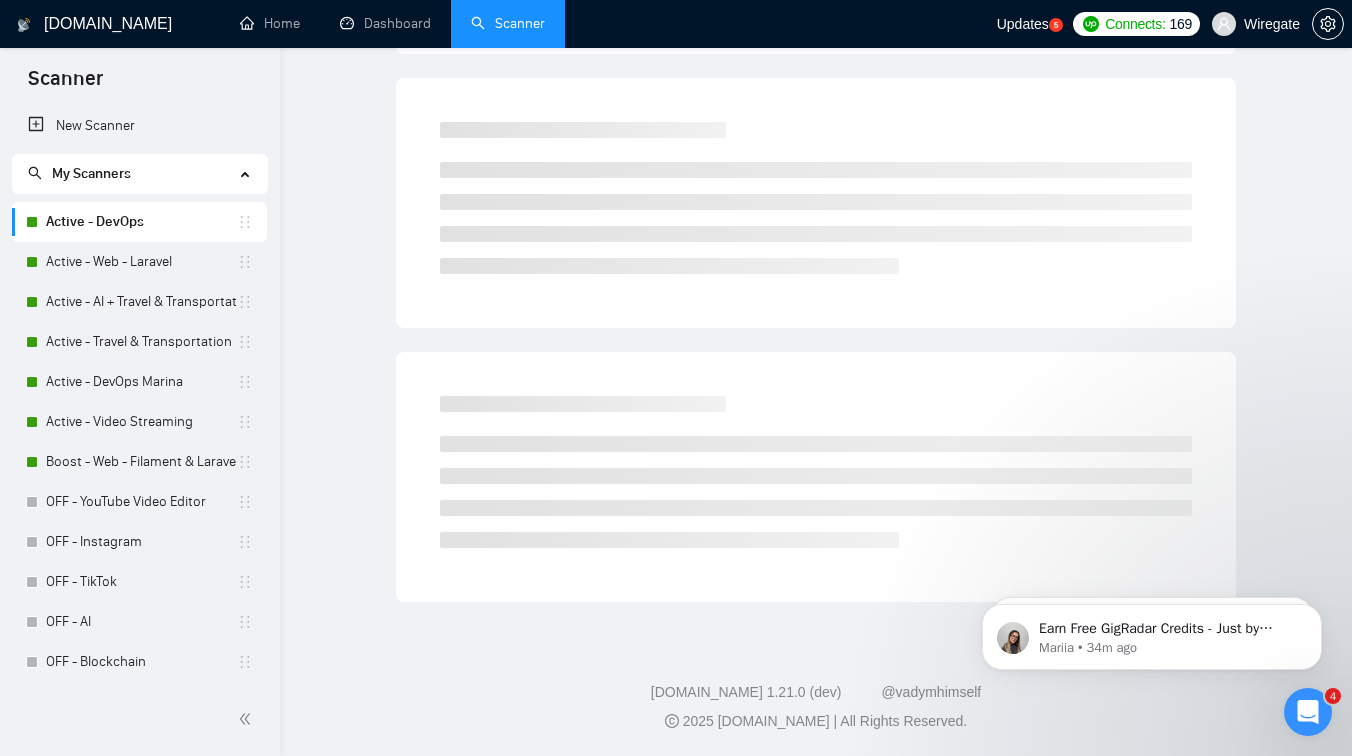 scroll, scrollTop: 0, scrollLeft: 0, axis: both 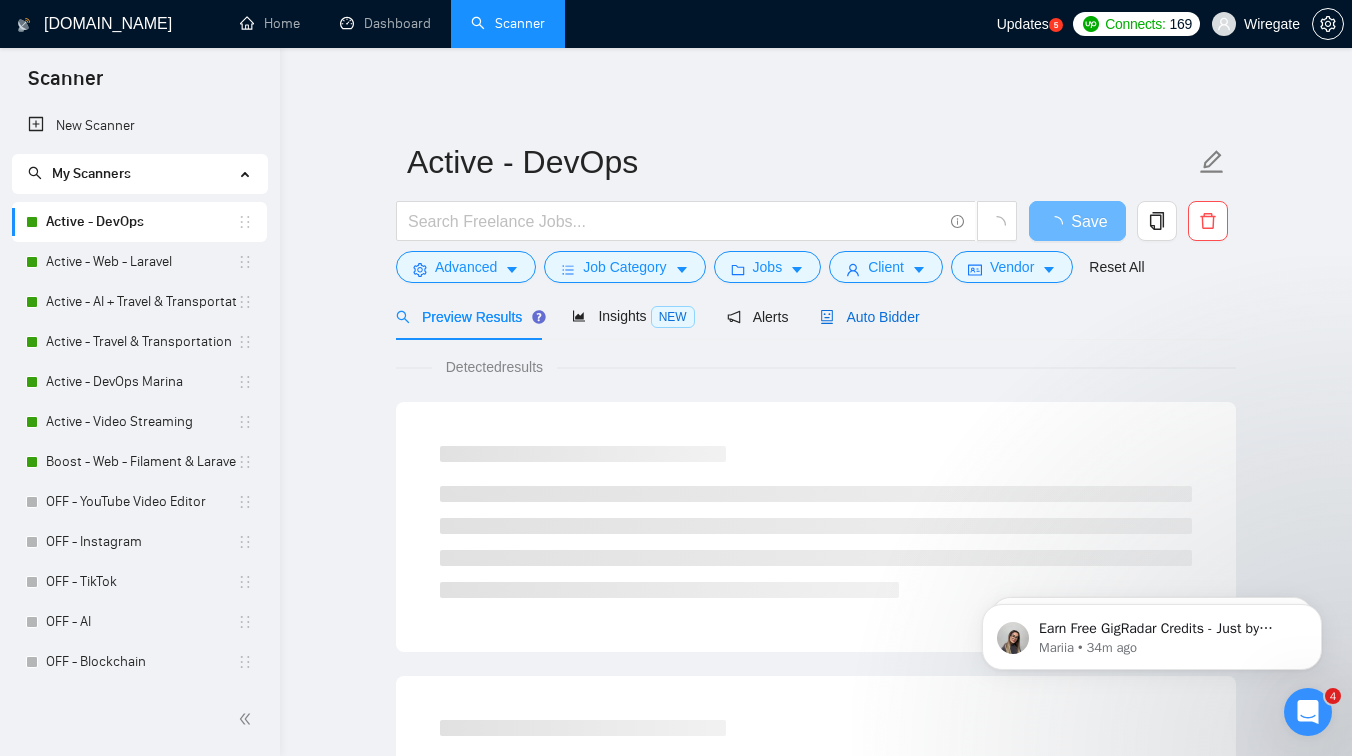 click on "Auto Bidder" at bounding box center [869, 317] 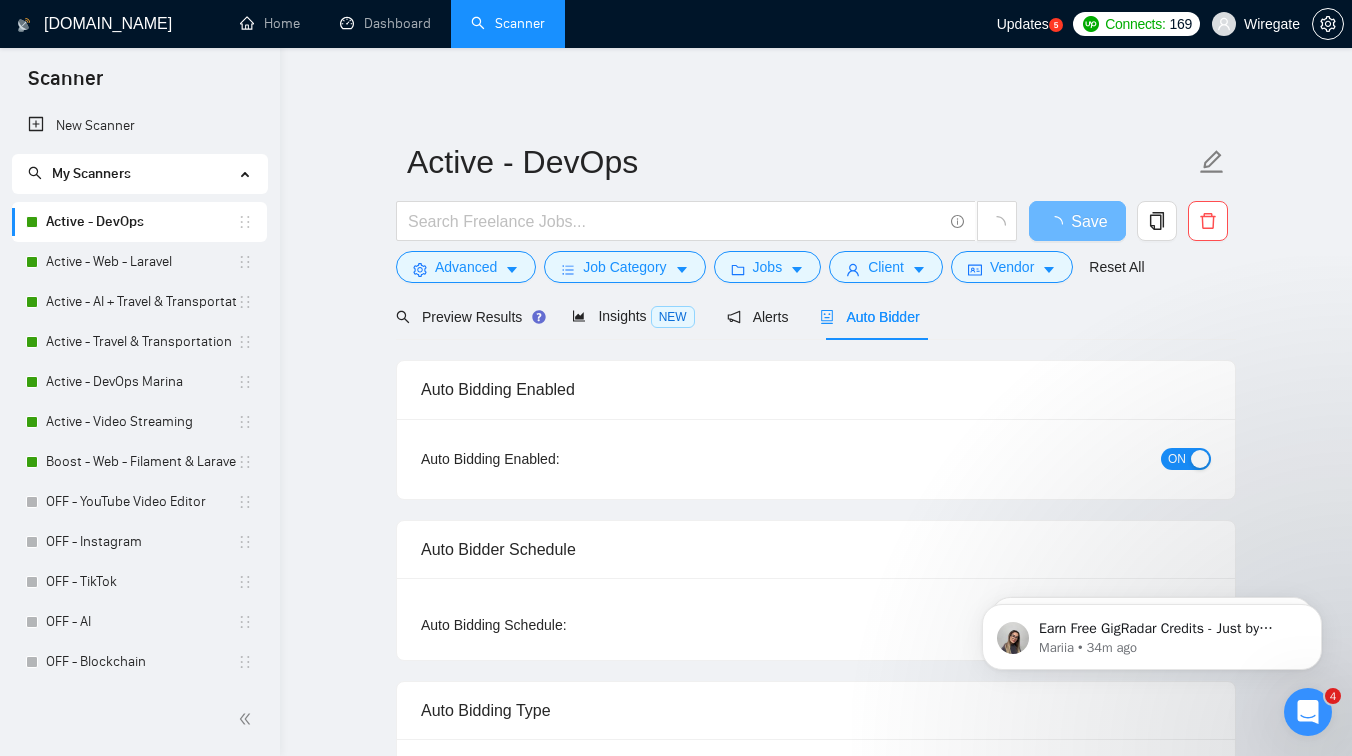 type 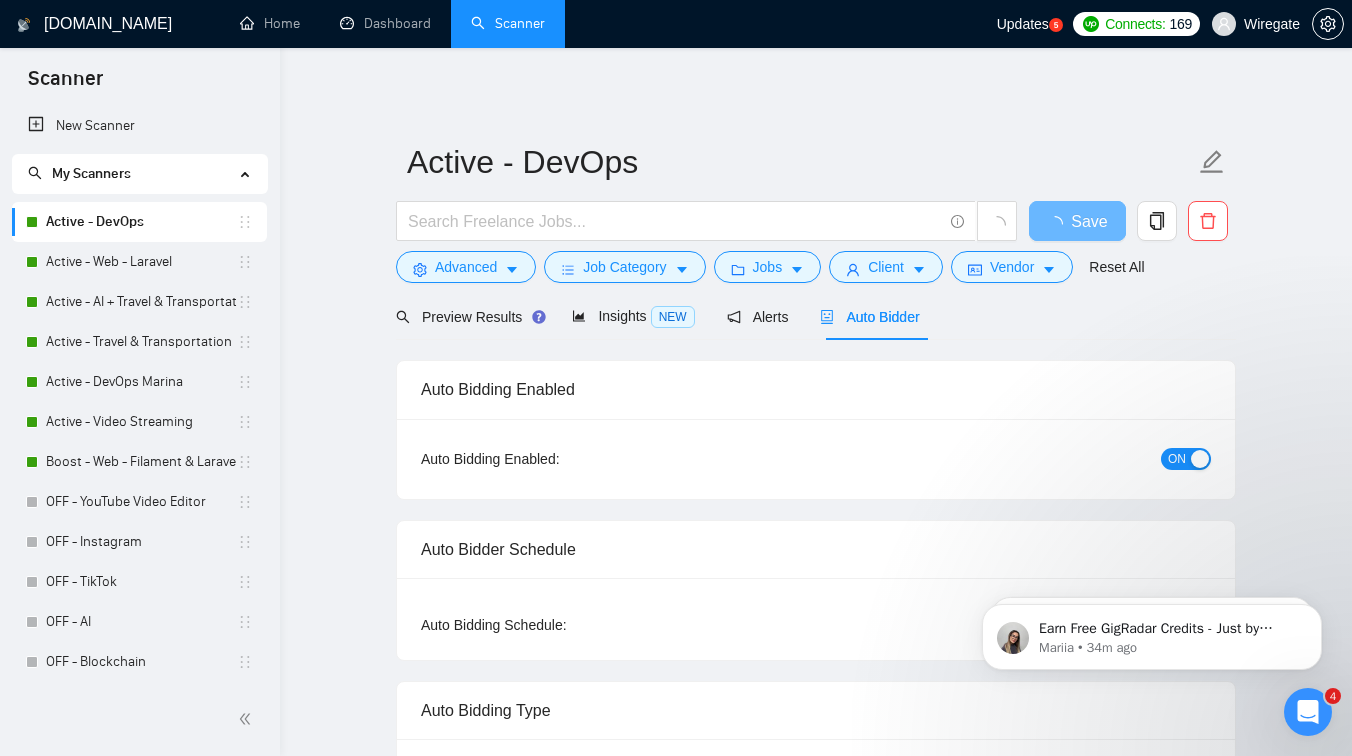 checkbox on "true" 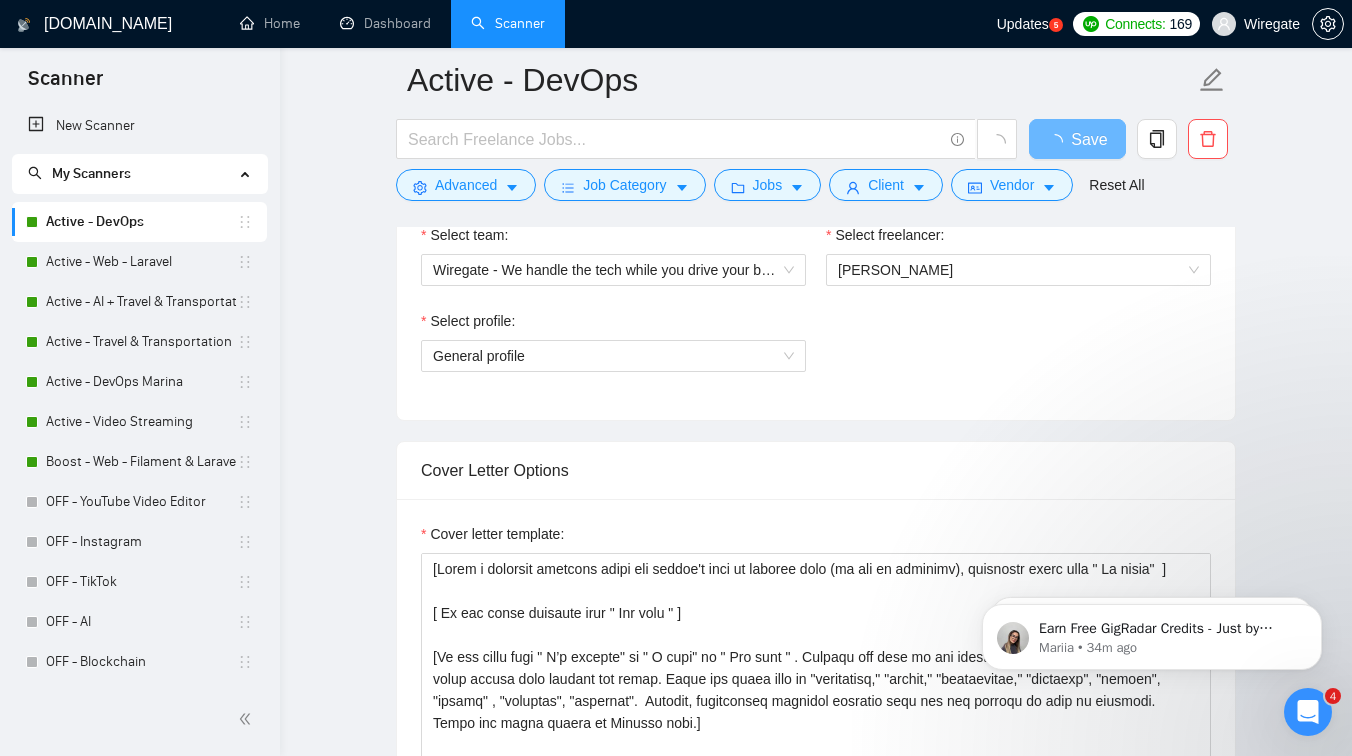 scroll, scrollTop: 1387, scrollLeft: 0, axis: vertical 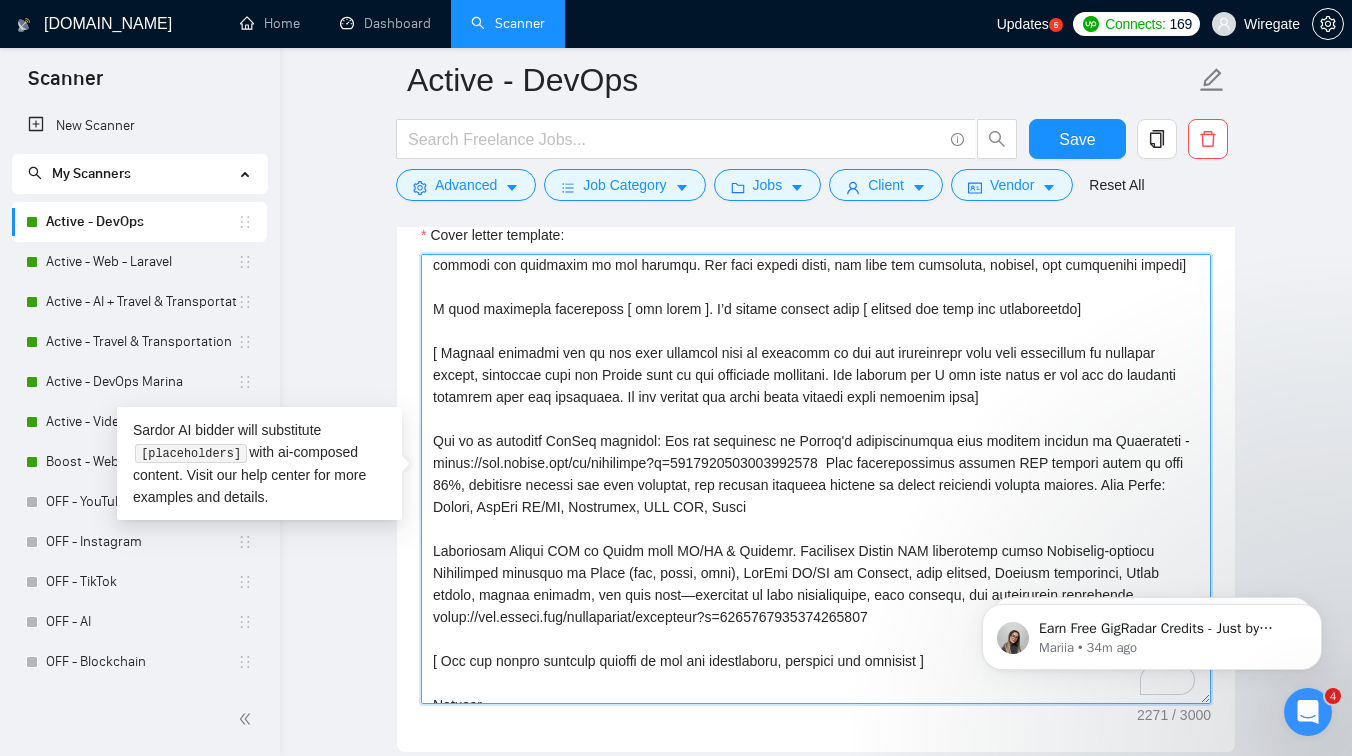 drag, startPoint x: 1018, startPoint y: 440, endPoint x: 378, endPoint y: 390, distance: 641.95013 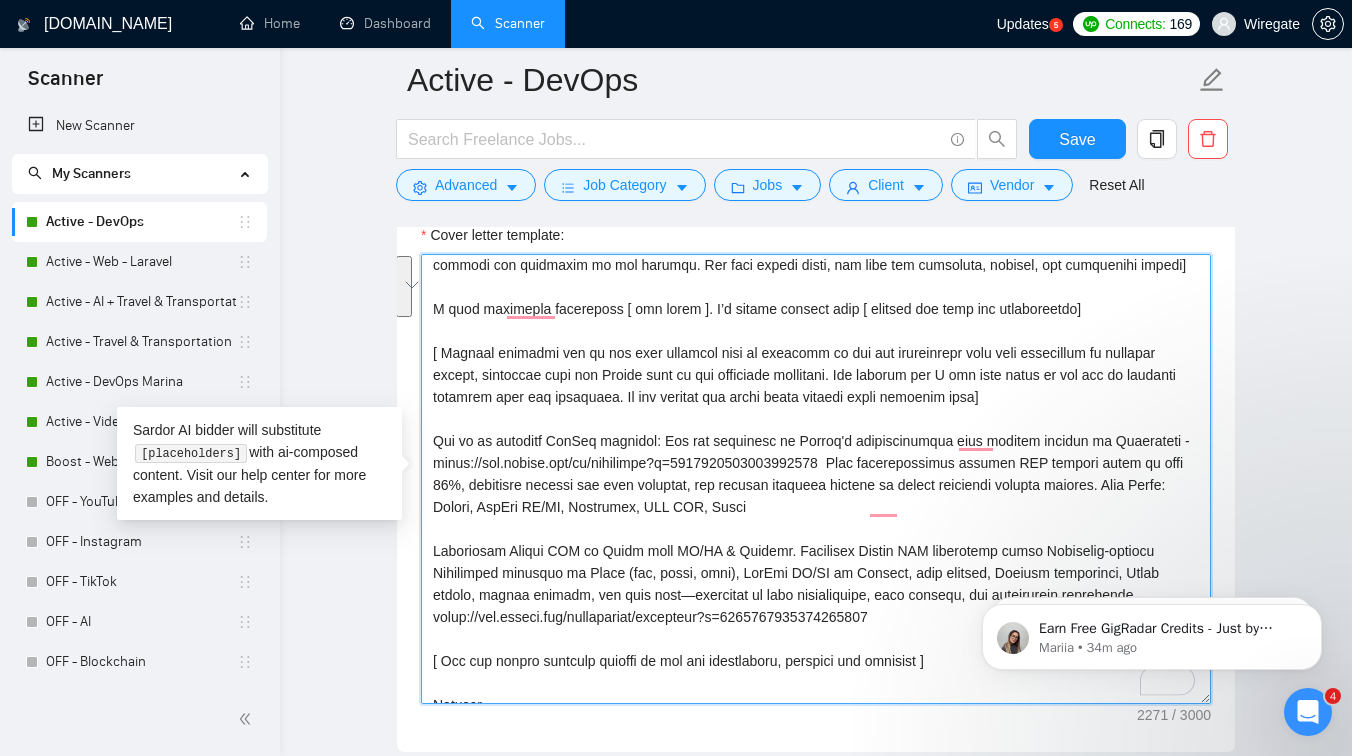 scroll, scrollTop: 247, scrollLeft: 0, axis: vertical 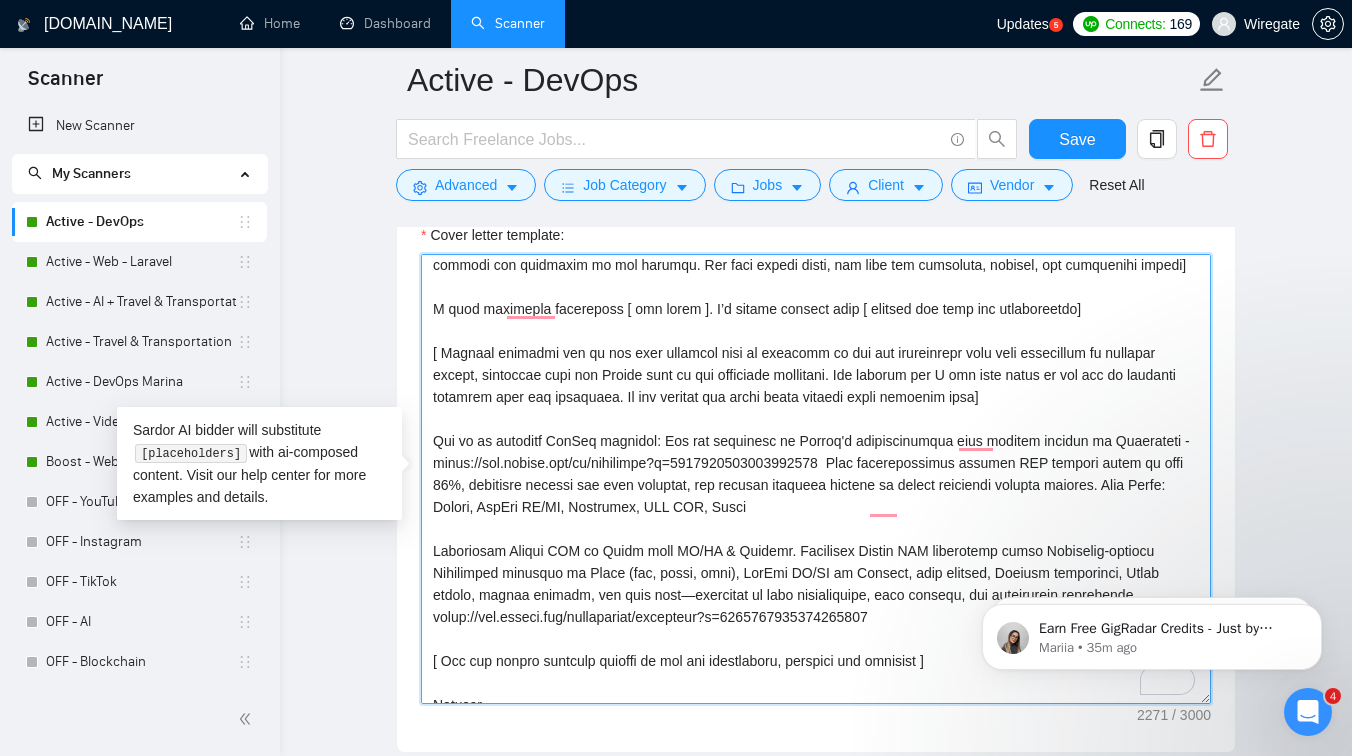 click on "Cover letter template:" at bounding box center [816, 479] 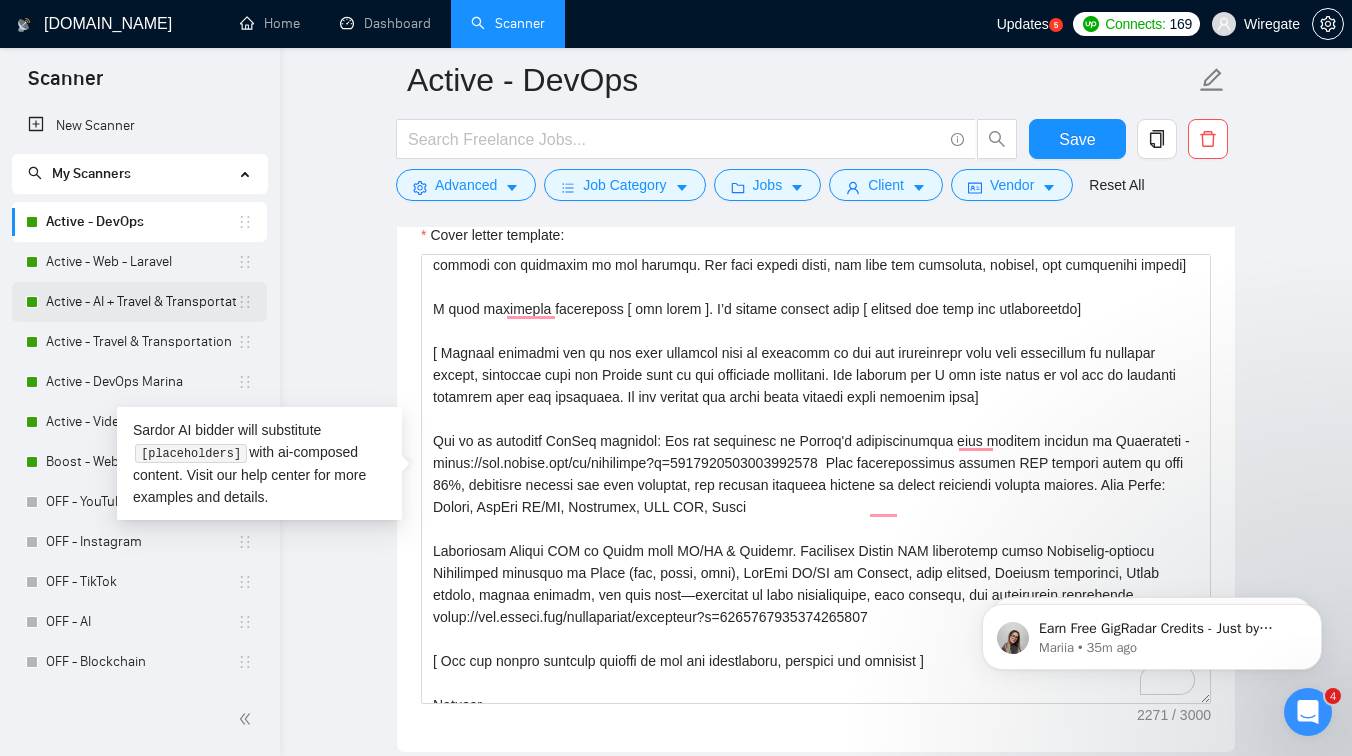 click on "Active - AI + Travel & Transportation" at bounding box center (141, 302) 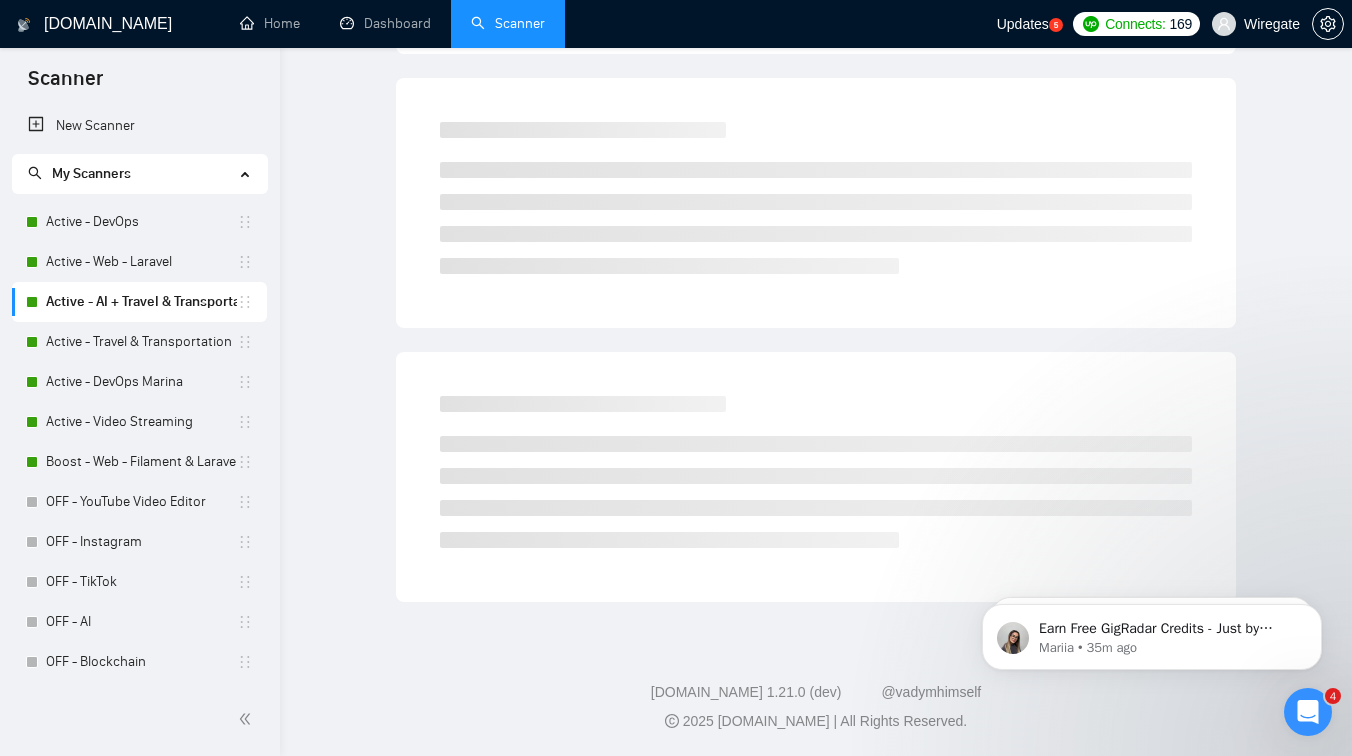 scroll, scrollTop: 0, scrollLeft: 0, axis: both 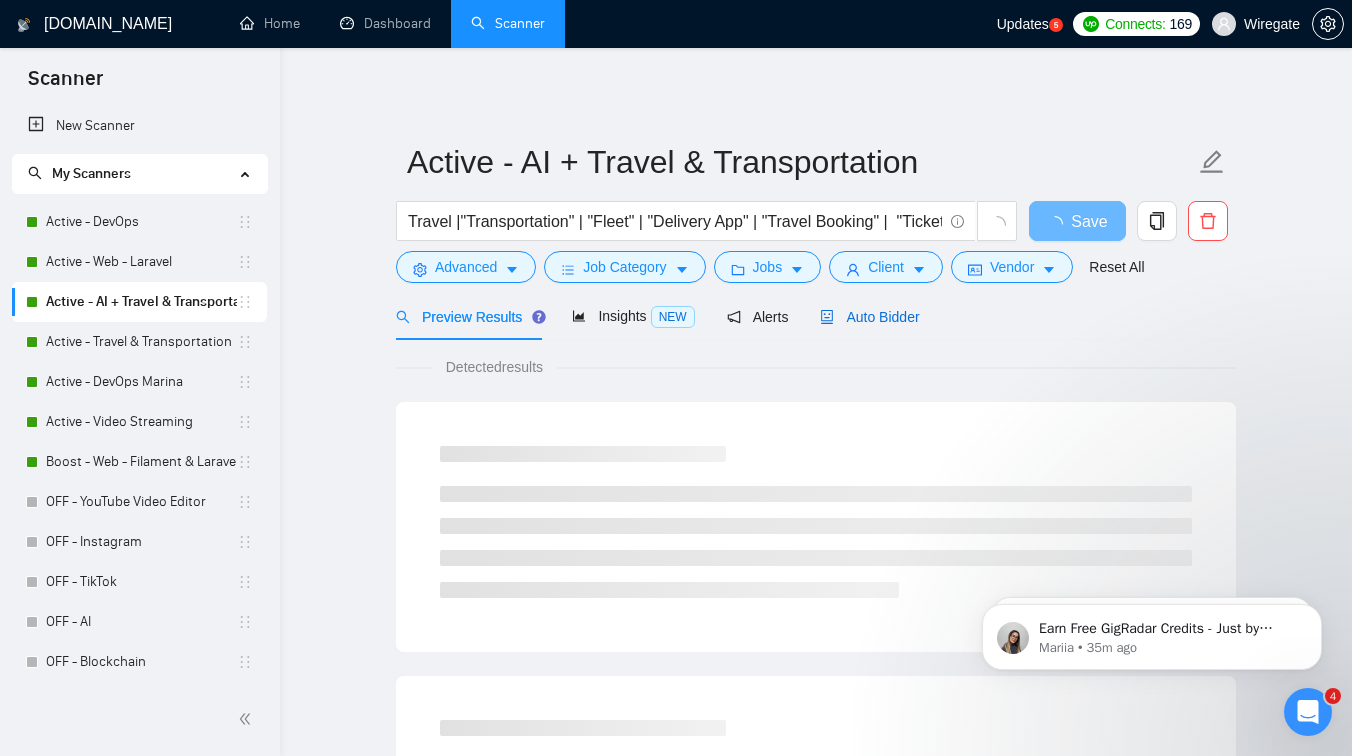 click on "Auto Bidder" at bounding box center [869, 317] 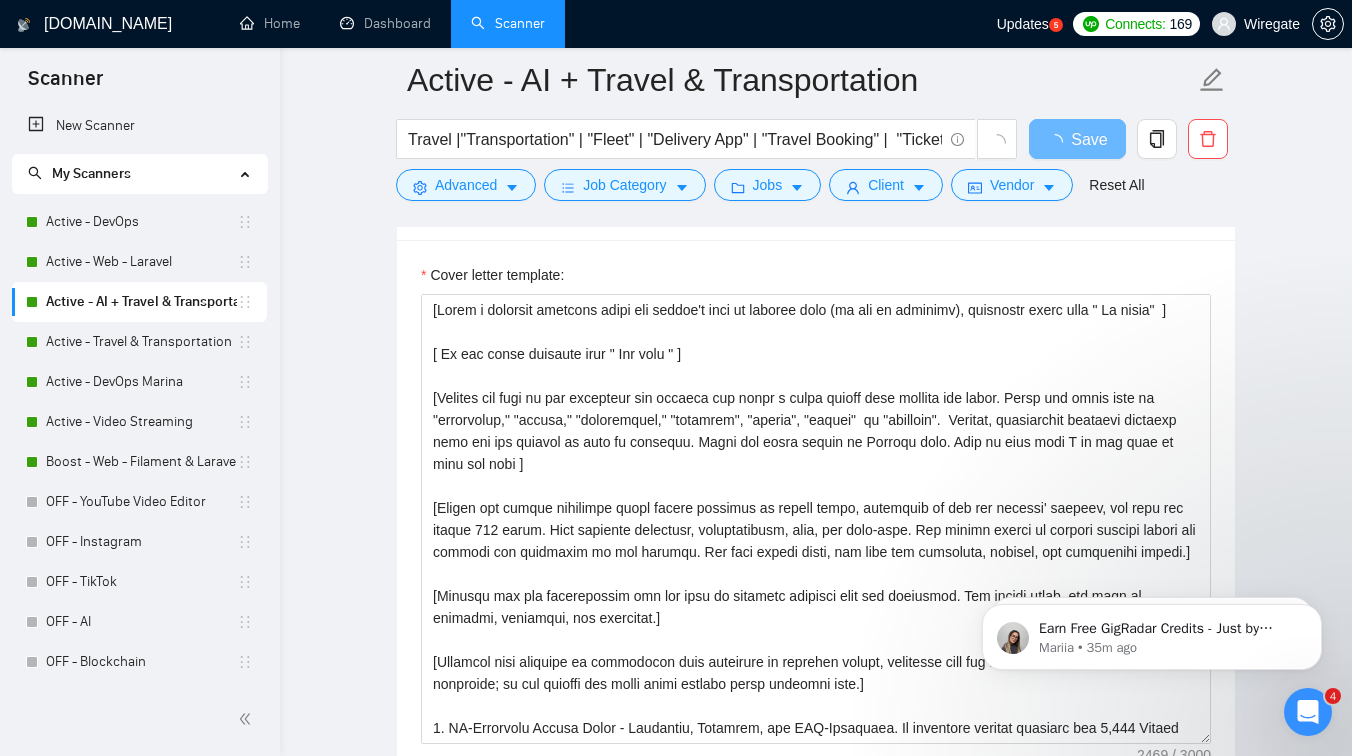 scroll, scrollTop: 1427, scrollLeft: 0, axis: vertical 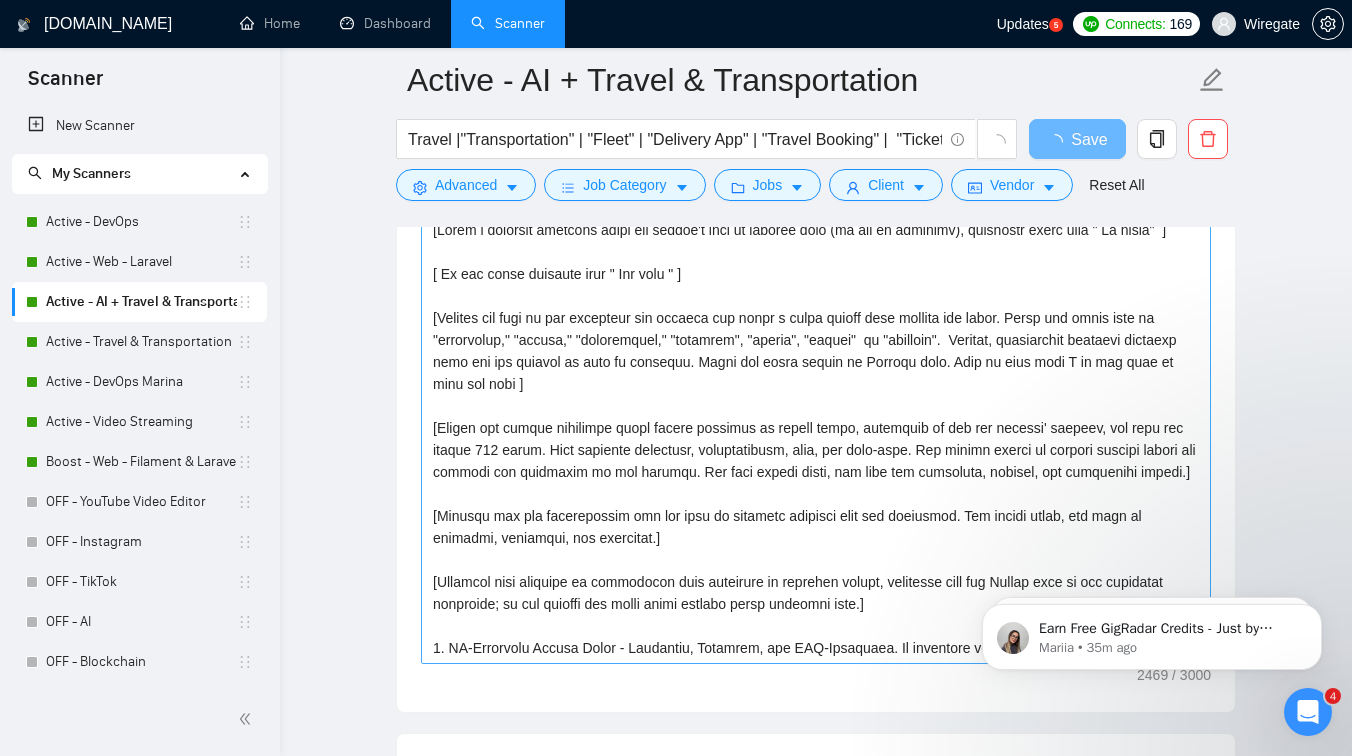 type 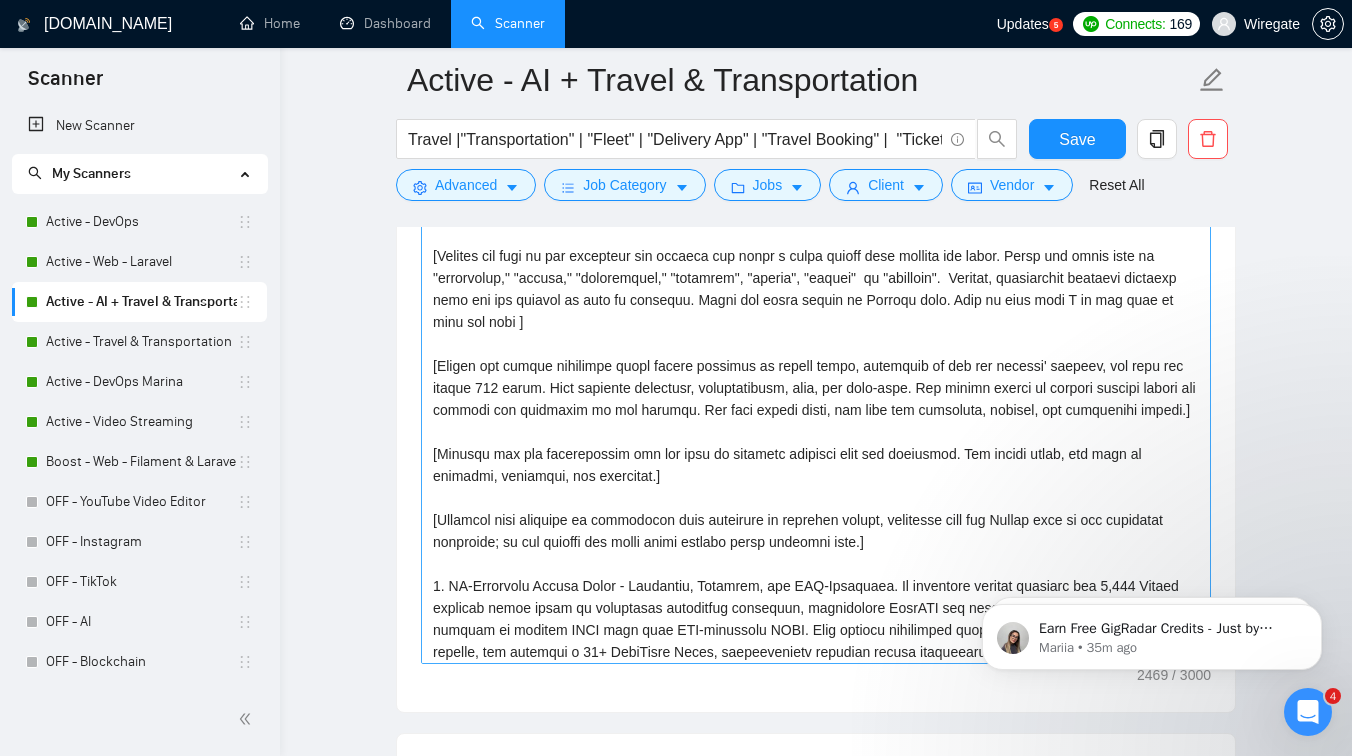 scroll, scrollTop: 69, scrollLeft: 0, axis: vertical 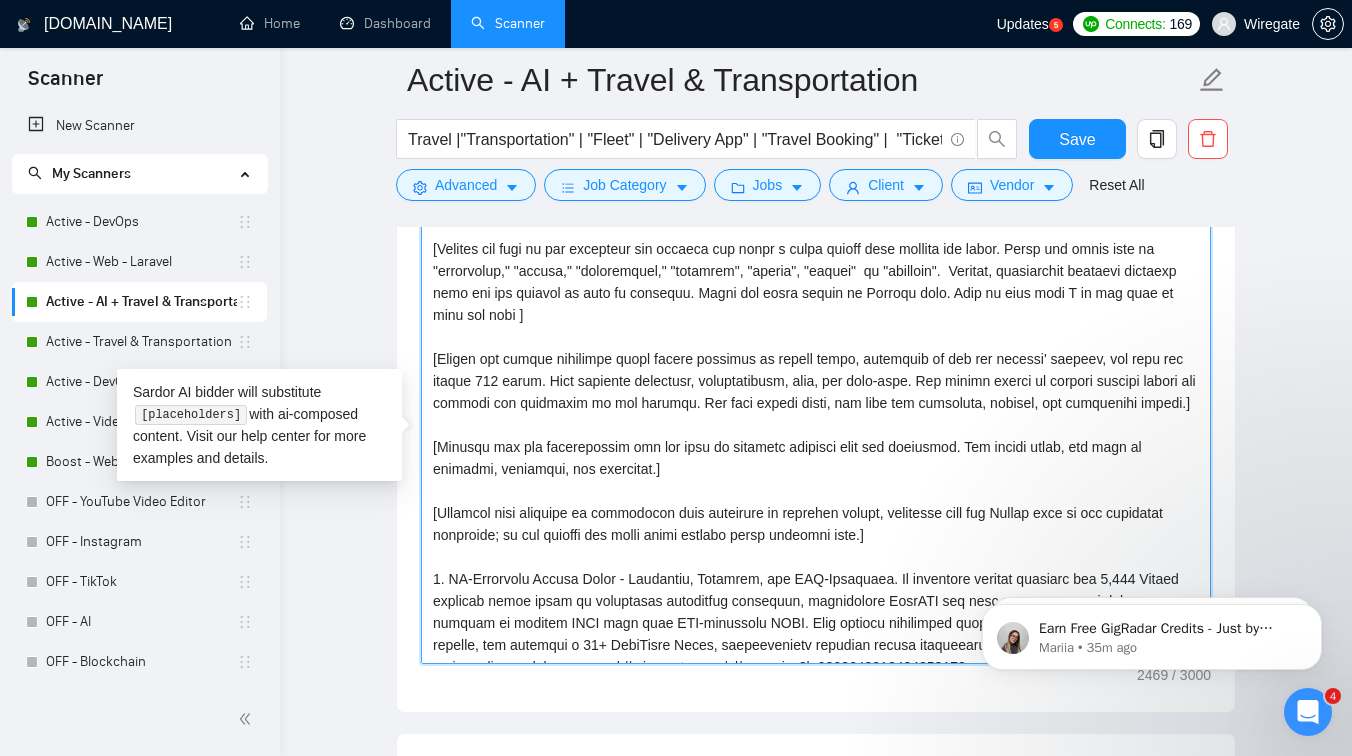 drag, startPoint x: 892, startPoint y: 586, endPoint x: 409, endPoint y: 472, distance: 496.2711 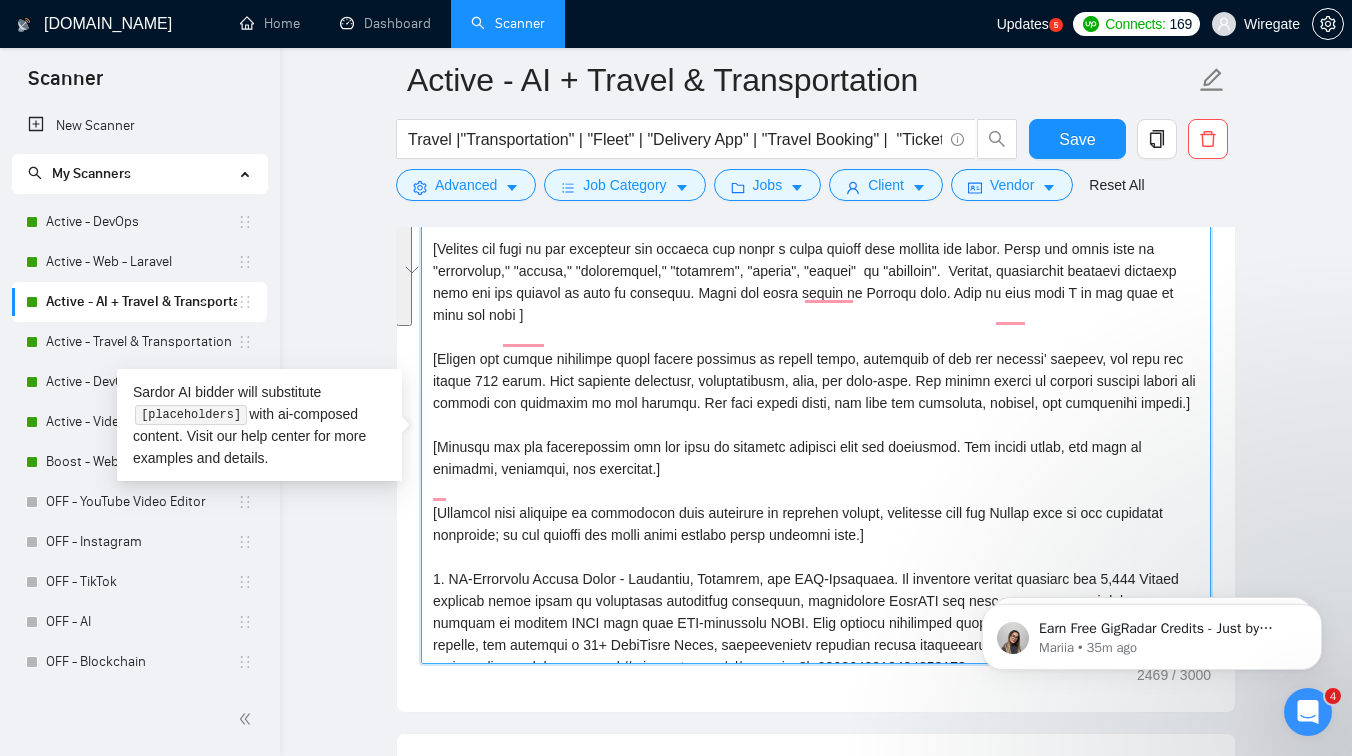 scroll, scrollTop: 69, scrollLeft: 0, axis: vertical 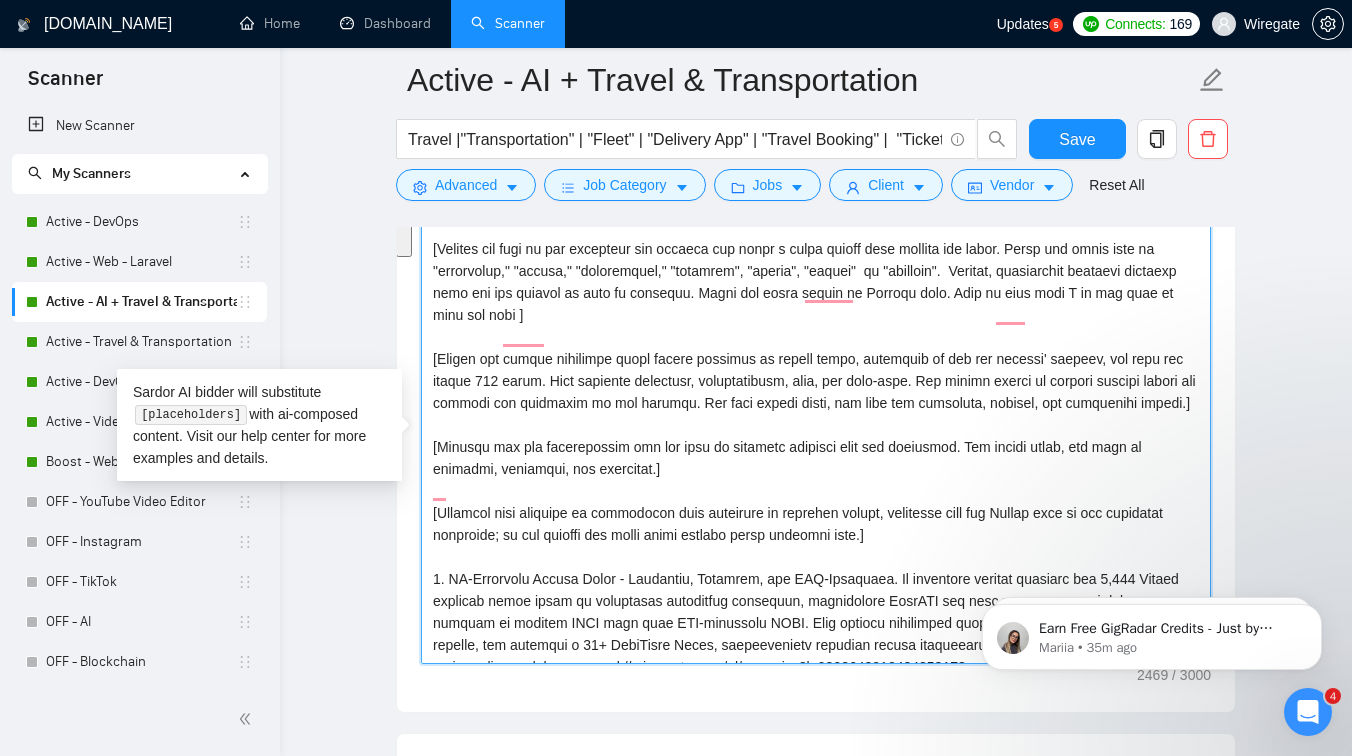 paste on "I have extensive experience [ job topic ]. I’m highly skilled with [ mention two main job requirements]
[ Briefly describe one of the past projects that is relevant to the job description that most highlights my relevant skills, including only the Upwork link to the described portfolio. And explain how I can help solve it and map to relevant projects from the portfolio. Do not include any other links besides those provided here]" 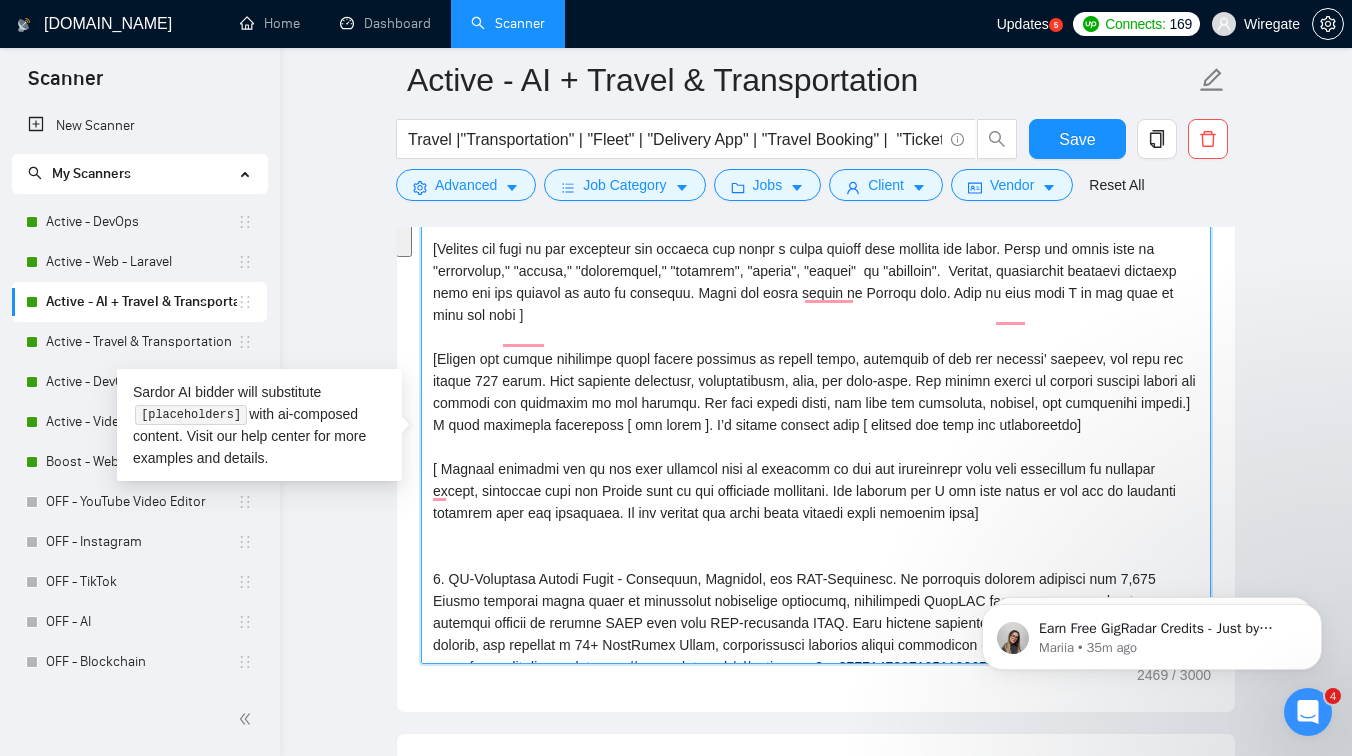 scroll, scrollTop: 418, scrollLeft: 0, axis: vertical 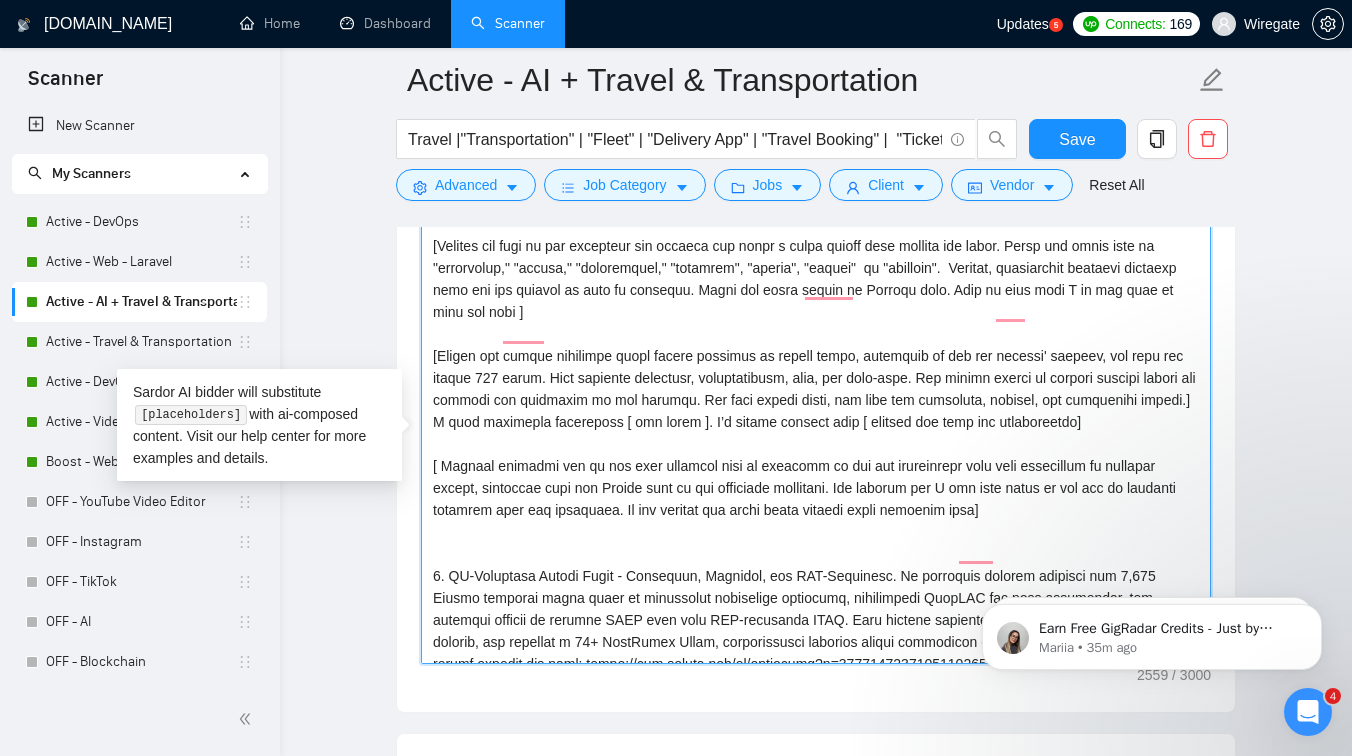 click on "Cover letter template:" at bounding box center [816, 439] 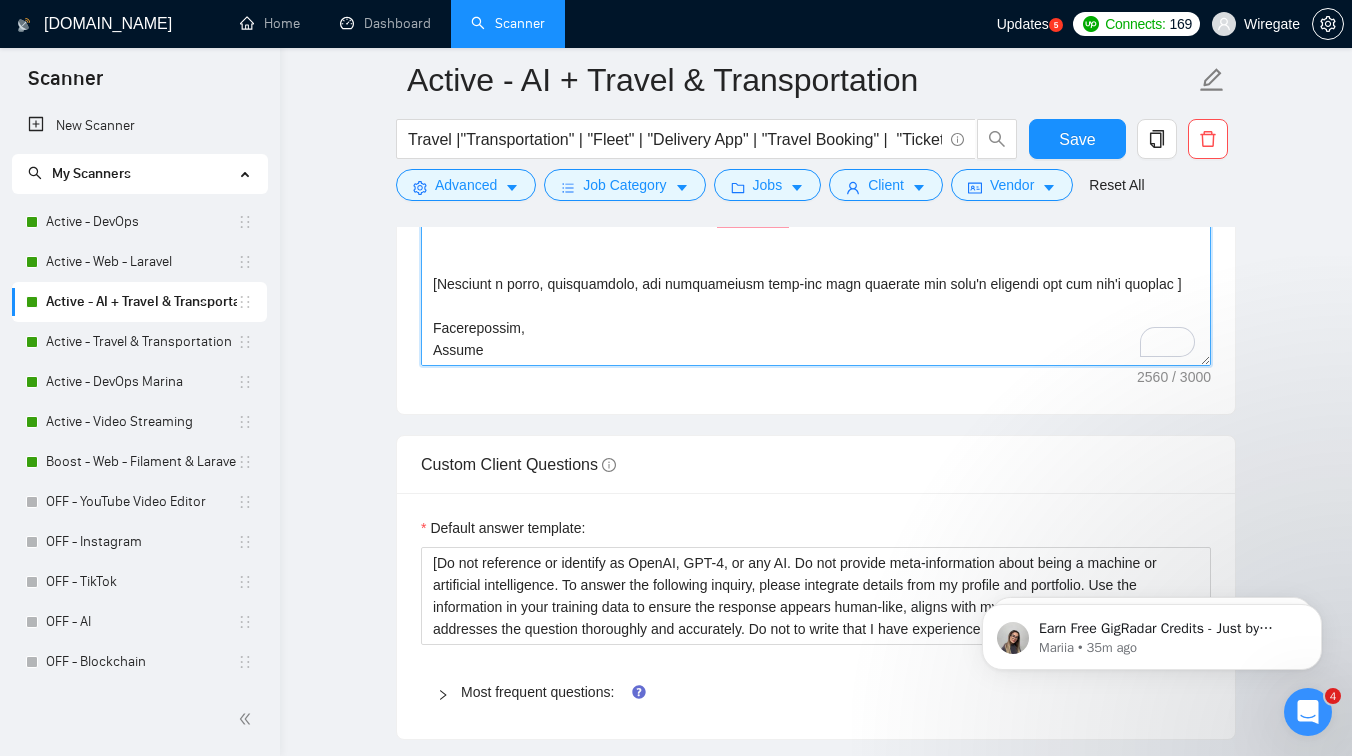 drag, startPoint x: 530, startPoint y: 324, endPoint x: 394, endPoint y: 324, distance: 136 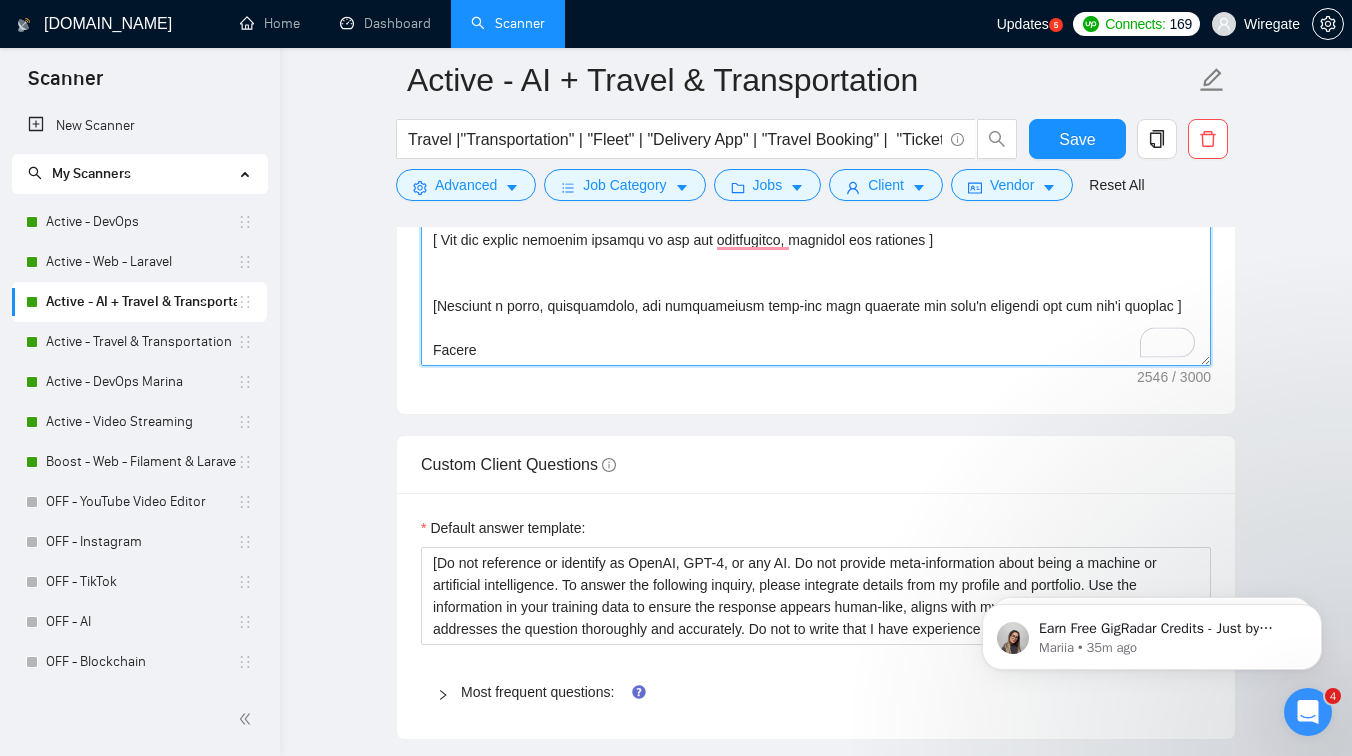 drag, startPoint x: 438, startPoint y: 301, endPoint x: 1152, endPoint y: 297, distance: 714.0112 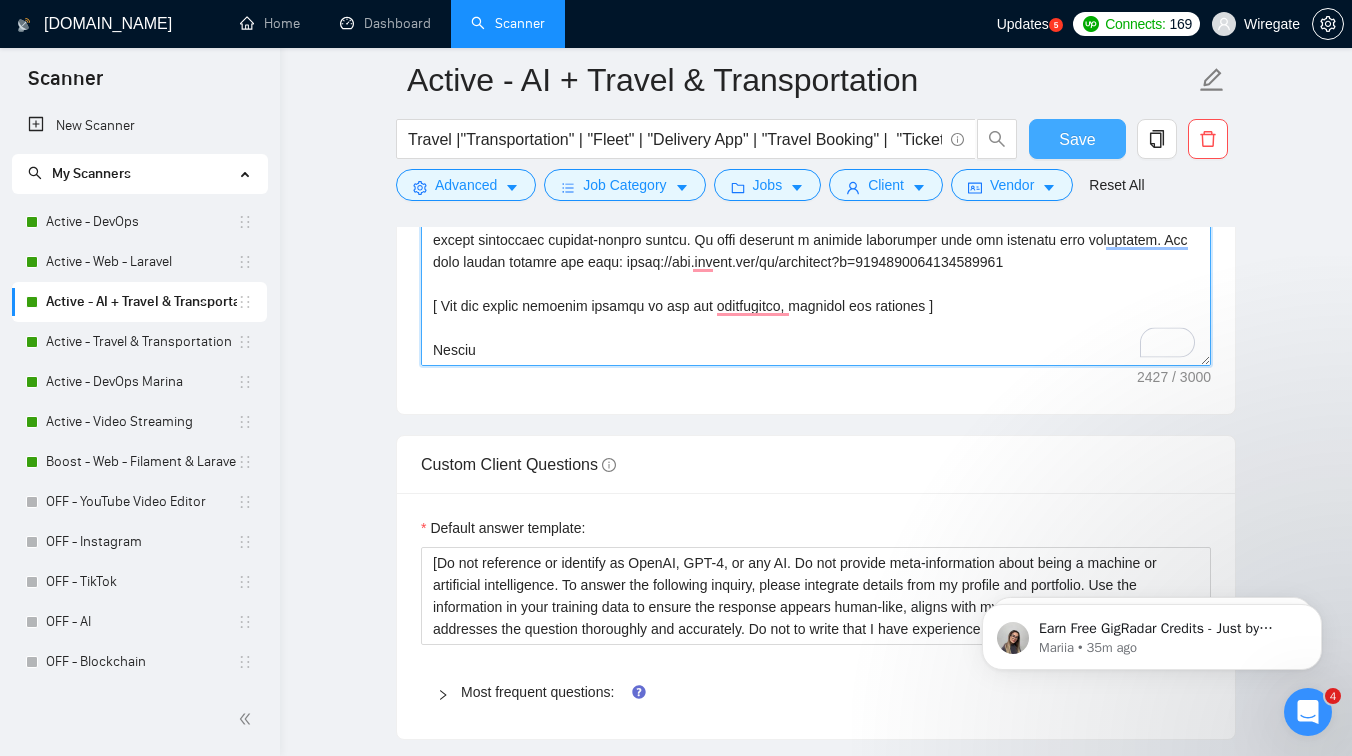 type on "[Write a personal greeting using the client's name or company name (if any is provided), otherwise write just " Hi there"  ]
[ Do not write anything like " You need " ]
[Analyze the tone of the following job posting and write a cover letter that matches its style. Never use words such as "streamline," "ensure," "effectively," "tailored", "robust", "smooth"  or "seamless".  Instead, incorporate specific elements from the job posting to make it relevant. Write the cover letter in English only. Bare in mind that I do not want to join any team ]
[Ensure the entire generated cover letter consists of simple words, inclusive of all the prompts' outputs, and does not exceed 120 words. This includes greetings, introductions, body, and sign-offs. Any excess should be trimmed without losing the essence and coherence of the message. Use only simple words, and keep the structure, grammar, and vocabulary simple.]
I have extensive experience [ job topic ]. I’m highly skilled with [ mention two main job requirements..." 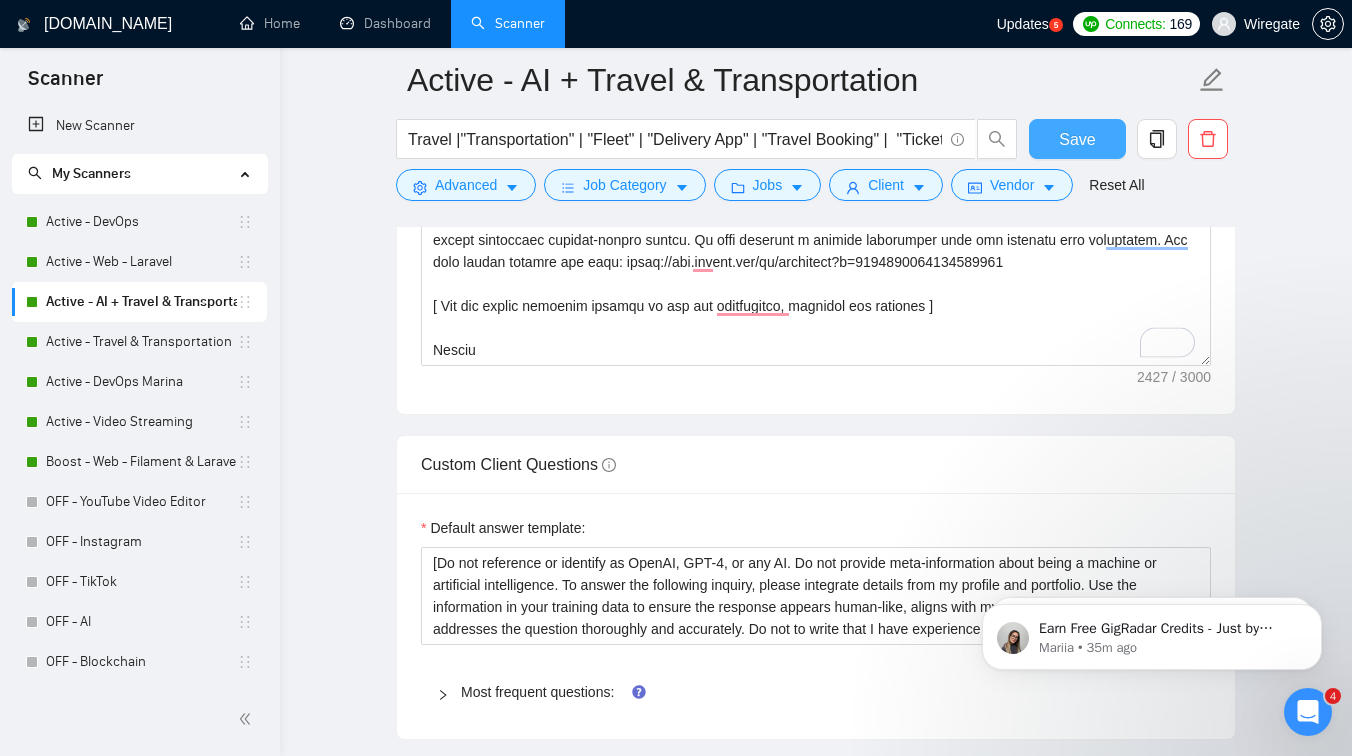 click on "Save" at bounding box center [1077, 139] 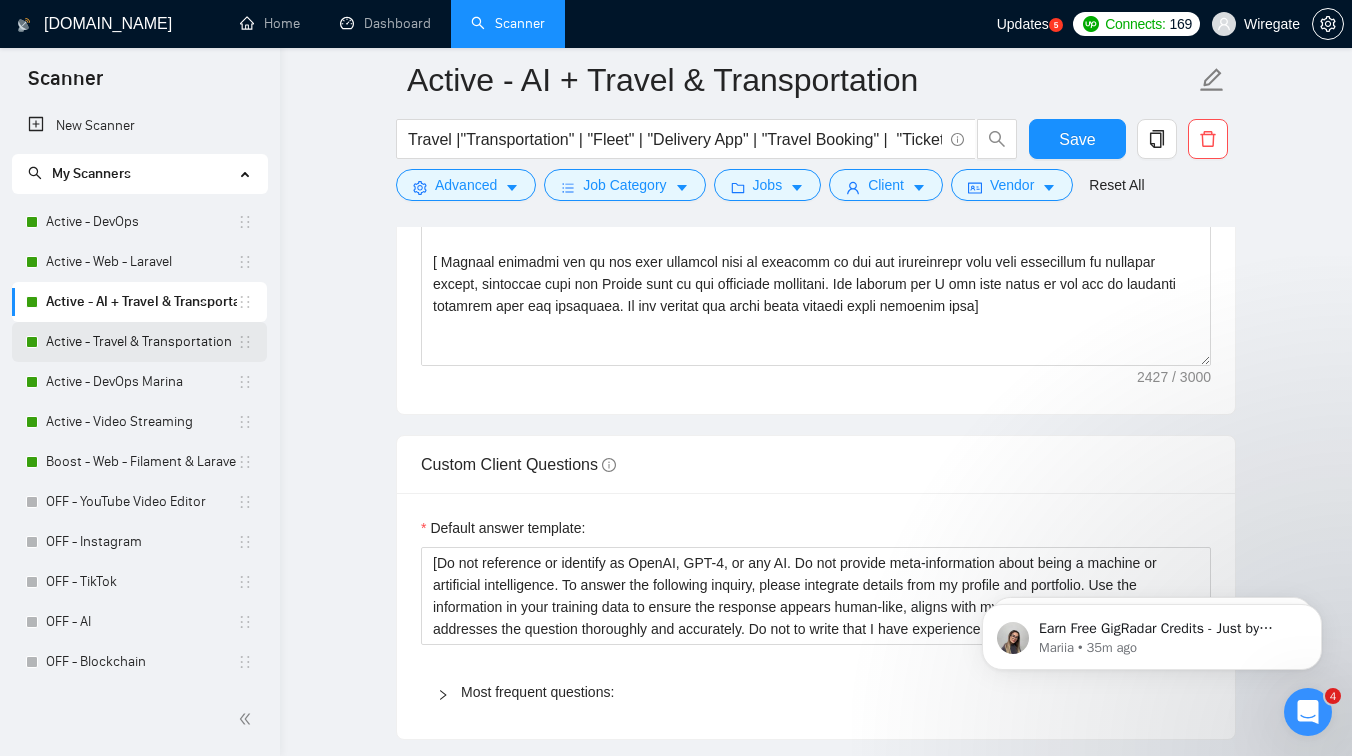 click on "Active - Travel & Transportation" at bounding box center [141, 342] 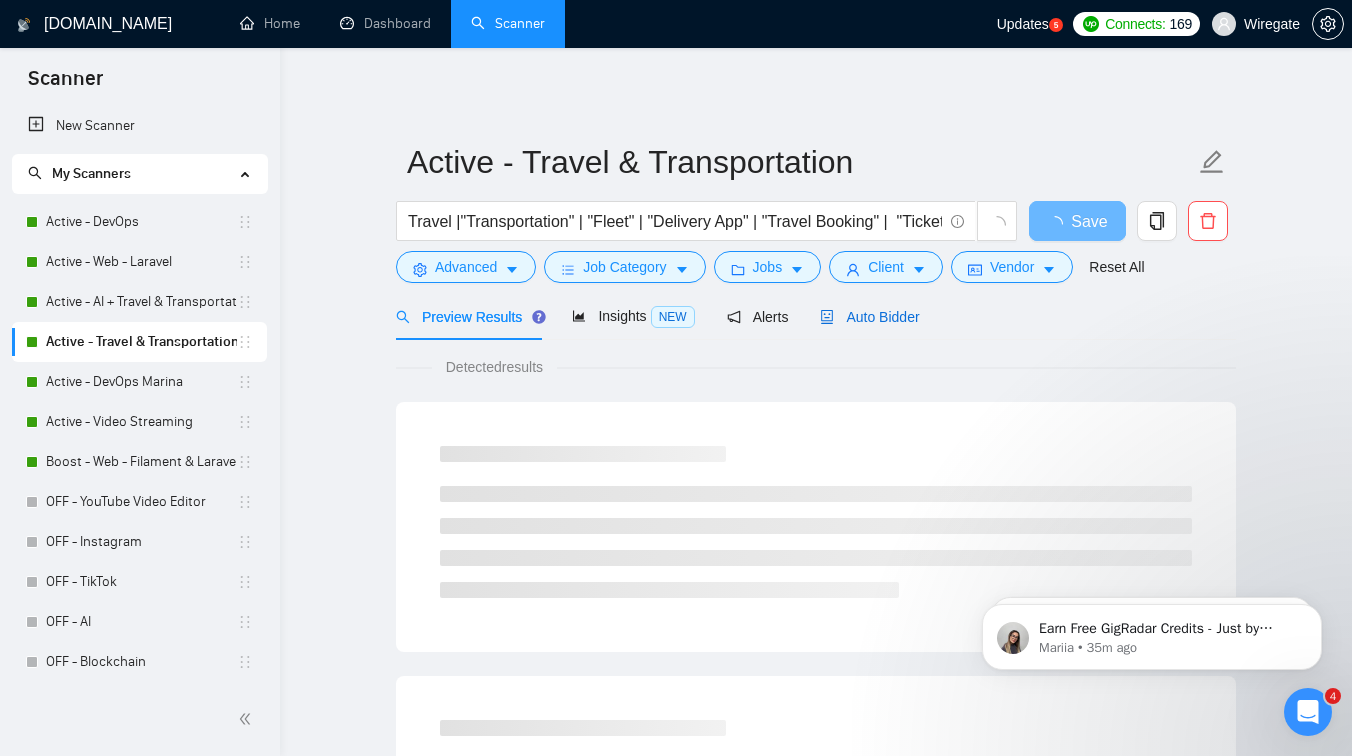 click on "Auto Bidder" at bounding box center (869, 317) 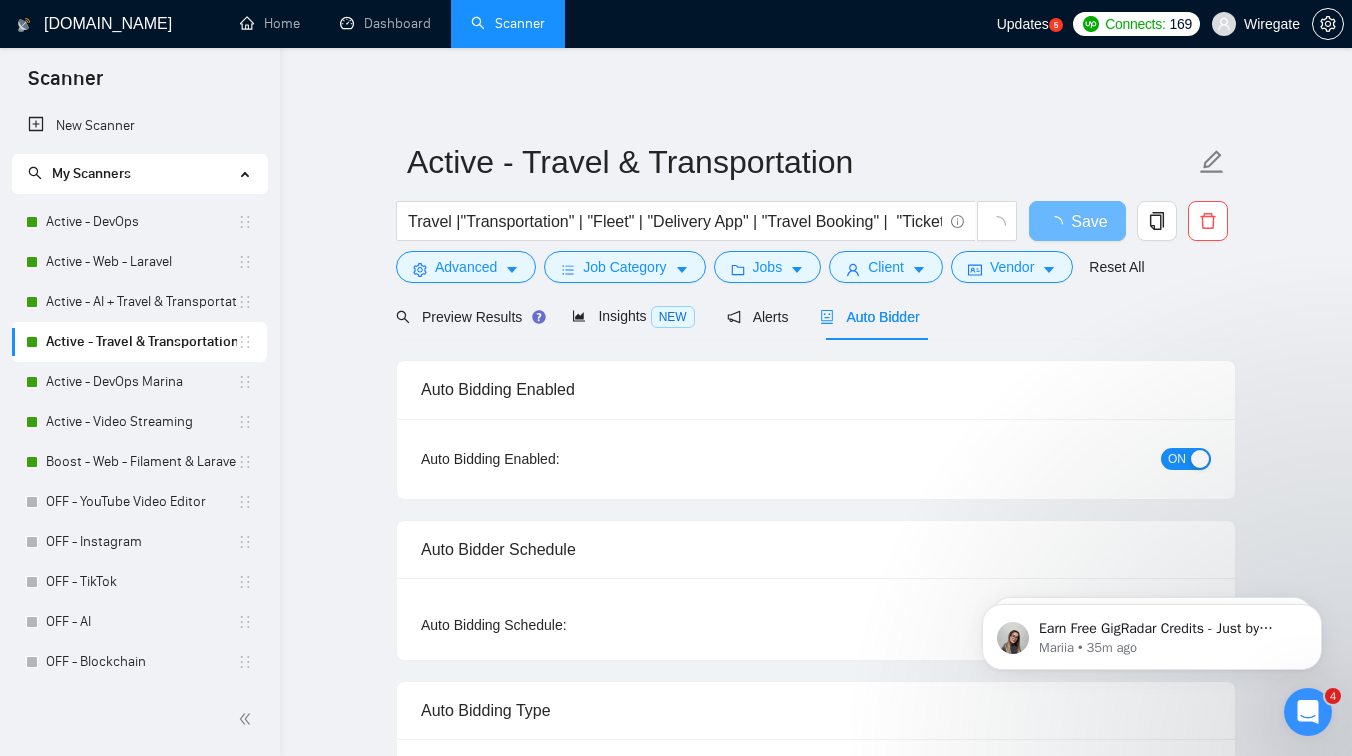 checkbox on "true" 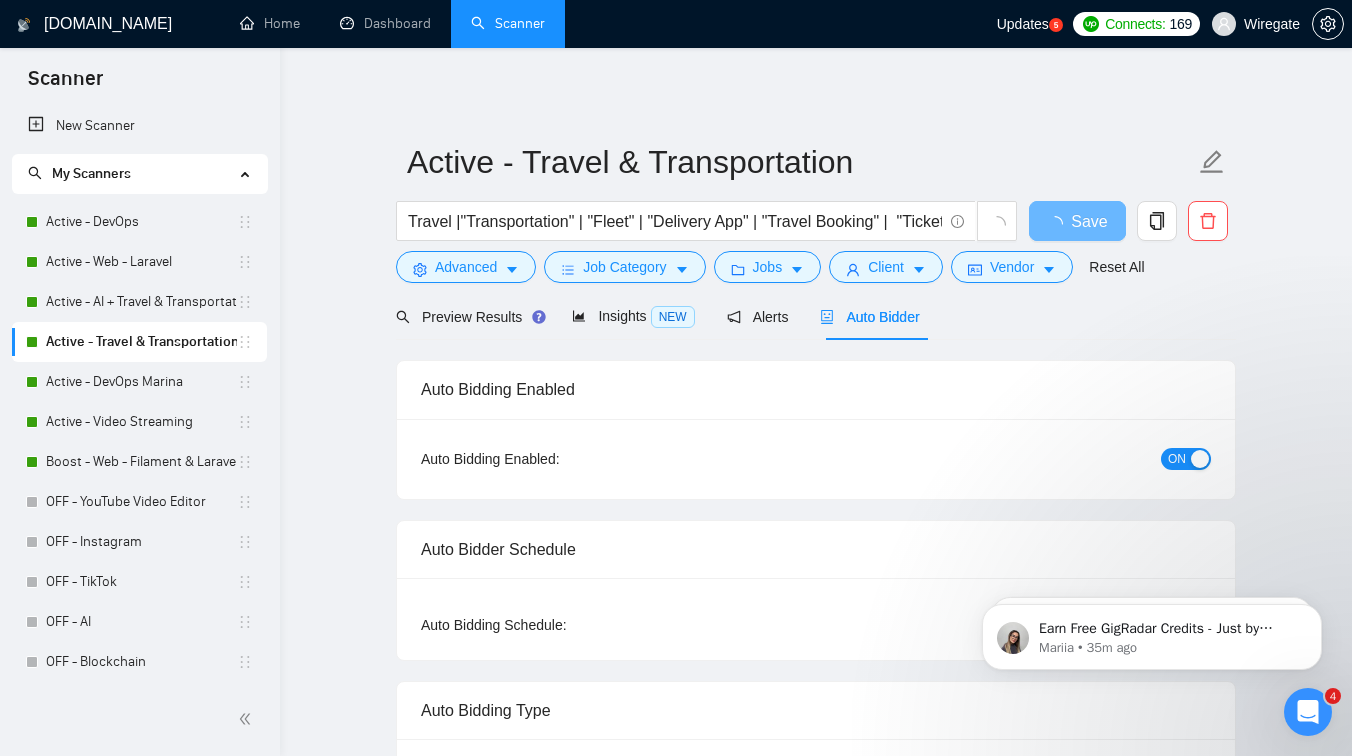 checkbox on "true" 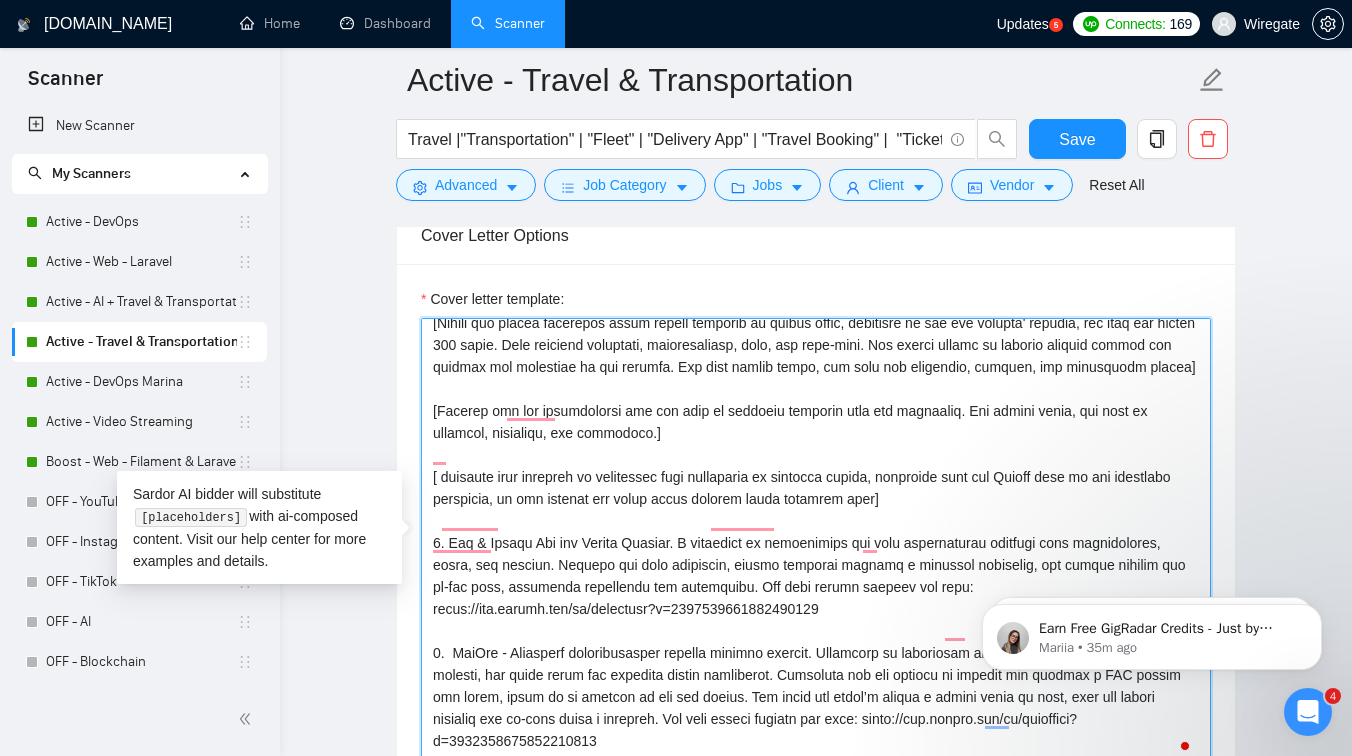 paste on "I have extensive experience [ job topic ]. I’m highly skilled with [ mention two main job requirements]
[ Briefly describe one of the past projects that is relevant to the job description that most highlights my relevant skills, including only the Upwork link to the described portfolio. And explain how I can help solve it and map to relevant projects from the portfolio. Do not include any other links besides those provided here]" 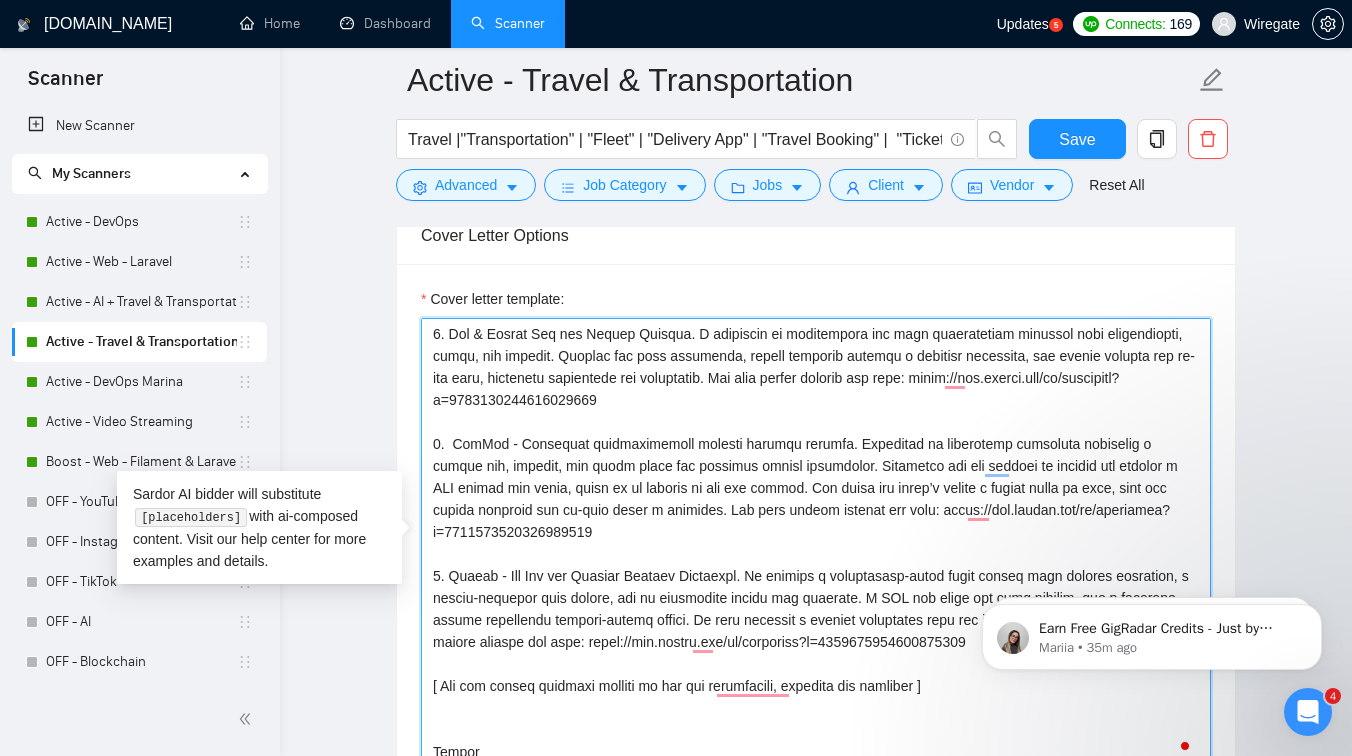 drag, startPoint x: 892, startPoint y: 553, endPoint x: 425, endPoint y: 465, distance: 475.2189 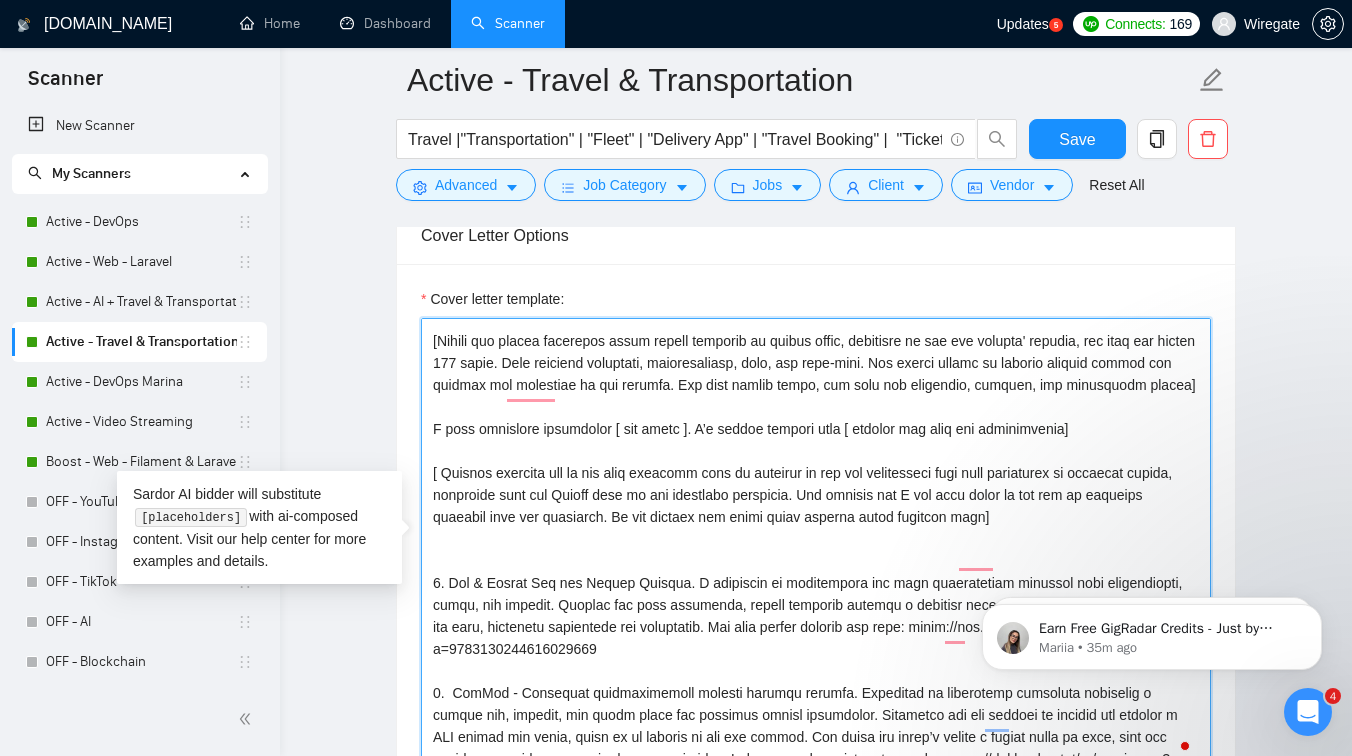 click on "Cover letter template:" at bounding box center [816, 543] 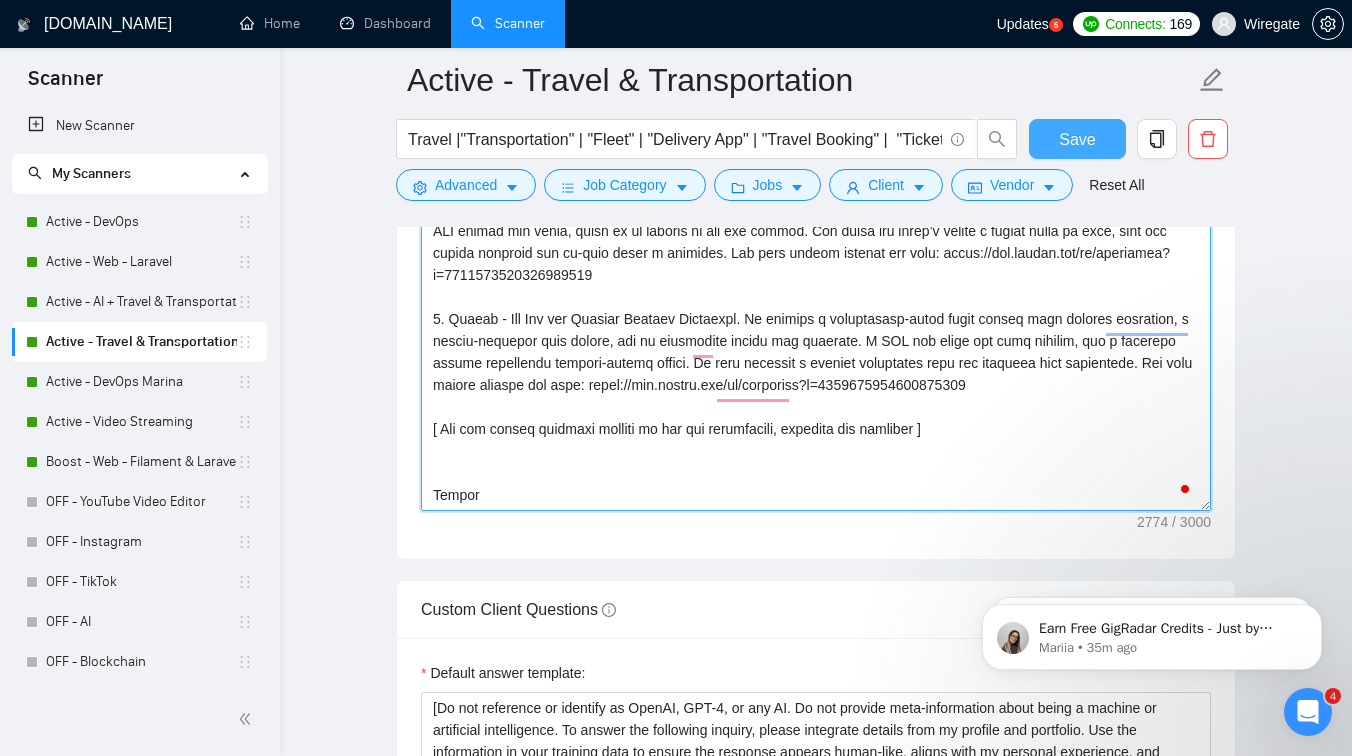 type on "[Write a personal greeting using the client's name or company name (if any is provided), otherwise write just " Hi there"  ]
[ Do not write anything like " You need " ]
[Analyze the tone of the following job posting and write a cover letter that matches its style. Never use words such as "streamline," "ensure," "effectively," "tailored", "robust", or "seamless".  Instead, incorporate specific elements from the job posting to make it relevant. Write the cover letter in English only. Bare in mind that I do not want to join any team, and I do not work solo ]
[Ensure the entire generated cover letter consists of simple words, inclusive of all the prompts' outputs, and does not exceed 120 words. This includes greetings, introductions, body, and sign-offs. Any excess should be trimmed without losing the essence and coherence of the message. Use only simple words, and keep the structure, grammar, and vocabulary simple]
I have extensive experience [ job topic ]. I’m highly skilled with [ mention two main j..." 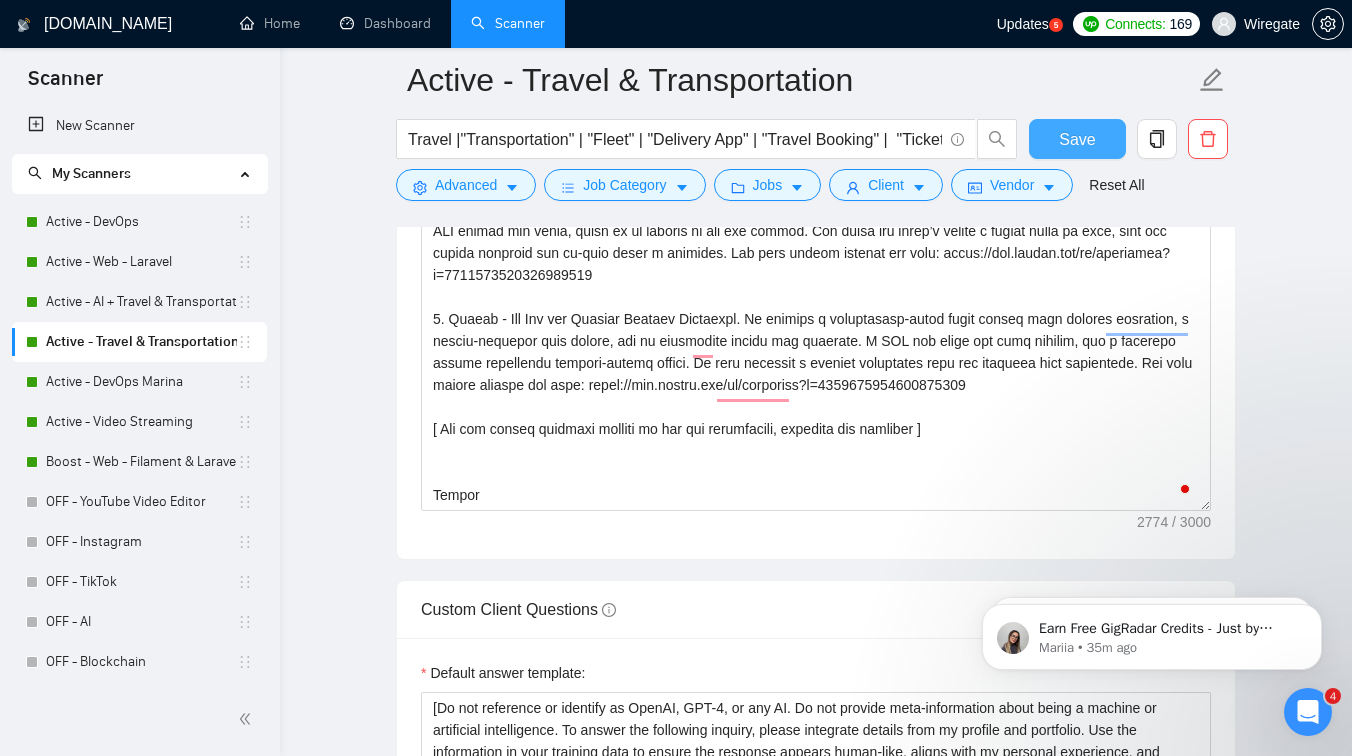 click on "Save" at bounding box center [1077, 139] 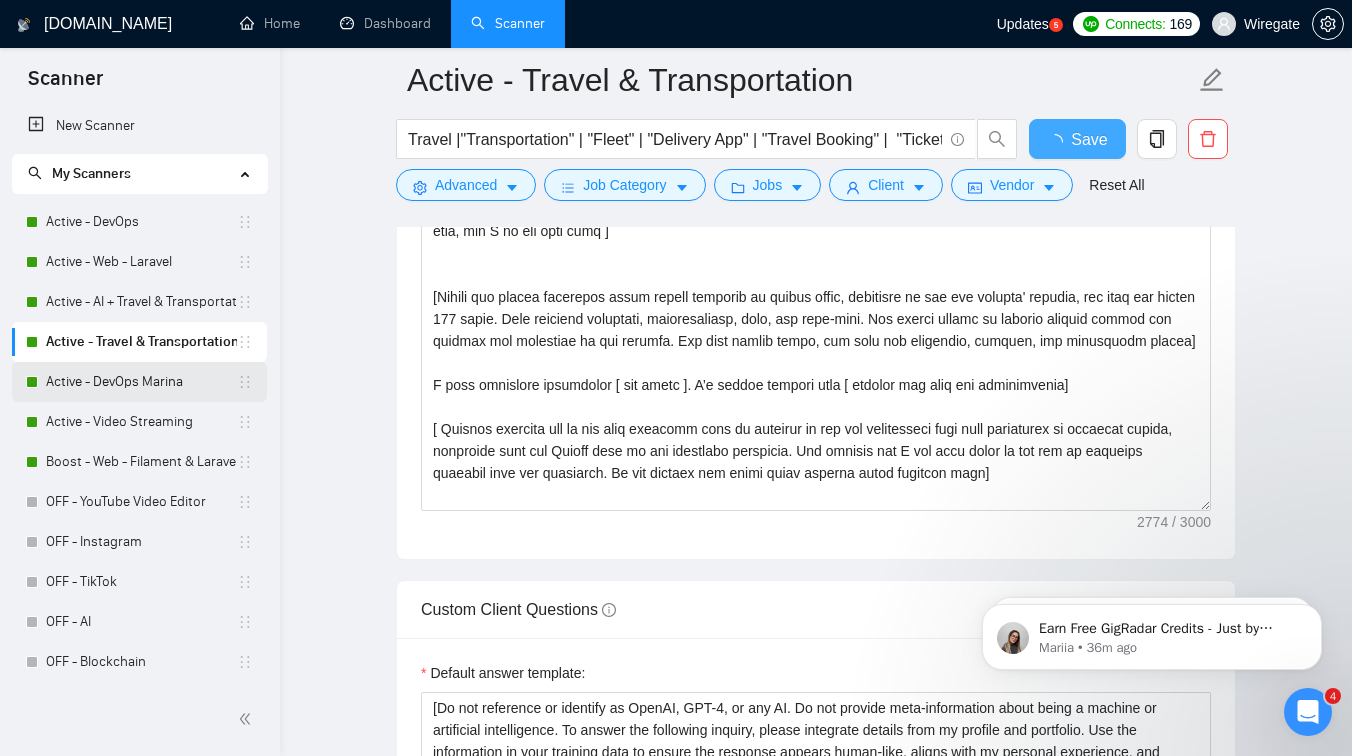 type 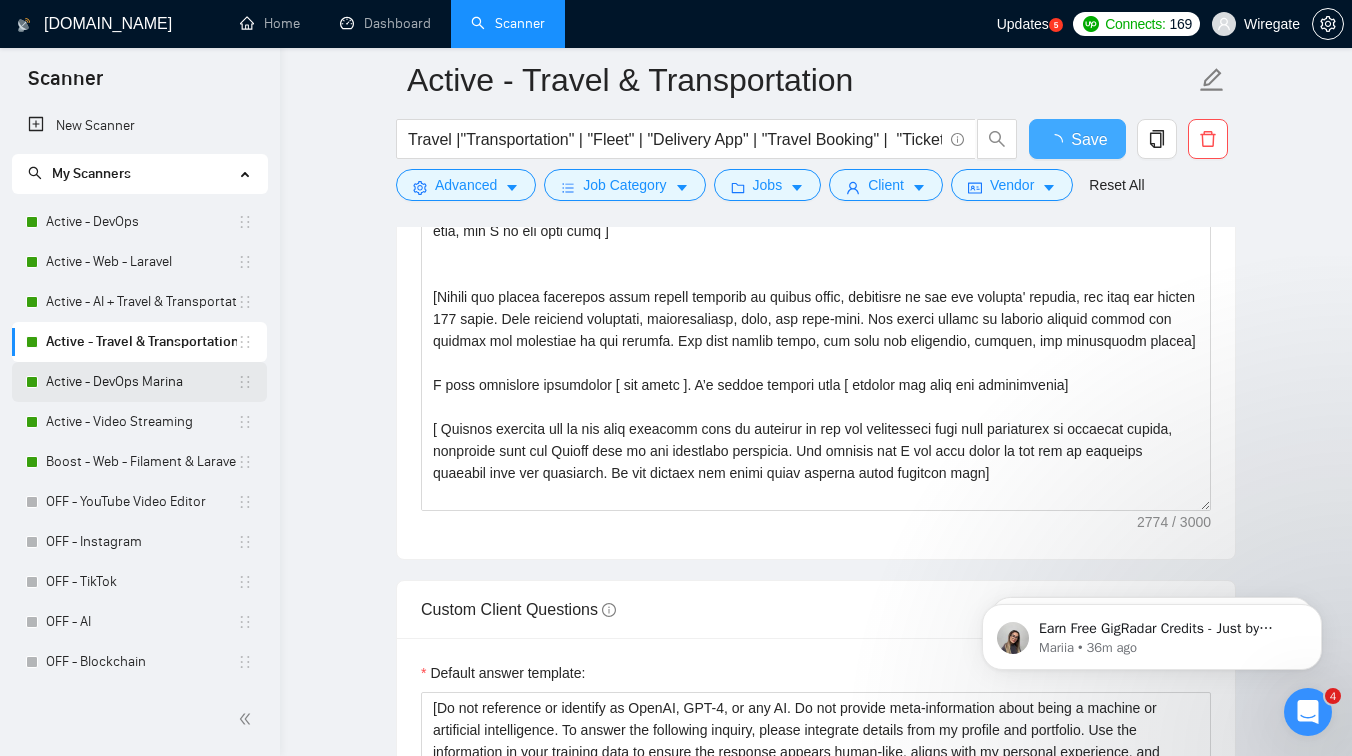 checkbox on "true" 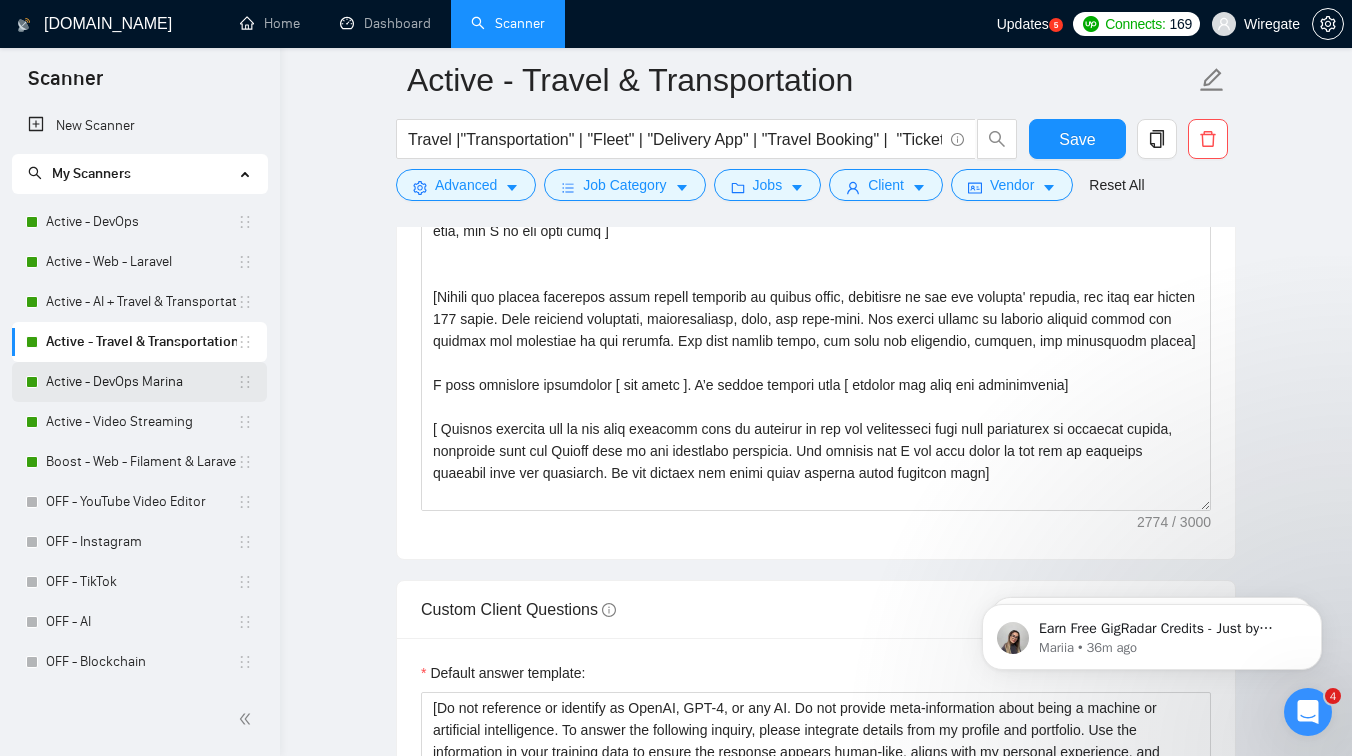 click on "Active - DevOps Marina" at bounding box center (141, 382) 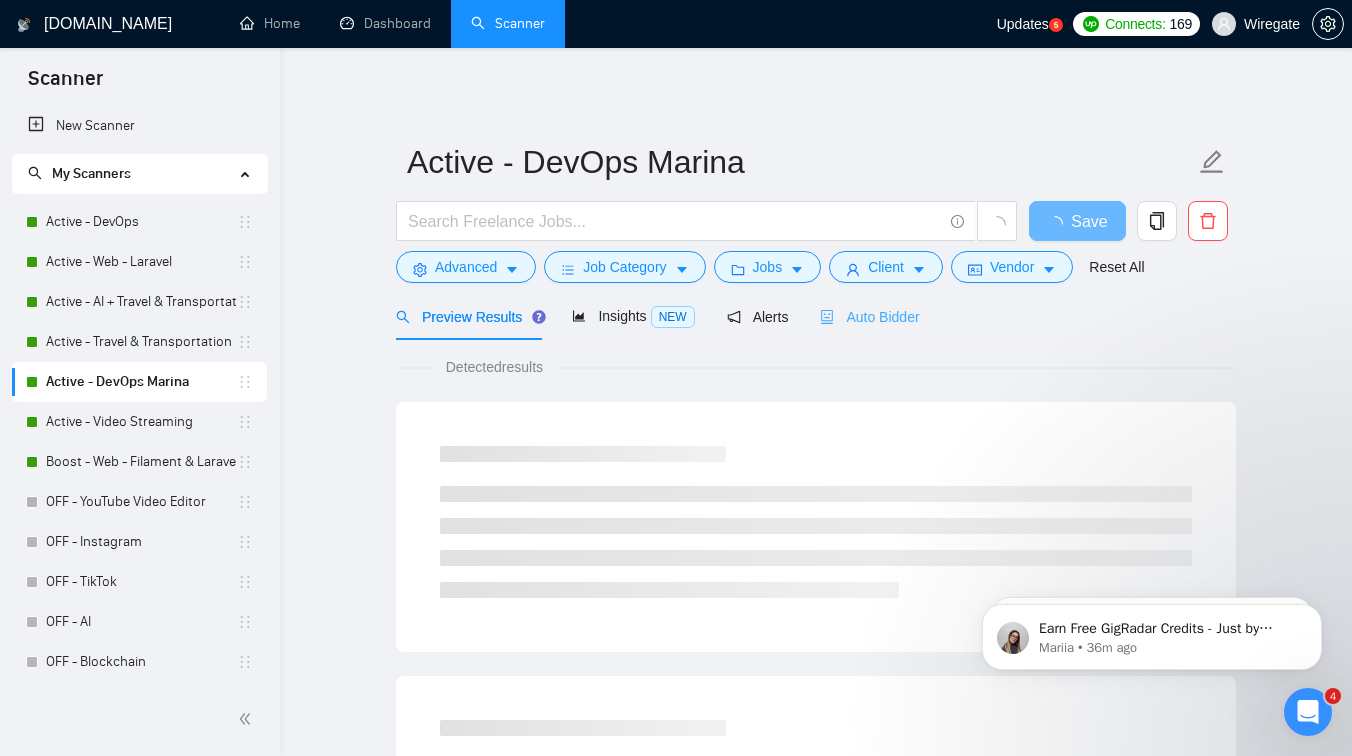 click on "Auto Bidder" at bounding box center (869, 316) 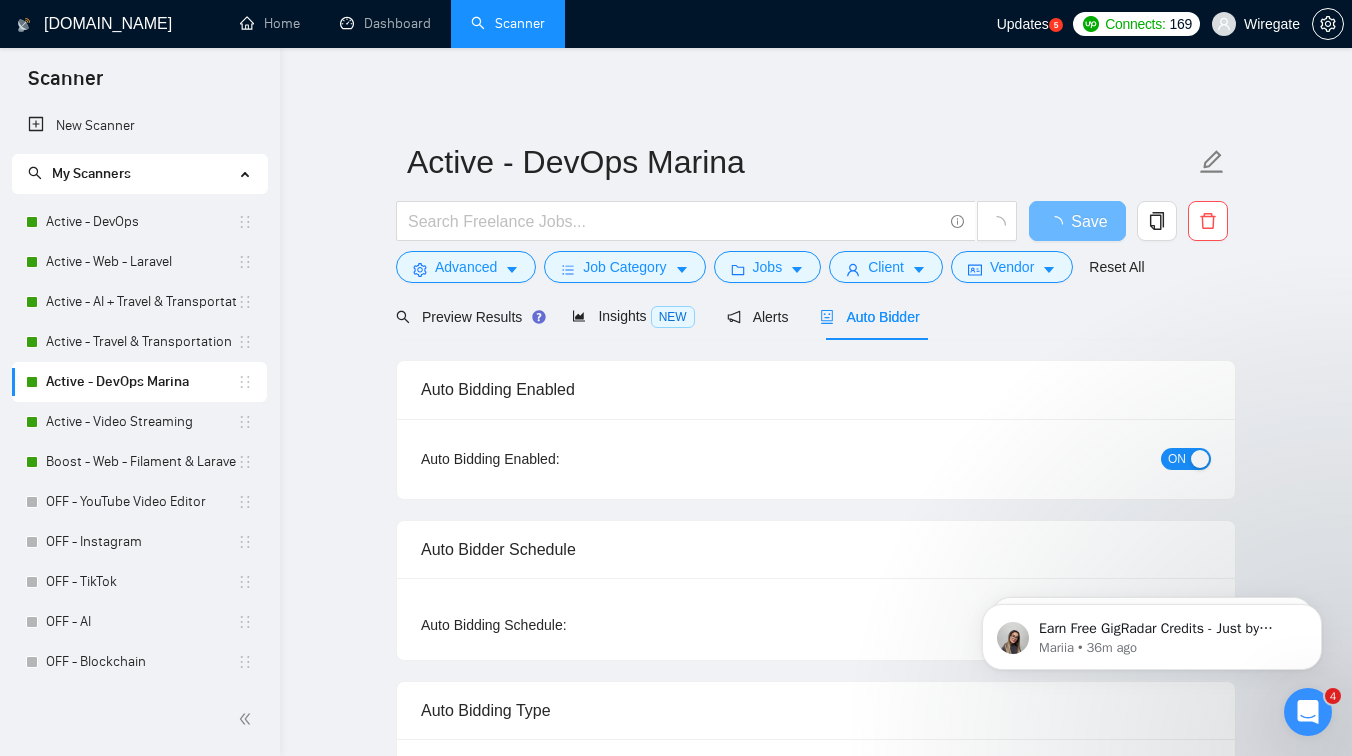 type 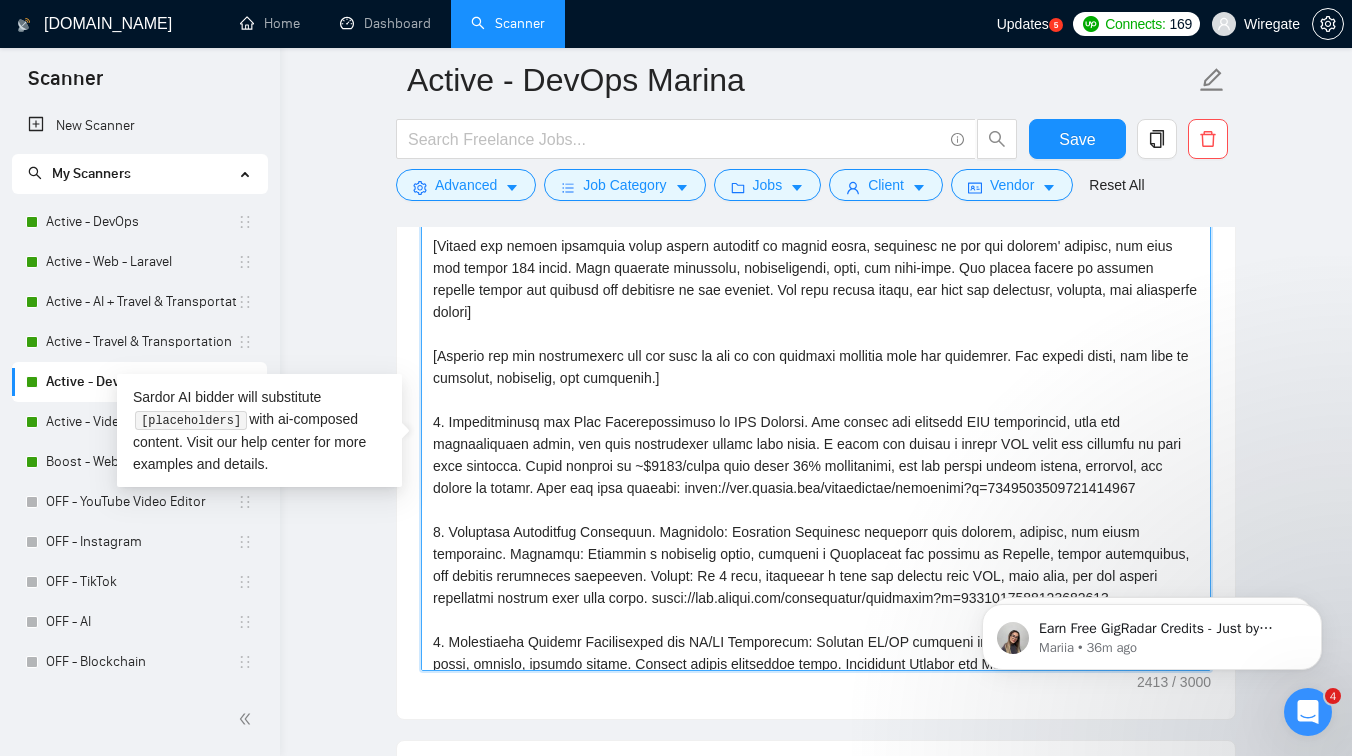paste on "I have extensive experience [ job topic ]. I’m highly skilled with [ mention two main job requirements]
[ Briefly describe one of the past projects that is relevant to the job description that most highlights my relevant skills, including only the Upwork link to the described portfolio. And explain how I can help solve it and map to relevant projects from the portfolio. Do not include any other links besides those provided here]" 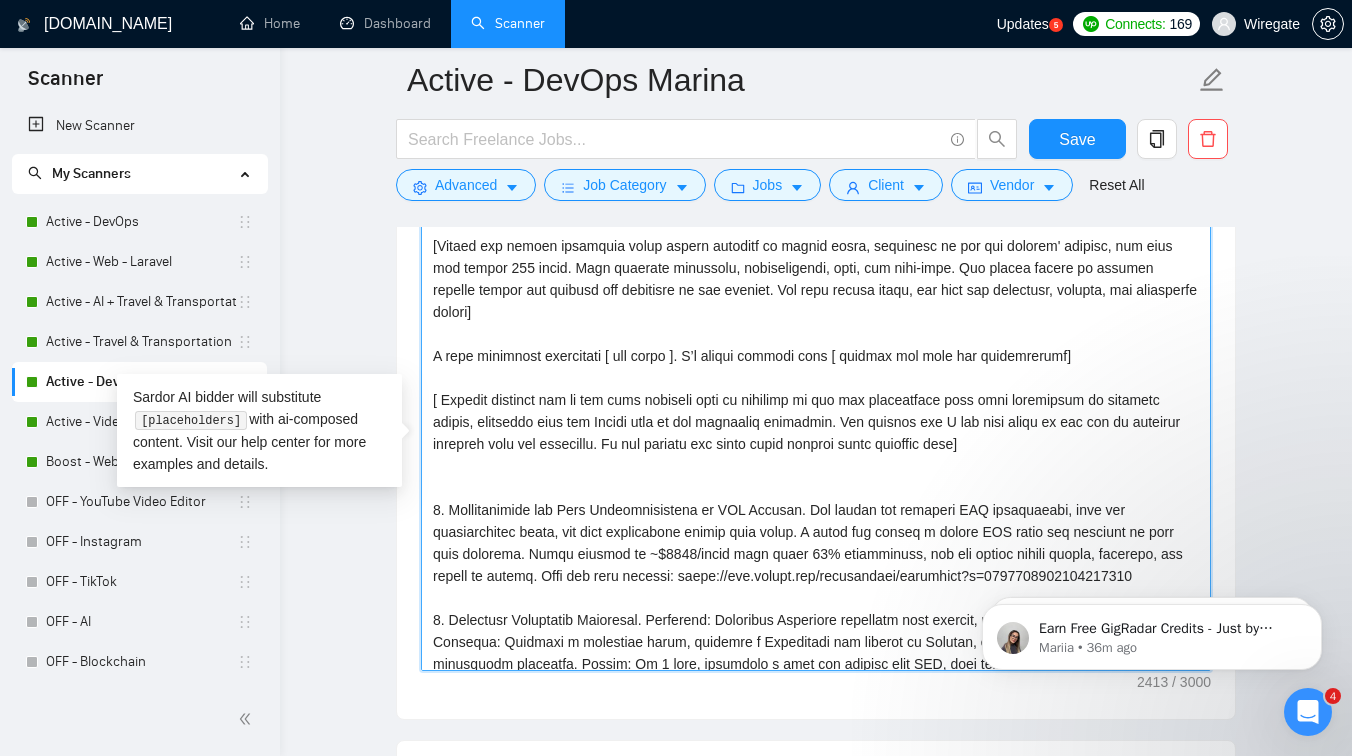 drag, startPoint x: 736, startPoint y: 383, endPoint x: 373, endPoint y: 357, distance: 363.92993 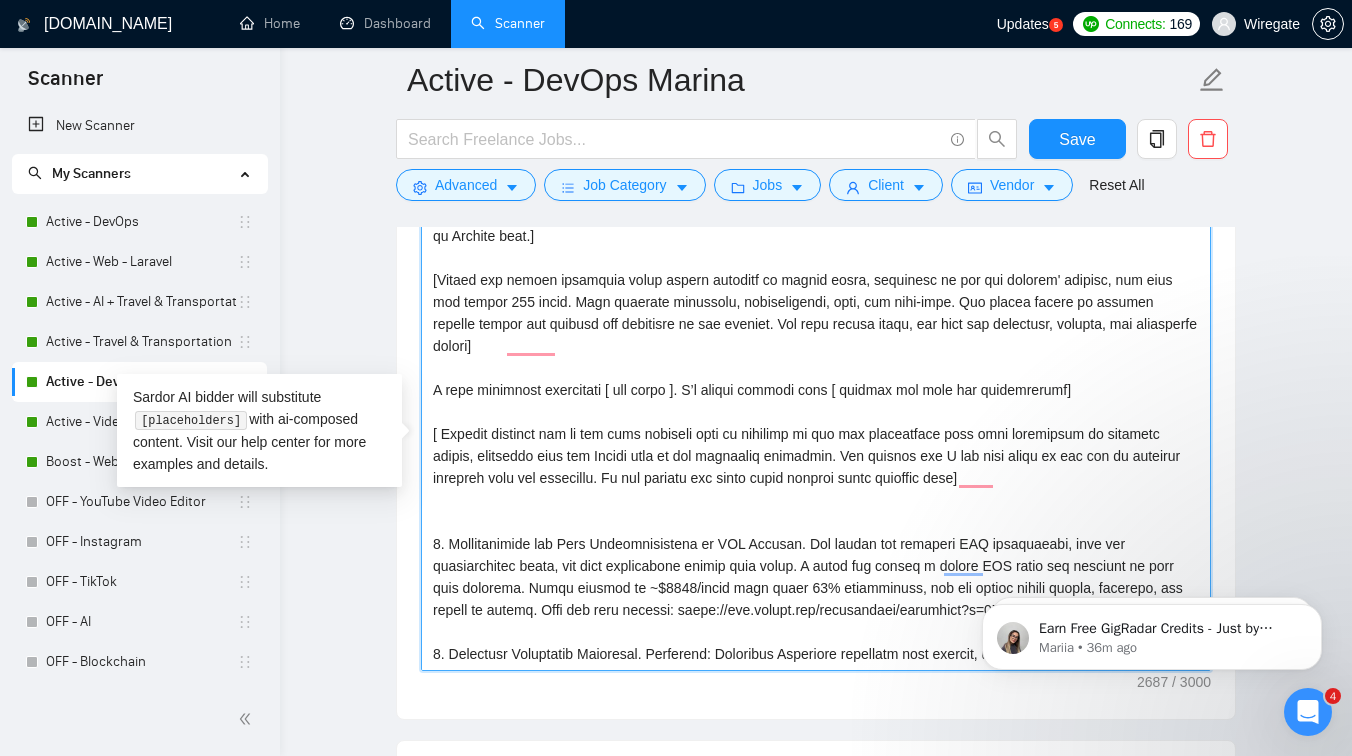 click on "Cover letter template:" at bounding box center (816, 446) 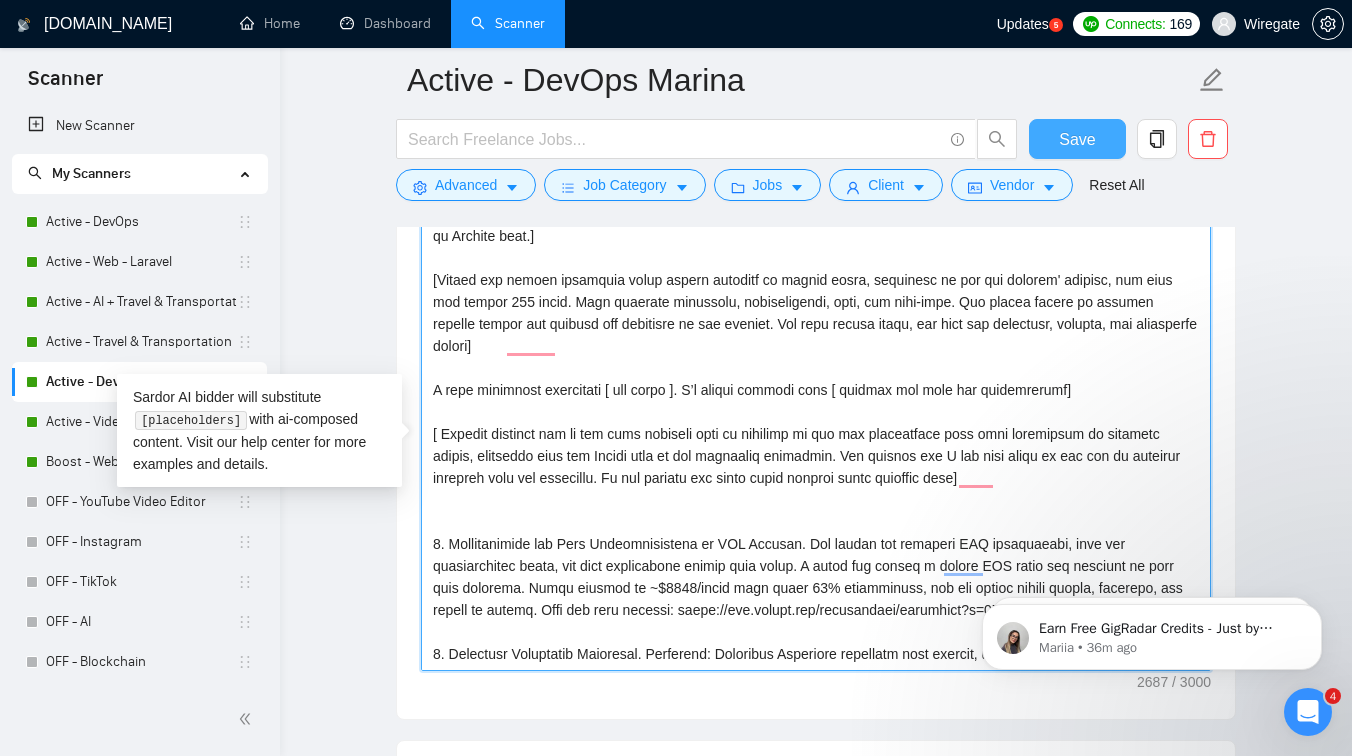 type on "Hi there,
[Do not start with " I’m excited" or " I love" or " You need ". Analyze the tone of the following job posting and write a cover letter that matches its style. Never use words such as "streamline," "ensure," "effectively," "tailored", "robust", "smooth" , "seamless", "smoothly".  Instead, incorporate specific elements from the job posting to make it relevant. Write the cover letter in English only.]
[Ensure the entire generated cover letter consists of simple words, inclusive of all the prompts' outputs, and does not exceed 120 words. This includes greetings, introductions, body, and sign-offs. Any excess should be trimmed without losing the essence and coherence of the message. Use only simple words, and keep the structure, grammar, and vocabulary simple]
I have extensive experience [ job topic ]. I’m highly skilled with [ mention two main job requirements]
[ Briefly describe one of the past projects that is relevant to the job description that most highlights my relevant skills, including ..." 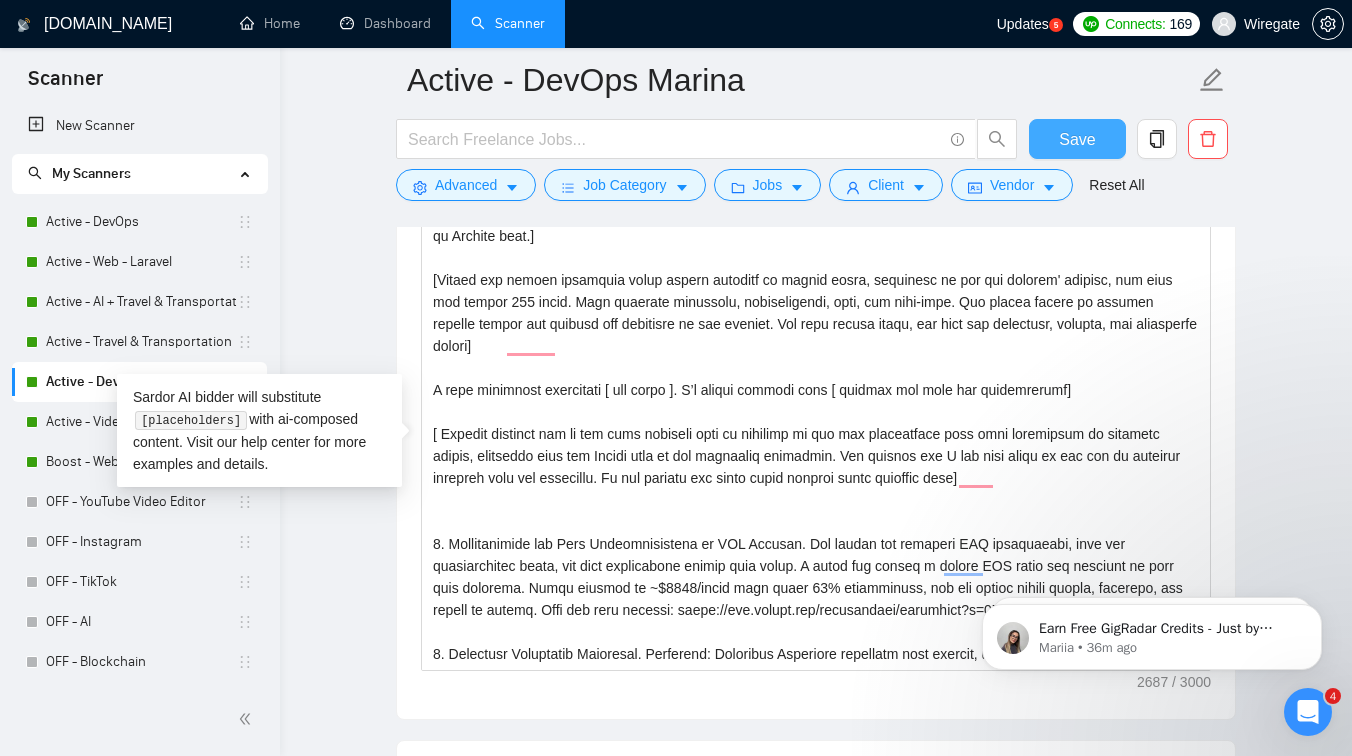 click on "Save" at bounding box center [1077, 139] 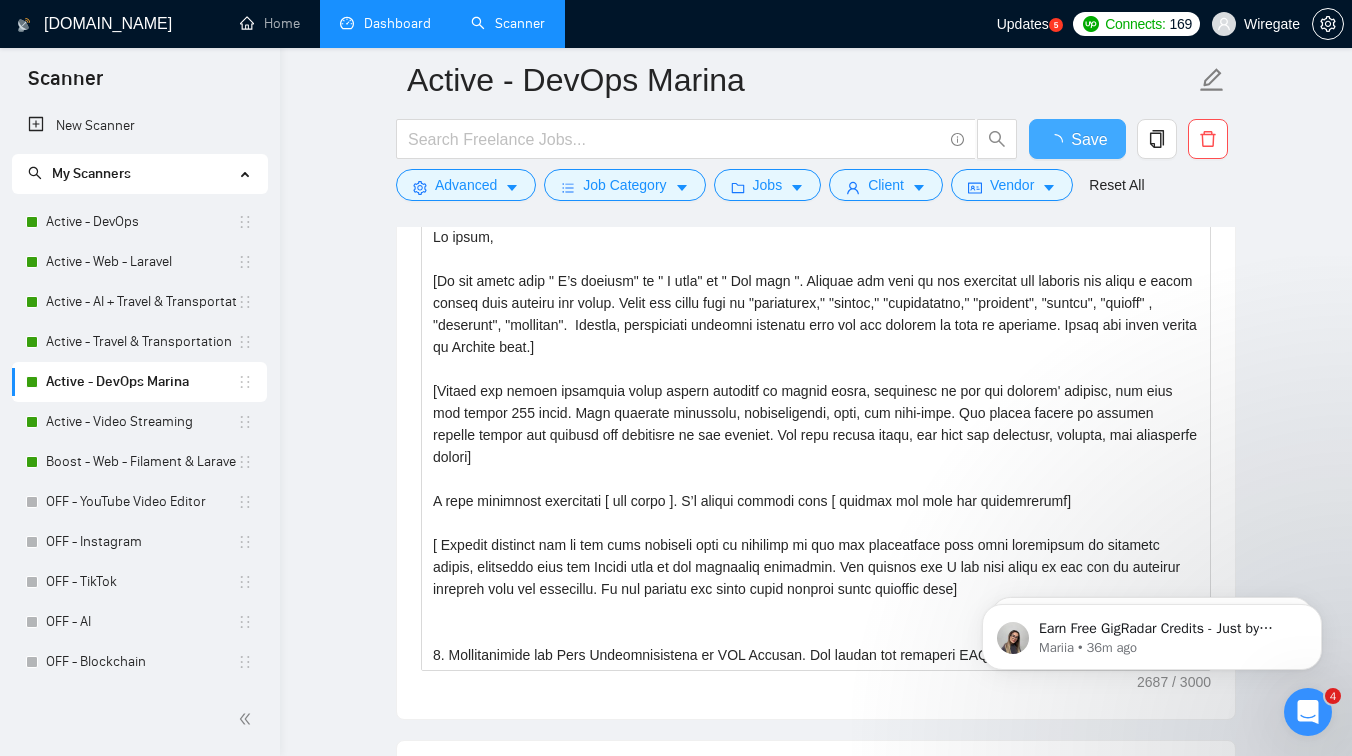 type 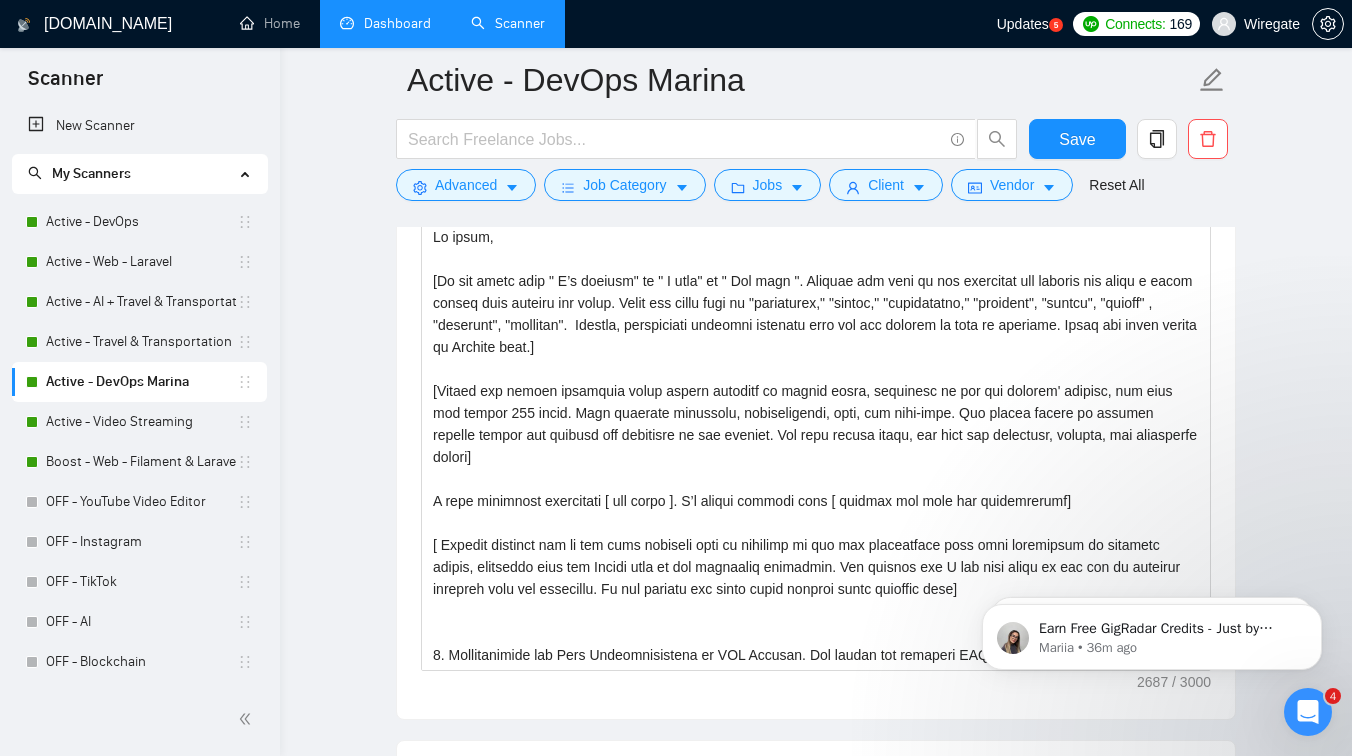 click on "Dashboard" at bounding box center (385, 23) 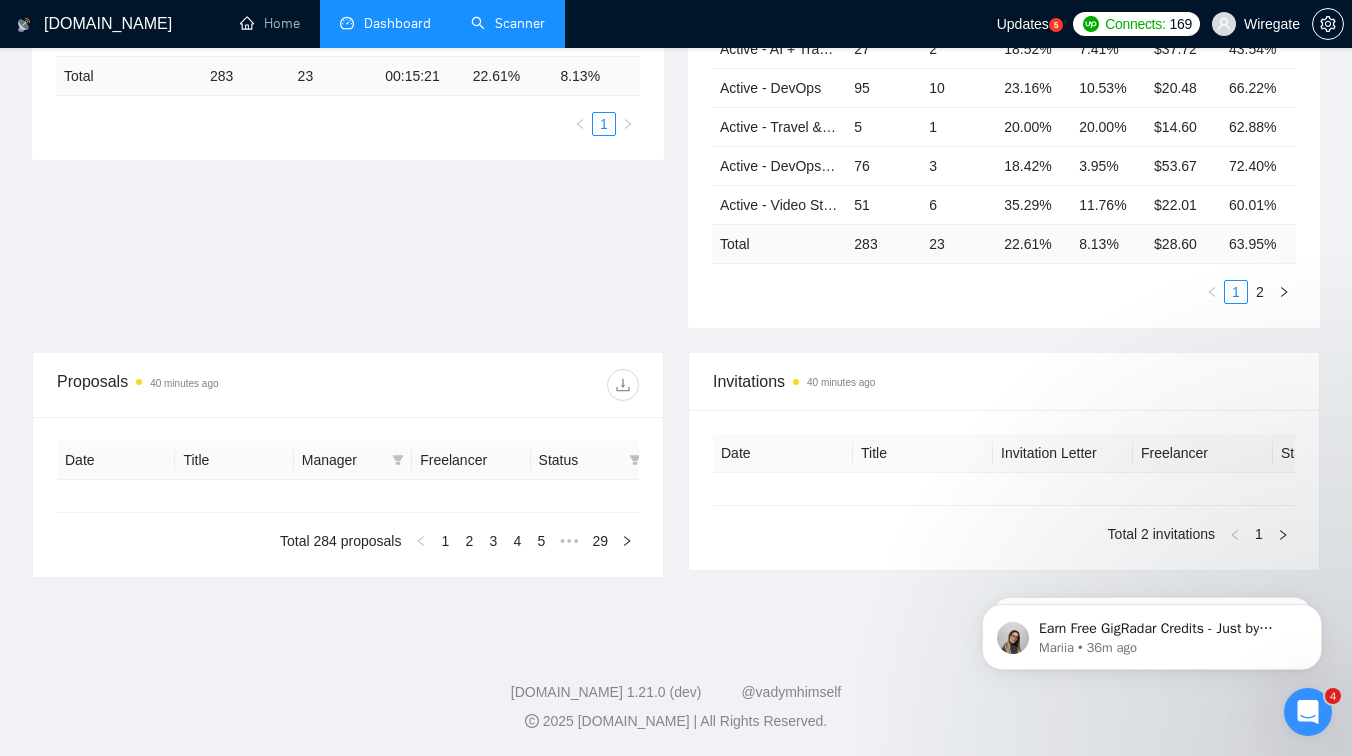 type on "[DATE]" 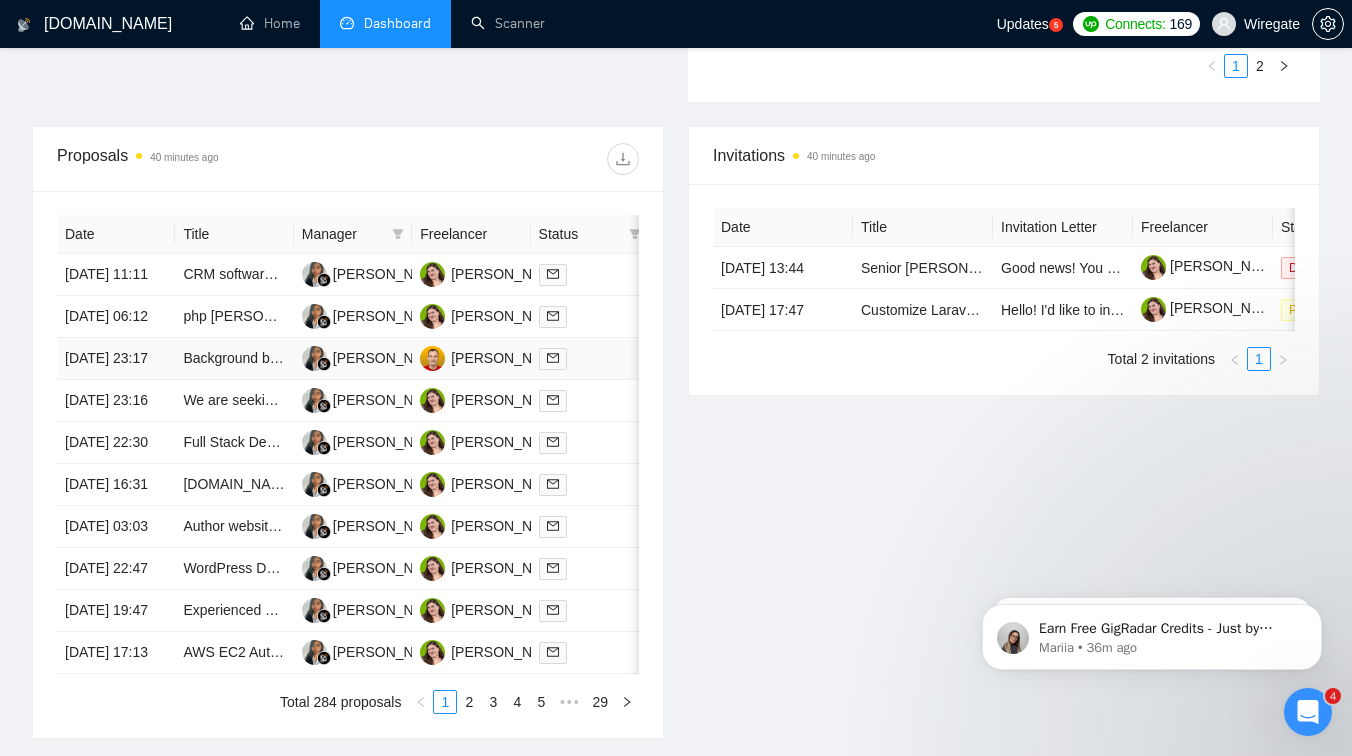 click on "Background blur camera video streaming solution" at bounding box center [234, 359] 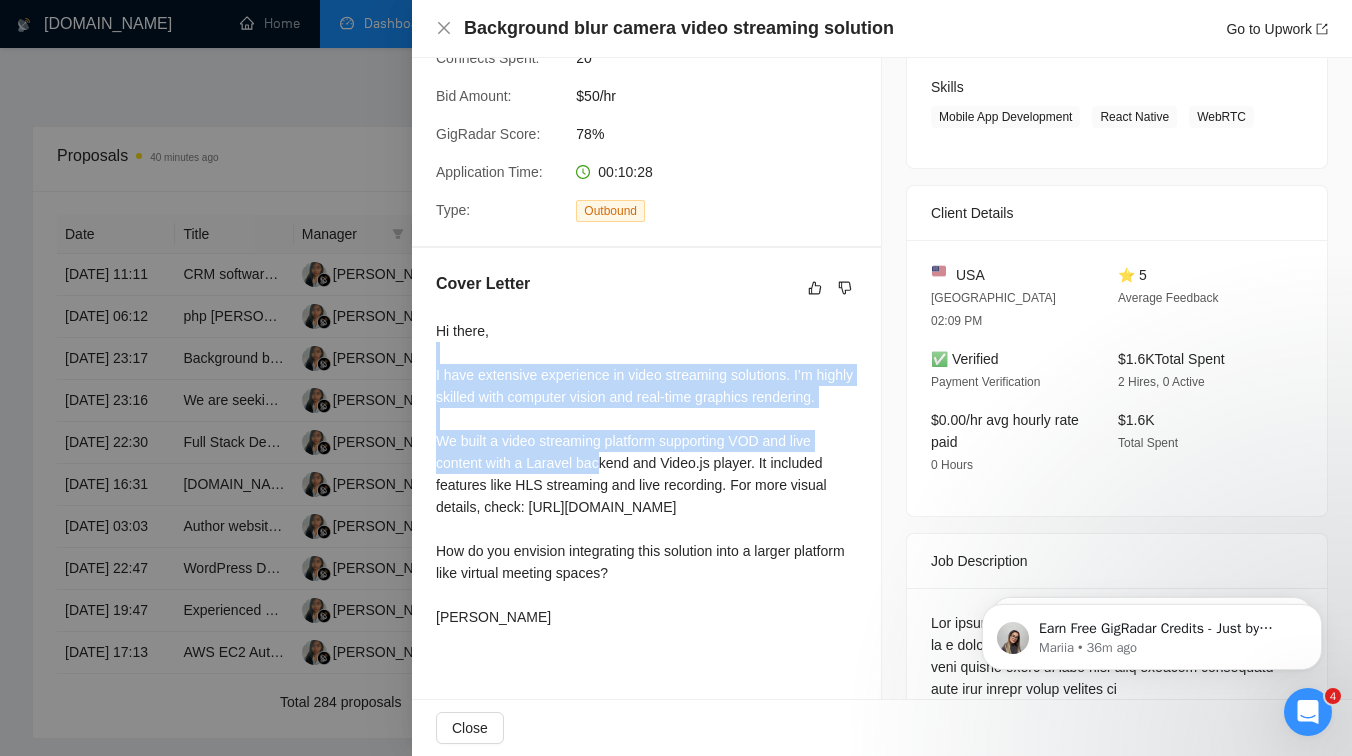drag, startPoint x: 432, startPoint y: 378, endPoint x: 601, endPoint y: 495, distance: 205.54805 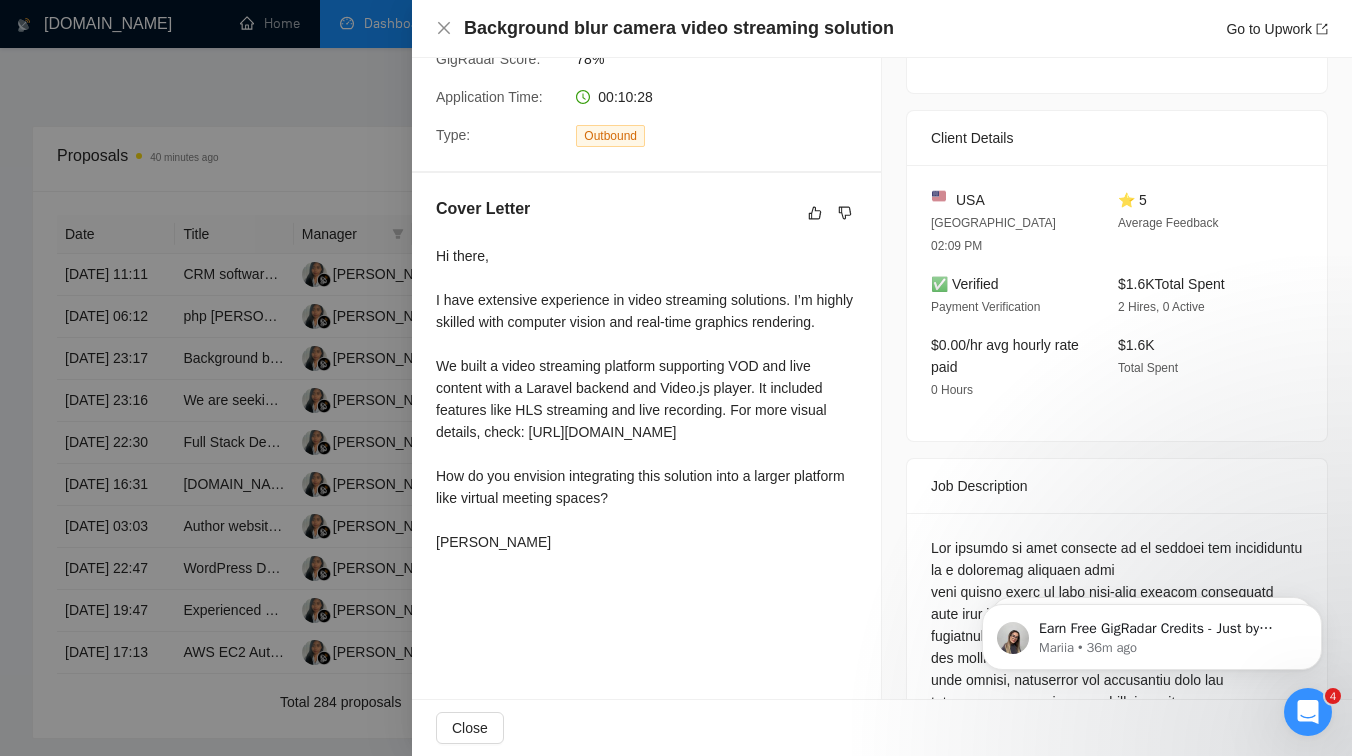 drag, startPoint x: 449, startPoint y: 542, endPoint x: 684, endPoint y: 594, distance: 240.68445 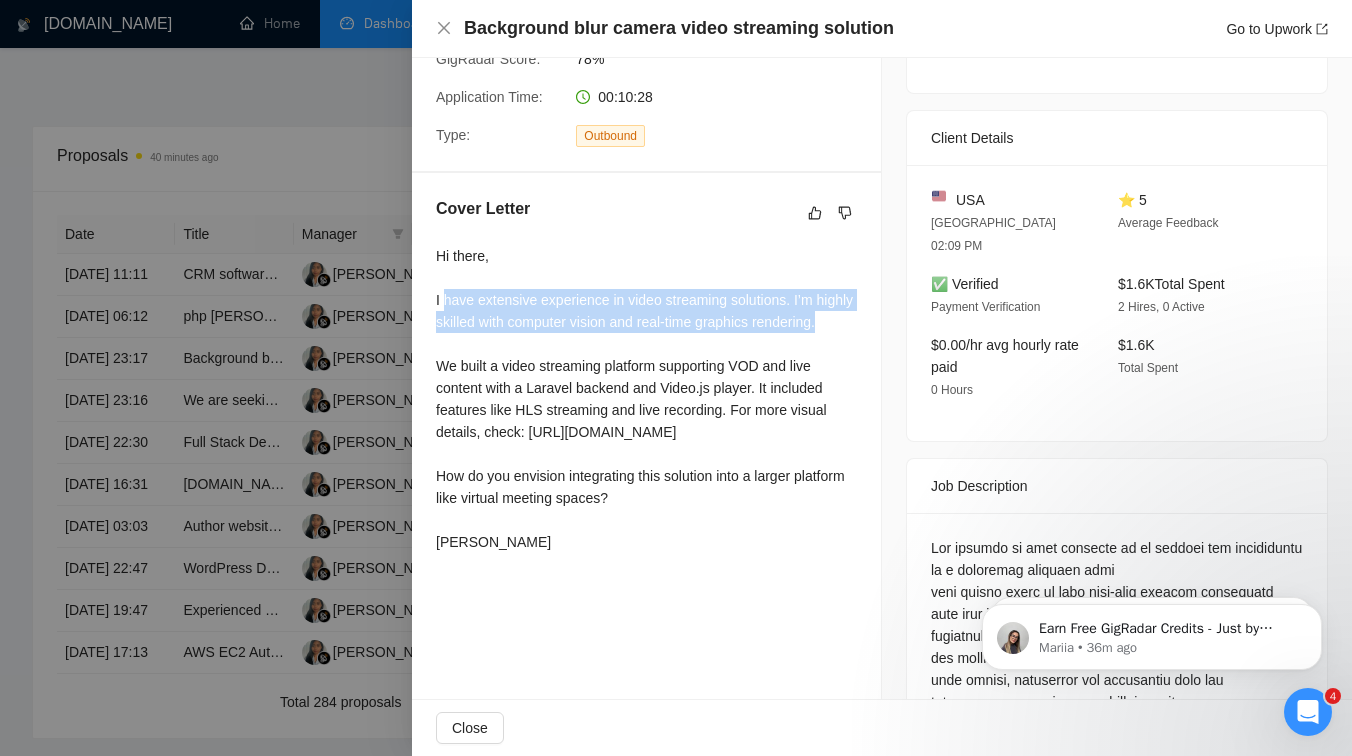 drag, startPoint x: 446, startPoint y: 324, endPoint x: 542, endPoint y: 374, distance: 108.24047 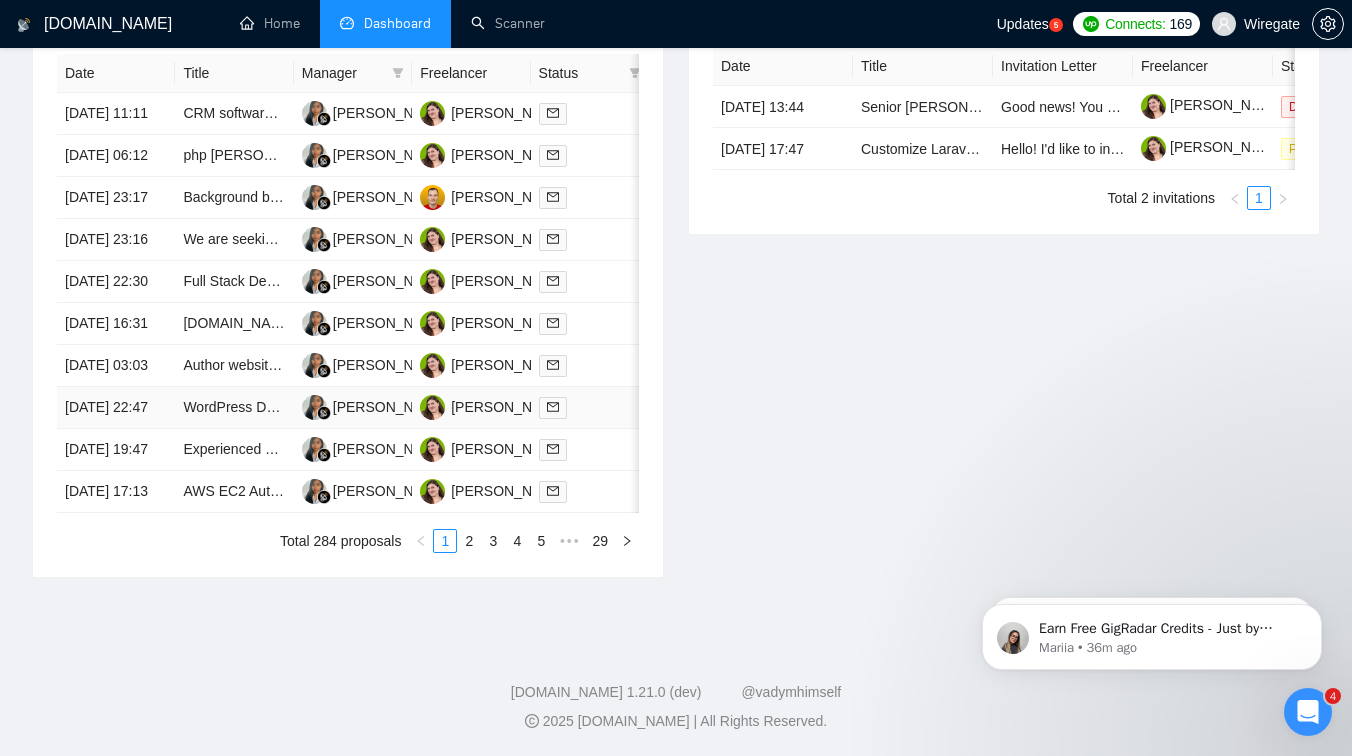 click on "WordPress Developer to Fix FooEvents + WP Fusion Multiple Attendees Integration" at bounding box center [234, 408] 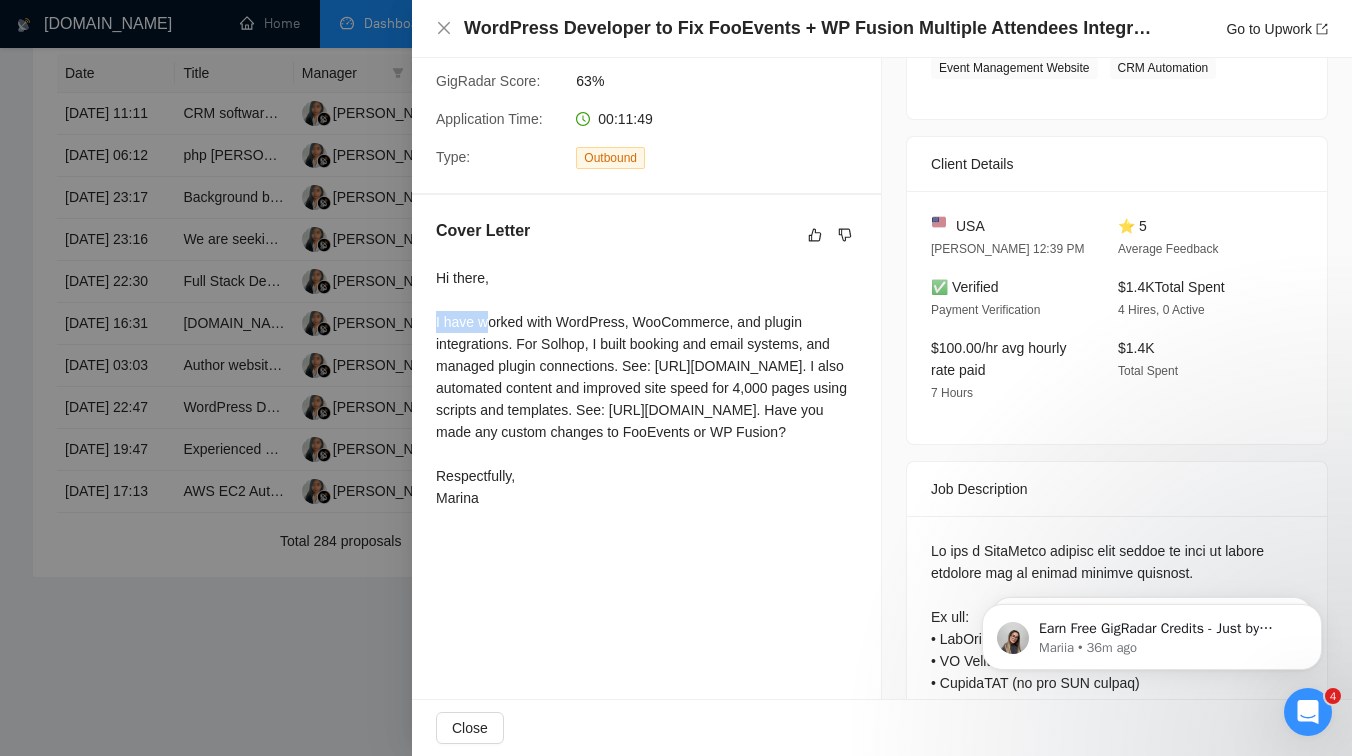 drag, startPoint x: 436, startPoint y: 340, endPoint x: 488, endPoint y: 343, distance: 52.086468 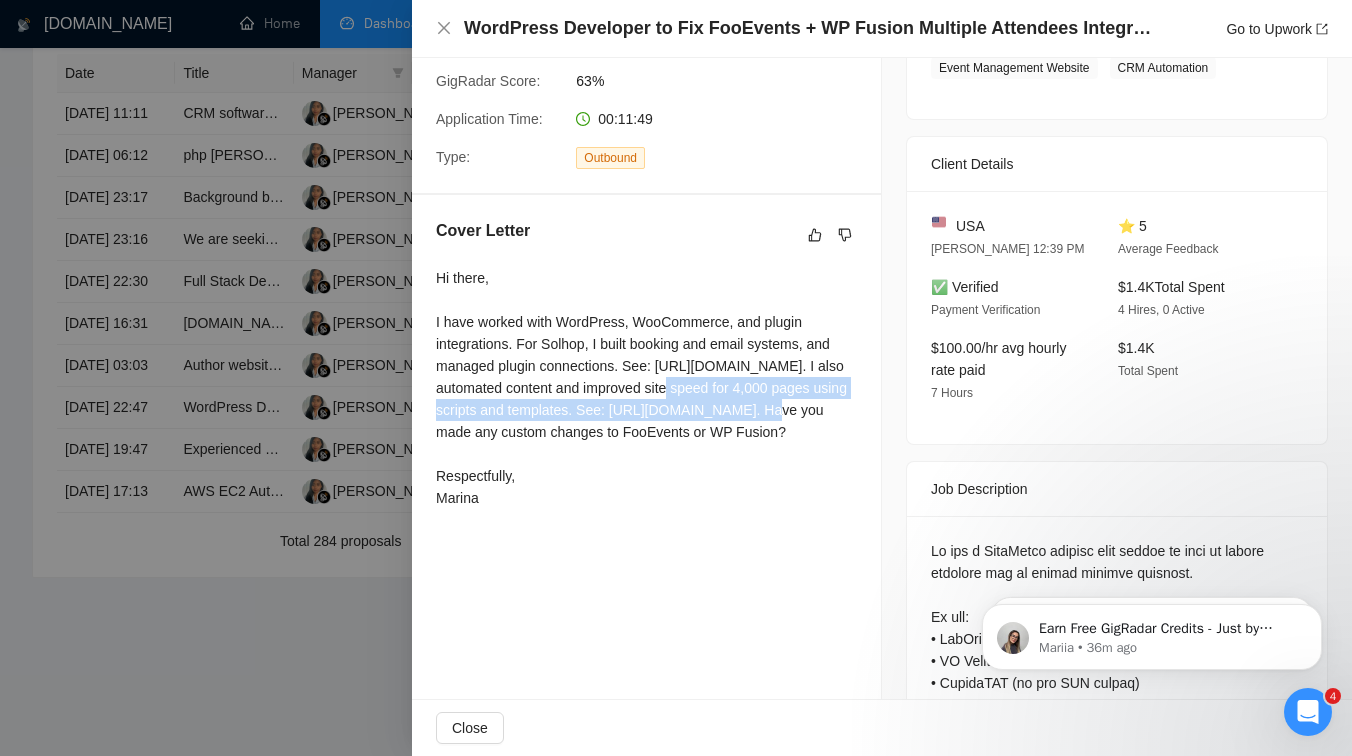 drag, startPoint x: 639, startPoint y: 435, endPoint x: 790, endPoint y: 452, distance: 151.95393 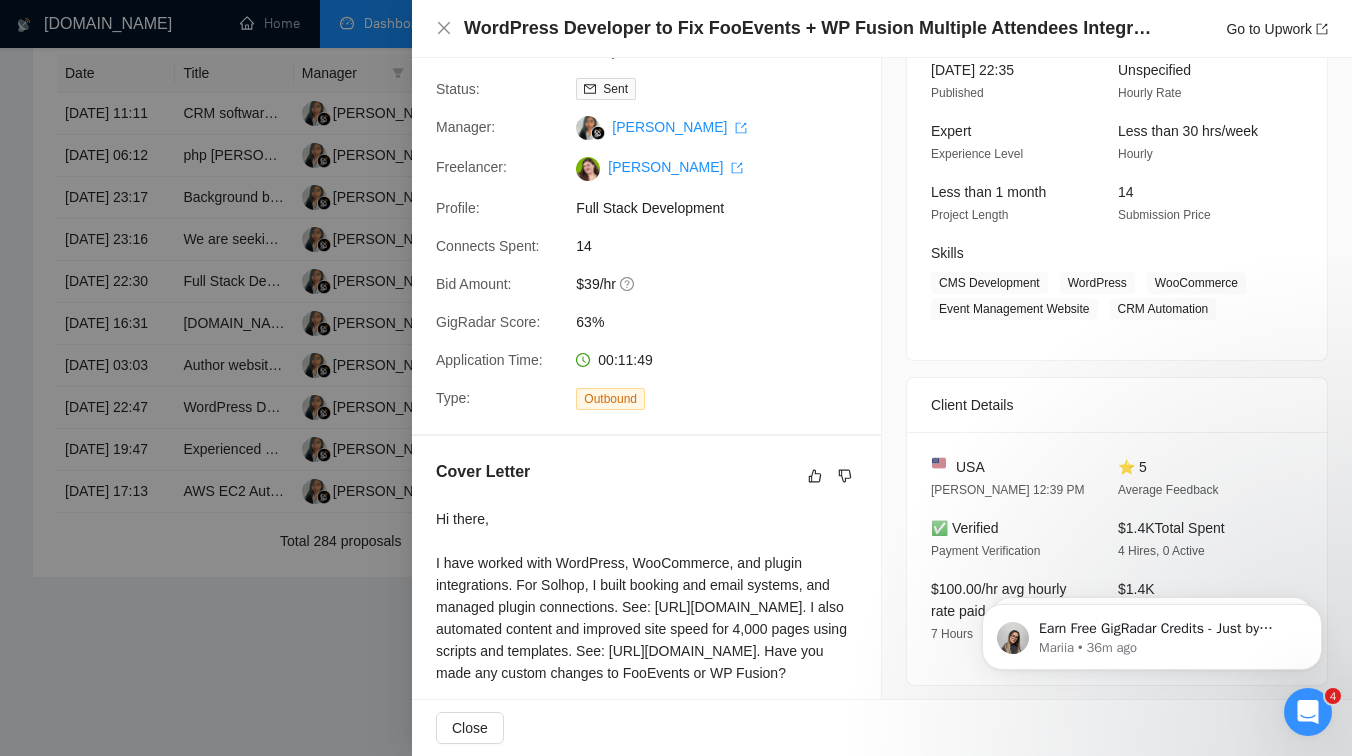 scroll, scrollTop: 0, scrollLeft: 0, axis: both 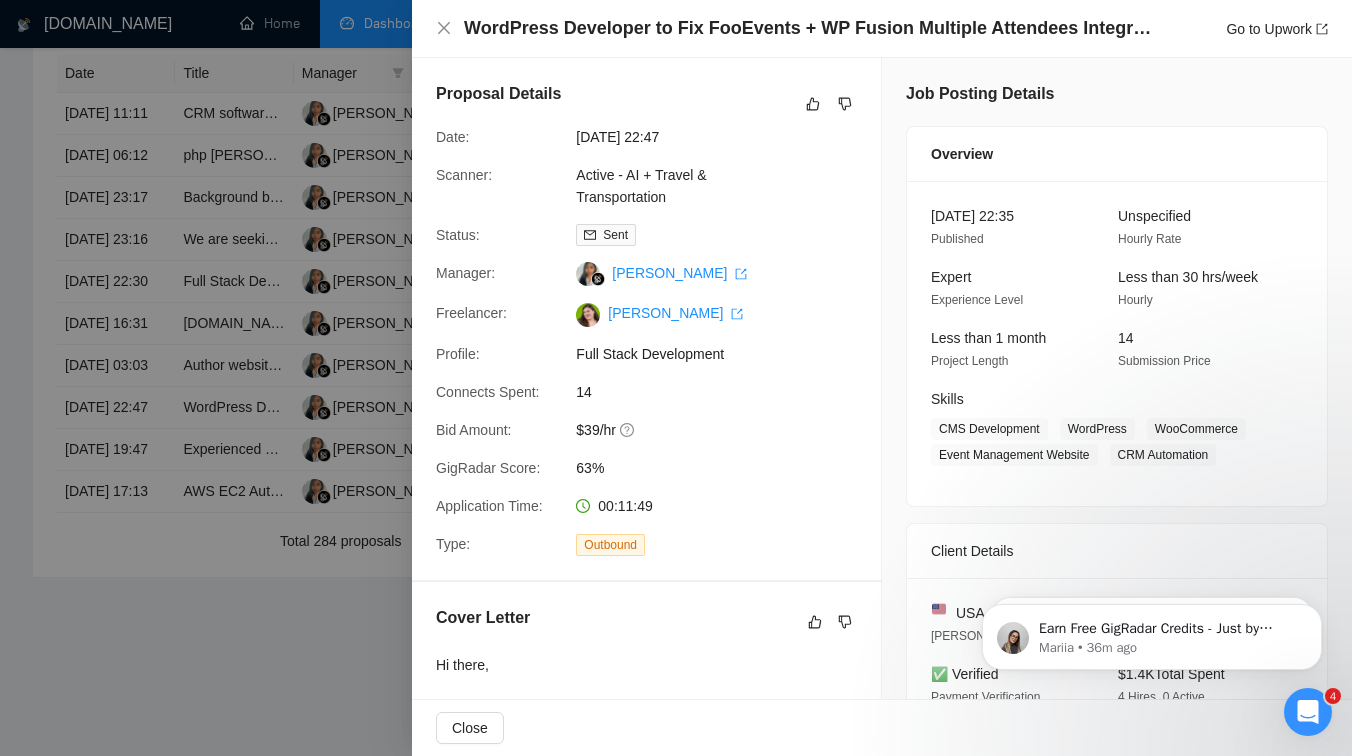 click at bounding box center (676, 378) 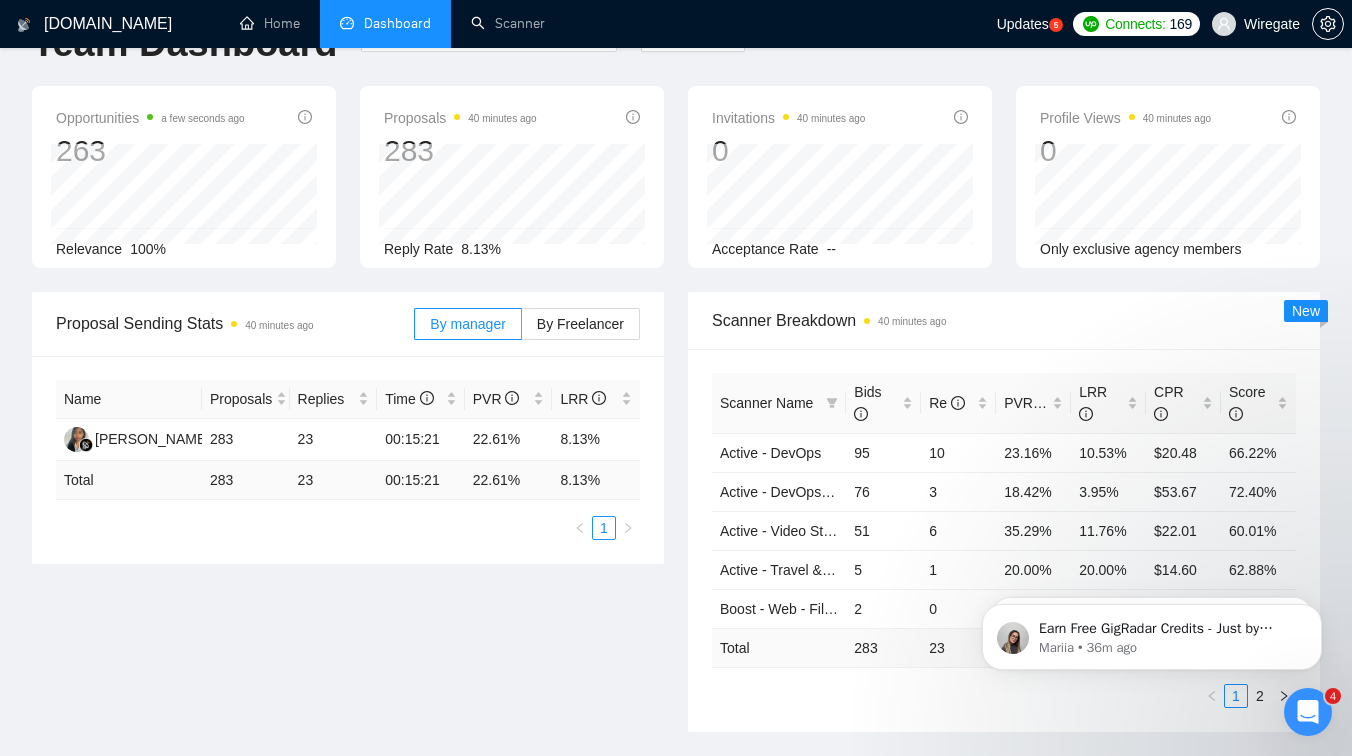 scroll, scrollTop: 0, scrollLeft: 0, axis: both 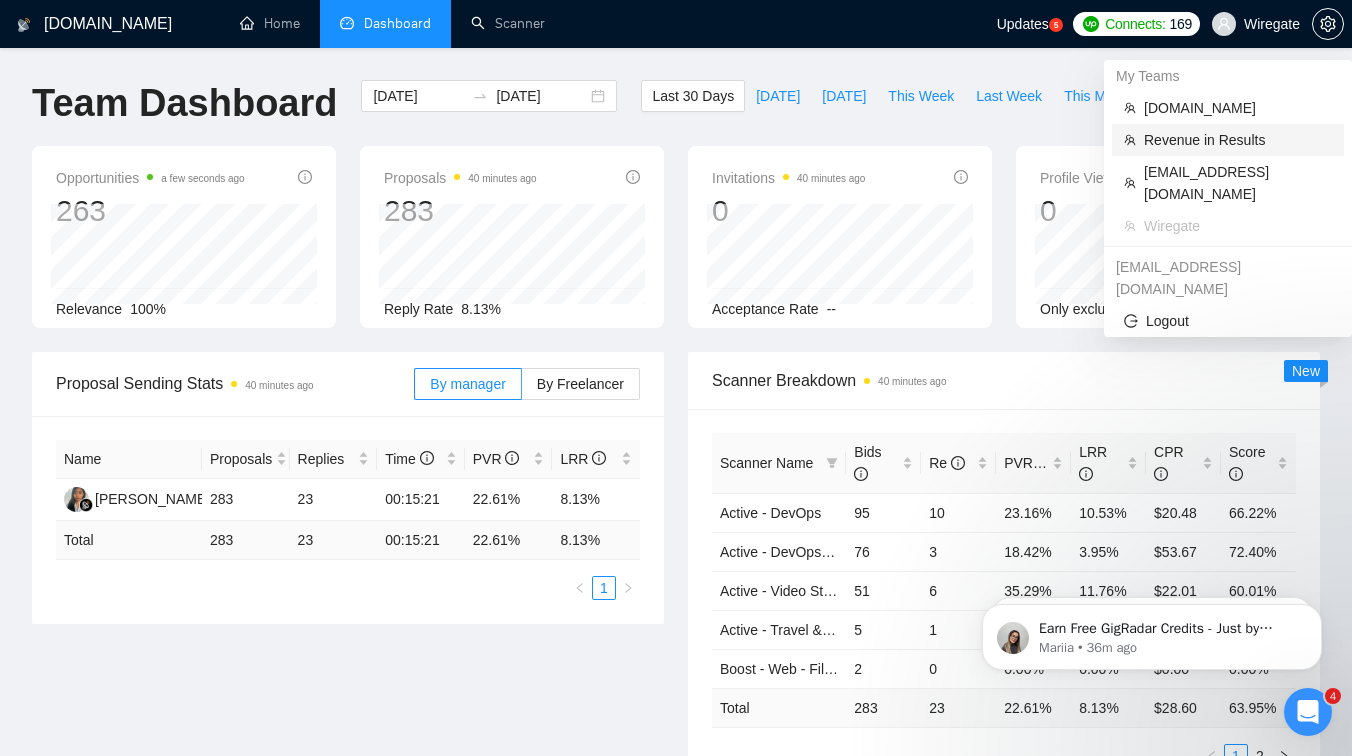 click on "Revenue in Results" at bounding box center (1238, 140) 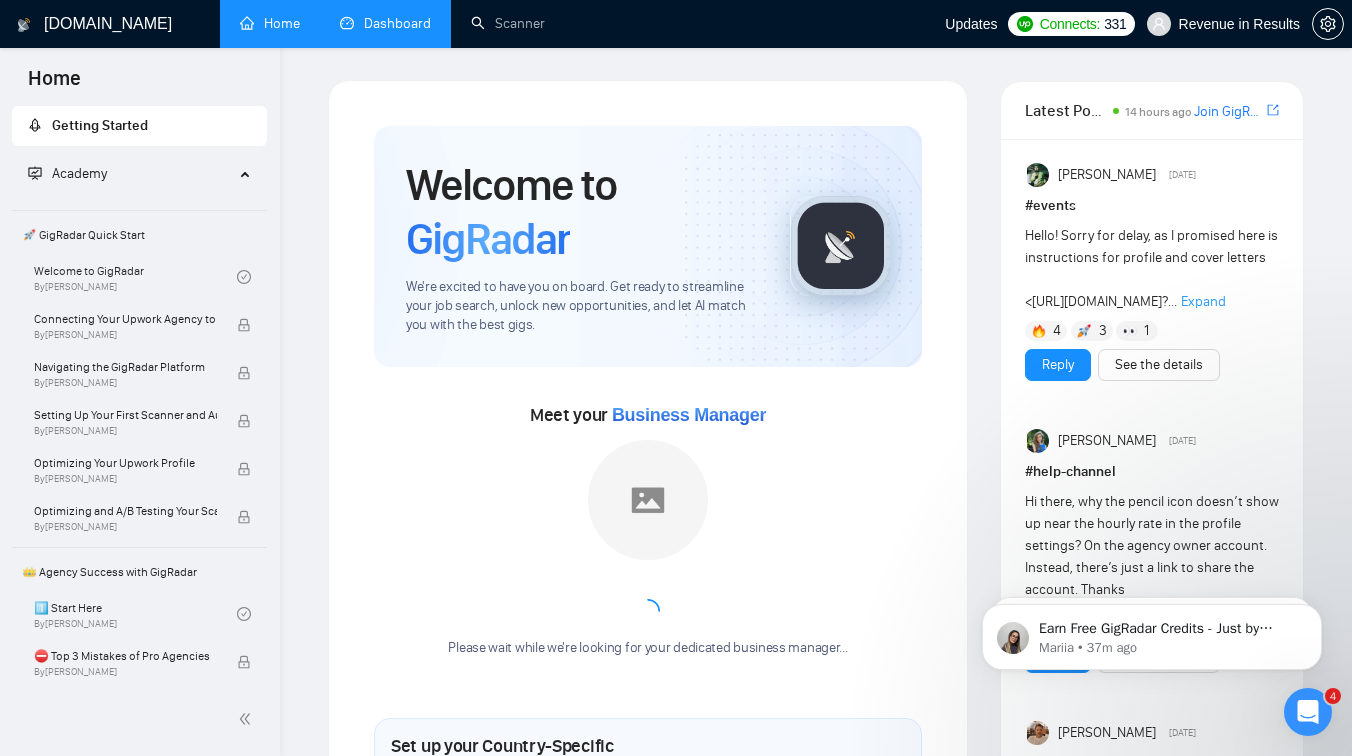 click on "Dashboard" at bounding box center [385, 23] 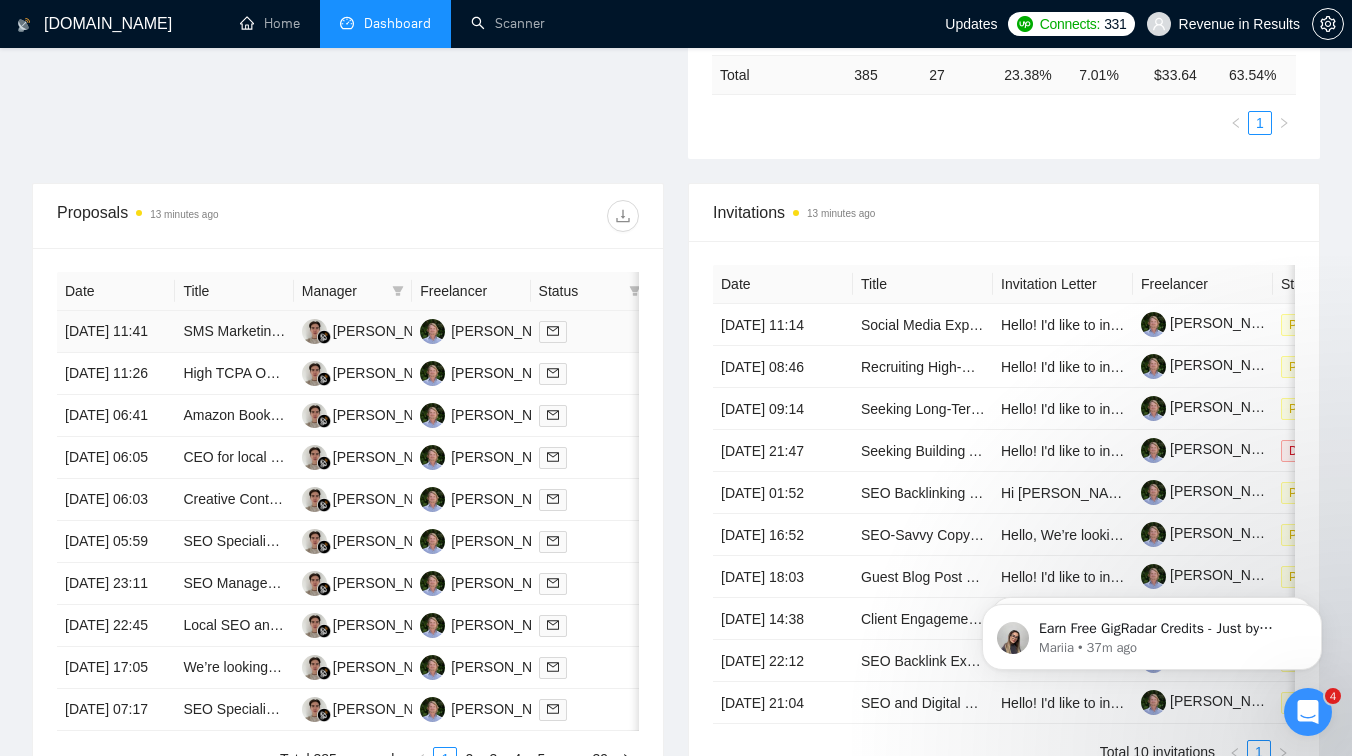 scroll, scrollTop: 595, scrollLeft: 0, axis: vertical 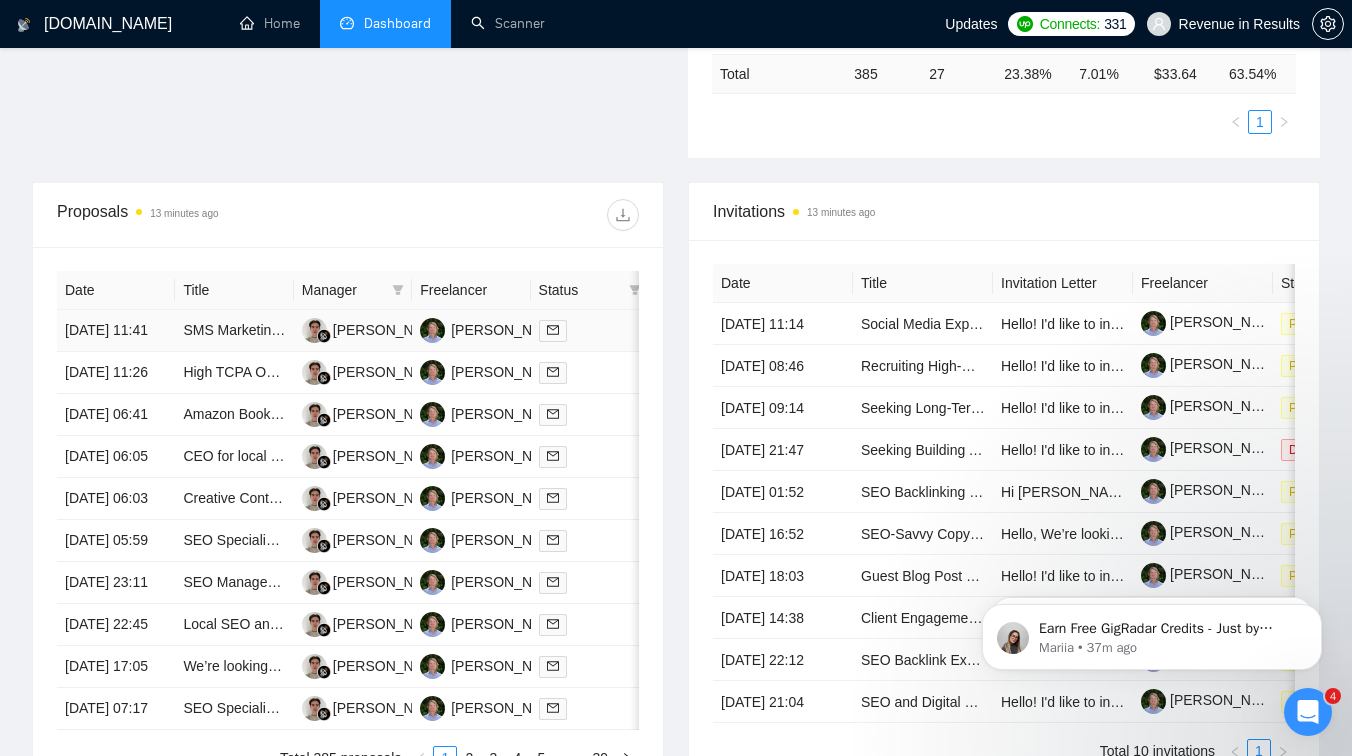 click on "SMS Marketing Lead Generation Expert" at bounding box center [234, 331] 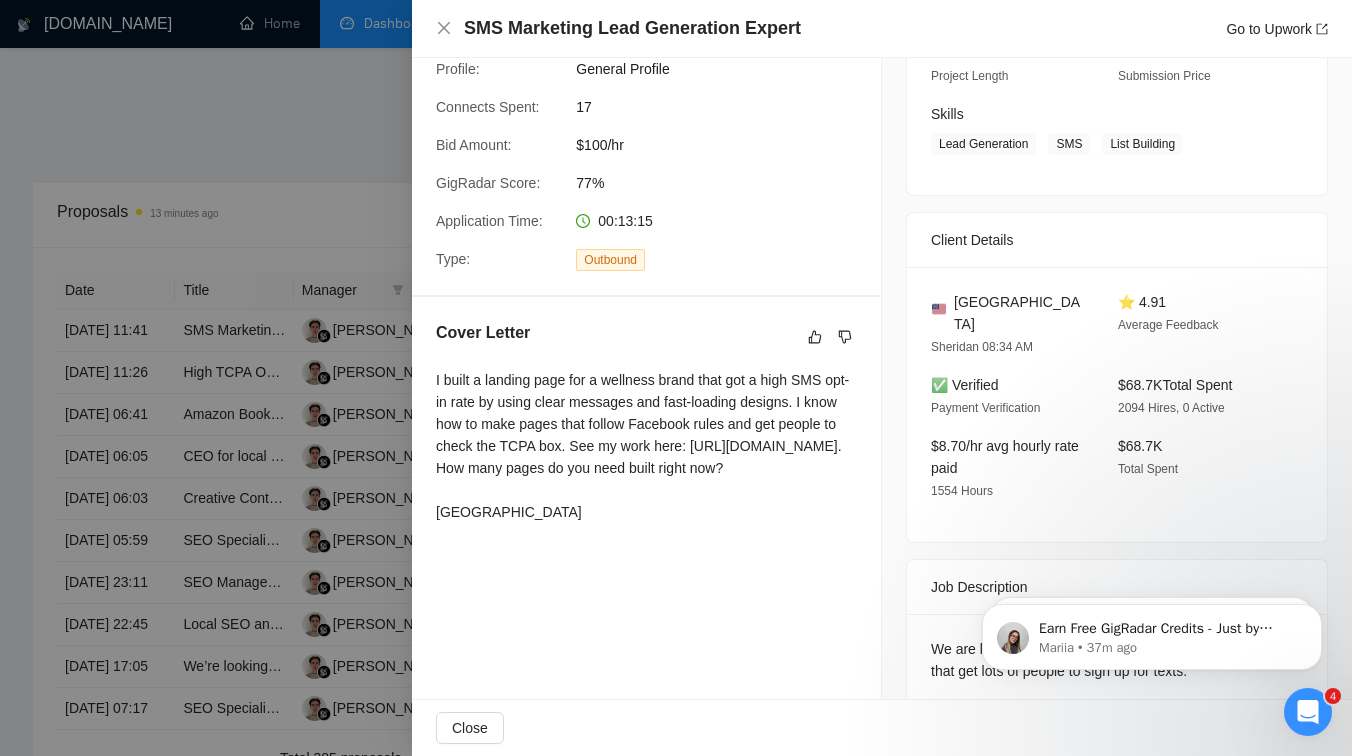 scroll, scrollTop: 413, scrollLeft: 0, axis: vertical 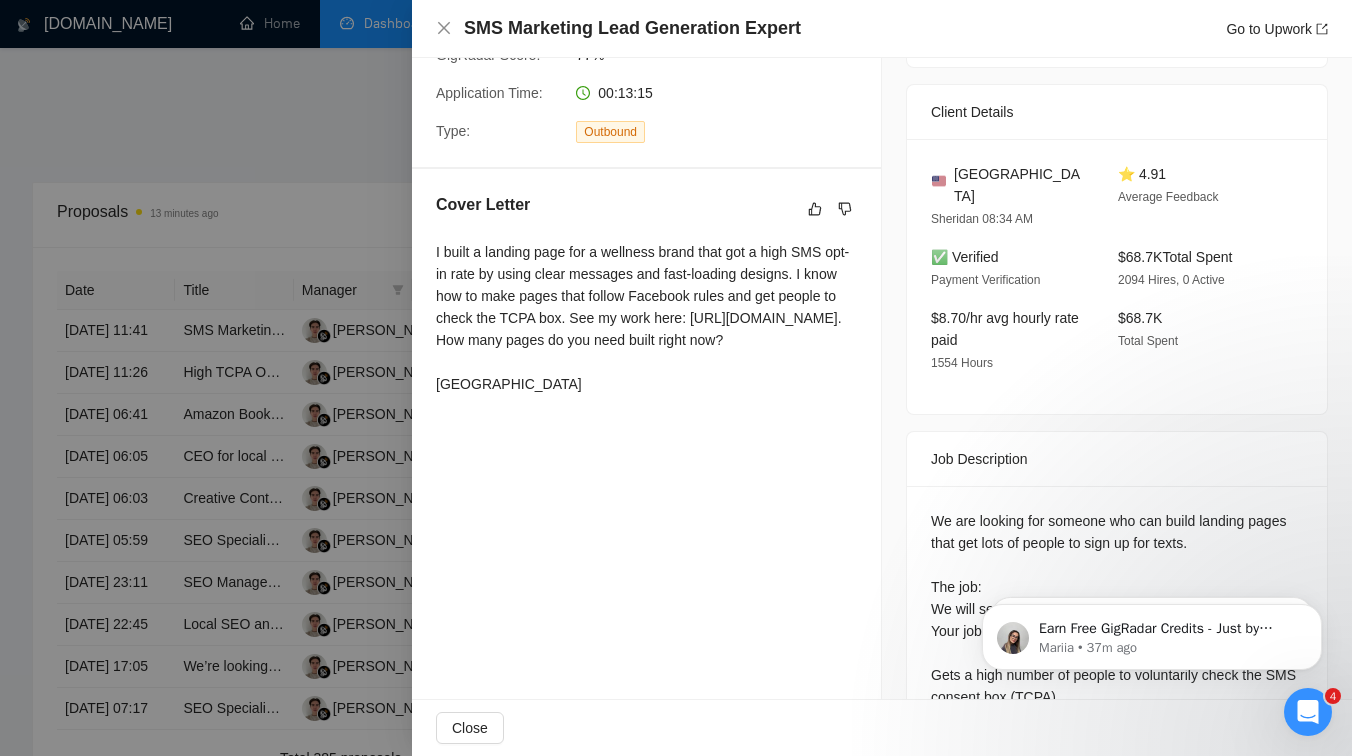 click at bounding box center [676, 378] 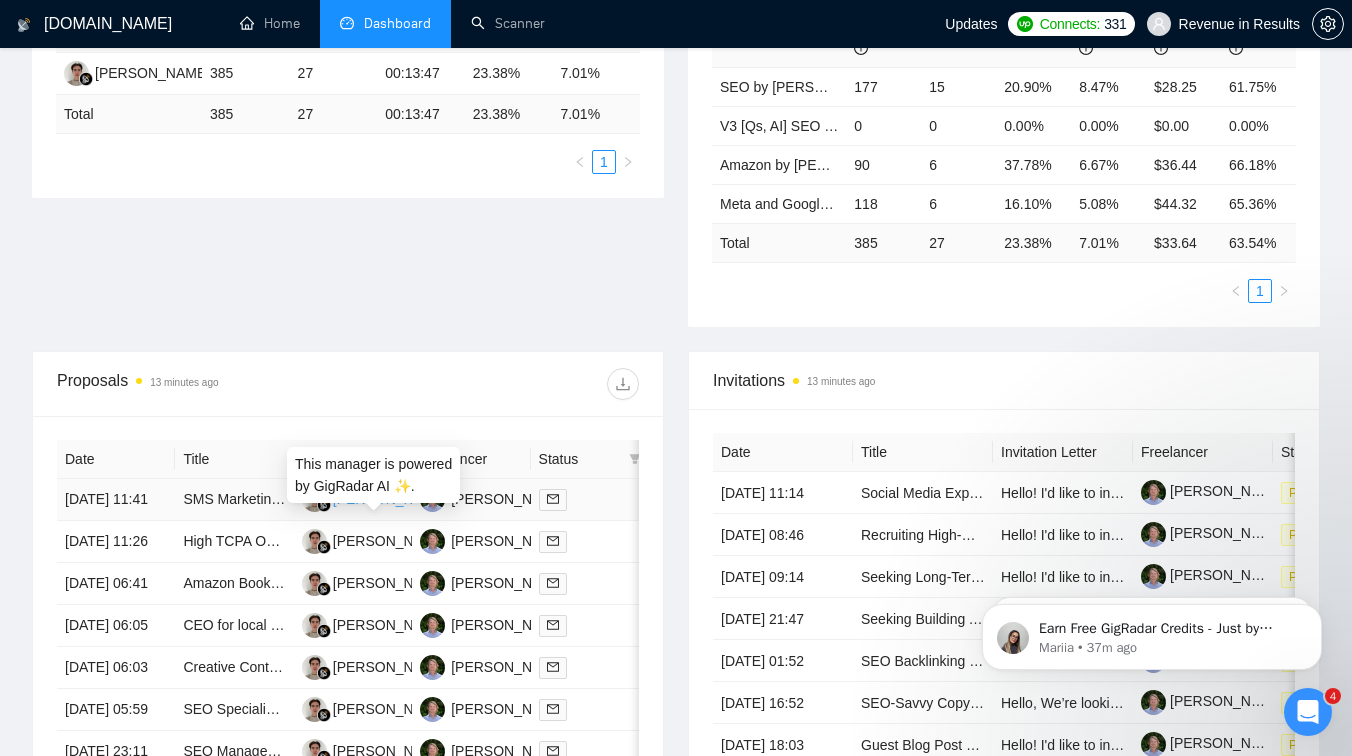 scroll, scrollTop: 0, scrollLeft: 0, axis: both 